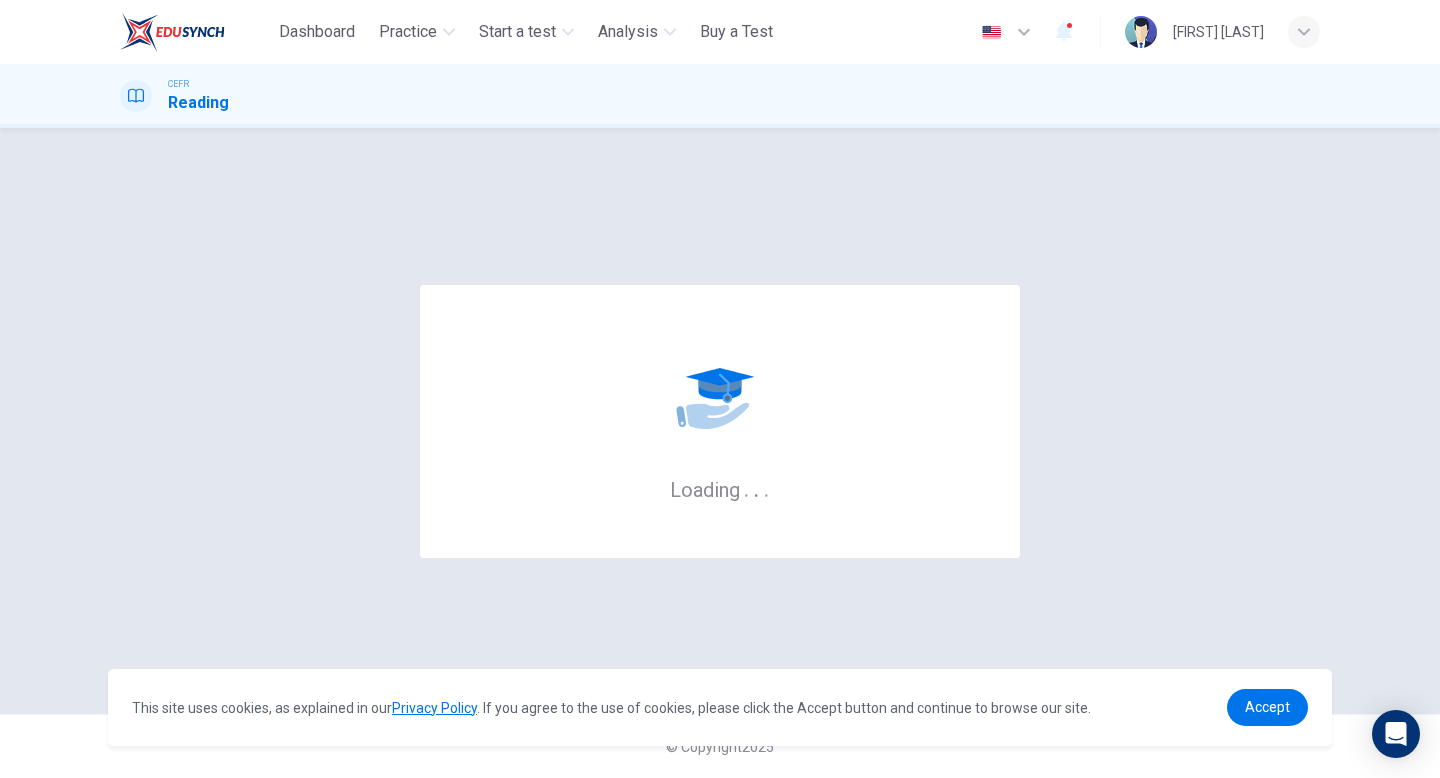 scroll, scrollTop: 0, scrollLeft: 0, axis: both 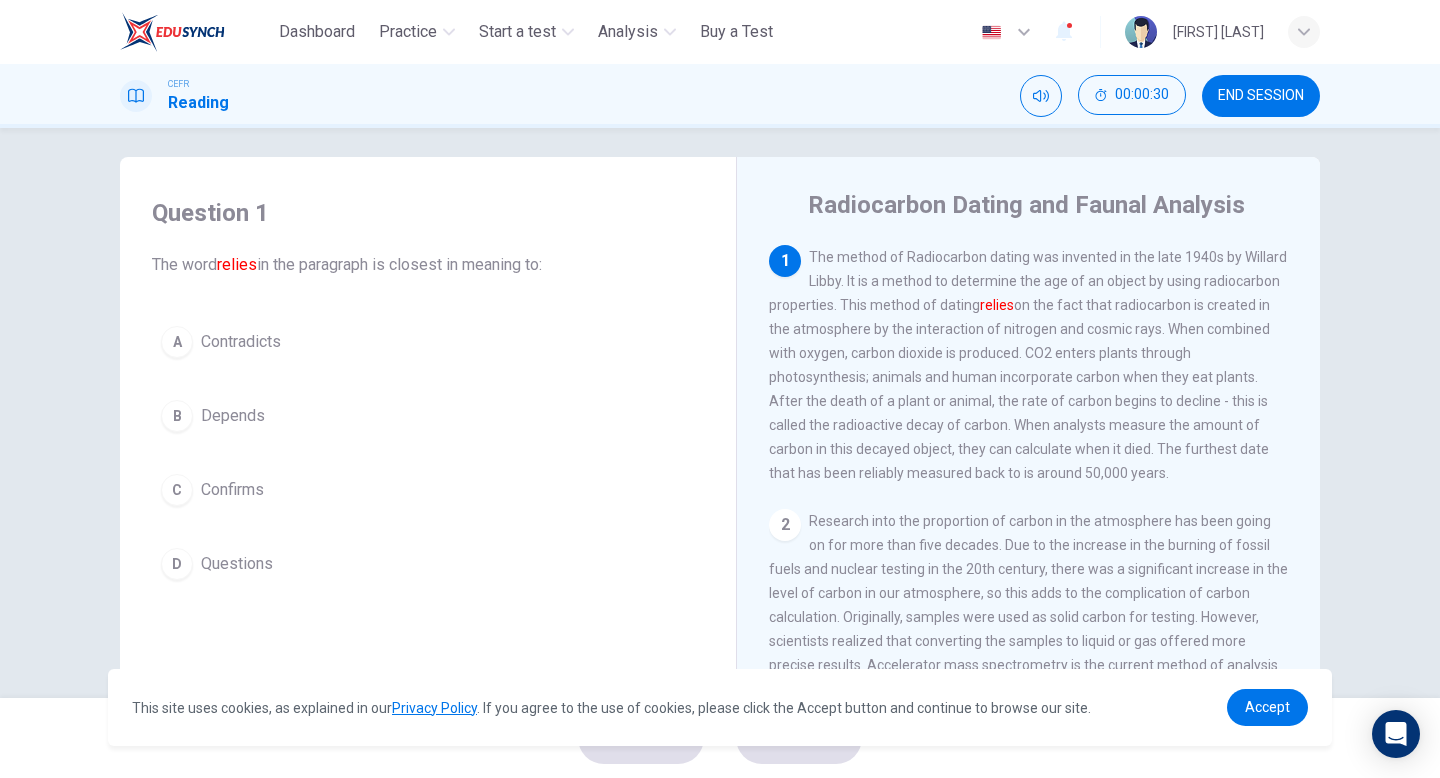 click on "B" at bounding box center [177, 342] 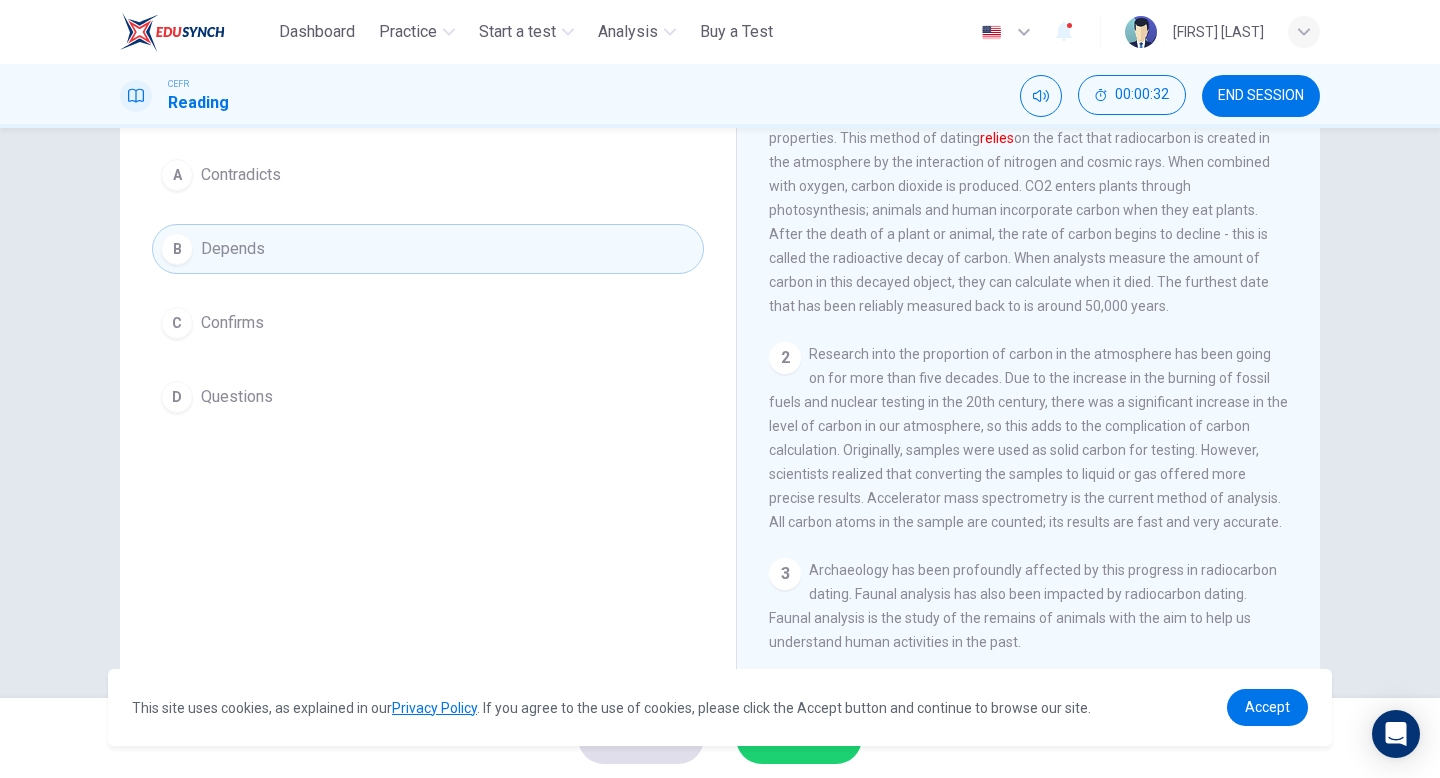 scroll, scrollTop: 190, scrollLeft: 0, axis: vertical 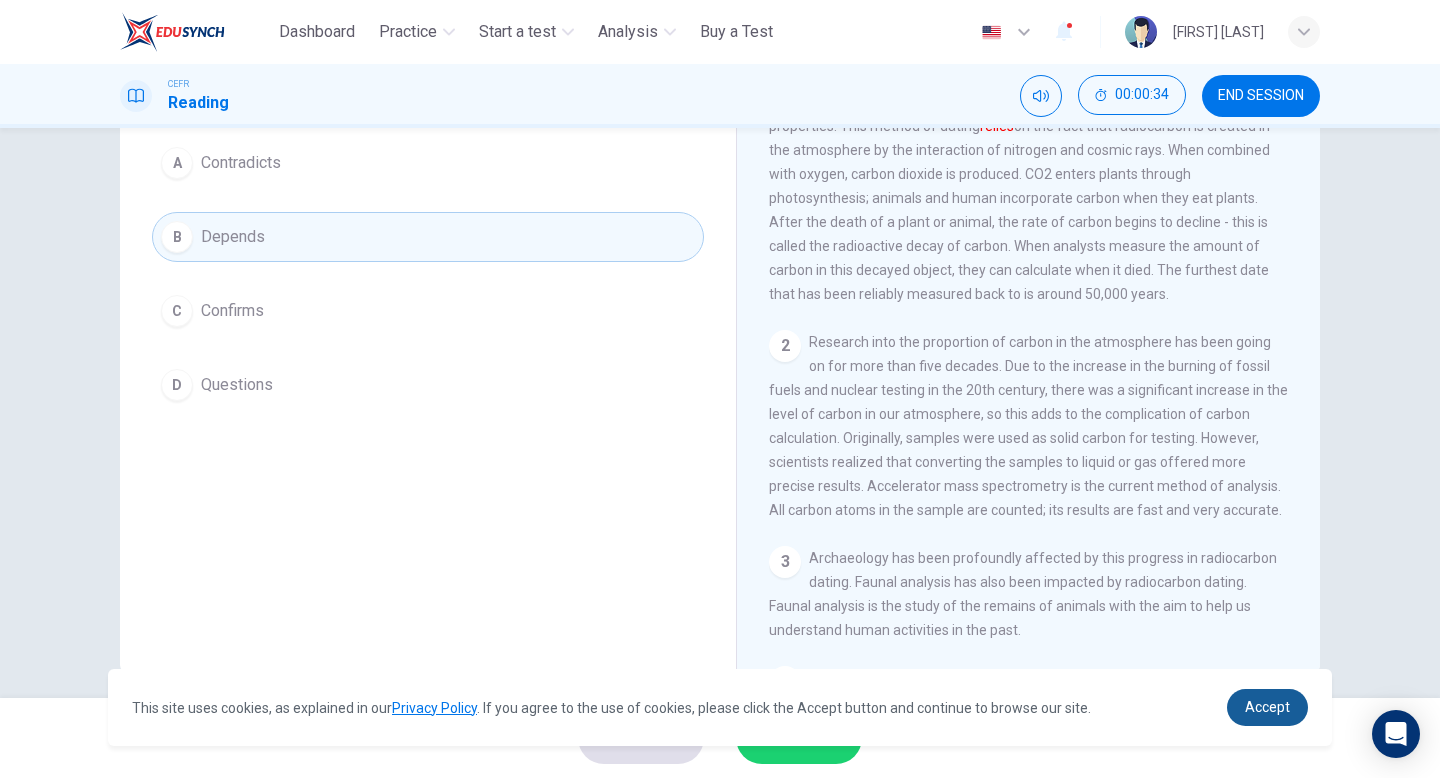 click on "Accept" at bounding box center [1267, 707] 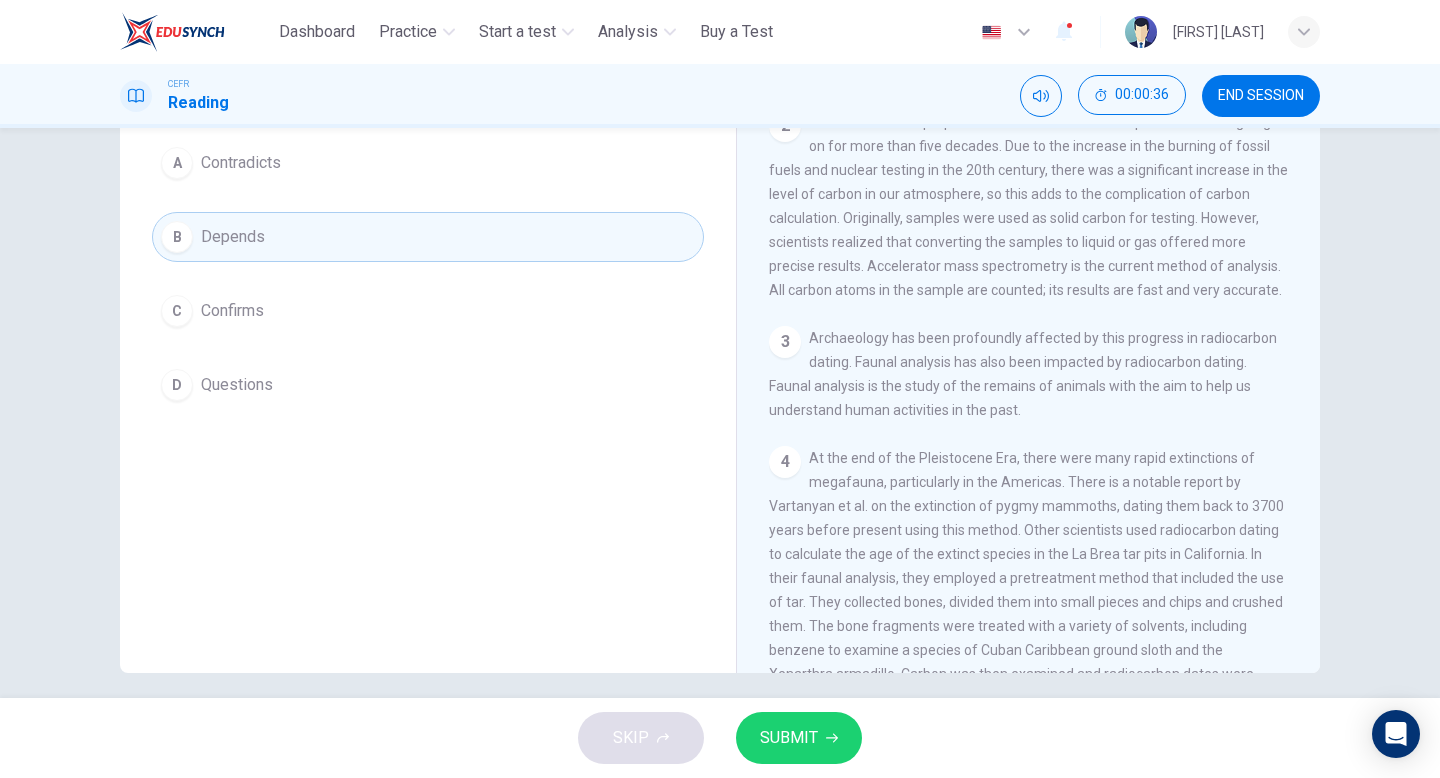 scroll, scrollTop: 0, scrollLeft: 0, axis: both 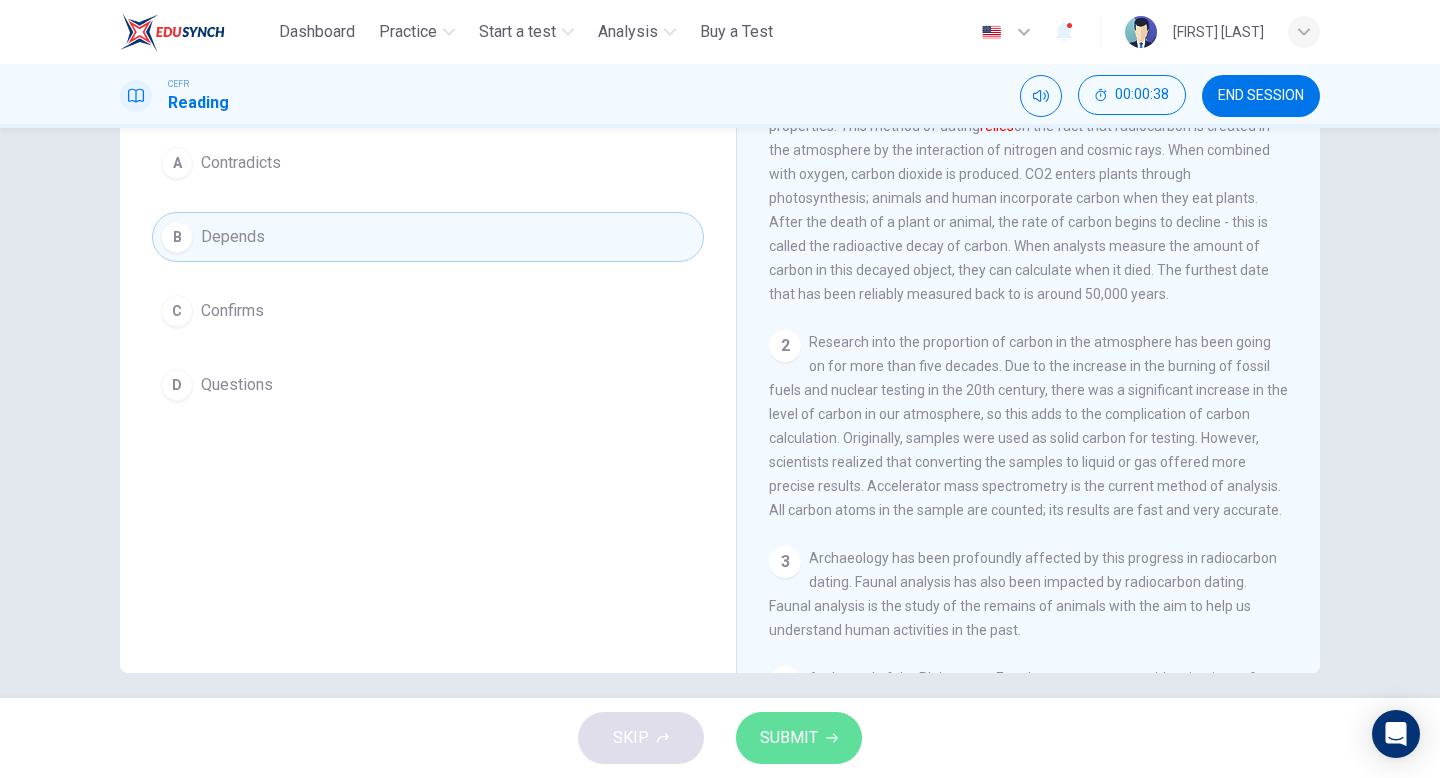 click on "SUBMIT" at bounding box center (799, 738) 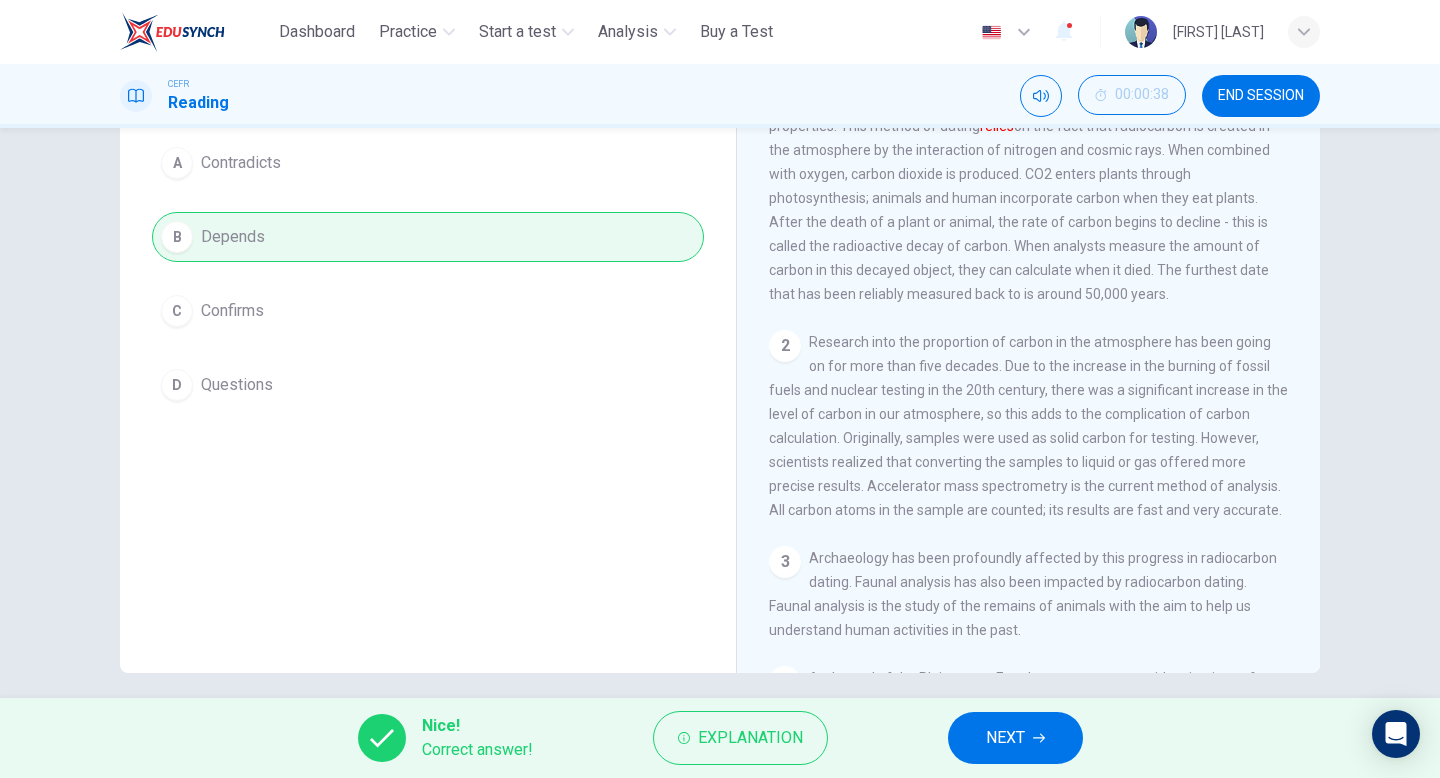 click on "NEXT" at bounding box center (1005, 738) 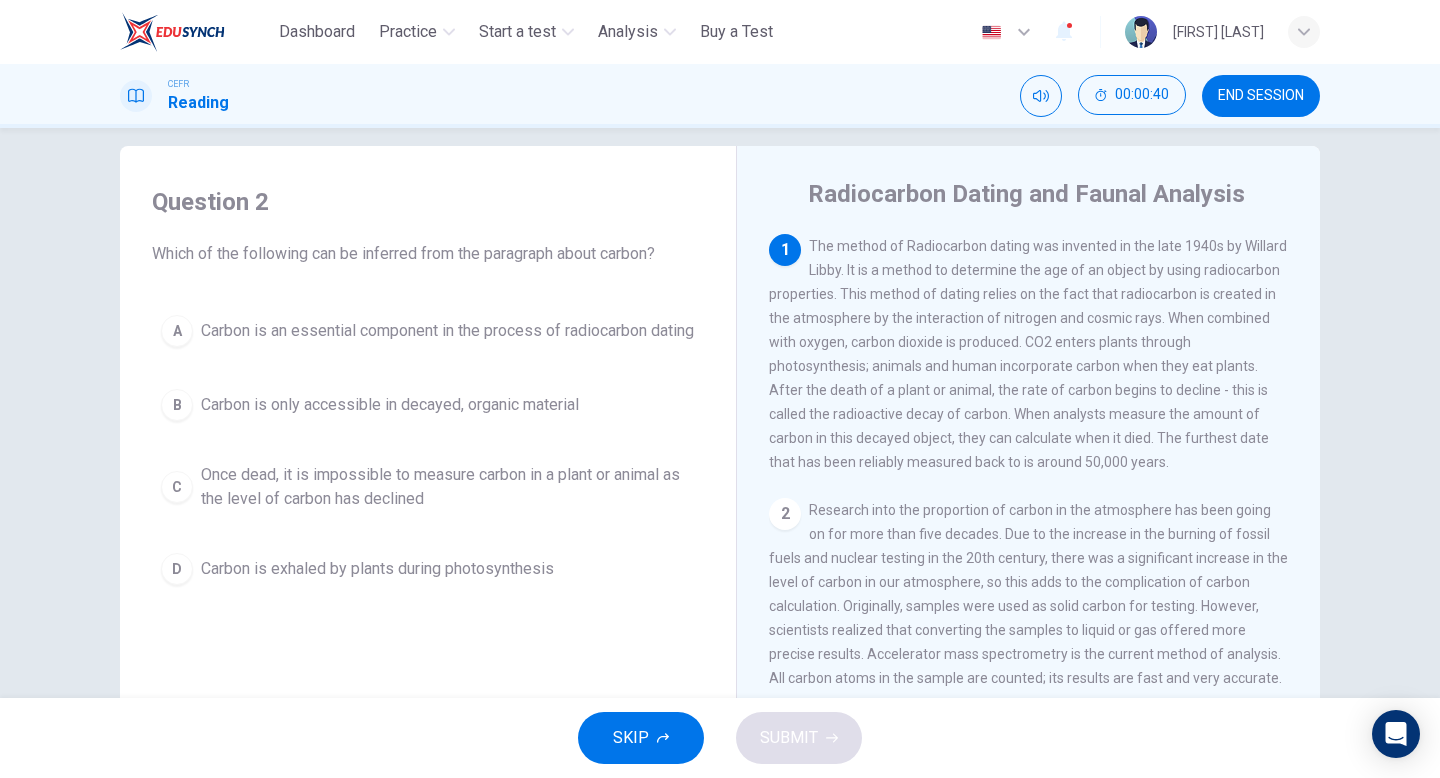 scroll, scrollTop: 21, scrollLeft: 0, axis: vertical 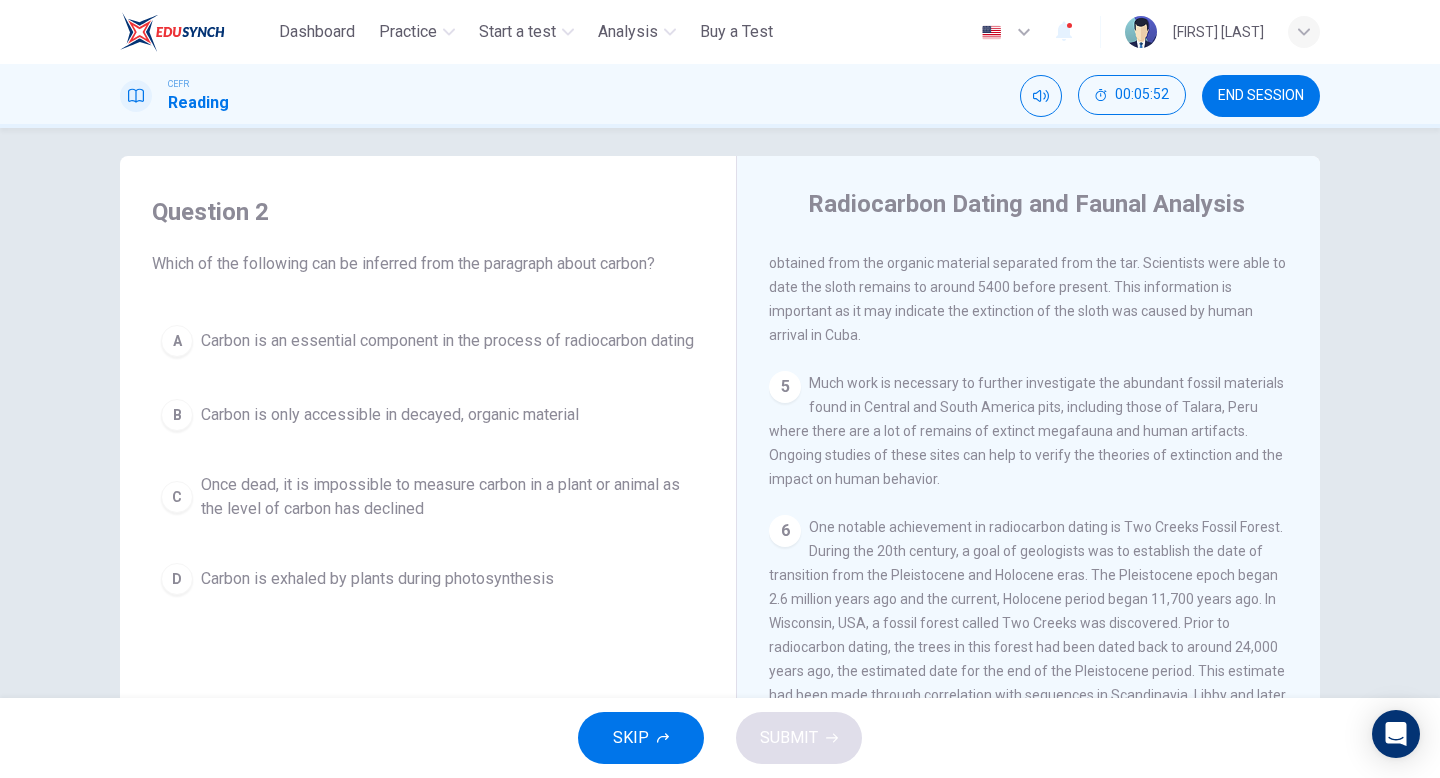 click on "D" at bounding box center [177, 341] 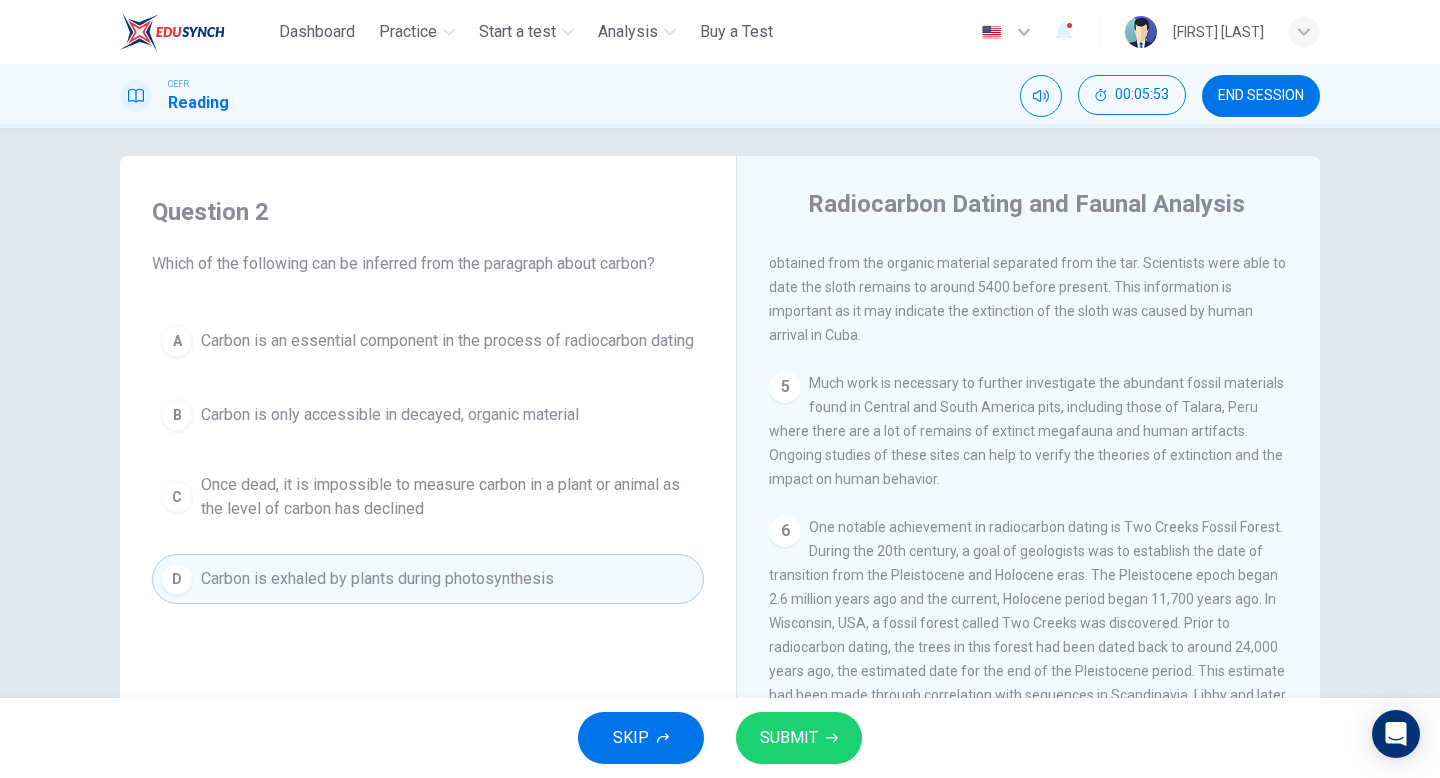 click on "SUBMIT" at bounding box center (789, 738) 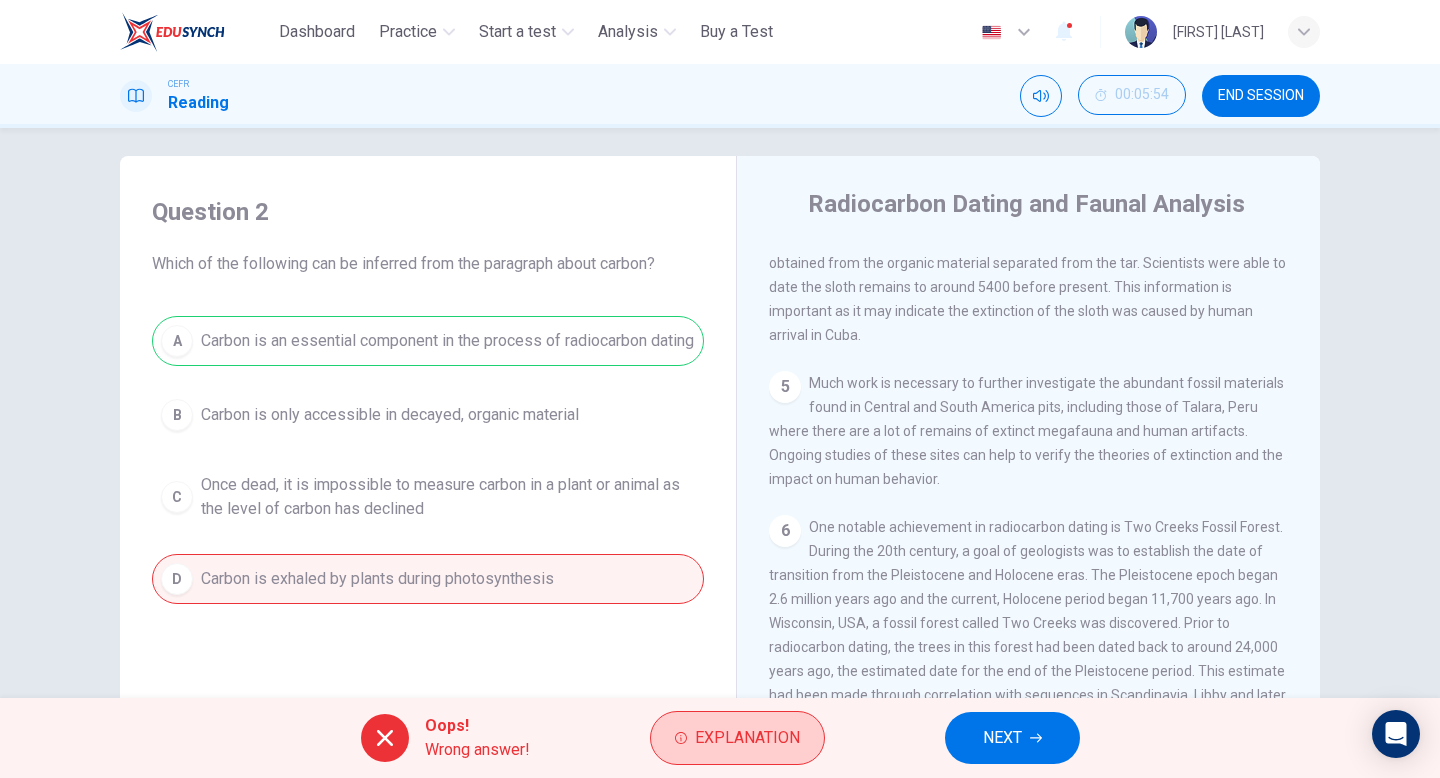 click on "Explanation" at bounding box center [747, 738] 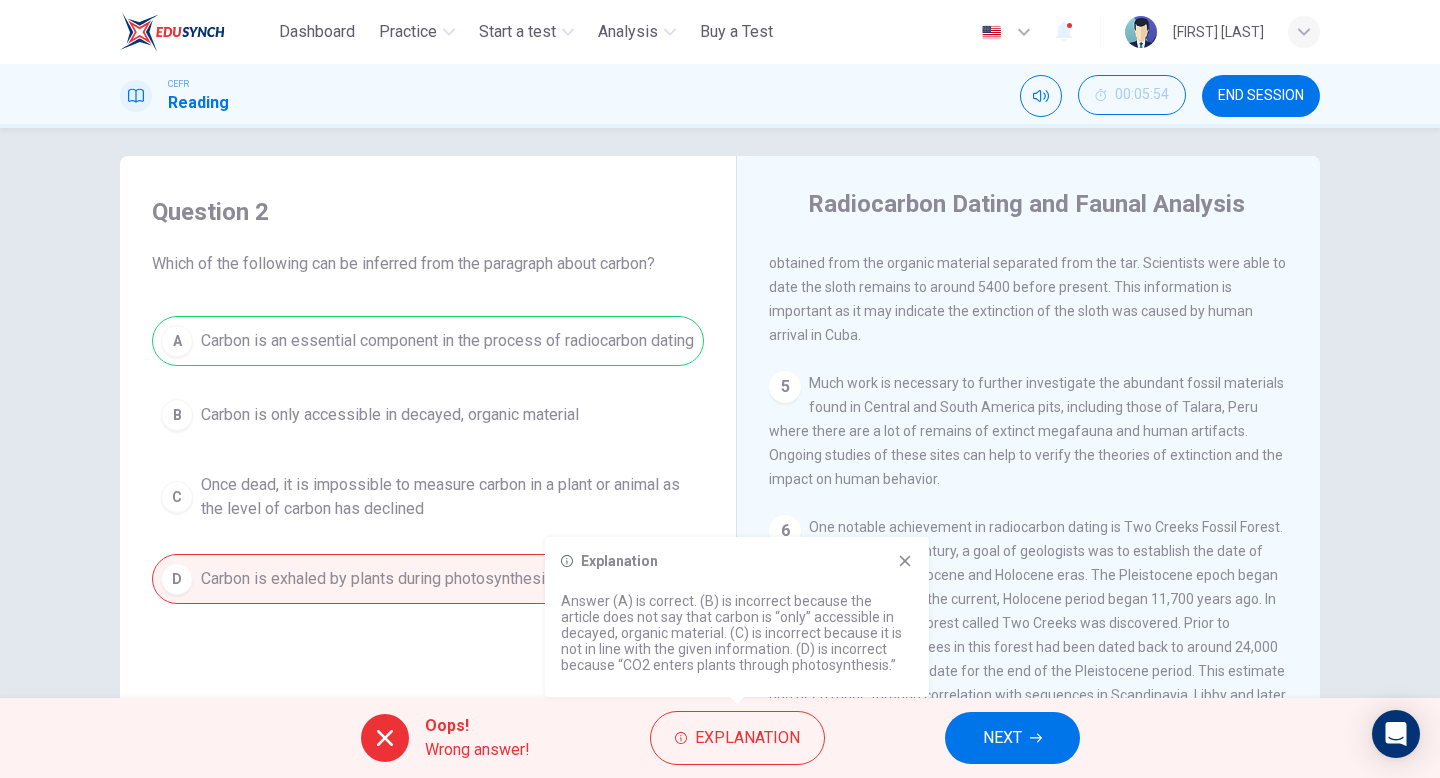 click on "NEXT" at bounding box center (1002, 738) 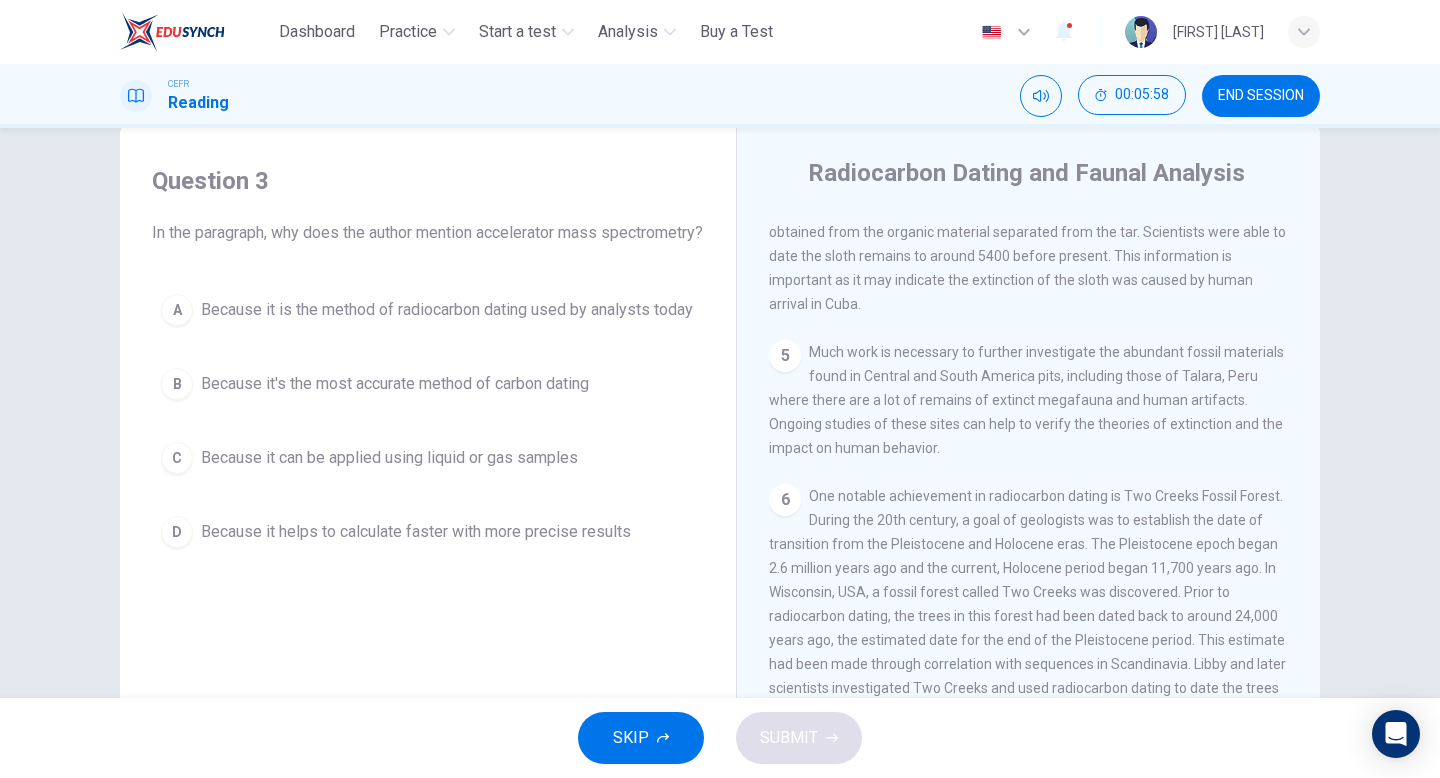 scroll, scrollTop: 45, scrollLeft: 0, axis: vertical 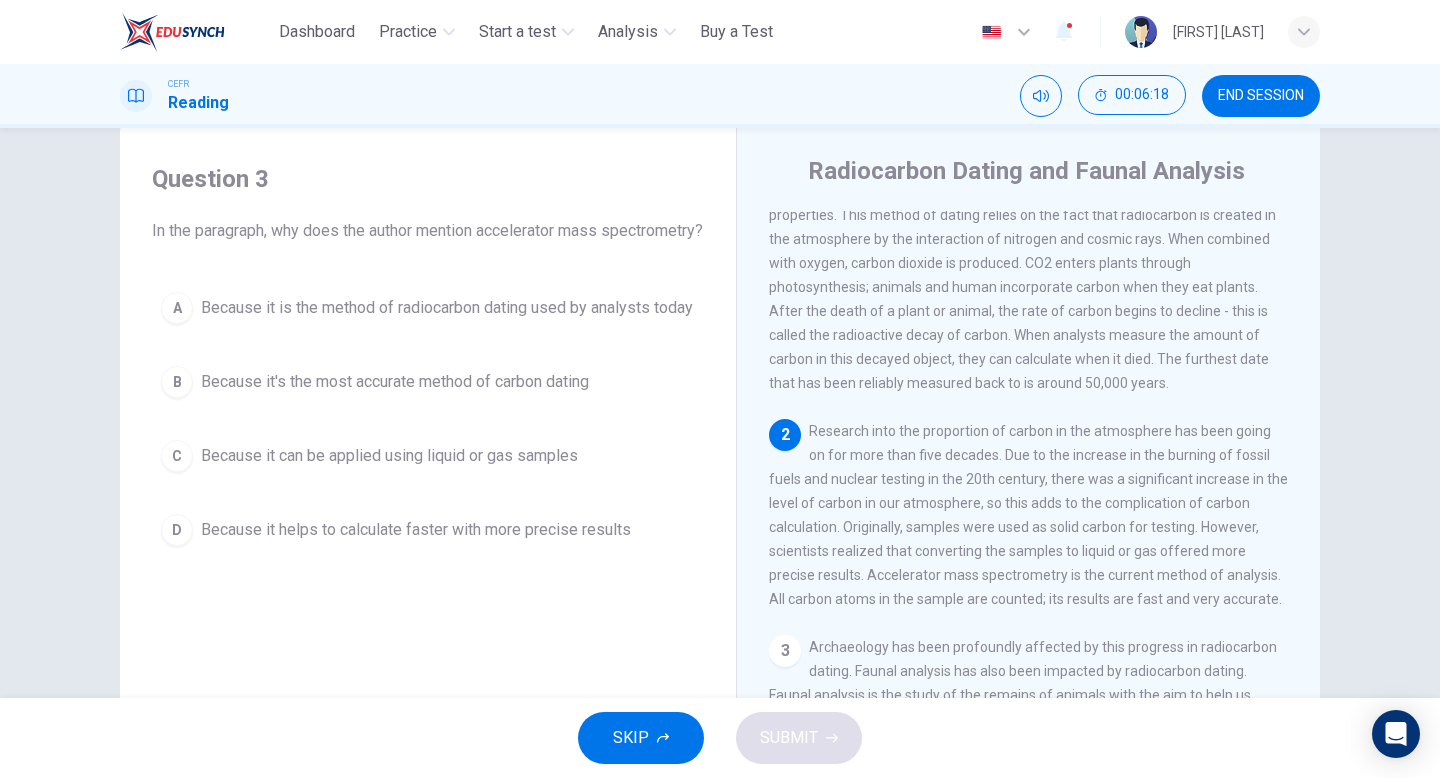 click on "3" at bounding box center [785, 171] 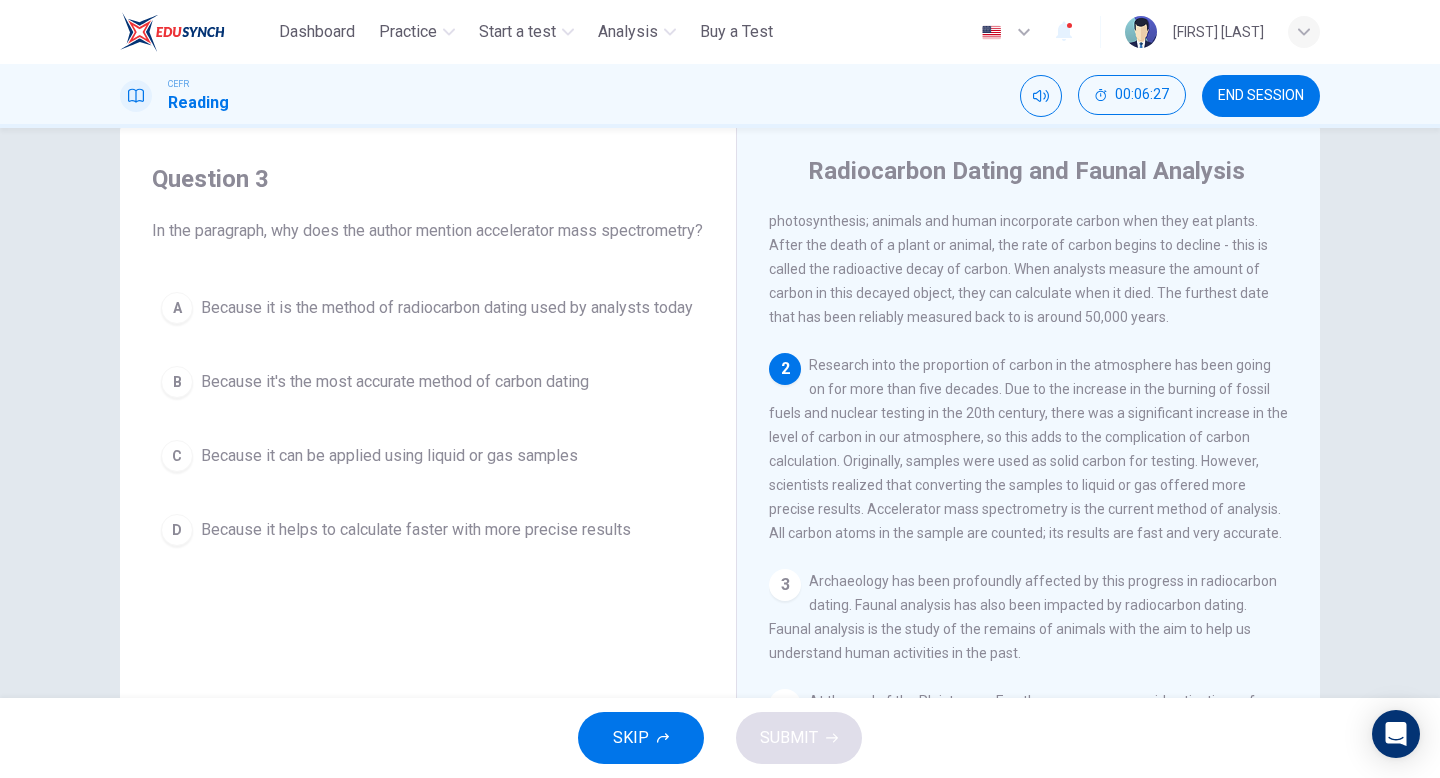 scroll, scrollTop: 135, scrollLeft: 0, axis: vertical 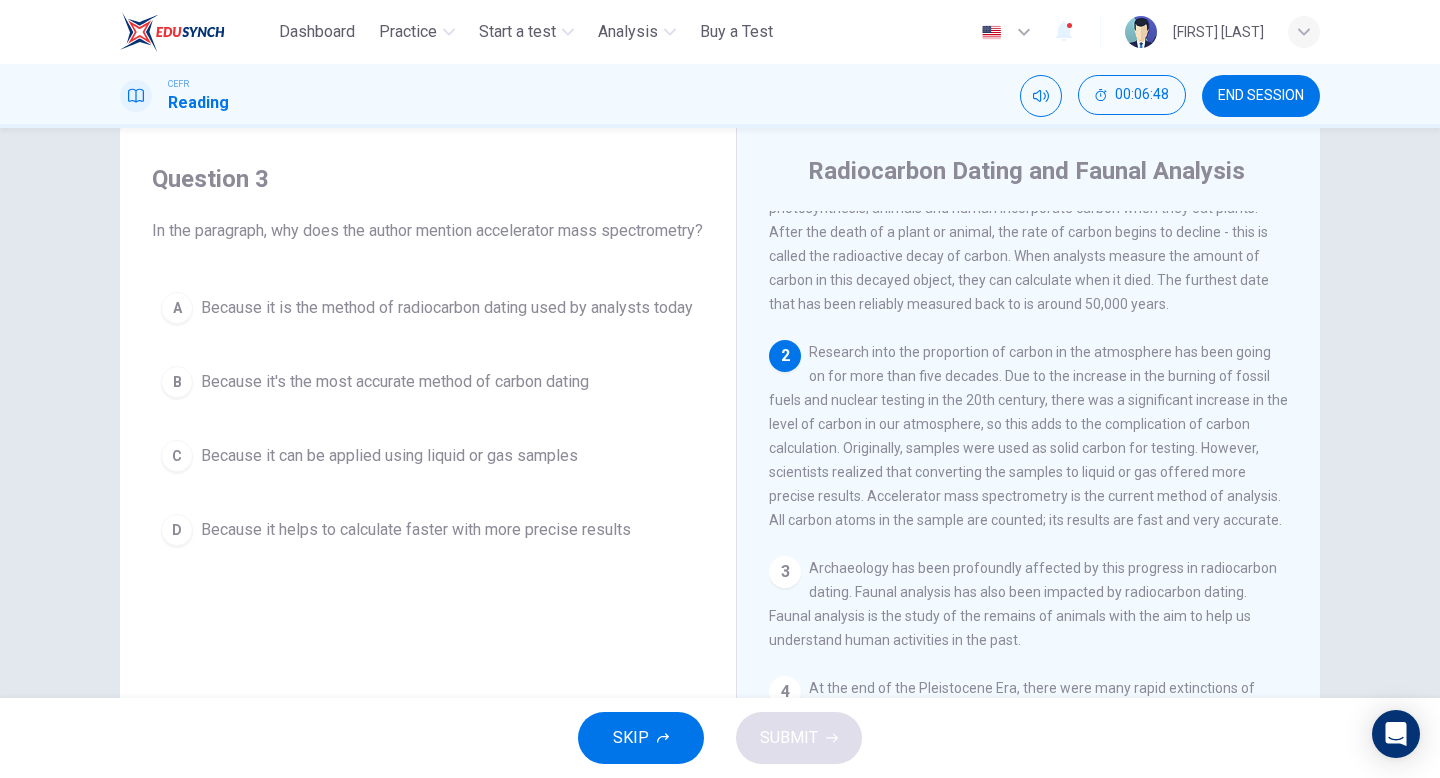 click on "B" at bounding box center [177, 308] 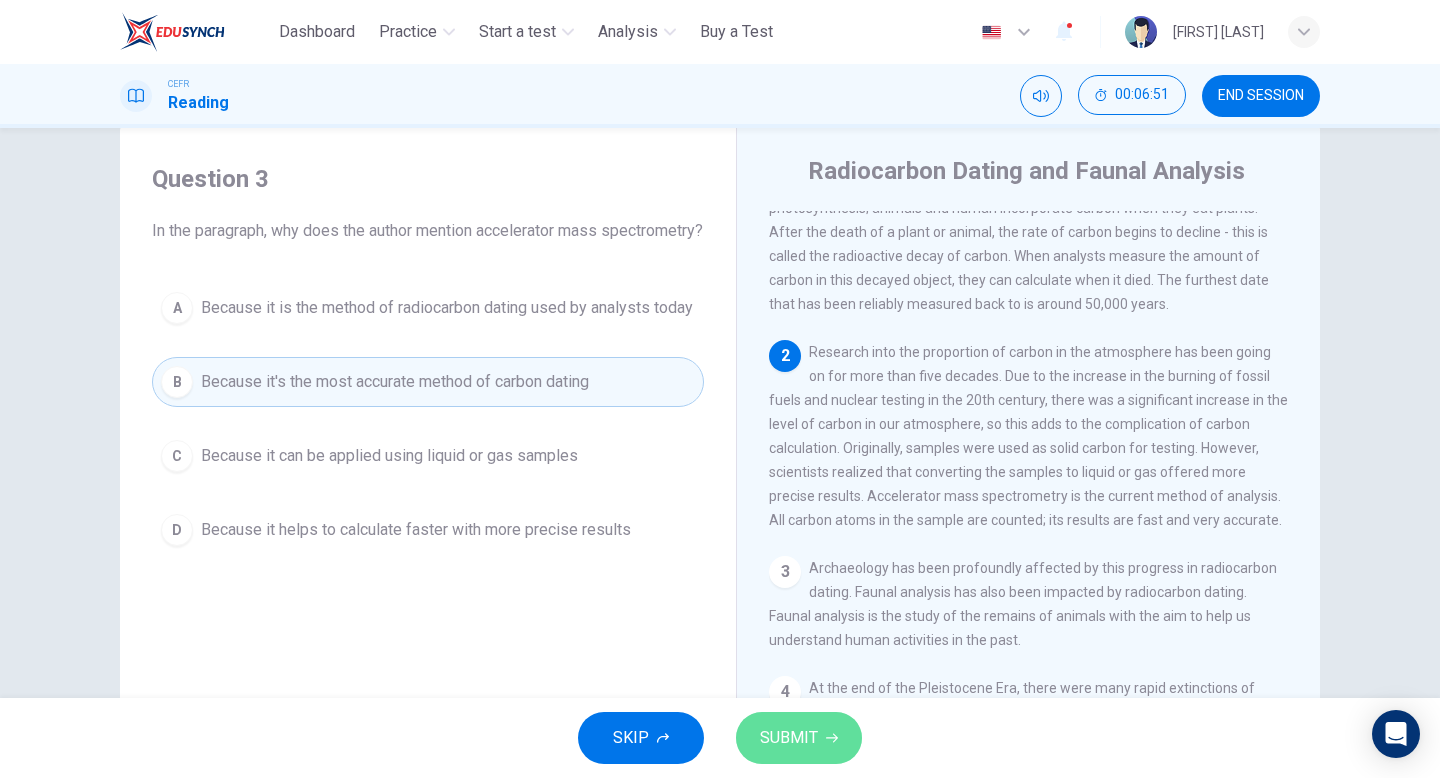 click on "SUBMIT" at bounding box center (799, 738) 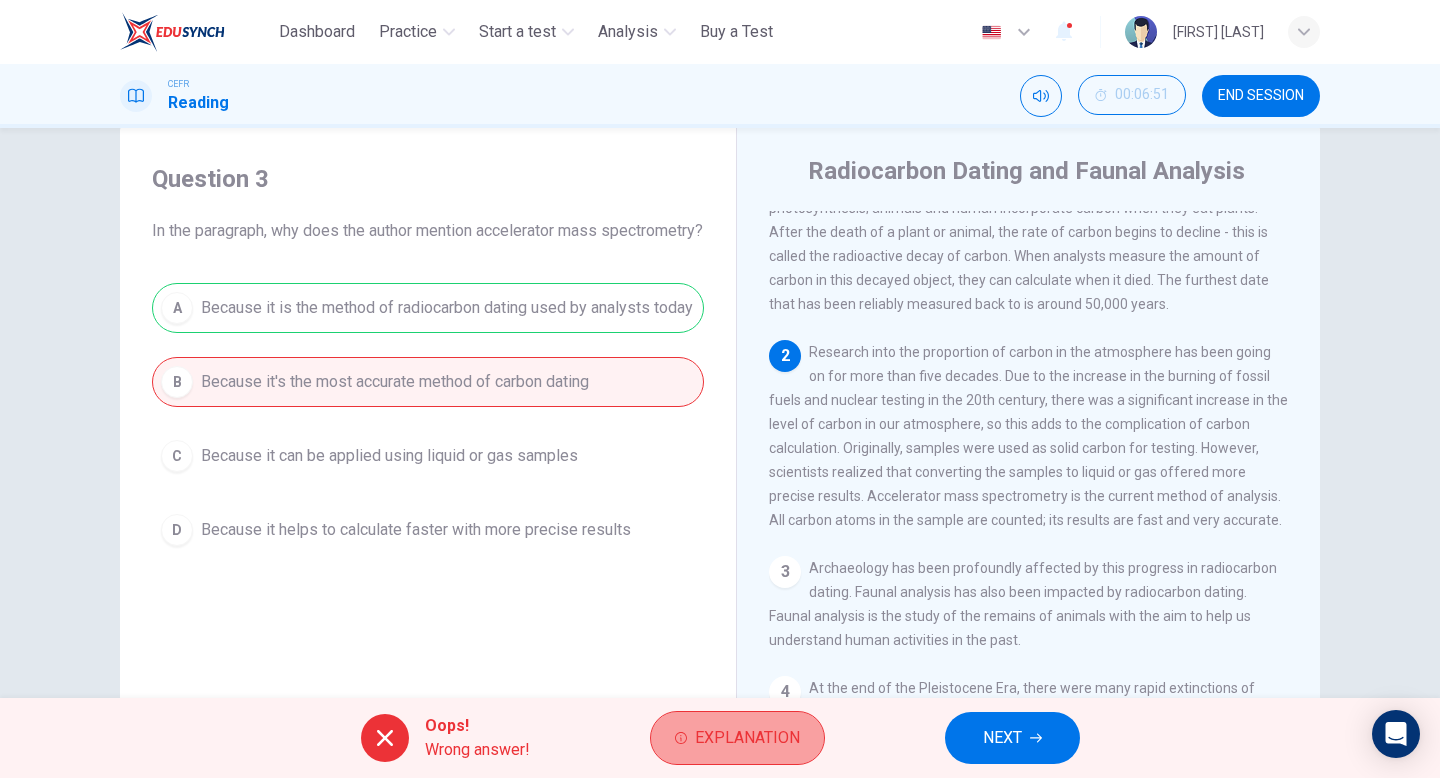 click on "Explanation" at bounding box center [747, 738] 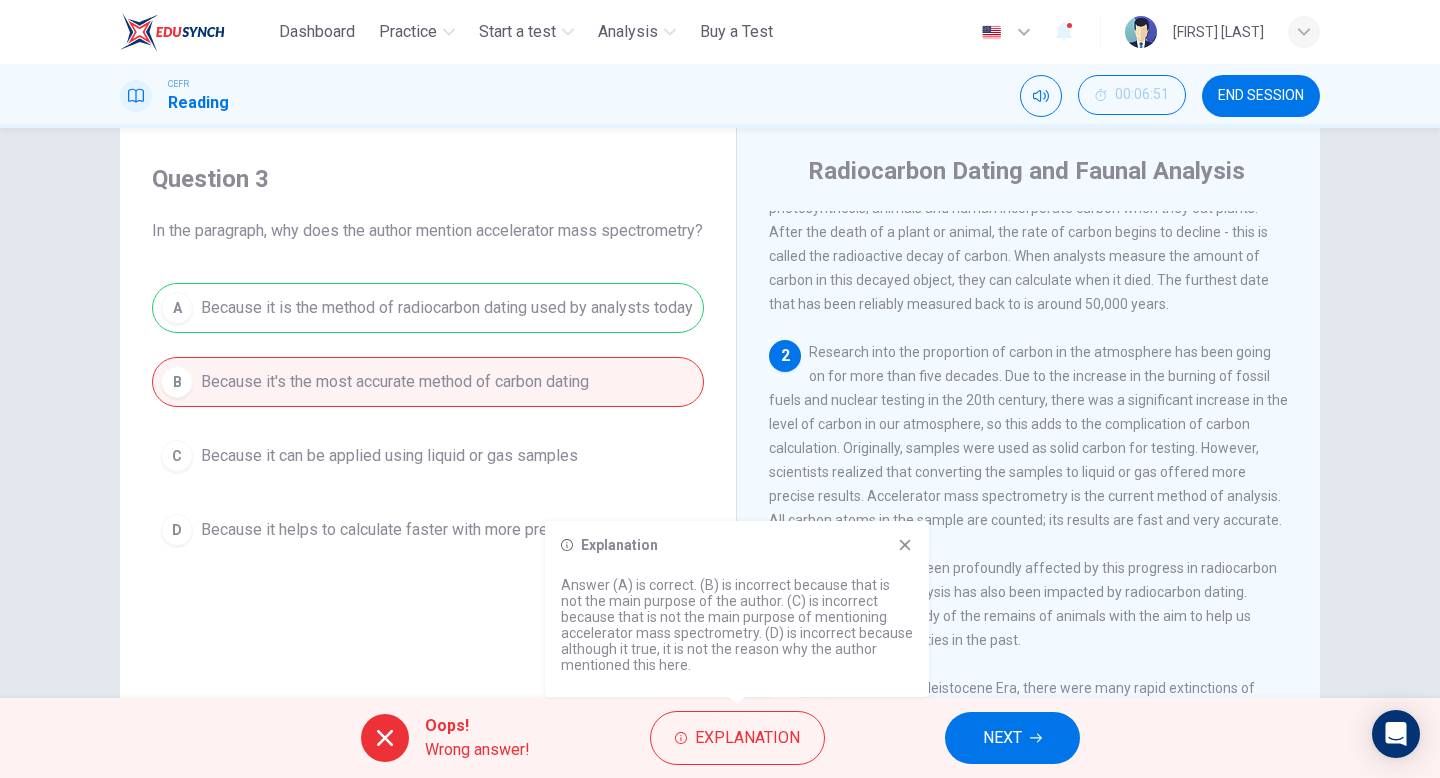 click on "NEXT" at bounding box center [1012, 738] 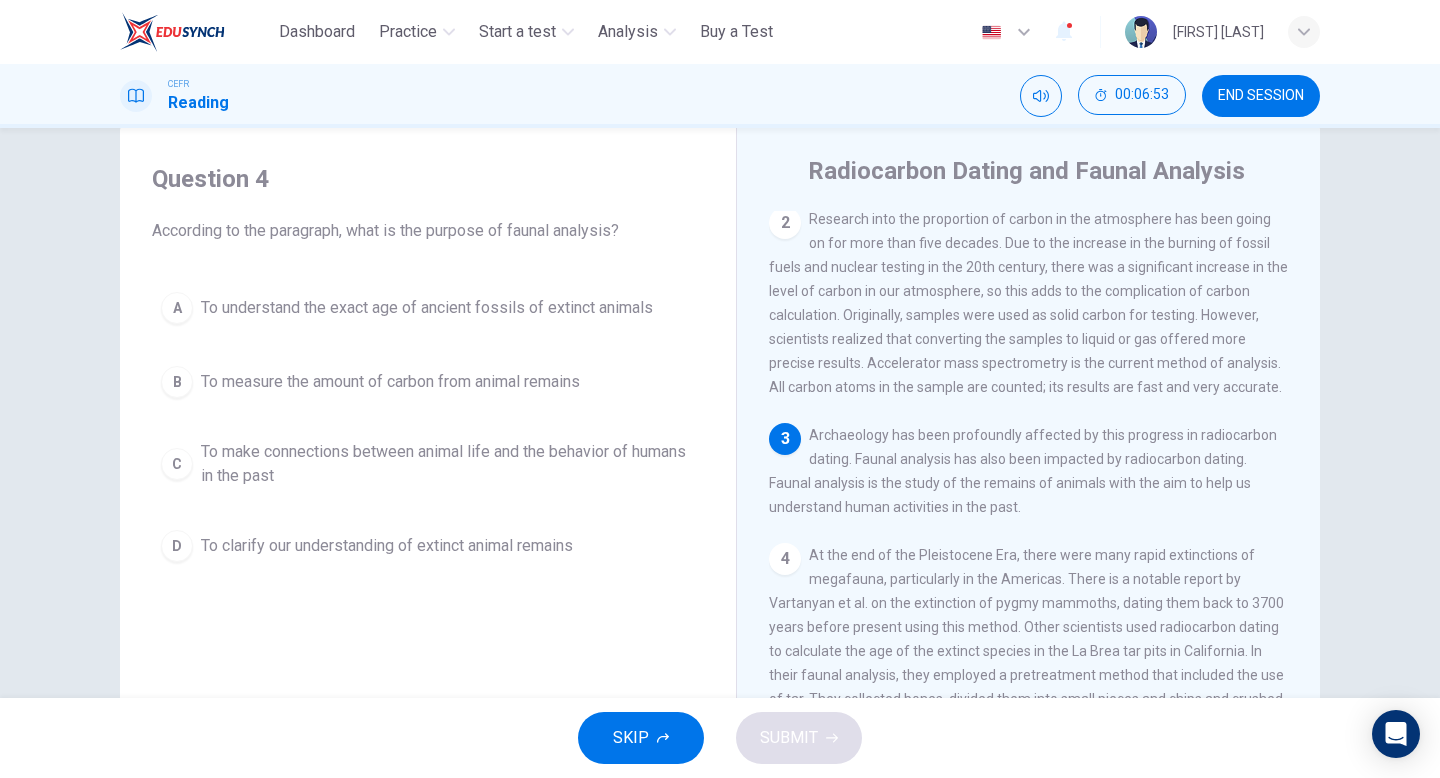 scroll, scrollTop: 269, scrollLeft: 0, axis: vertical 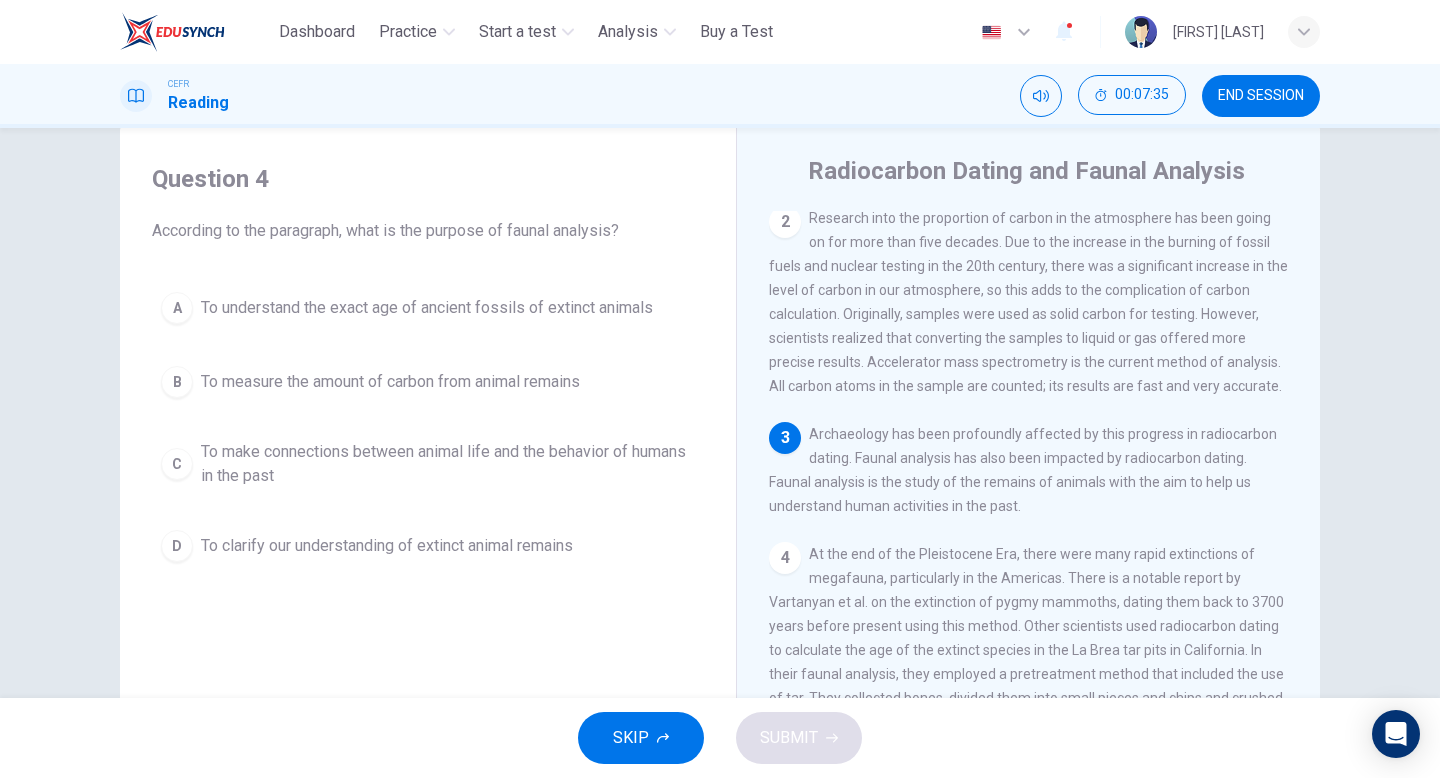 click on "C" at bounding box center [177, 308] 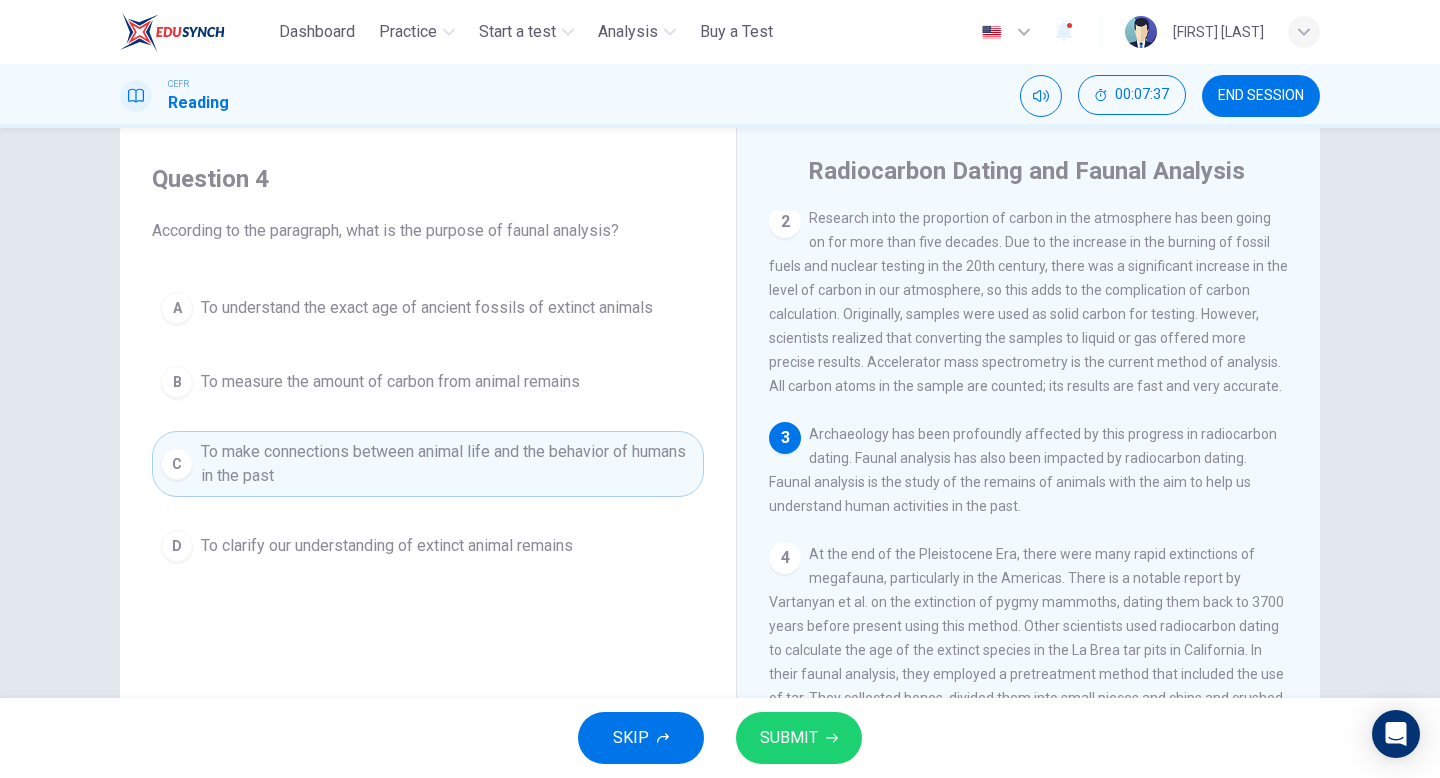 click on "SUBMIT" at bounding box center [789, 738] 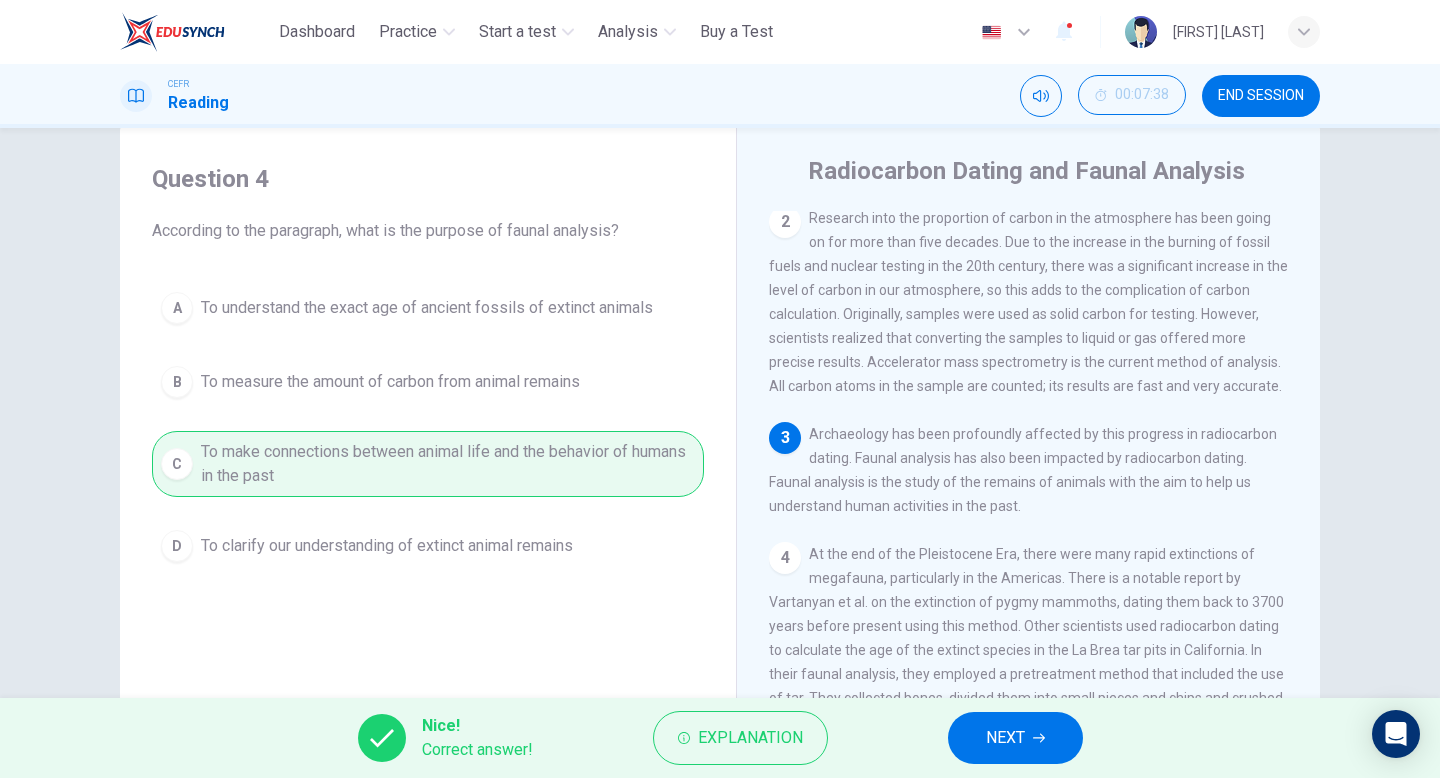 click on "Nice! Correct answer! Explanation NEXT" at bounding box center [720, 738] 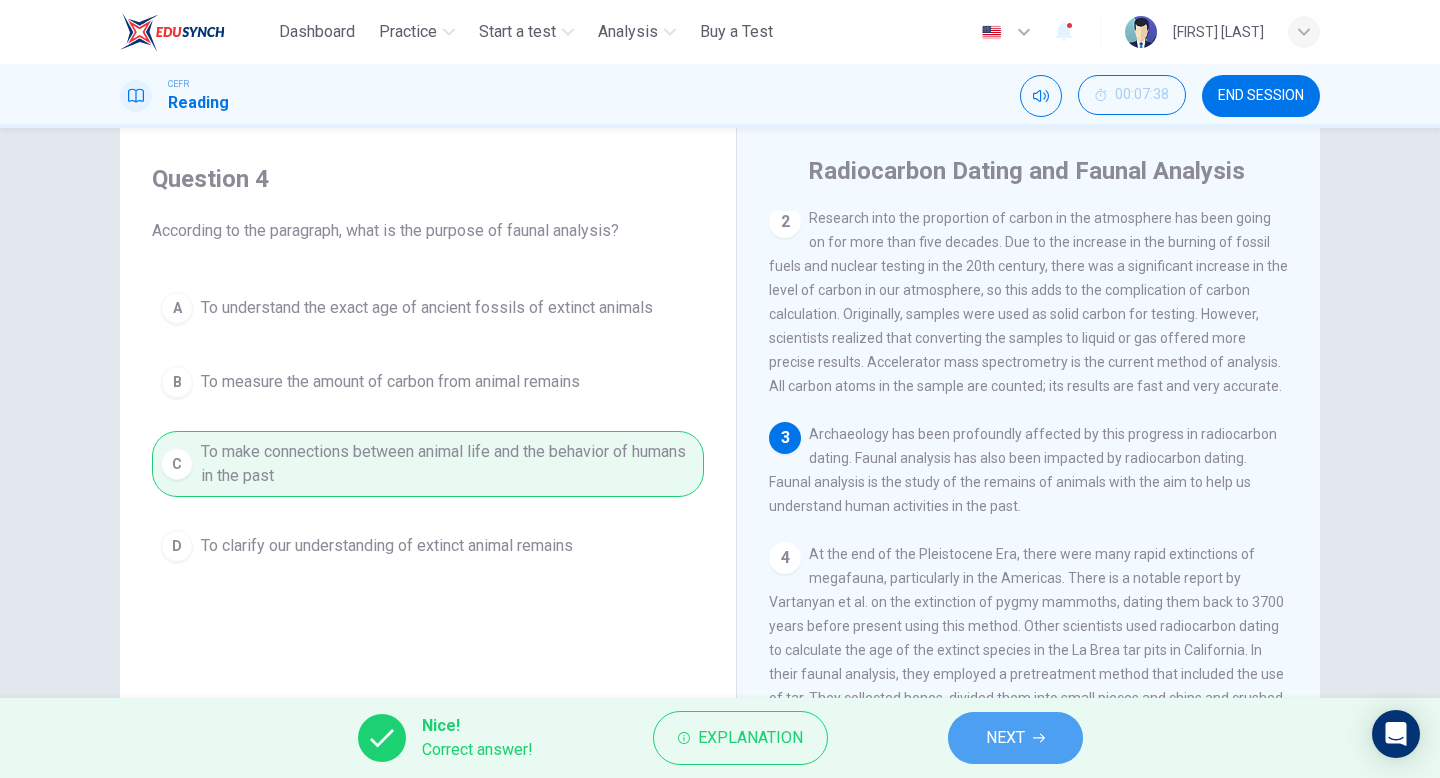 click on "NEXT" at bounding box center (1015, 738) 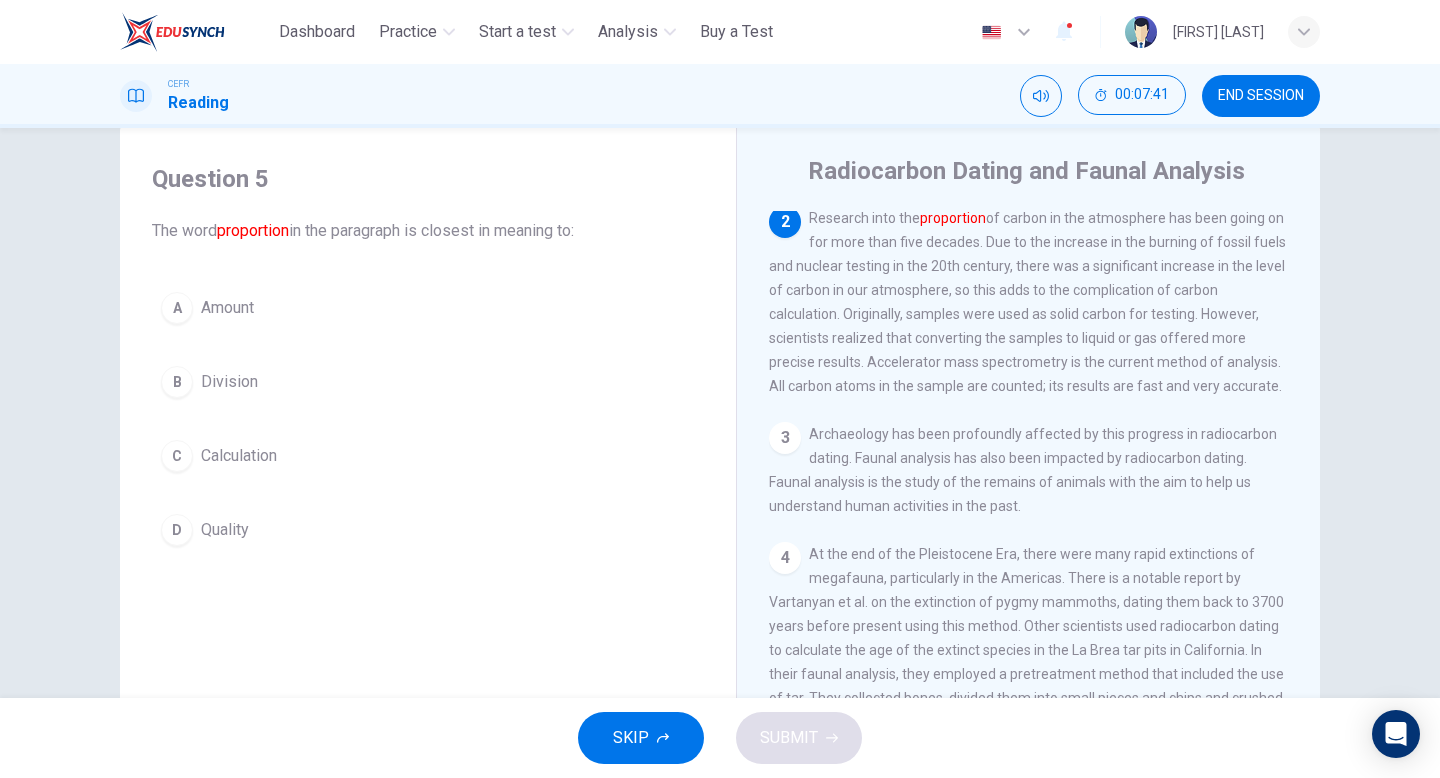 scroll, scrollTop: 184, scrollLeft: 0, axis: vertical 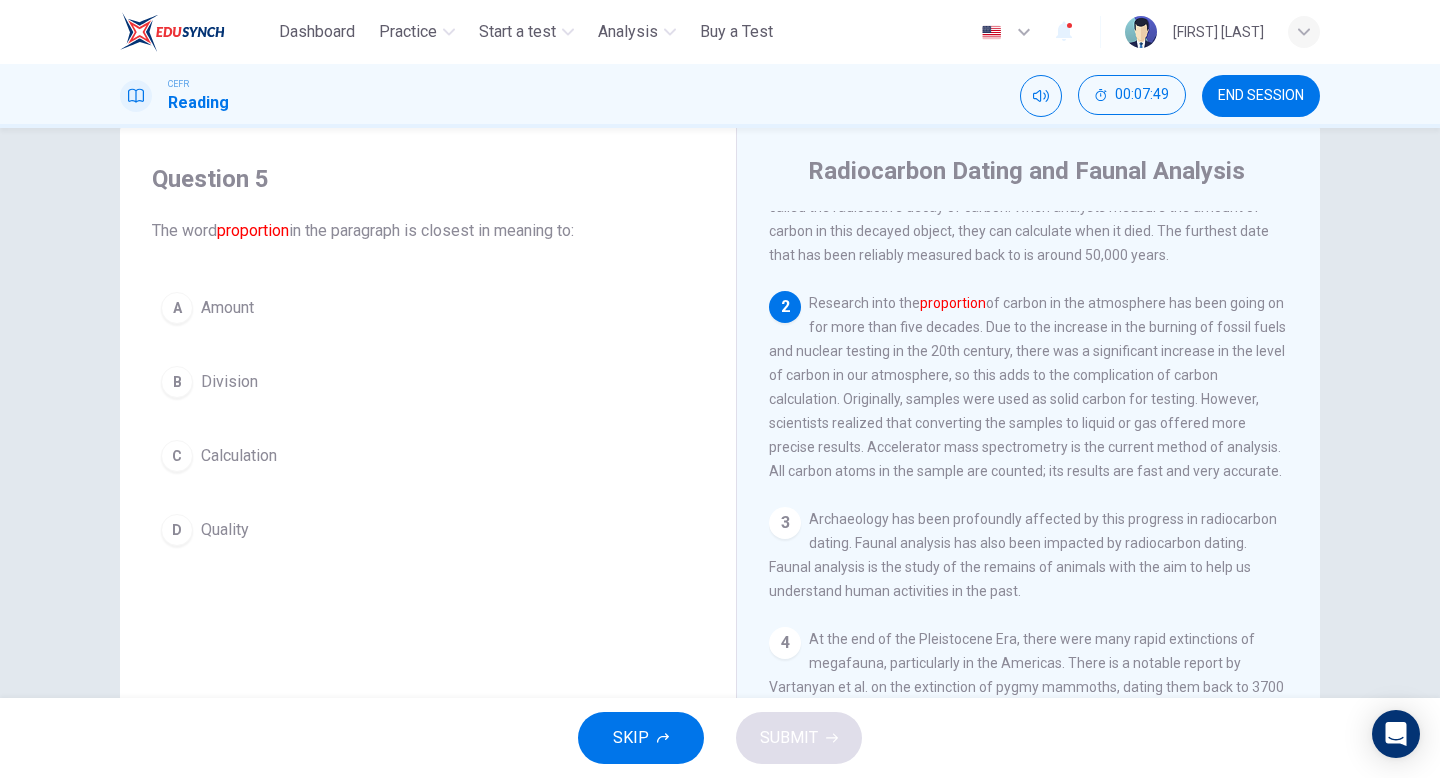 click on "A" at bounding box center (177, 308) 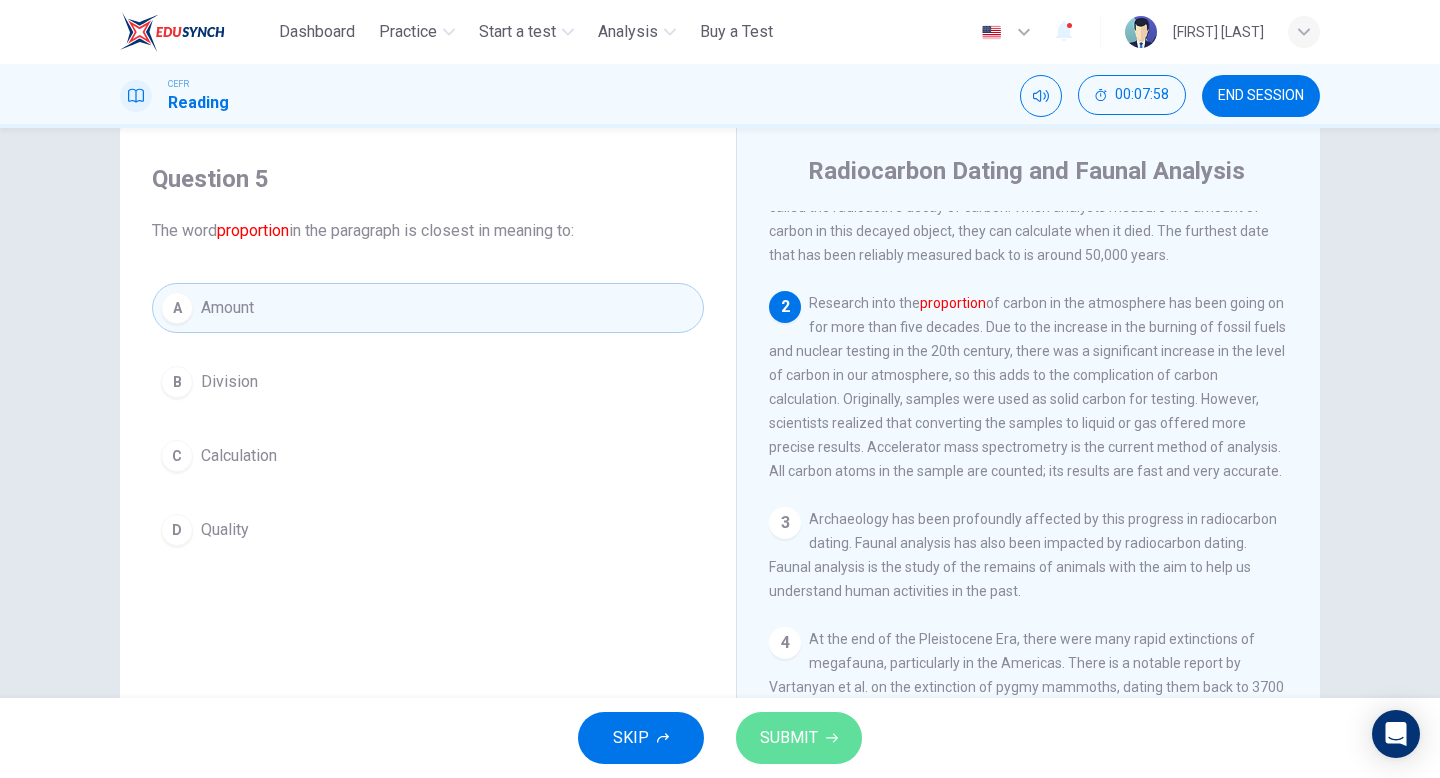 click on "SUBMIT" at bounding box center [799, 738] 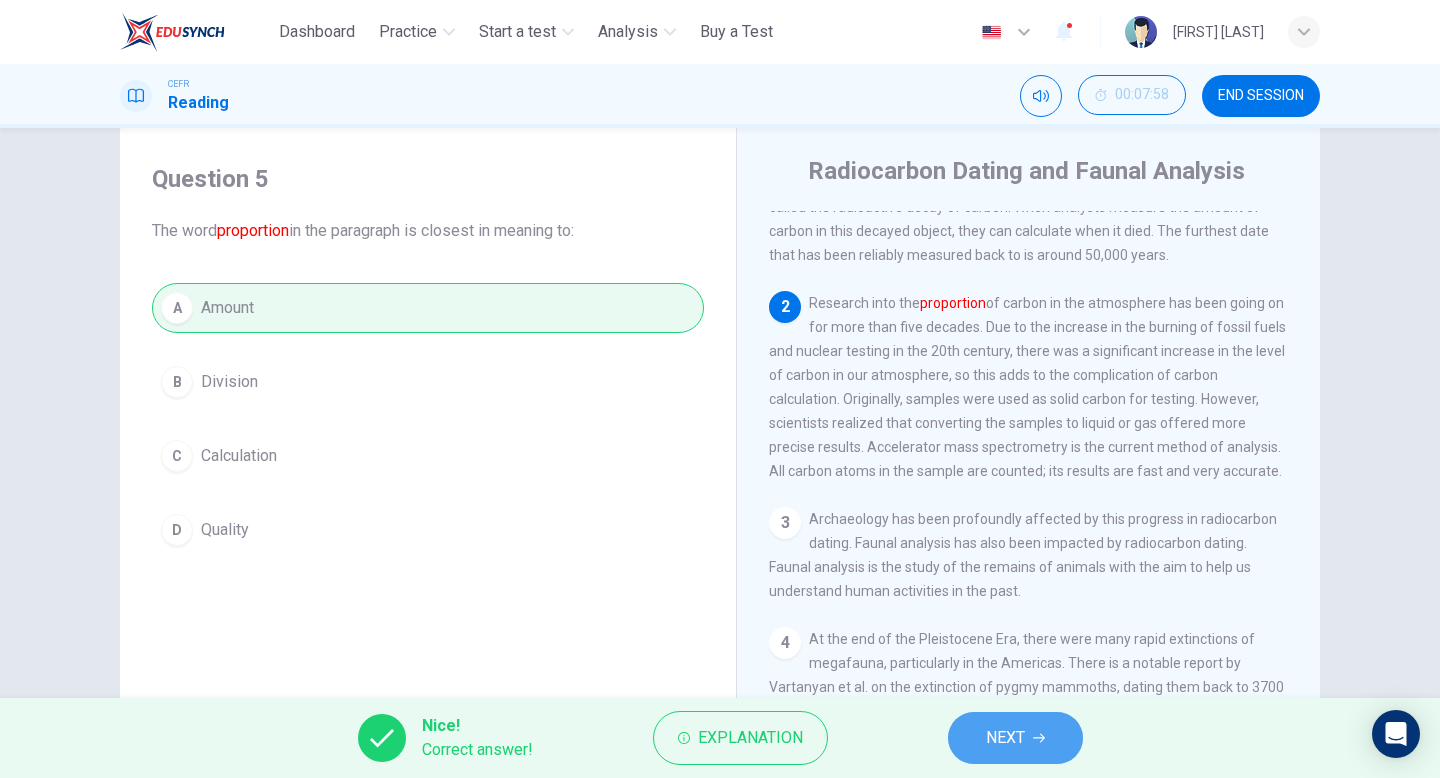 click on "NEXT" at bounding box center [1015, 738] 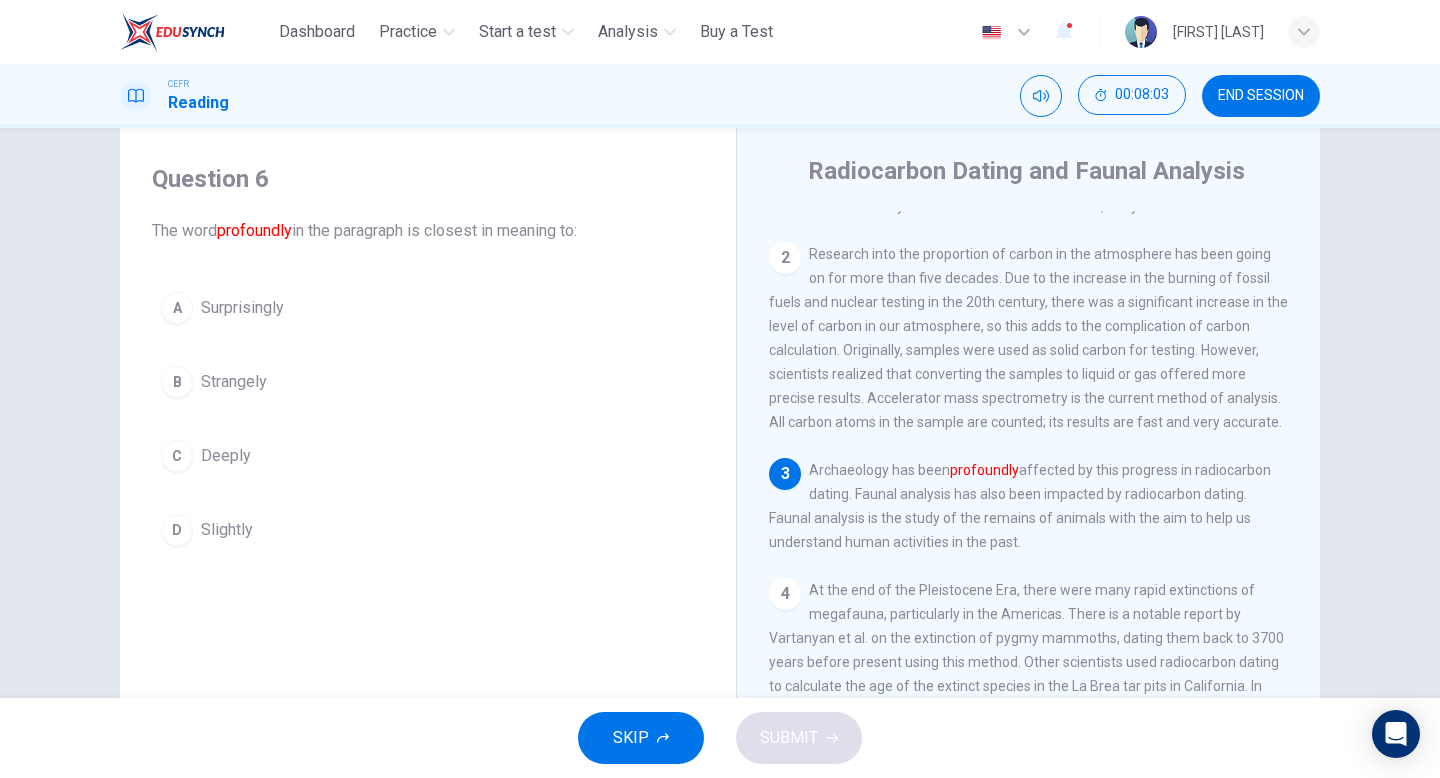 scroll, scrollTop: 241, scrollLeft: 0, axis: vertical 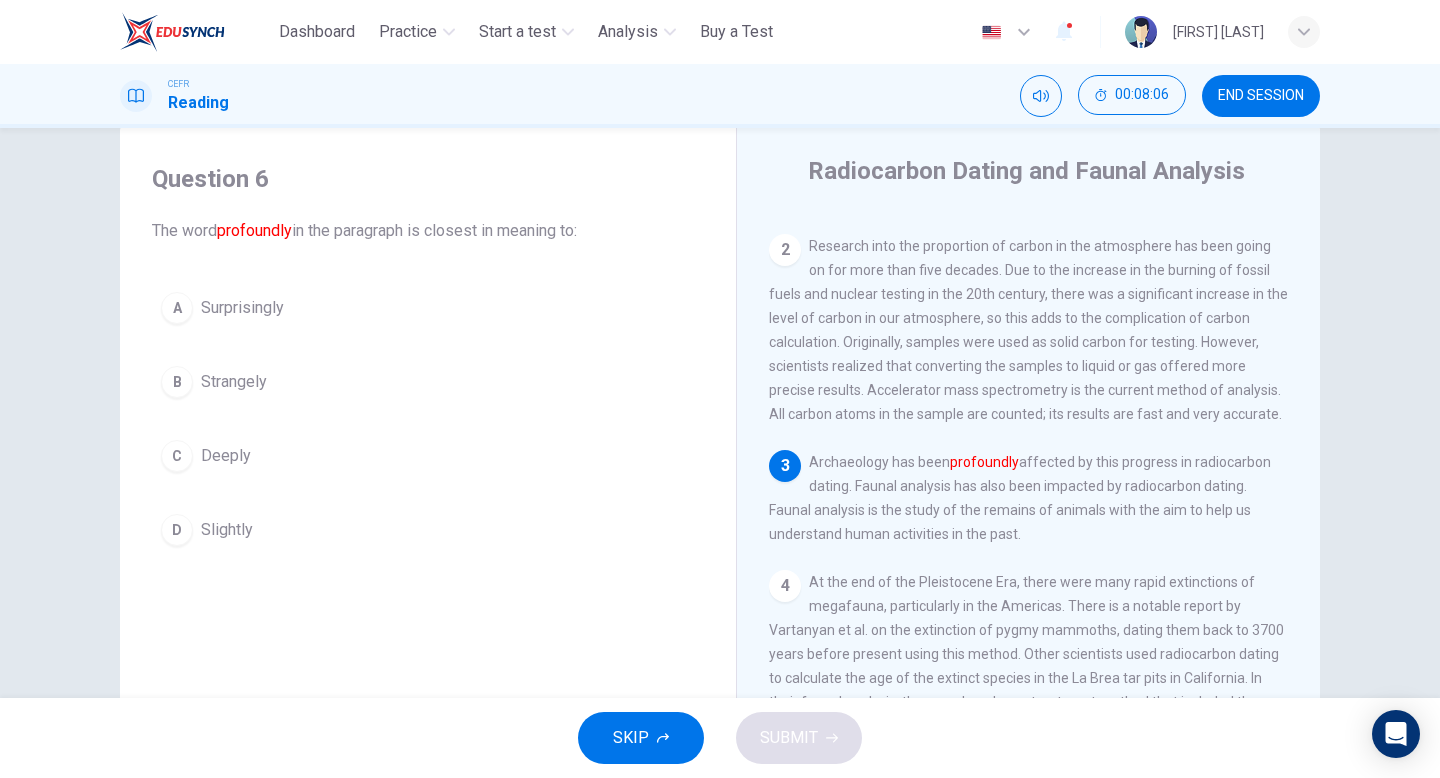 click on "C" at bounding box center [177, 308] 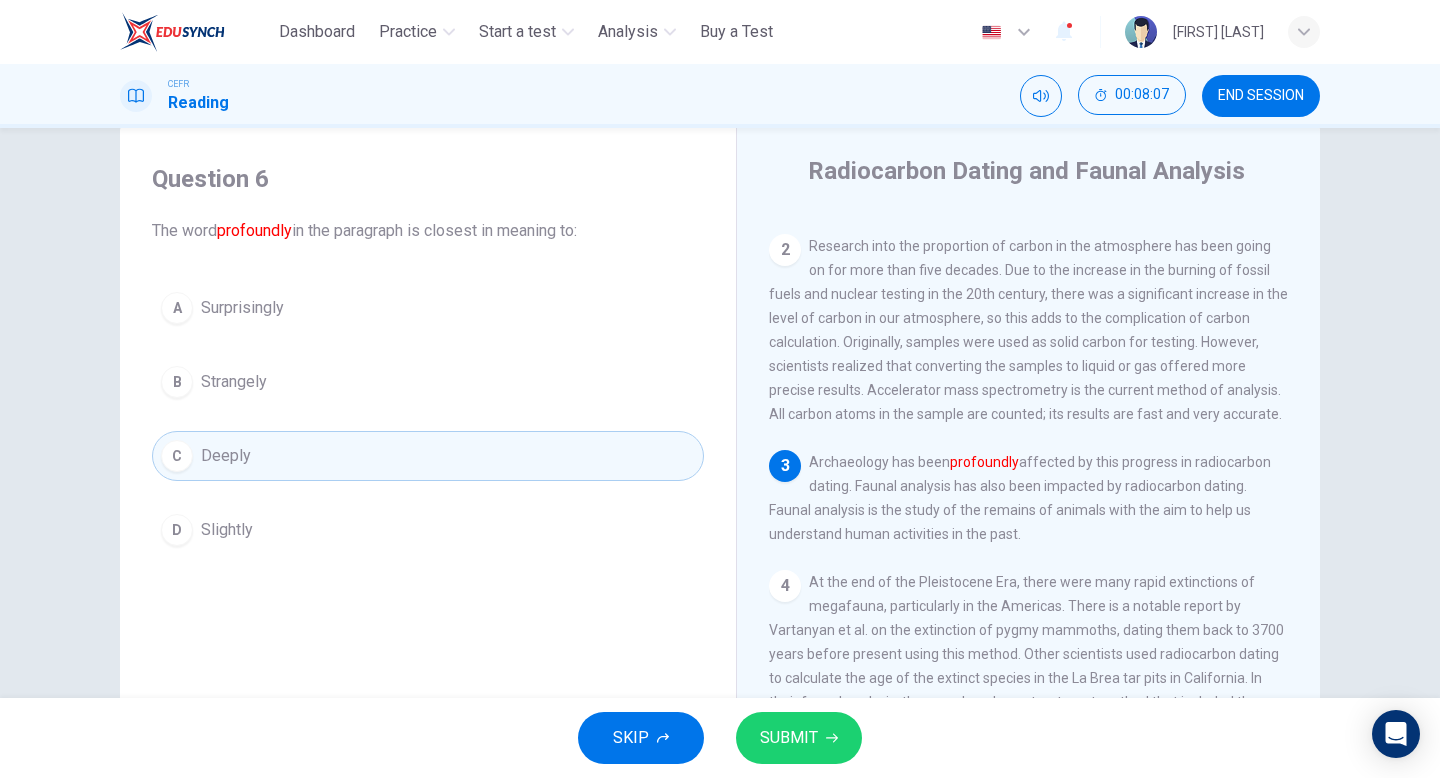 click on "SUBMIT" at bounding box center [799, 738] 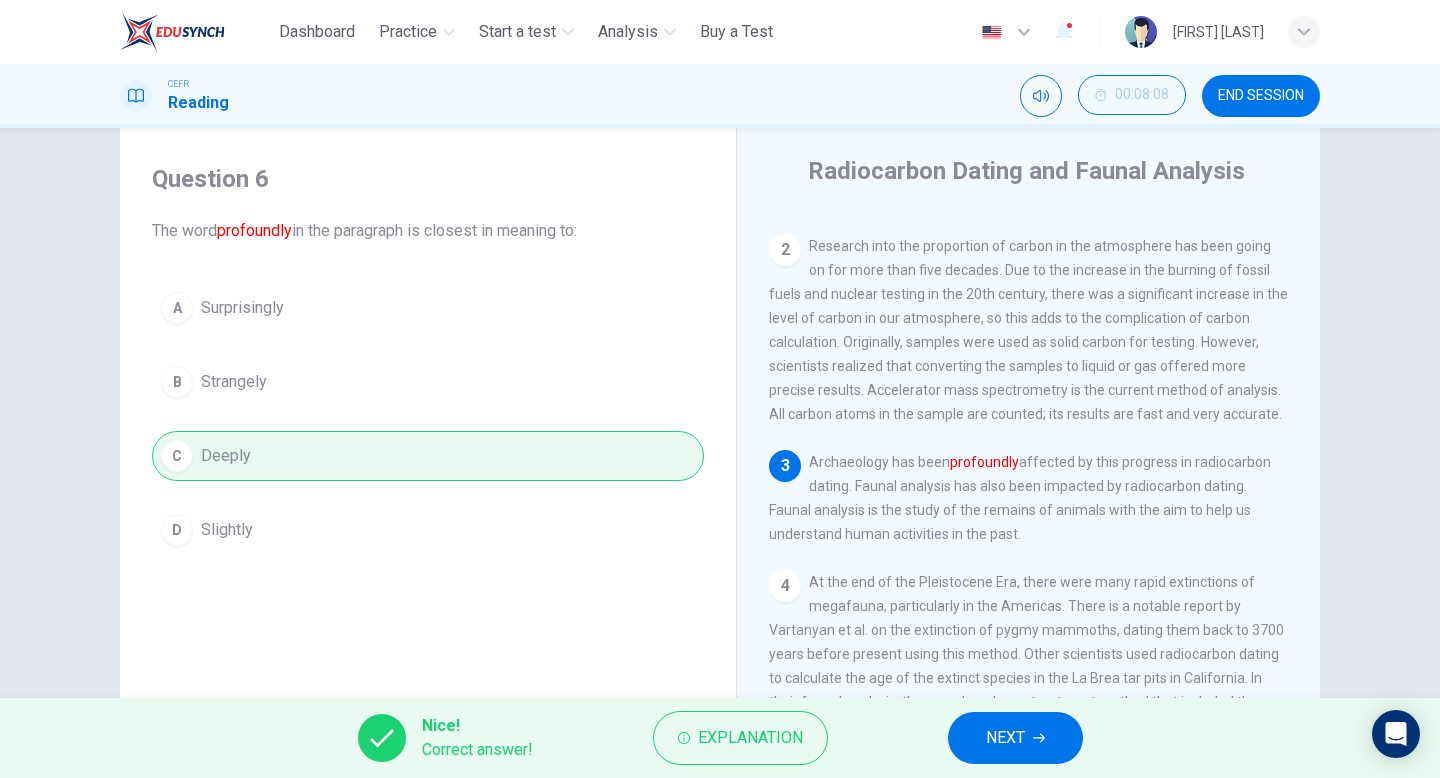 click on "NEXT" at bounding box center [1005, 738] 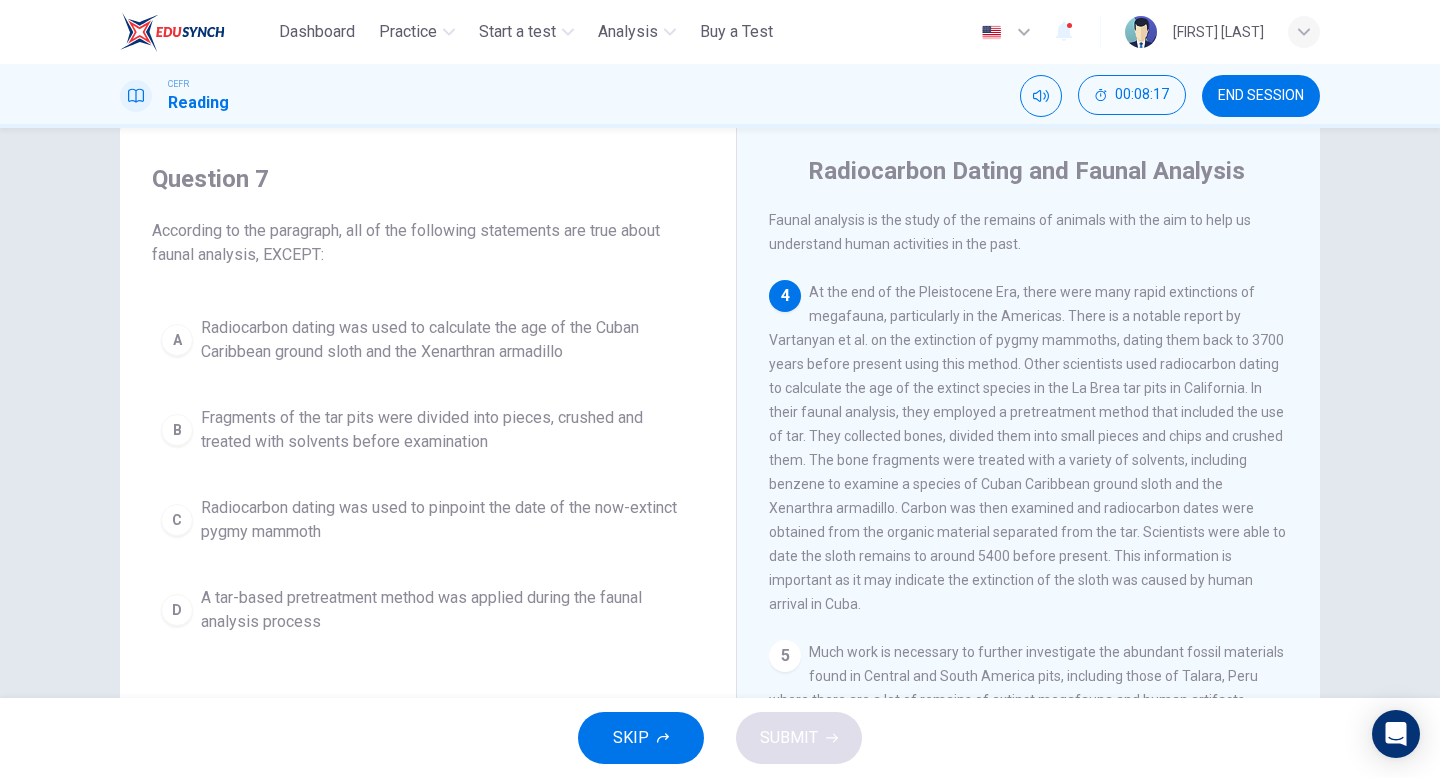 scroll, scrollTop: 569, scrollLeft: 0, axis: vertical 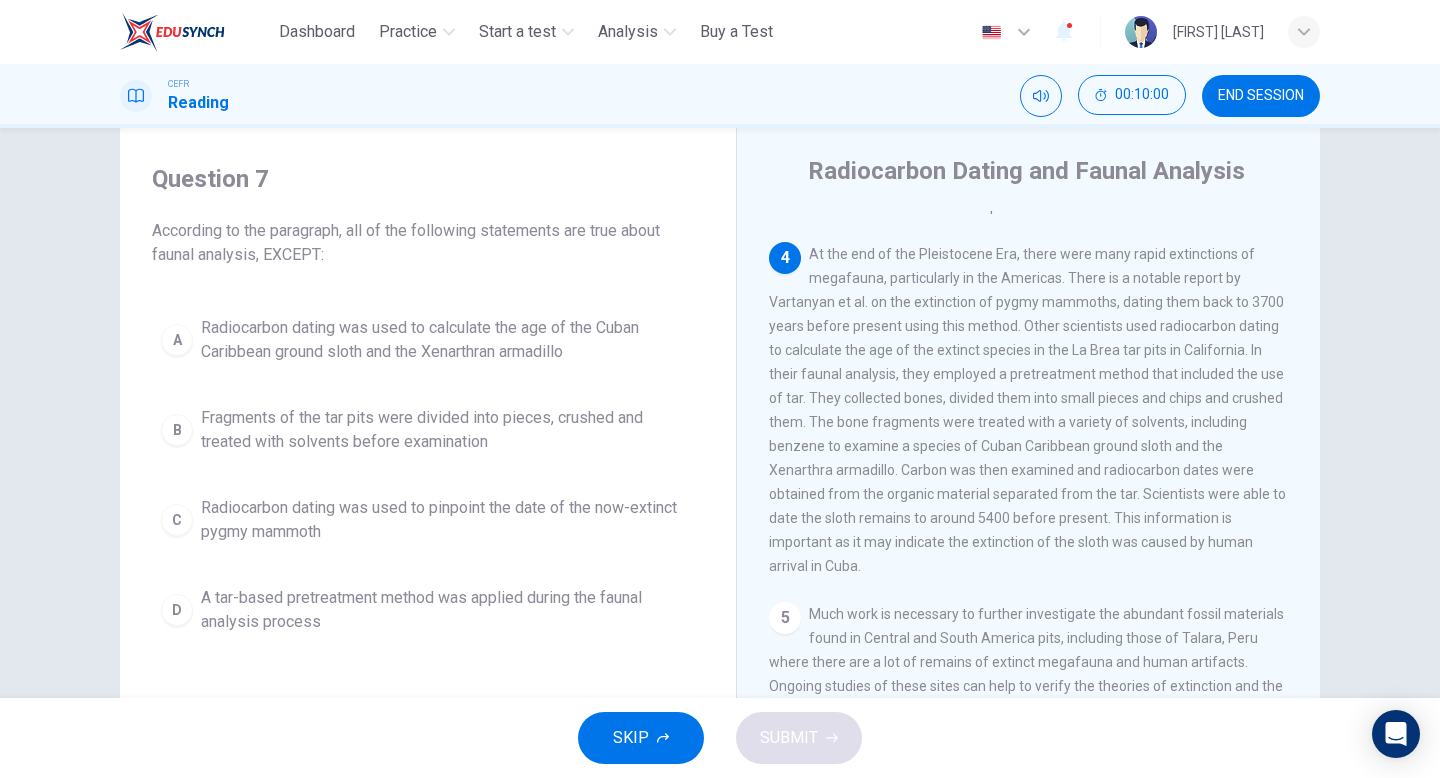 click on "A tar-based pretreatment method was applied during the faunal analysis process" at bounding box center [448, 340] 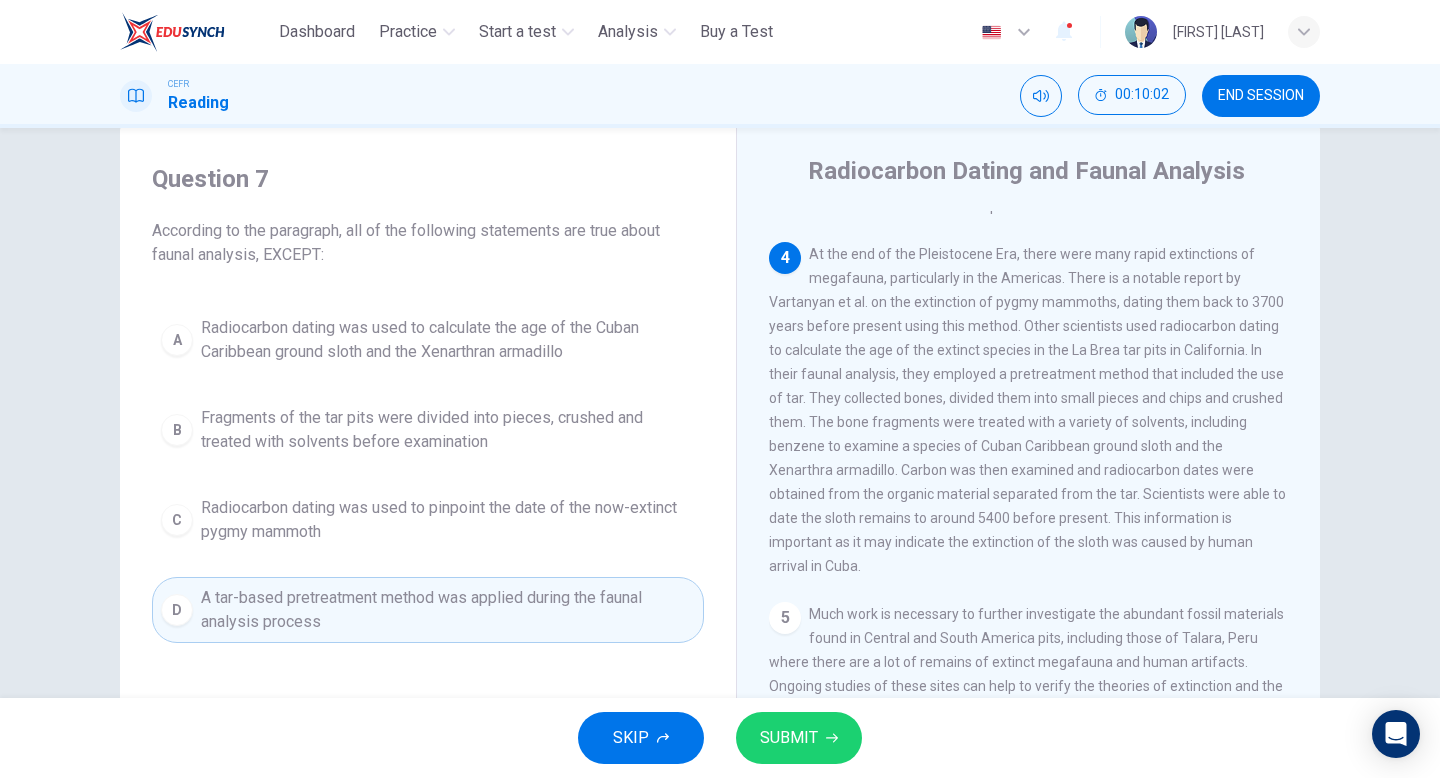 click on "SUBMIT" at bounding box center (799, 738) 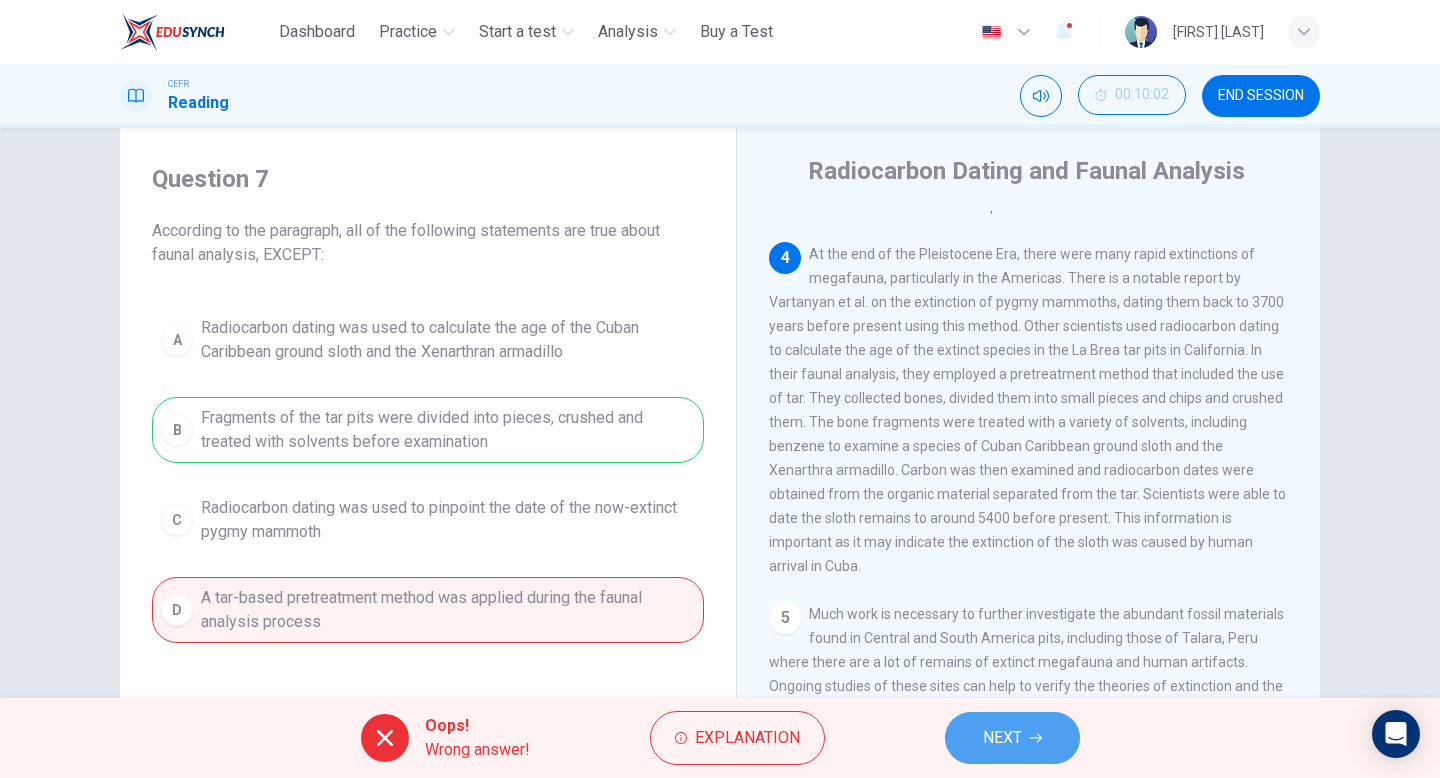 click on "NEXT" at bounding box center [1002, 738] 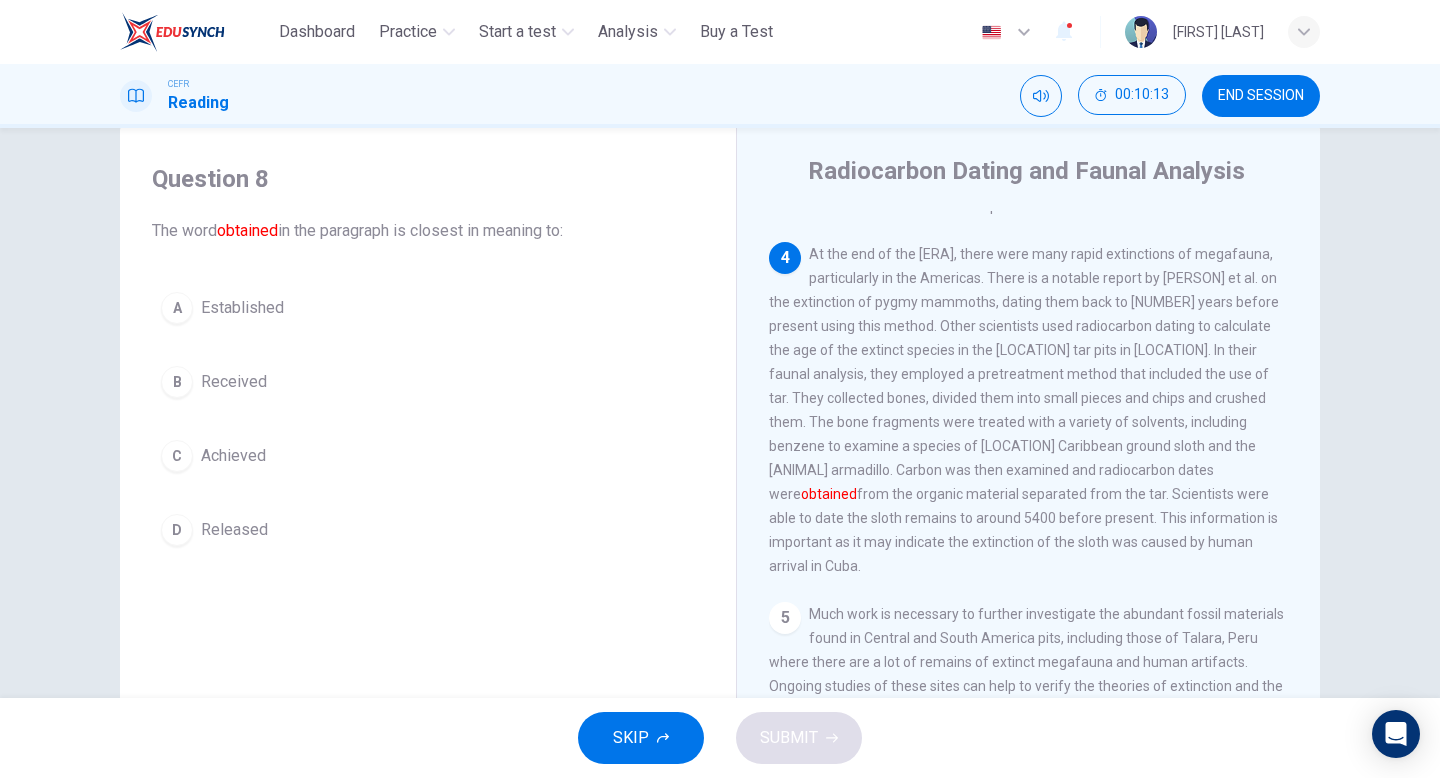 click on "B" at bounding box center (177, 308) 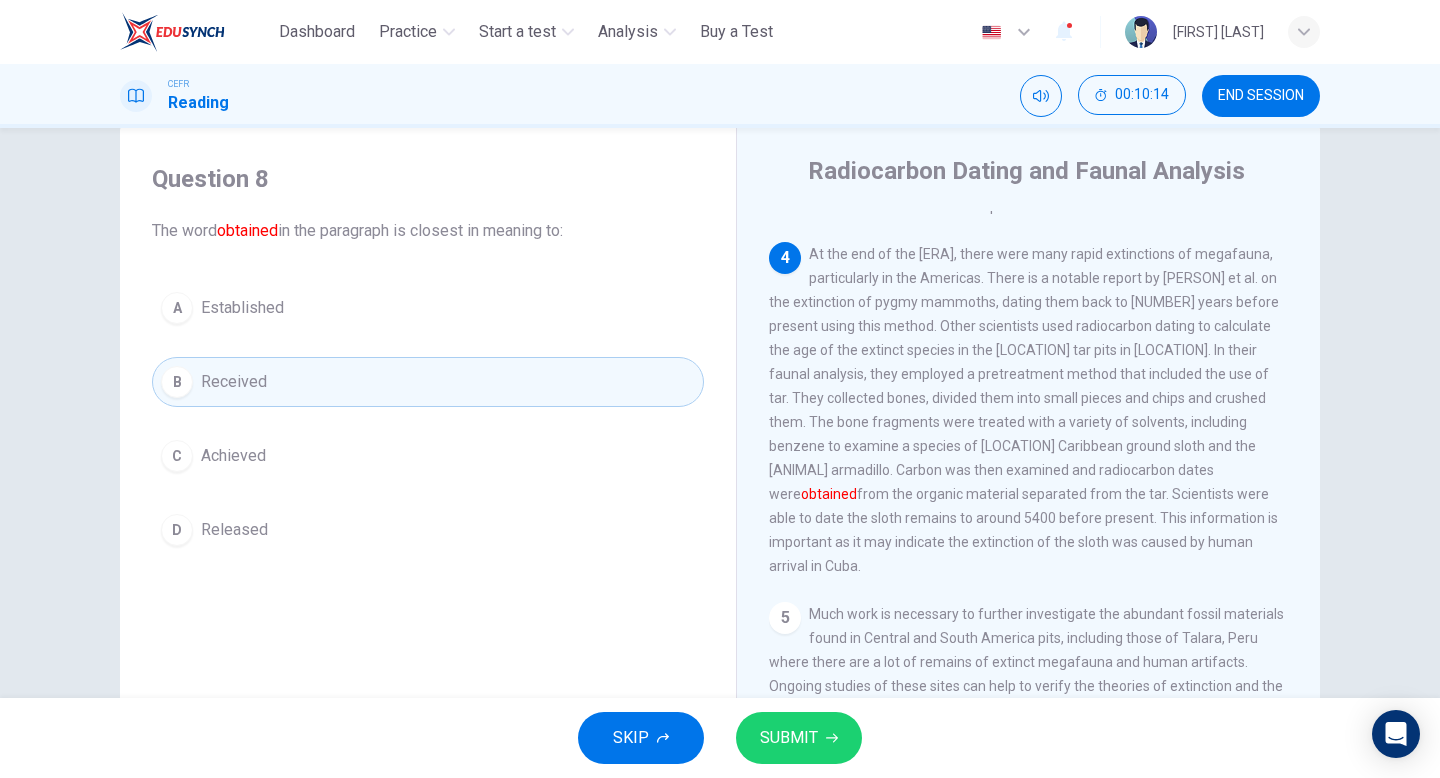 click on "SUBMIT" at bounding box center (789, 738) 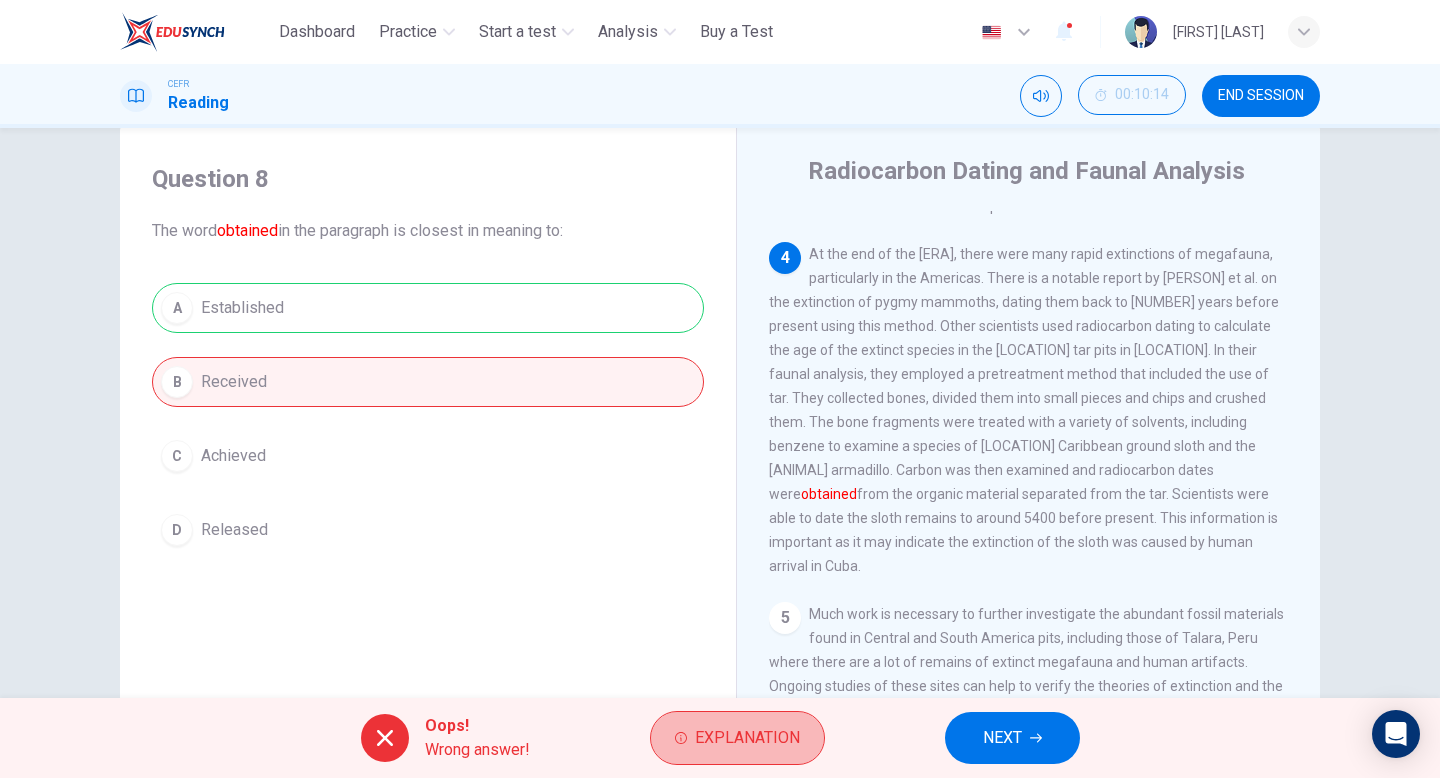 click on "Explanation" at bounding box center [747, 738] 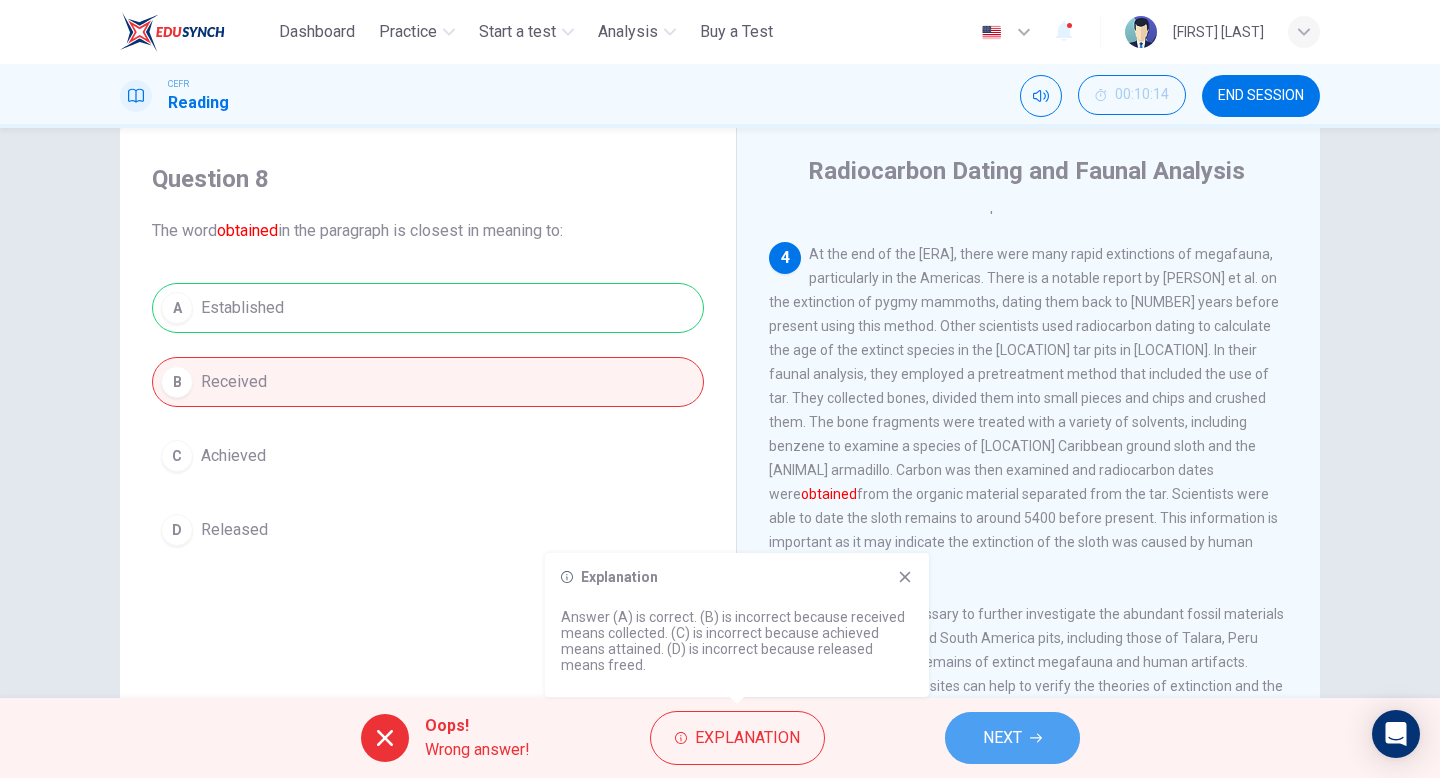 click on "NEXT" at bounding box center (1002, 738) 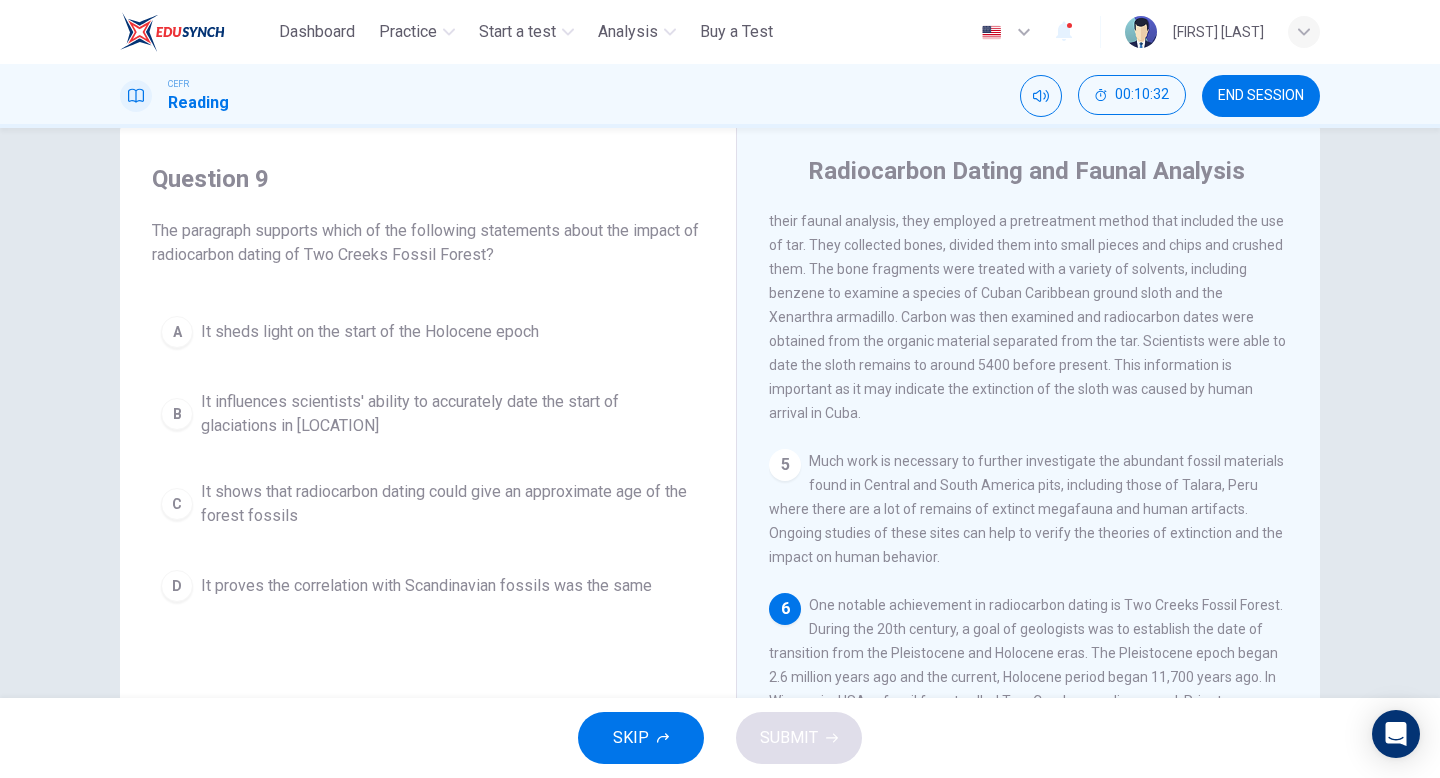 scroll, scrollTop: 862, scrollLeft: 0, axis: vertical 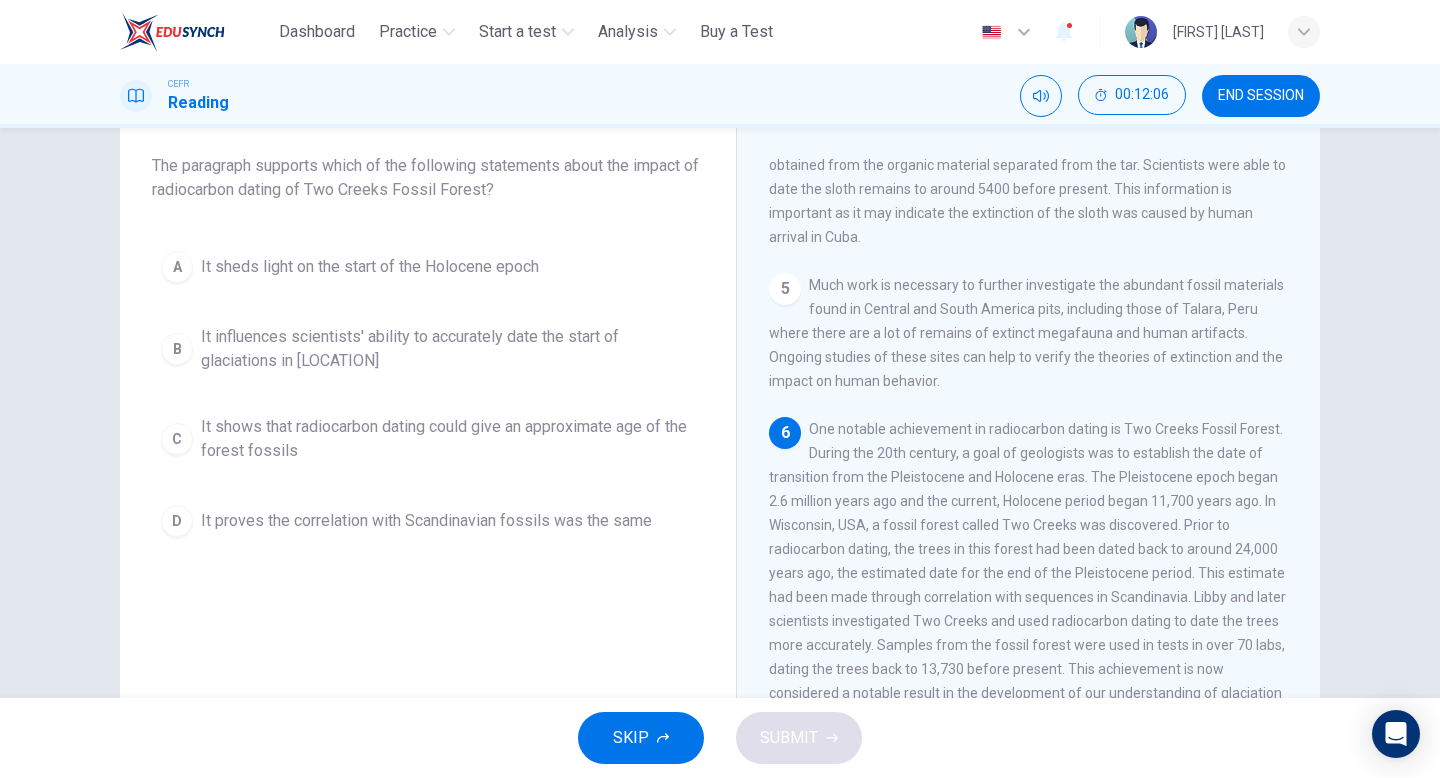 click on "C" at bounding box center (177, 267) 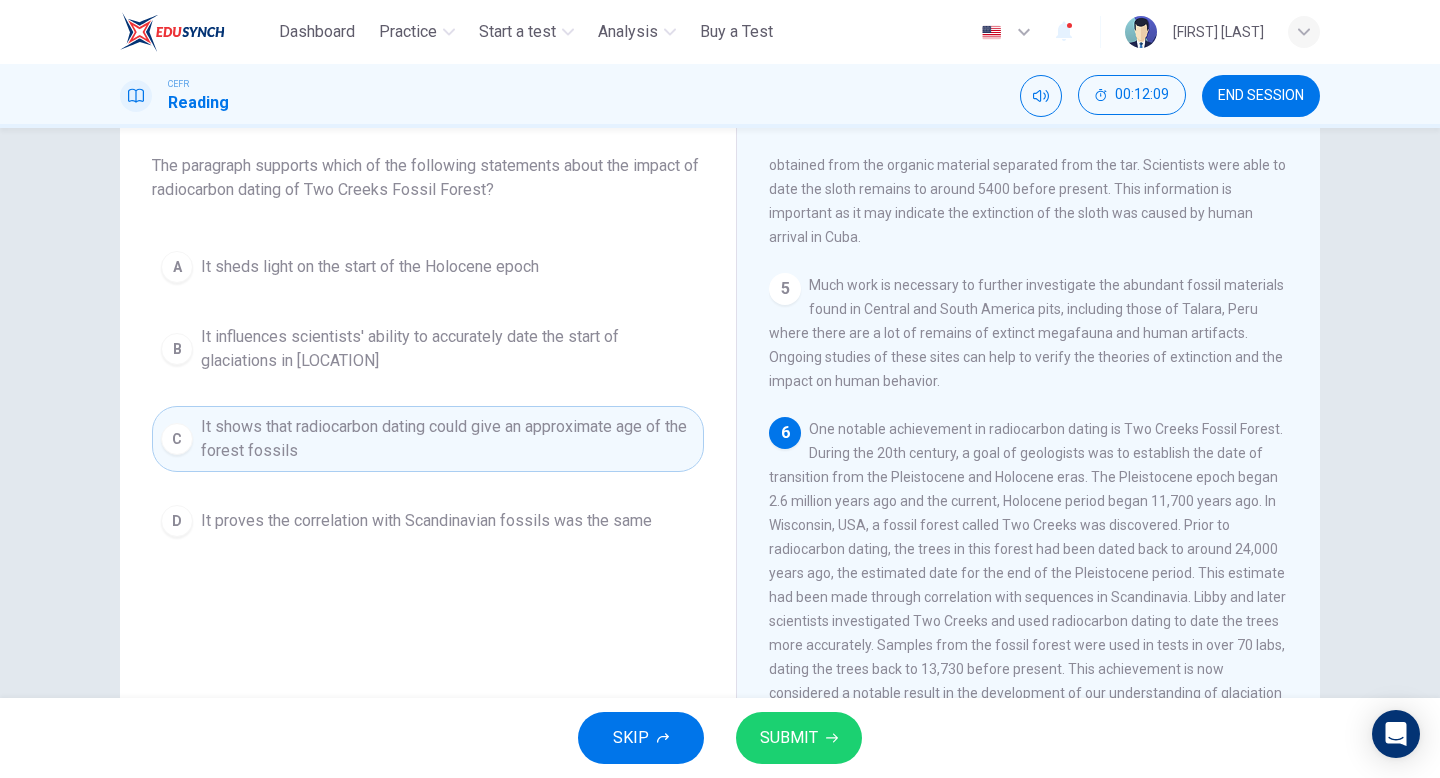 click on "SUBMIT" at bounding box center (799, 738) 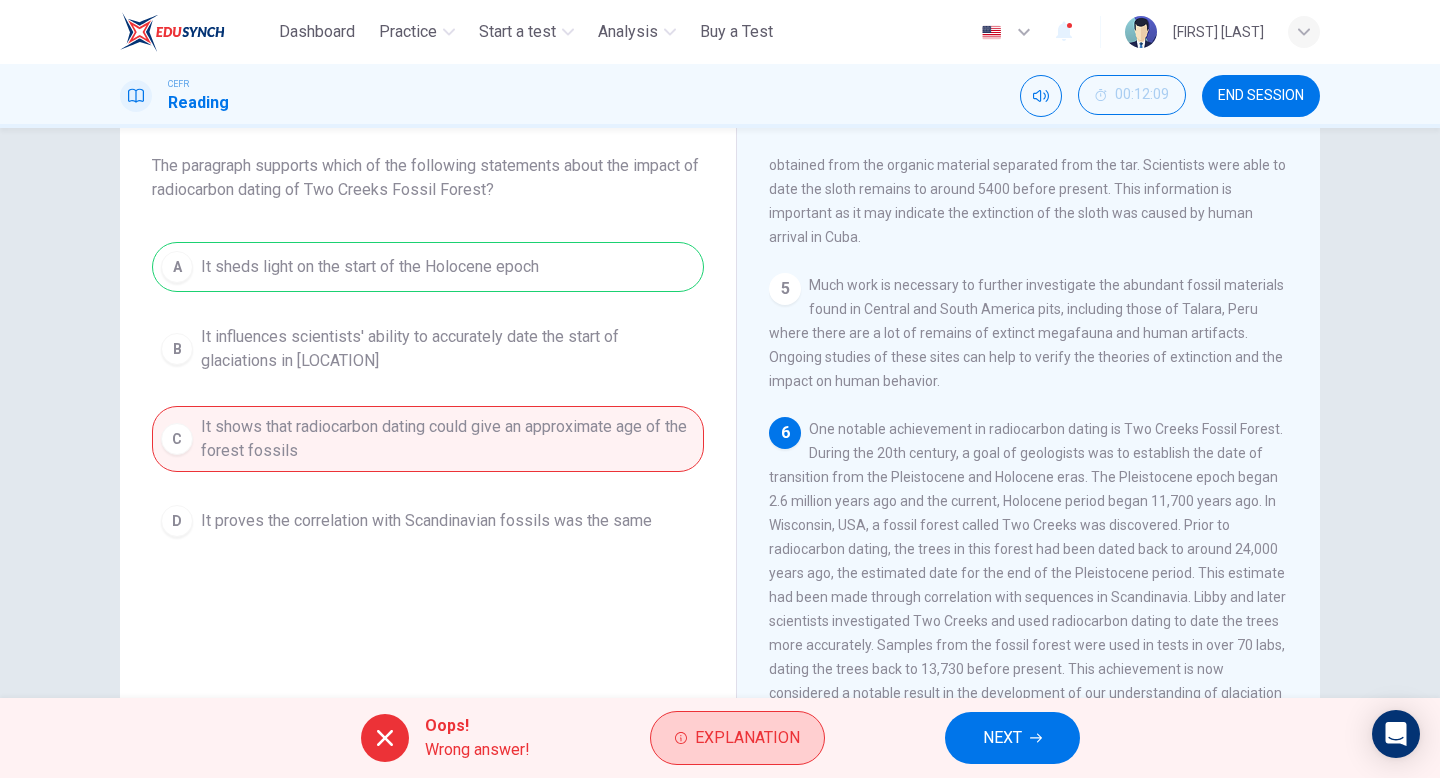 click on "Explanation" at bounding box center [747, 738] 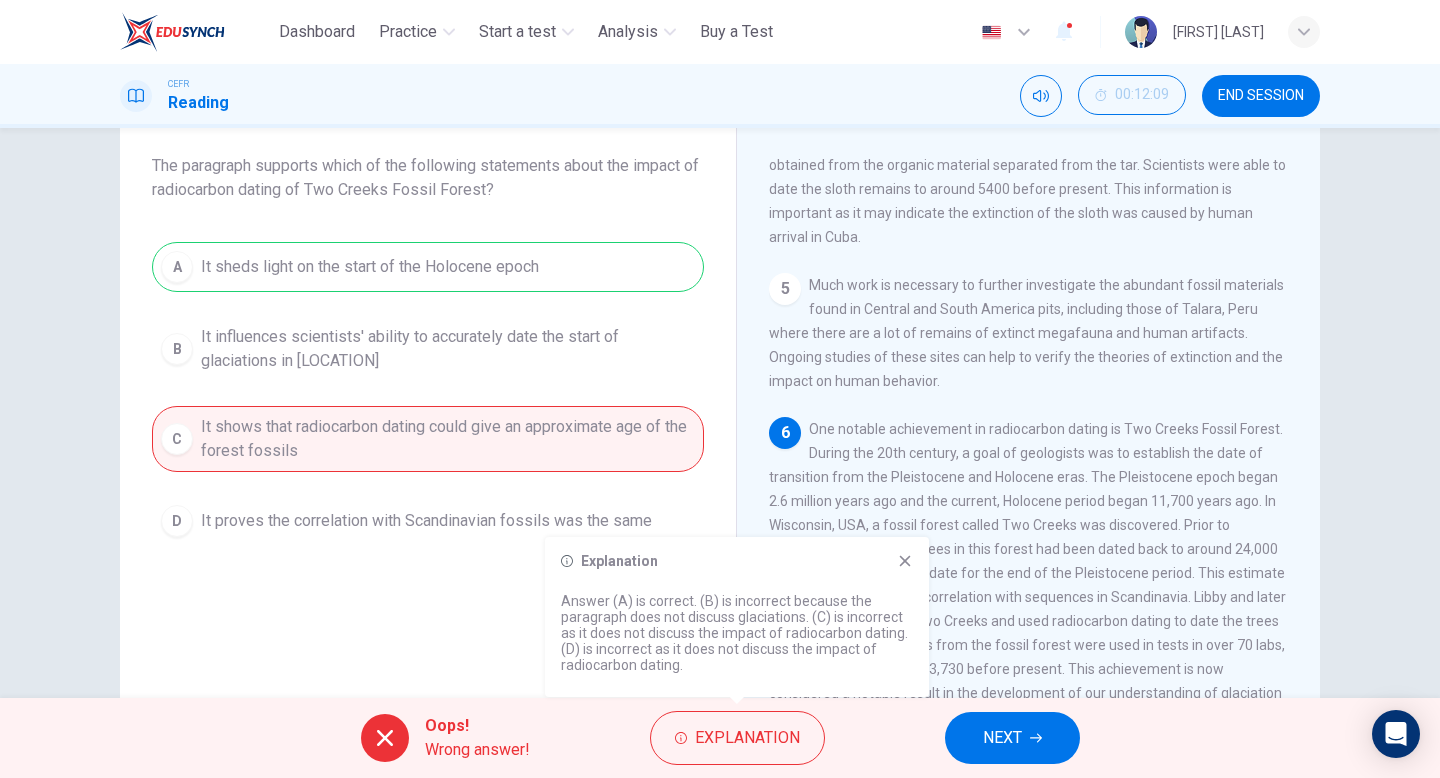 click on "NEXT" at bounding box center (1012, 738) 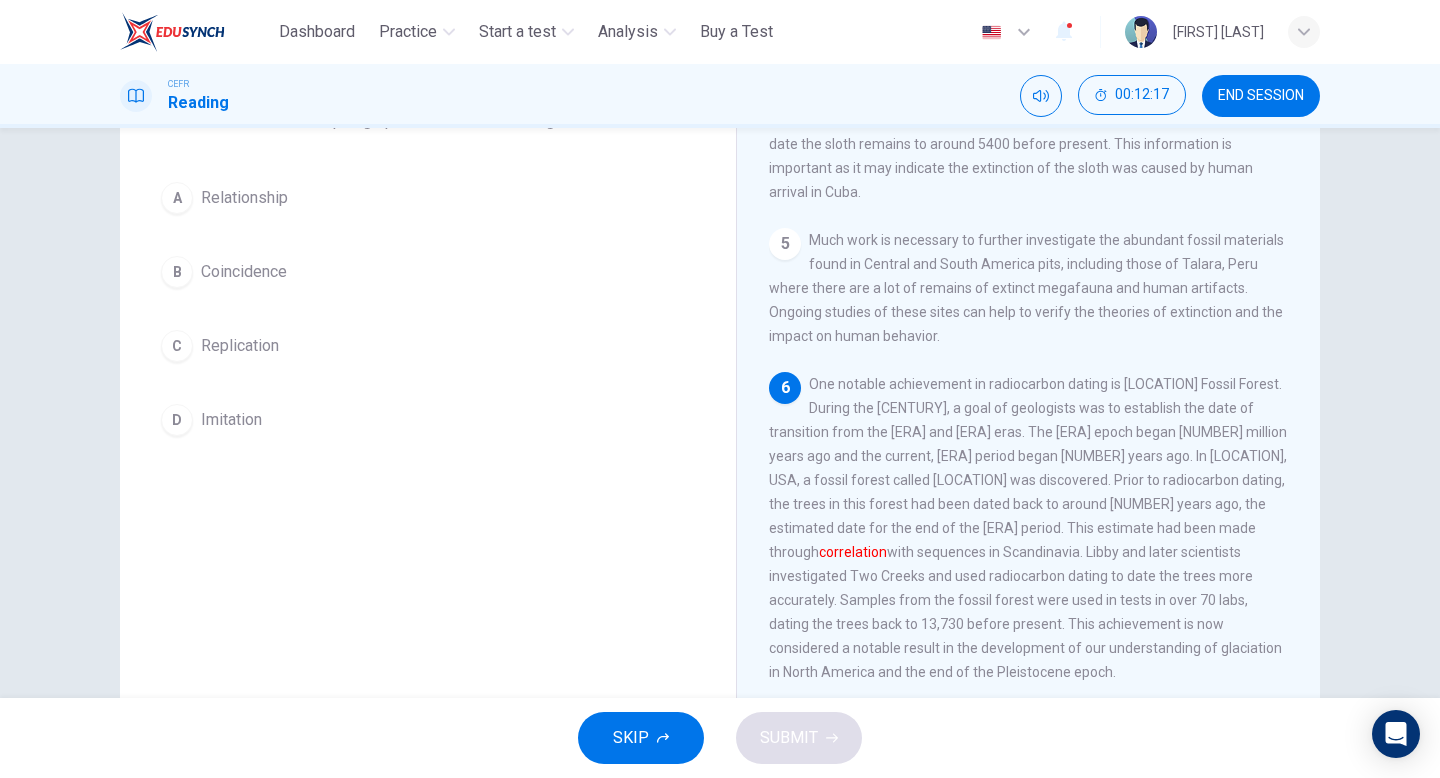 scroll, scrollTop: 133, scrollLeft: 0, axis: vertical 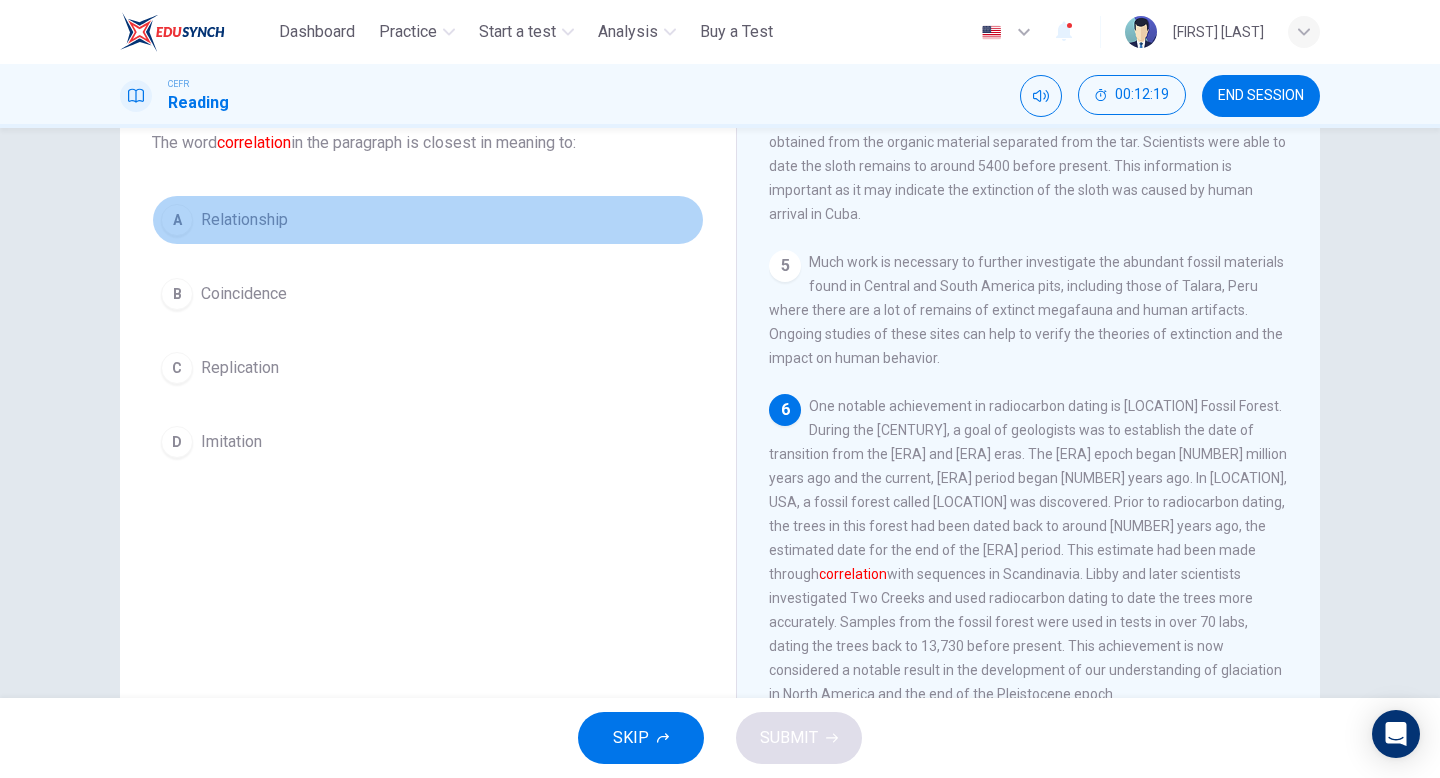 click on "A" at bounding box center (177, 220) 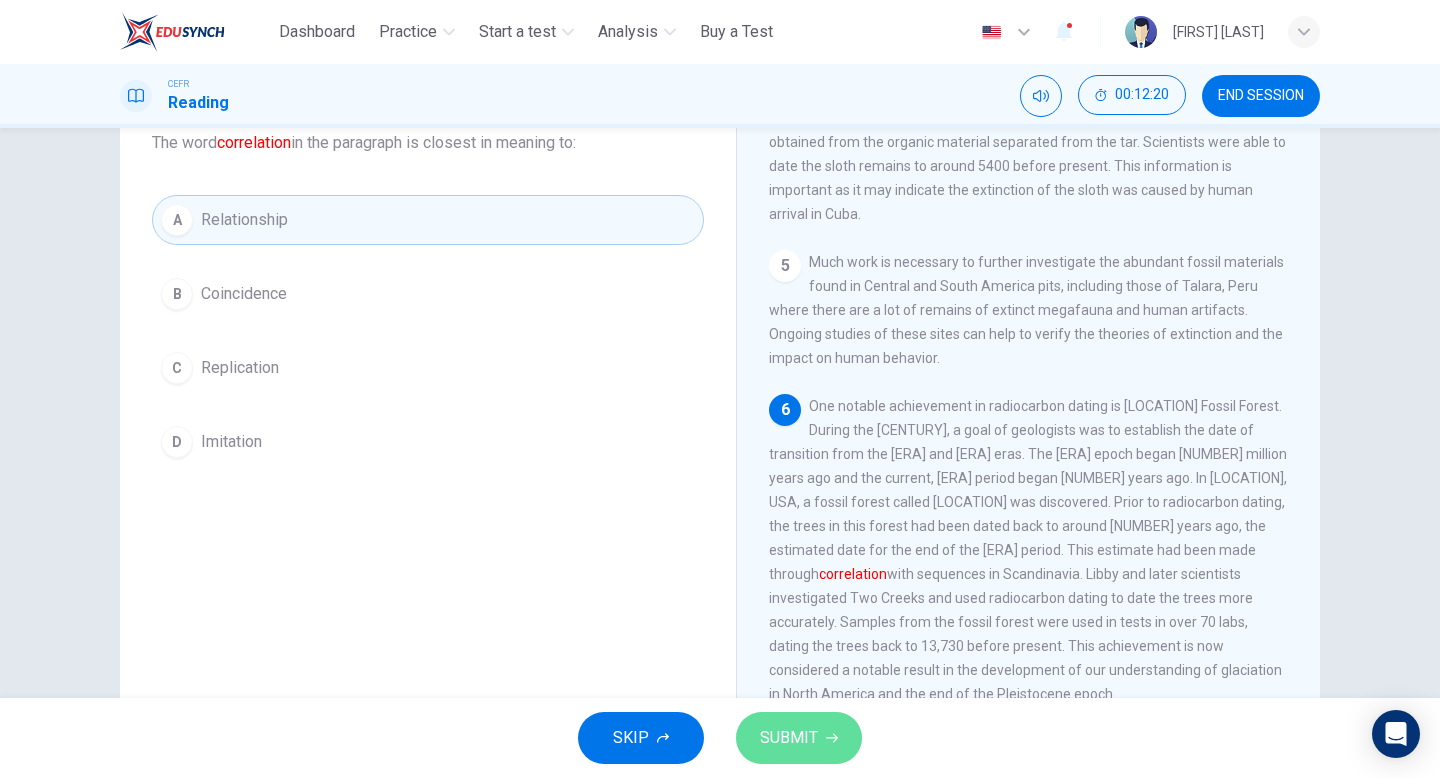 click on "SUBMIT" at bounding box center [799, 738] 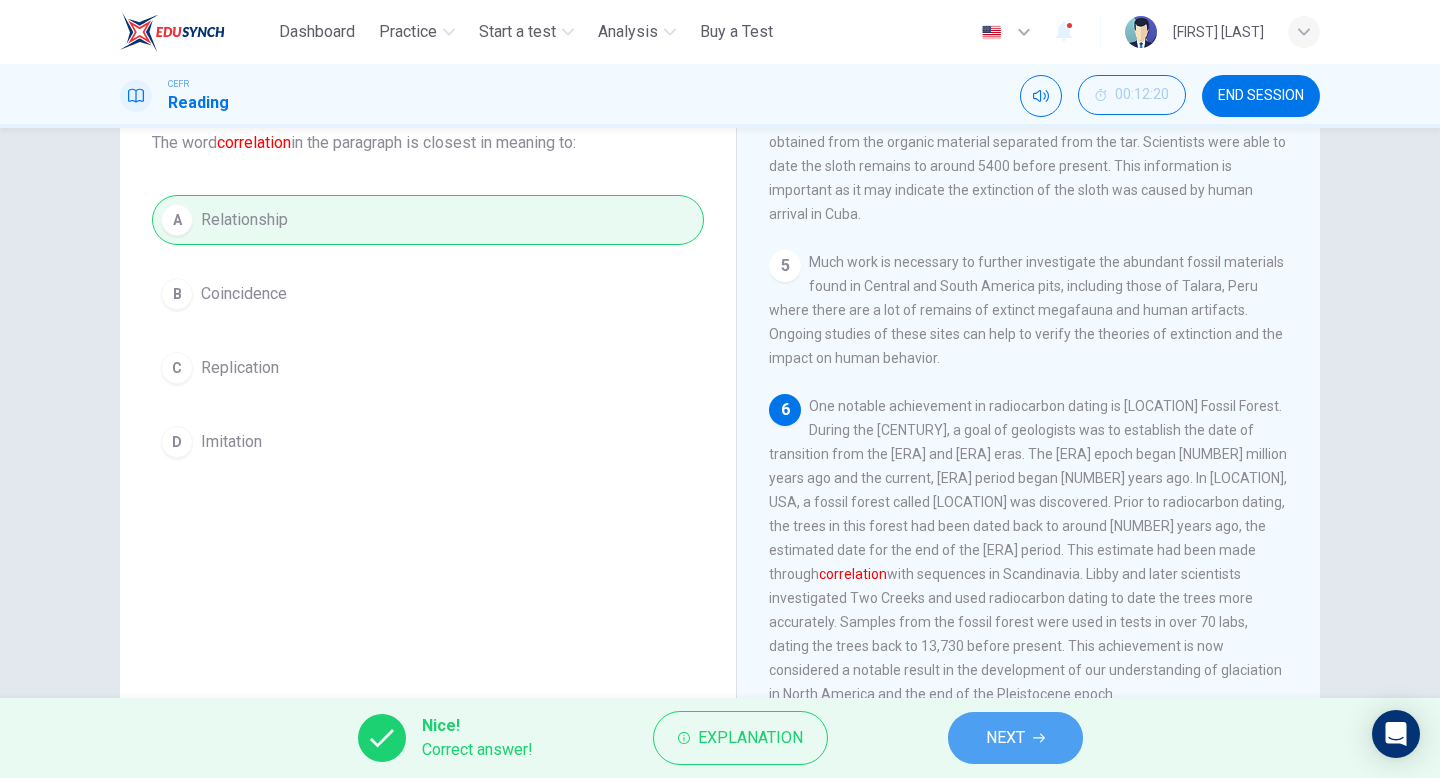click on "NEXT" at bounding box center [1015, 738] 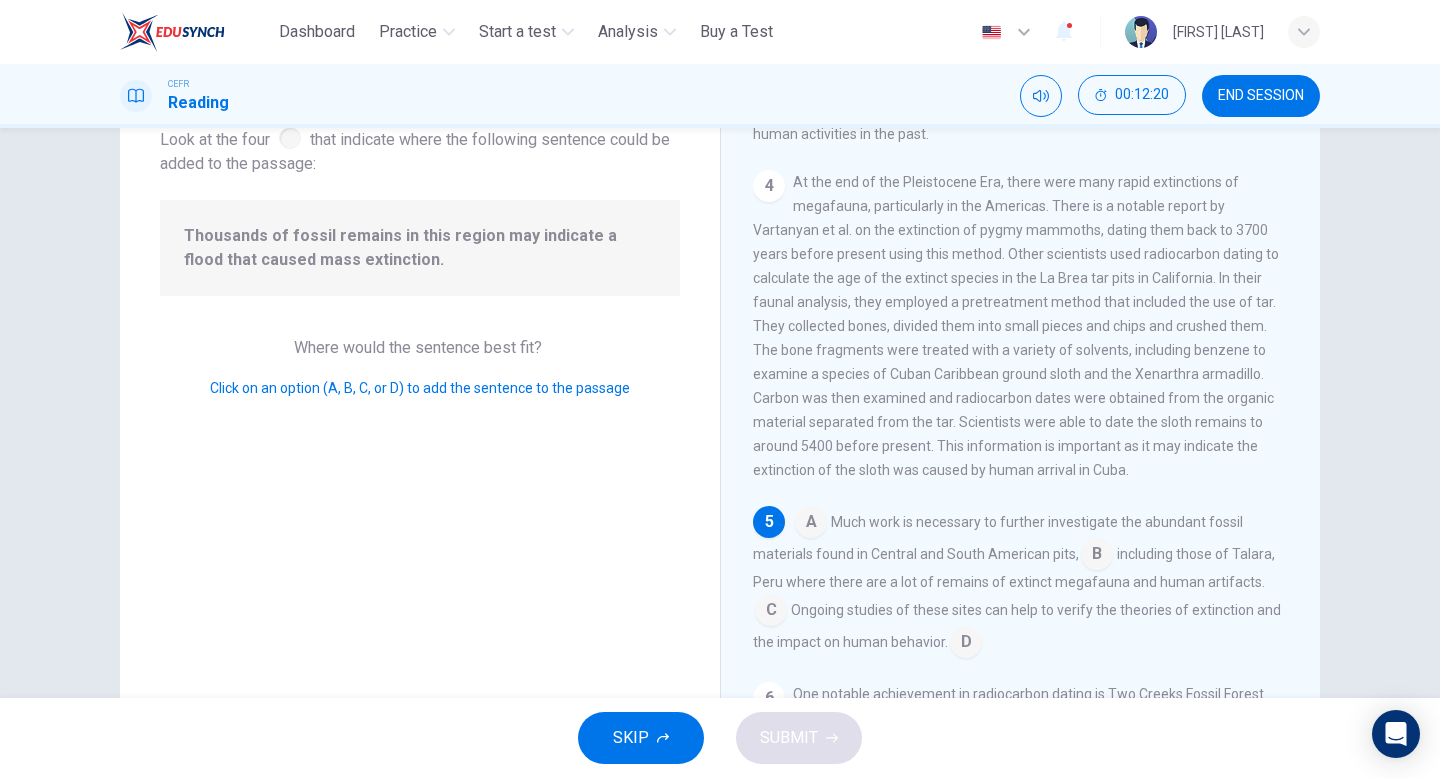 scroll, scrollTop: 748, scrollLeft: 0, axis: vertical 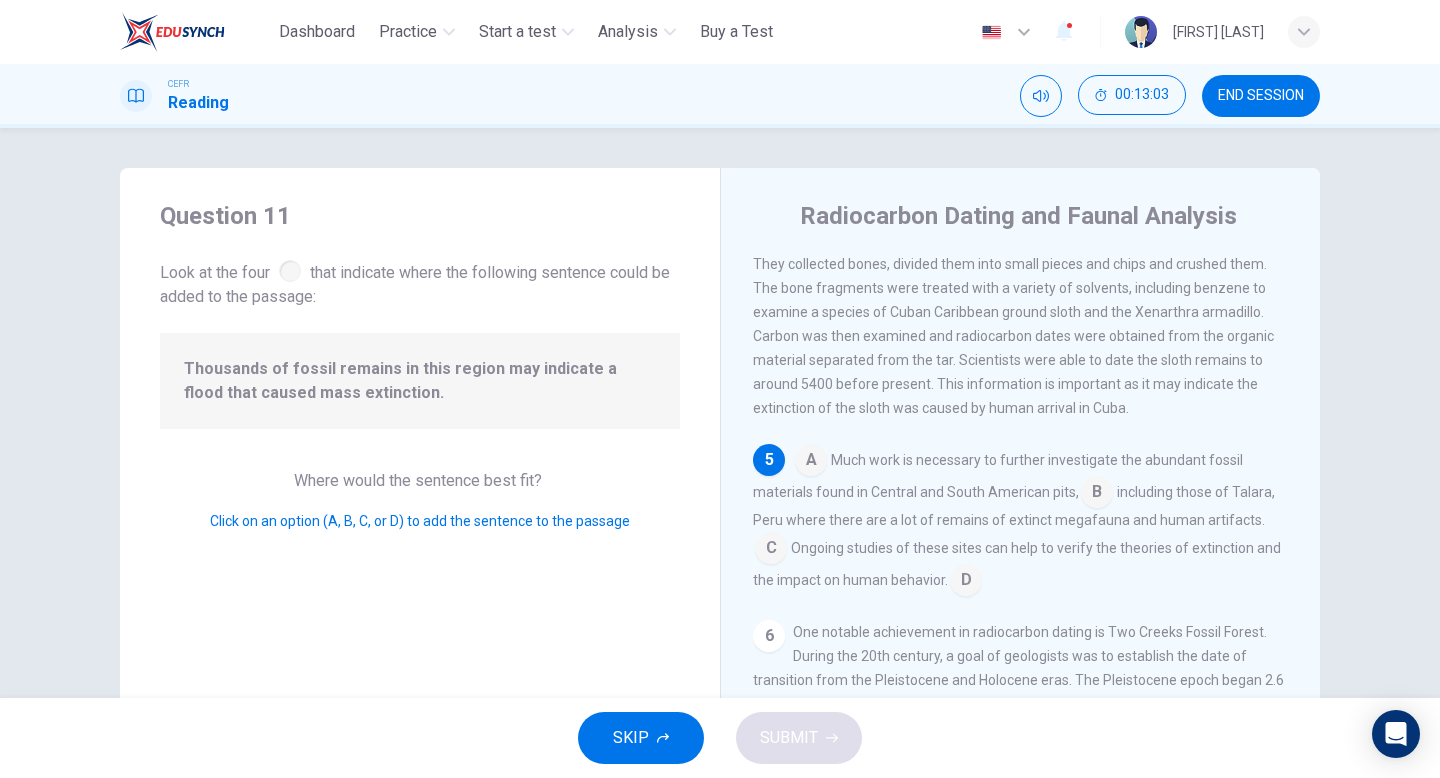 click at bounding box center [811, 462] 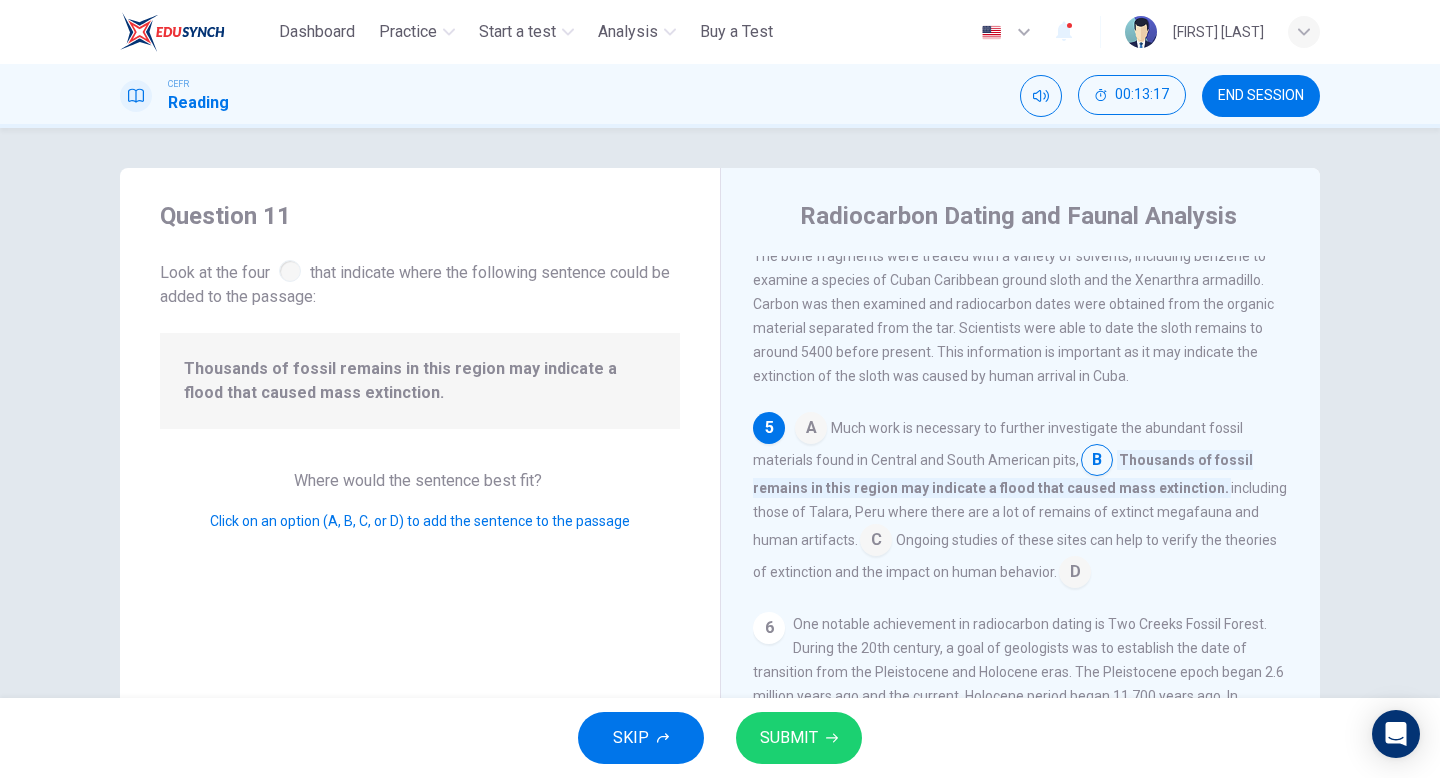 scroll, scrollTop: 785, scrollLeft: 0, axis: vertical 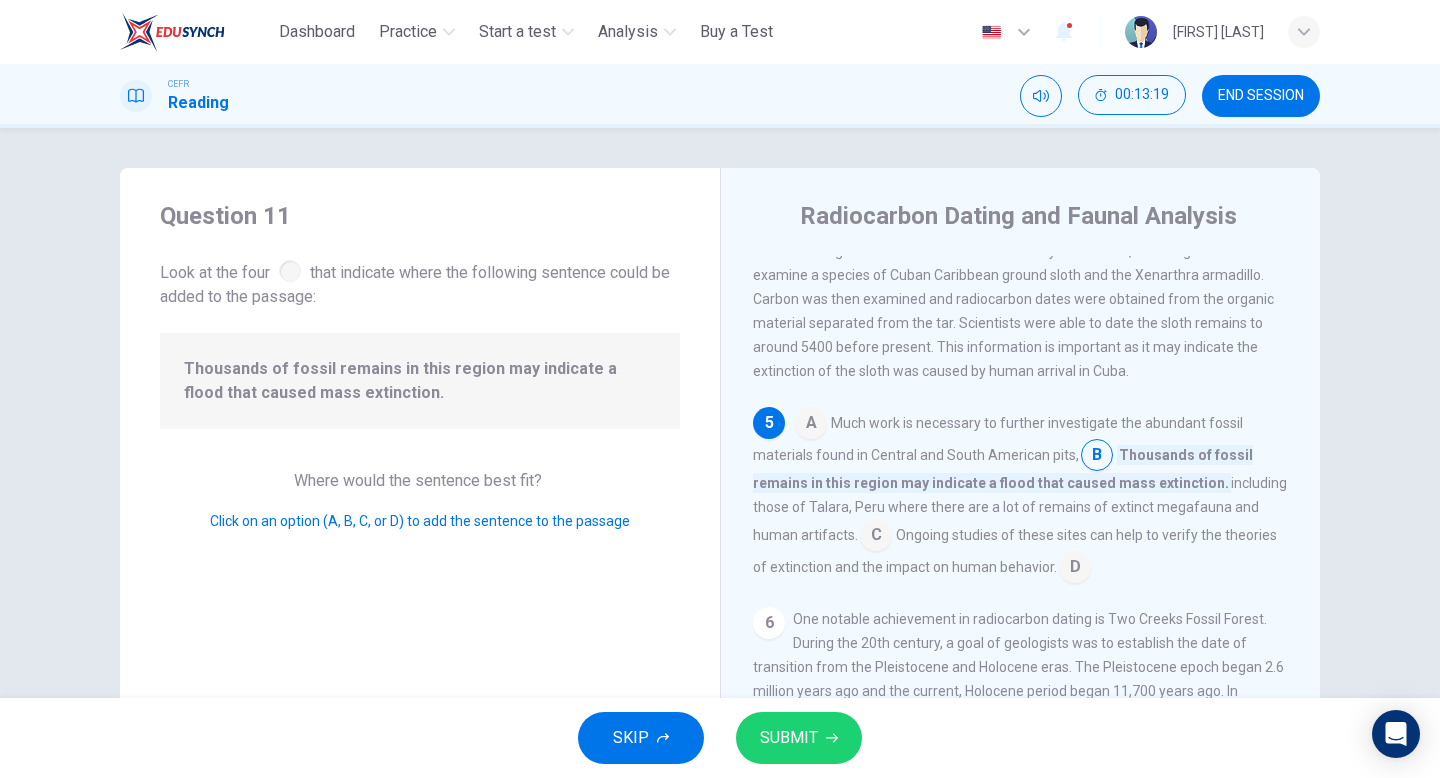 click on "SUBMIT" at bounding box center (799, 738) 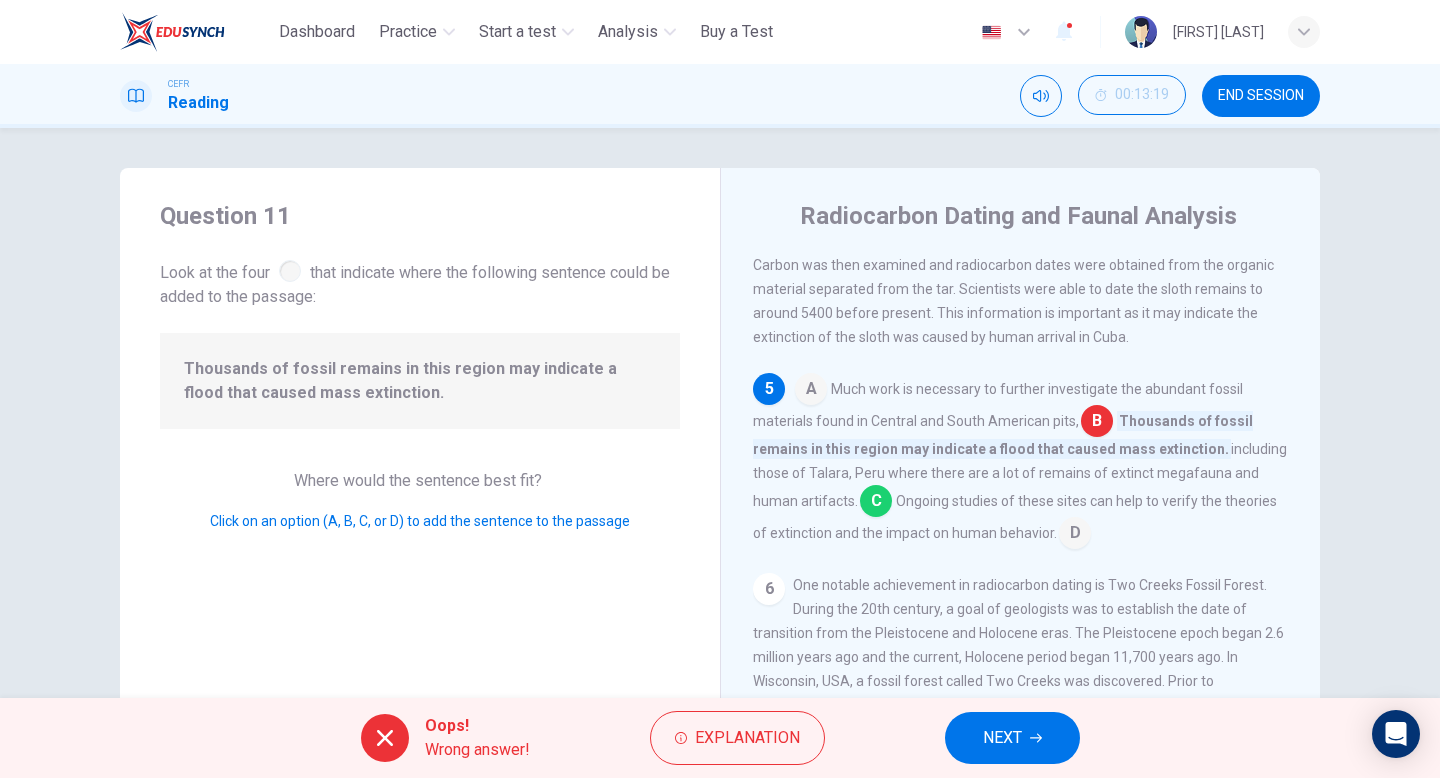 scroll, scrollTop: 820, scrollLeft: 0, axis: vertical 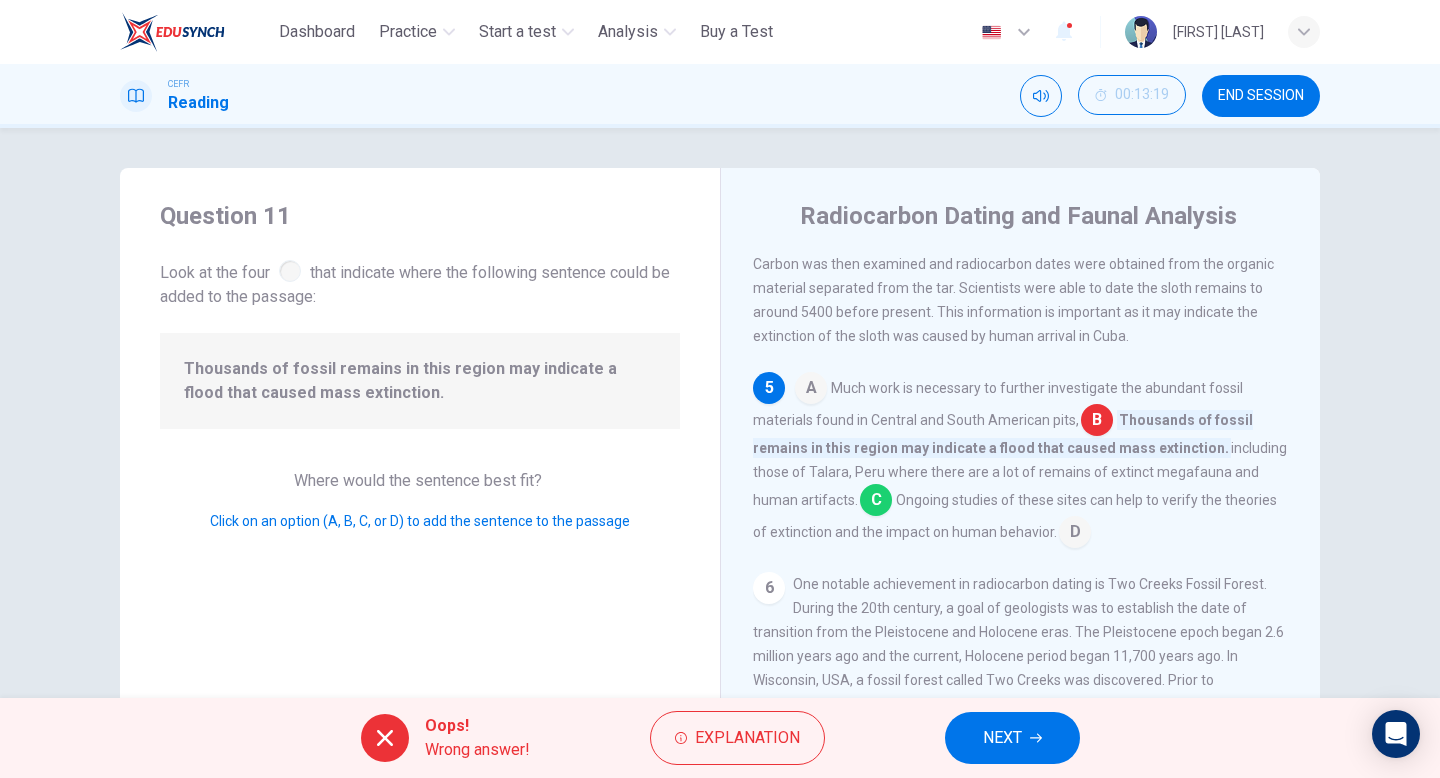 click on "Oops! Wrong answer! Explanation NEXT" at bounding box center (720, 738) 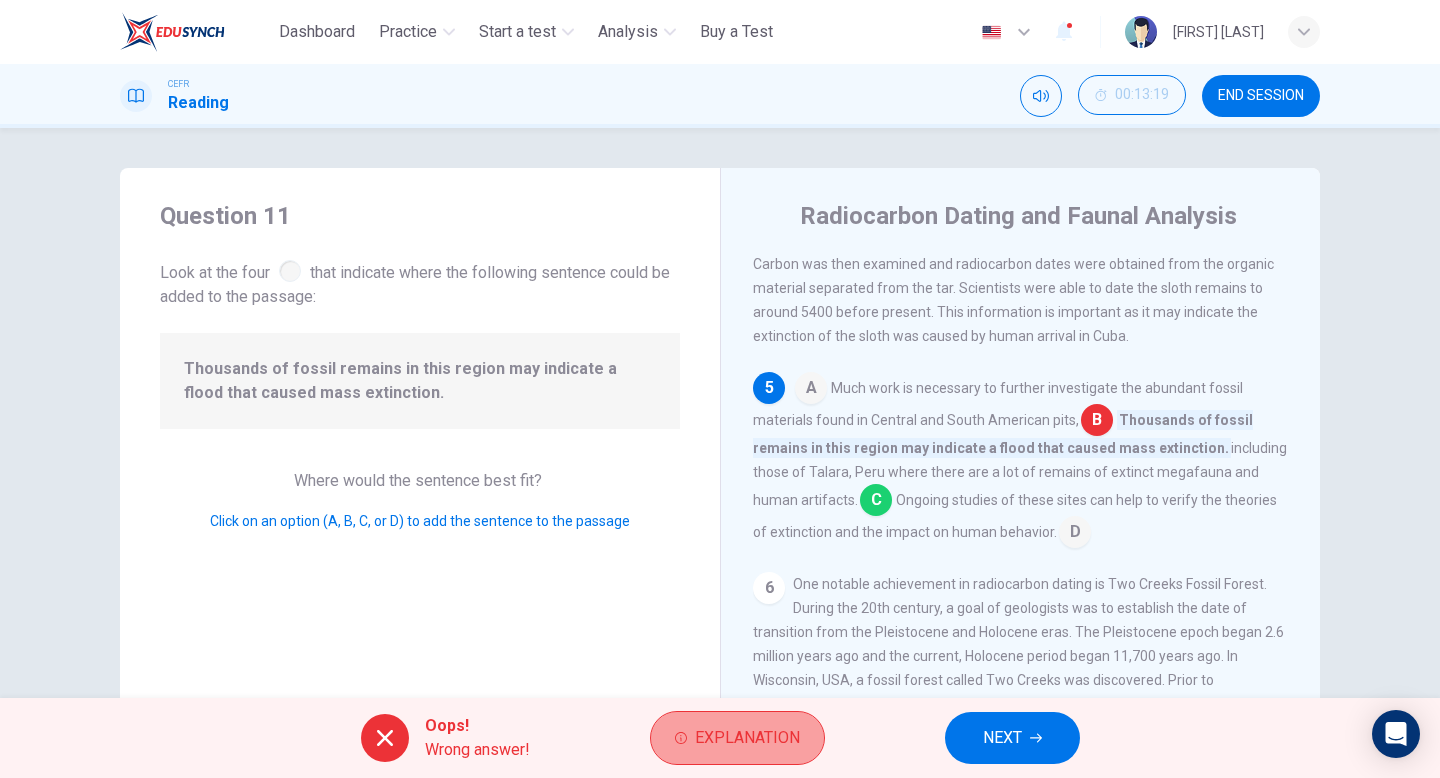 click on "Explanation" at bounding box center [747, 738] 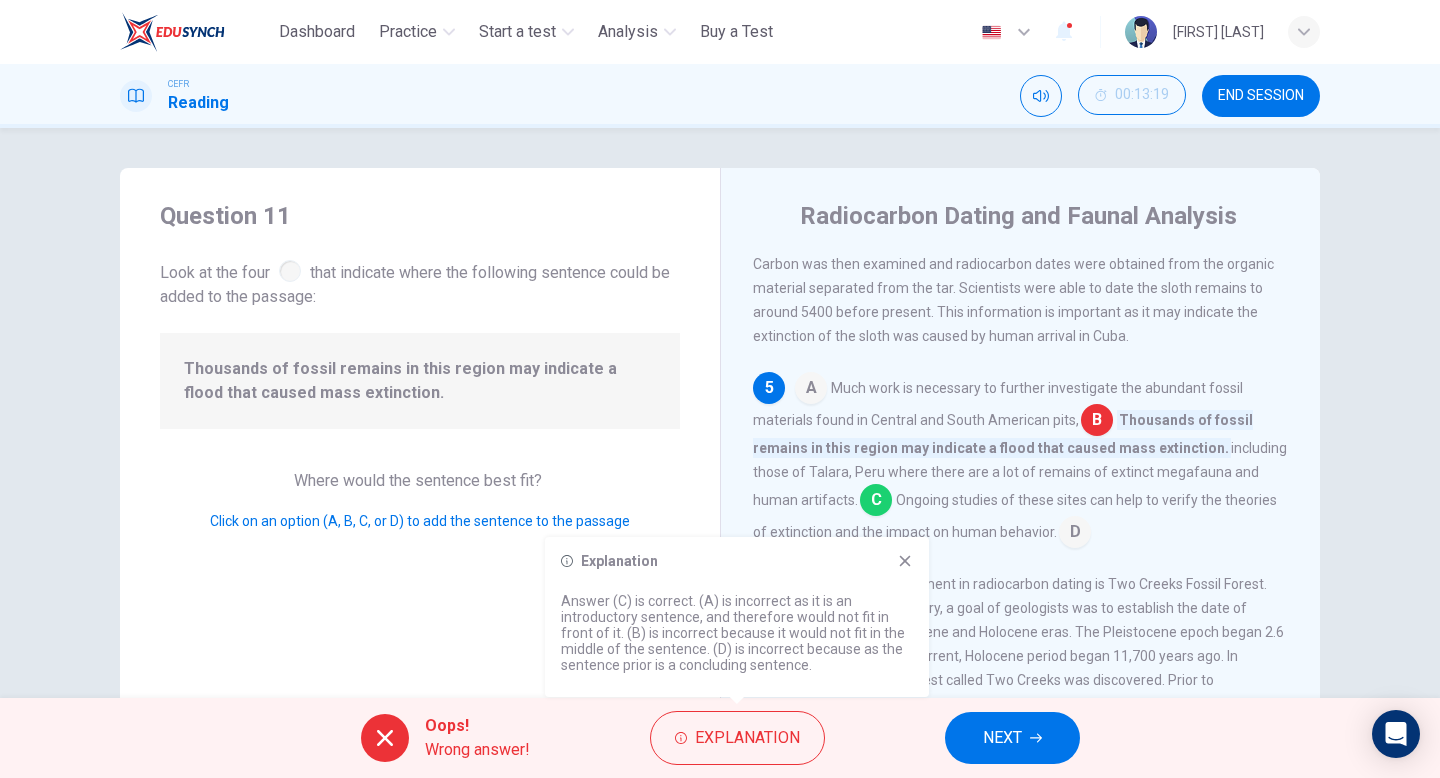 click at bounding box center (905, 561) 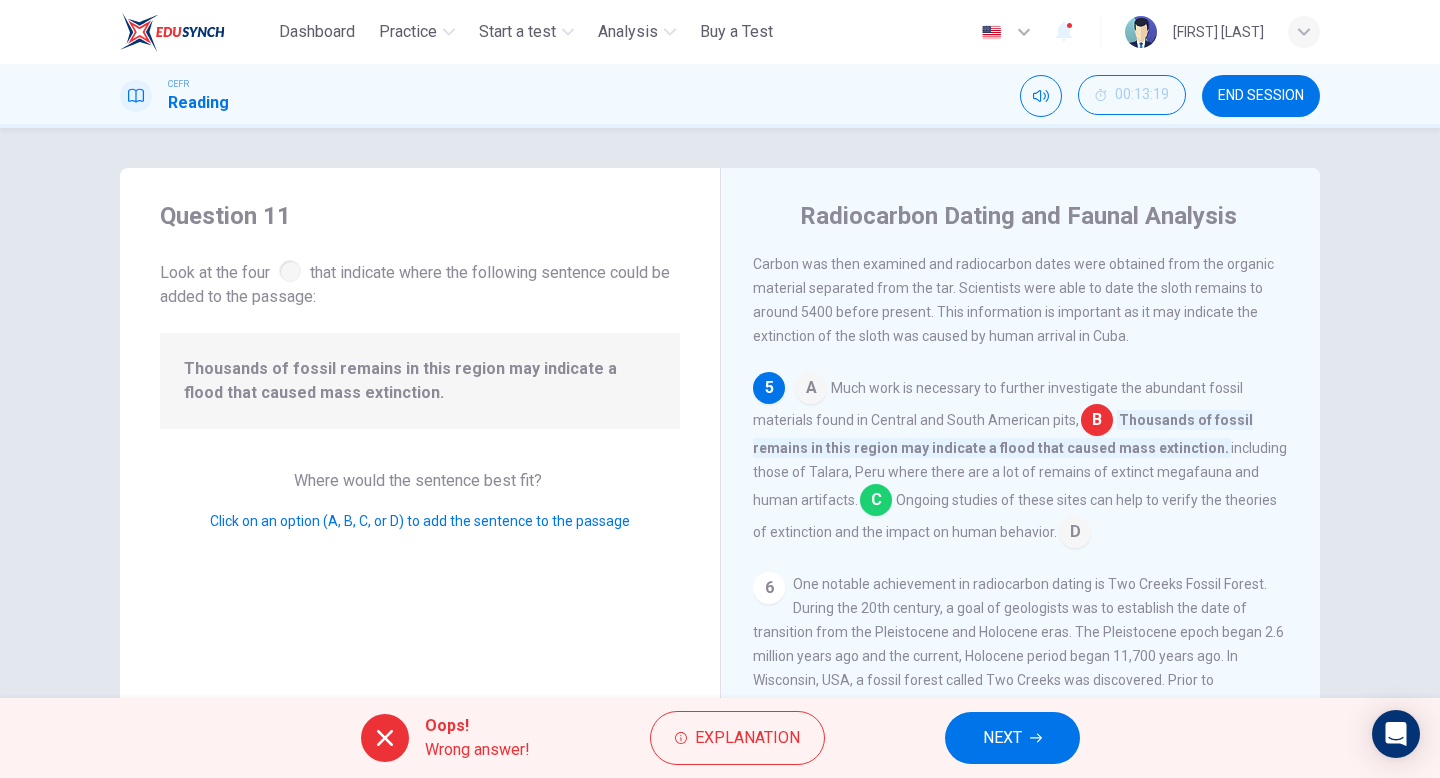 scroll, scrollTop: 816, scrollLeft: 0, axis: vertical 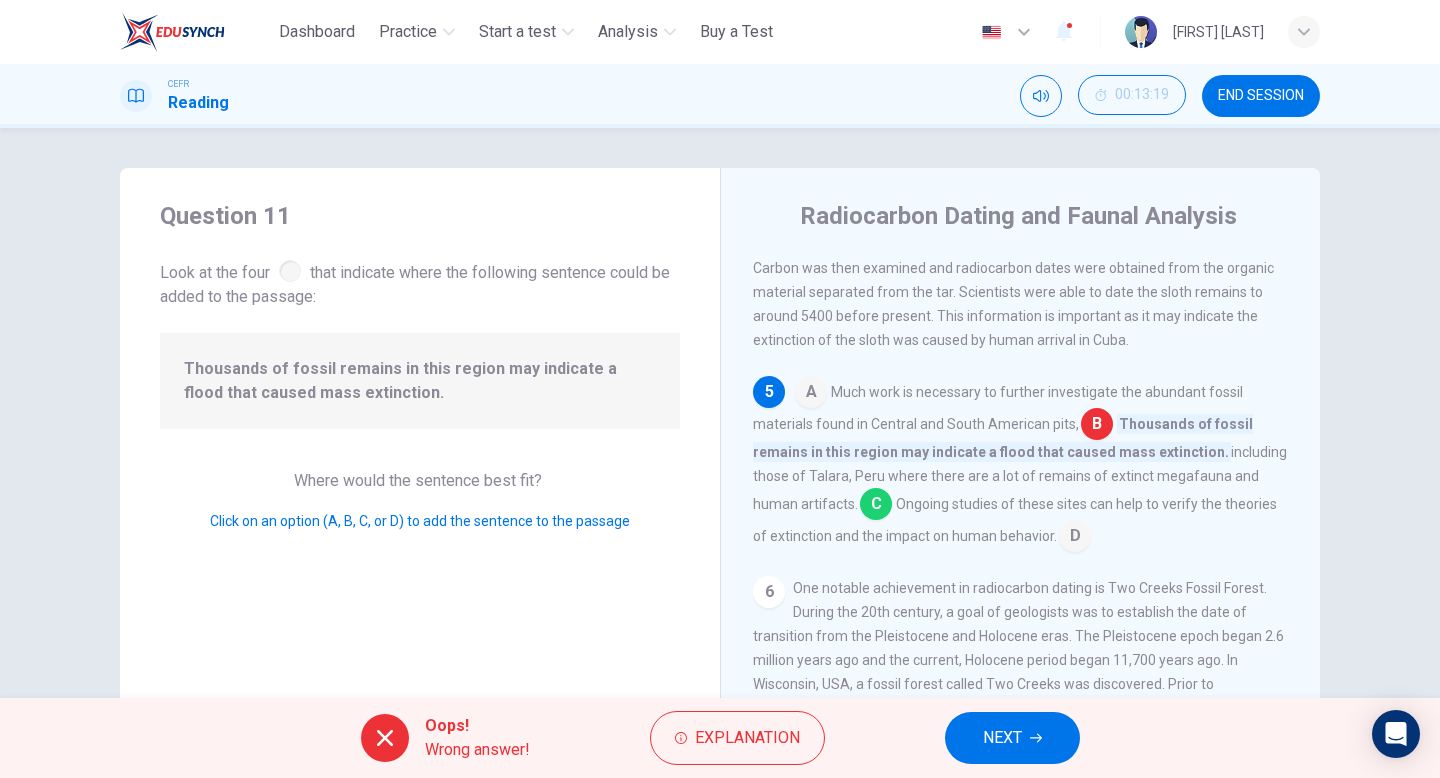 click on "NEXT" at bounding box center [1012, 738] 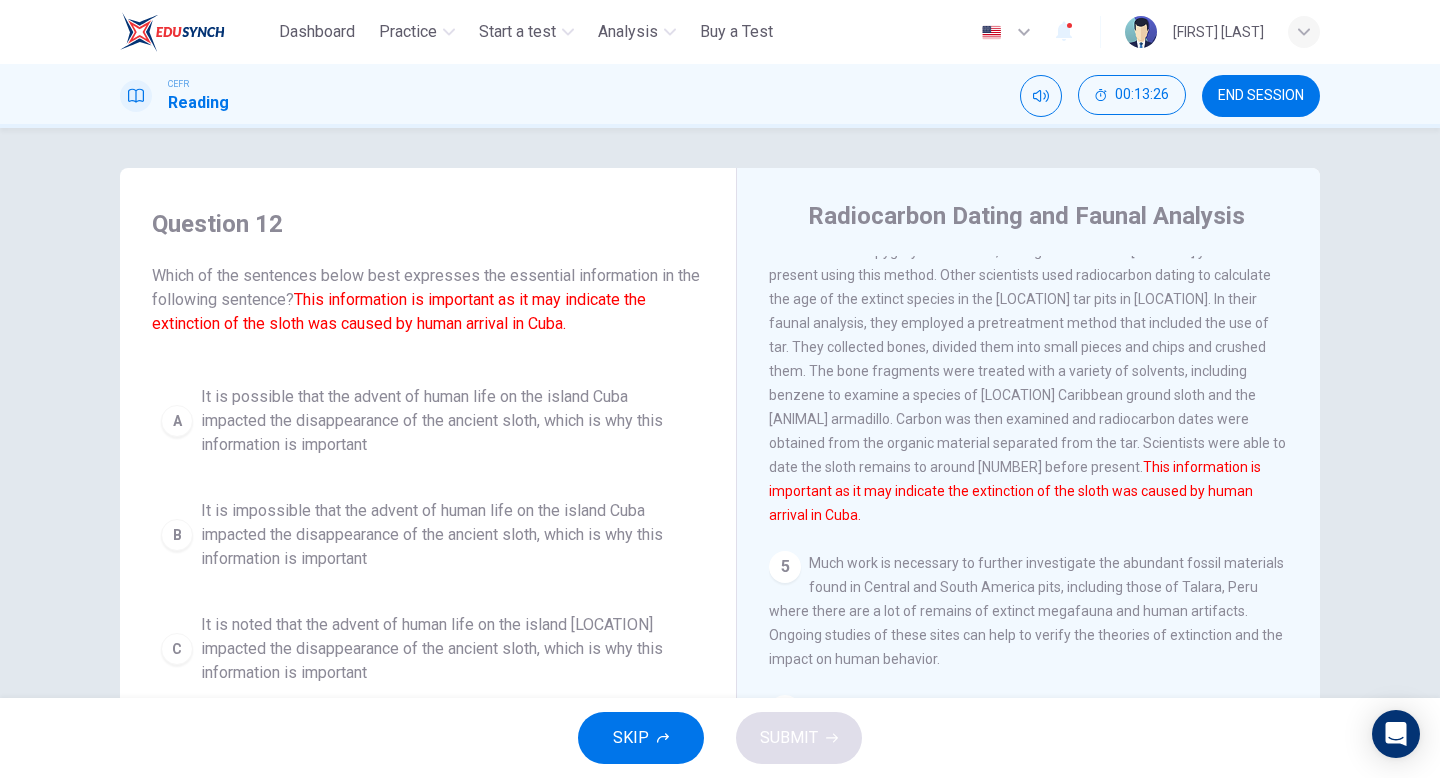 scroll, scrollTop: 668, scrollLeft: 0, axis: vertical 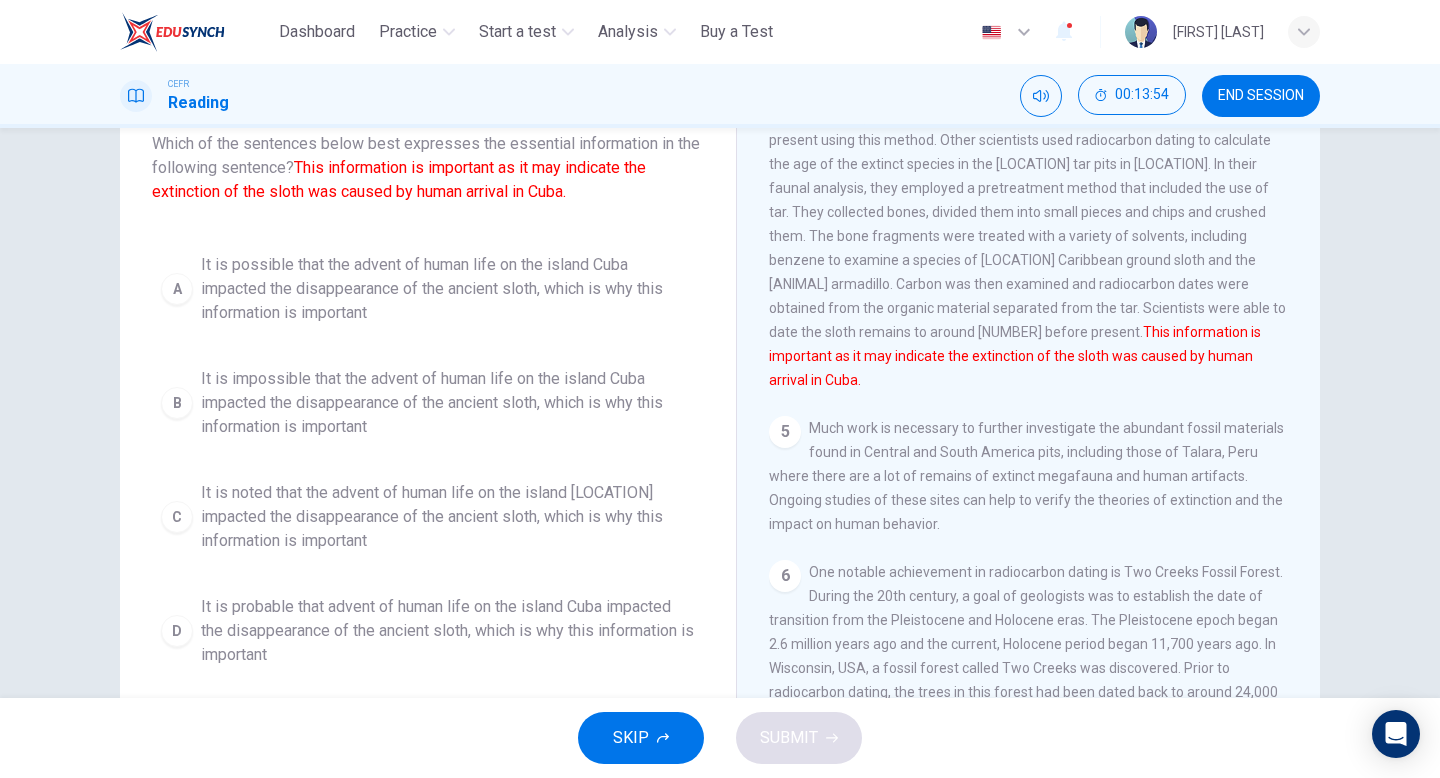 click on "D" at bounding box center (177, 289) 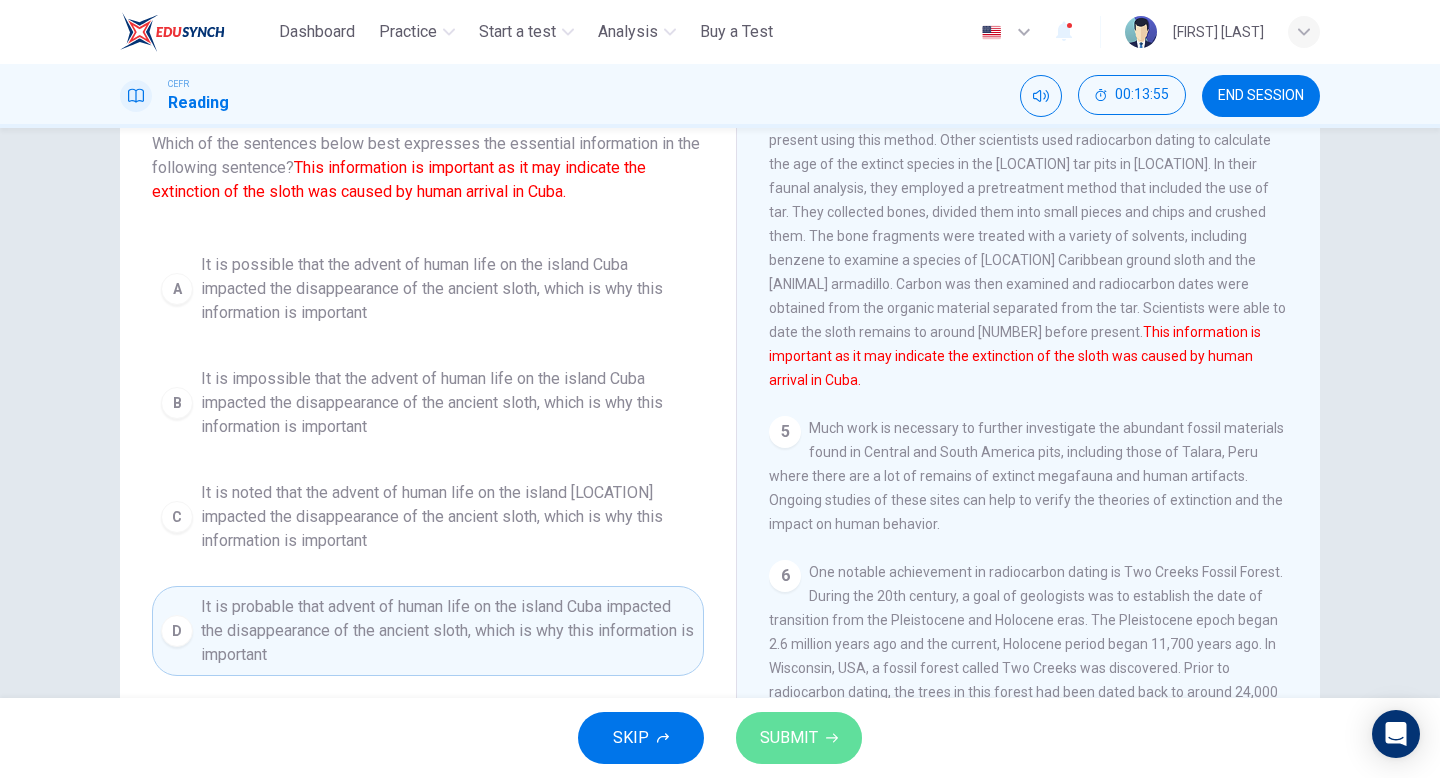click on "SUBMIT" at bounding box center [789, 738] 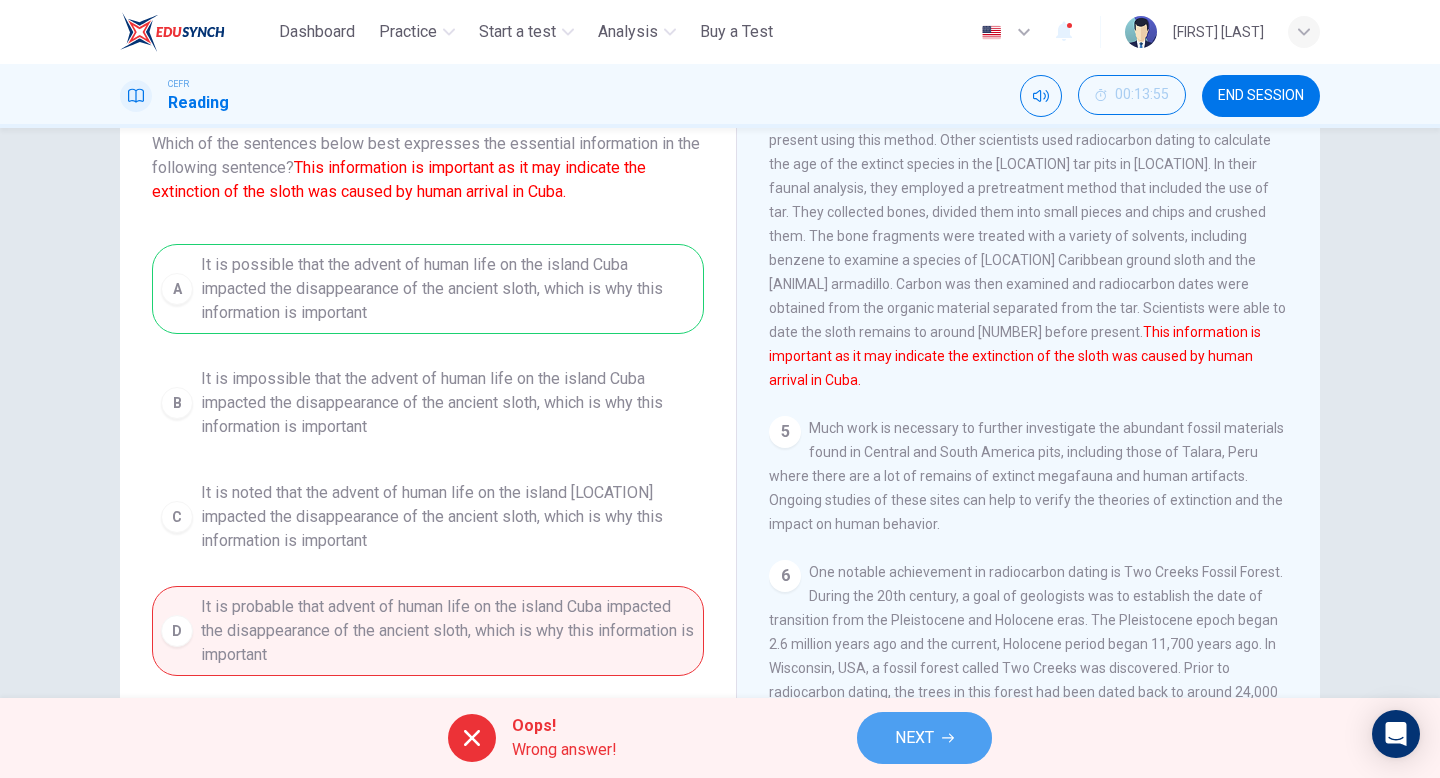 click on "NEXT" at bounding box center [924, 738] 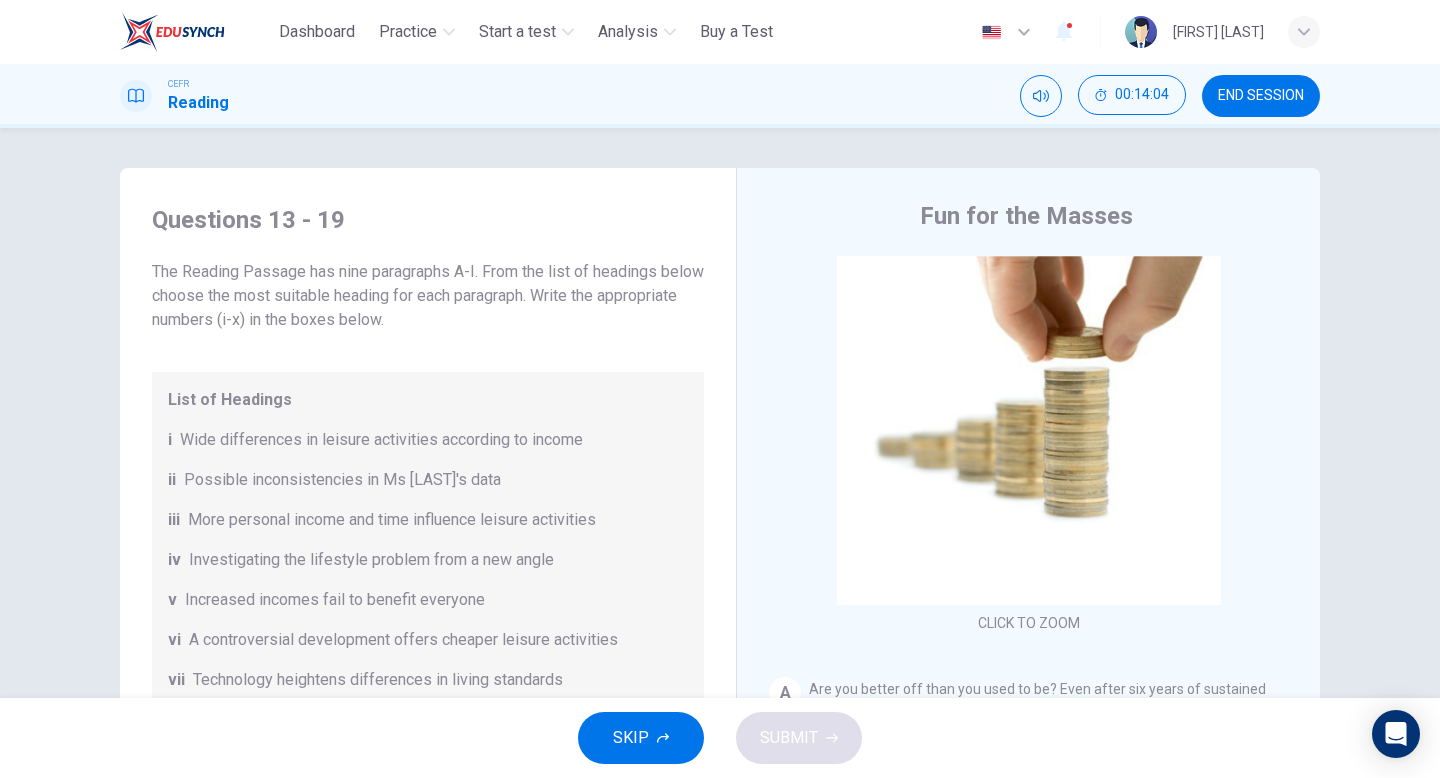 scroll, scrollTop: 0, scrollLeft: 0, axis: both 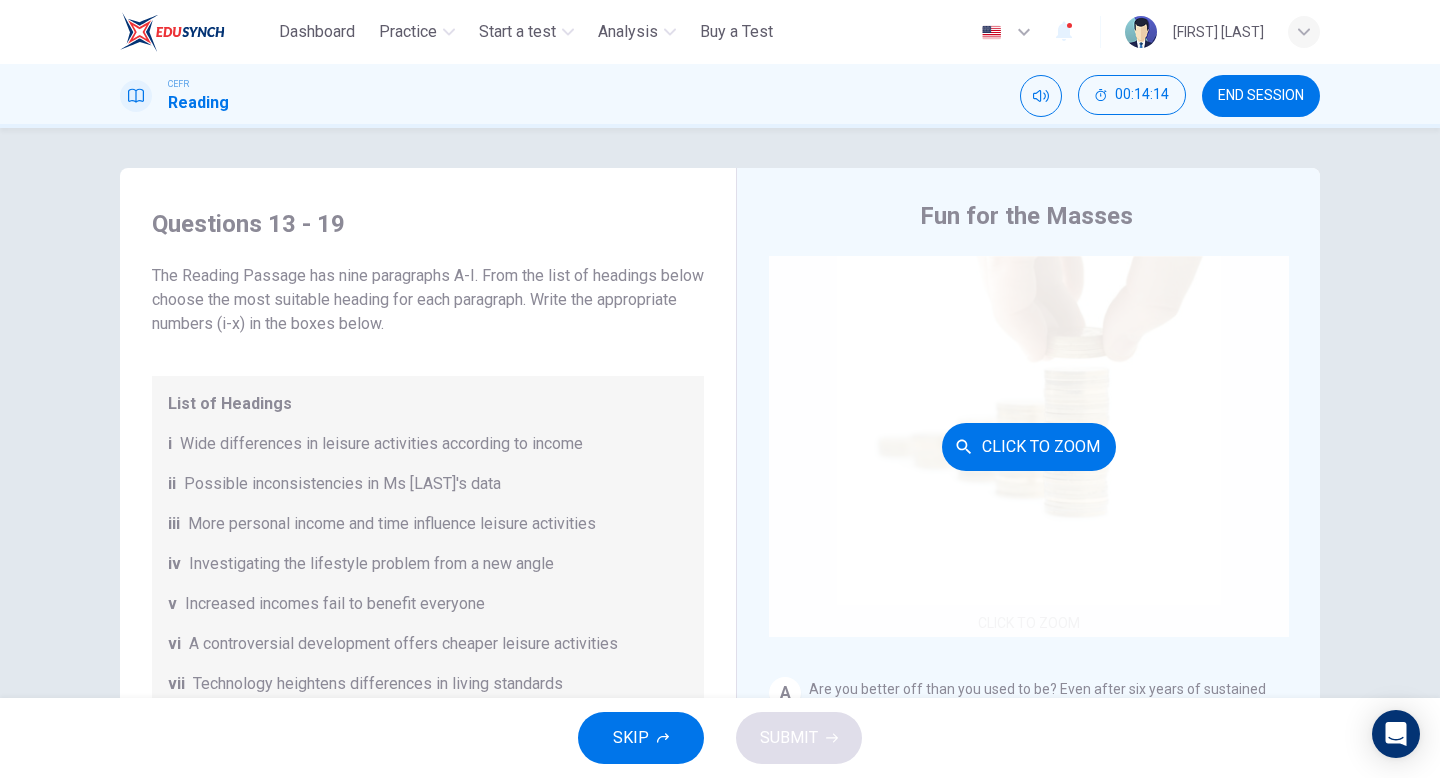 click on "Click to Zoom" at bounding box center [1029, 447] 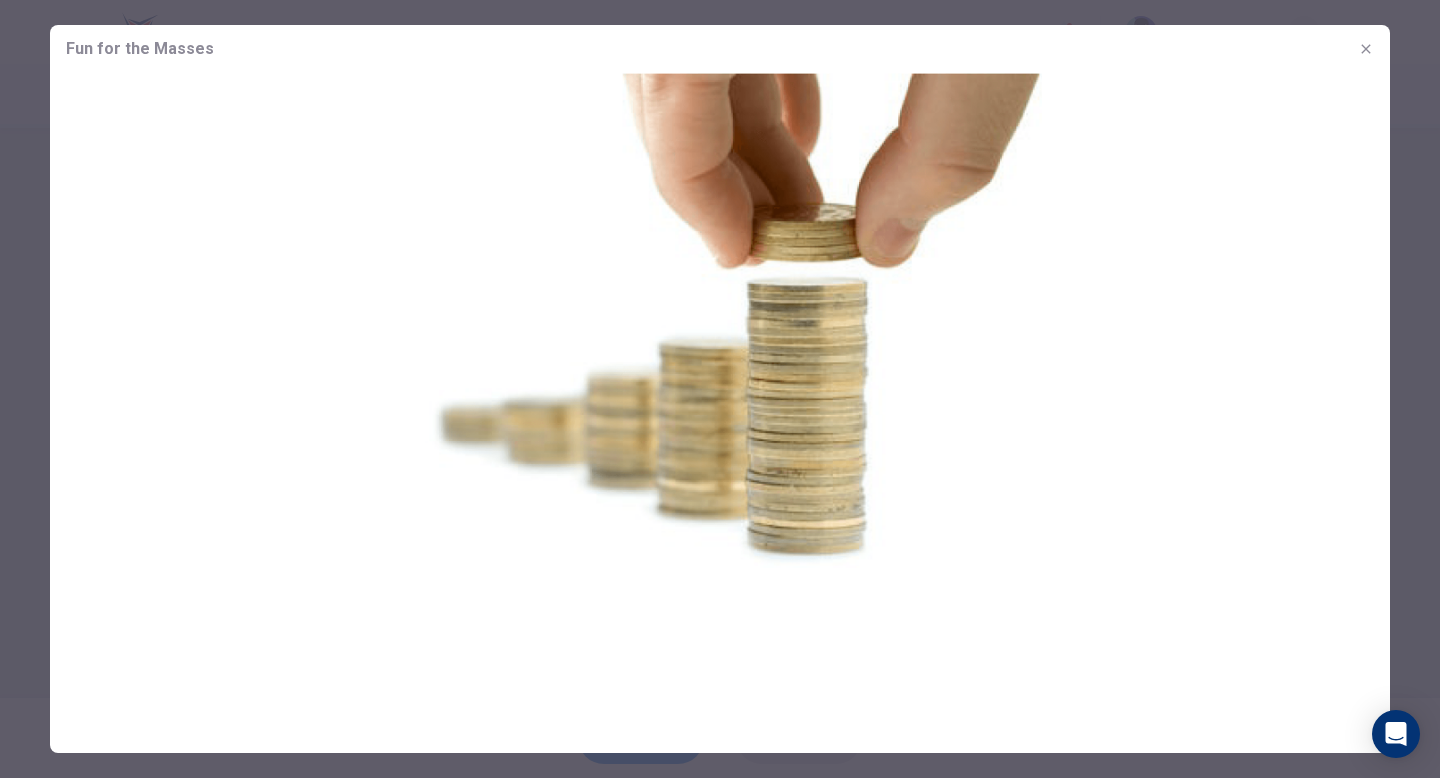 click at bounding box center (1366, 49) 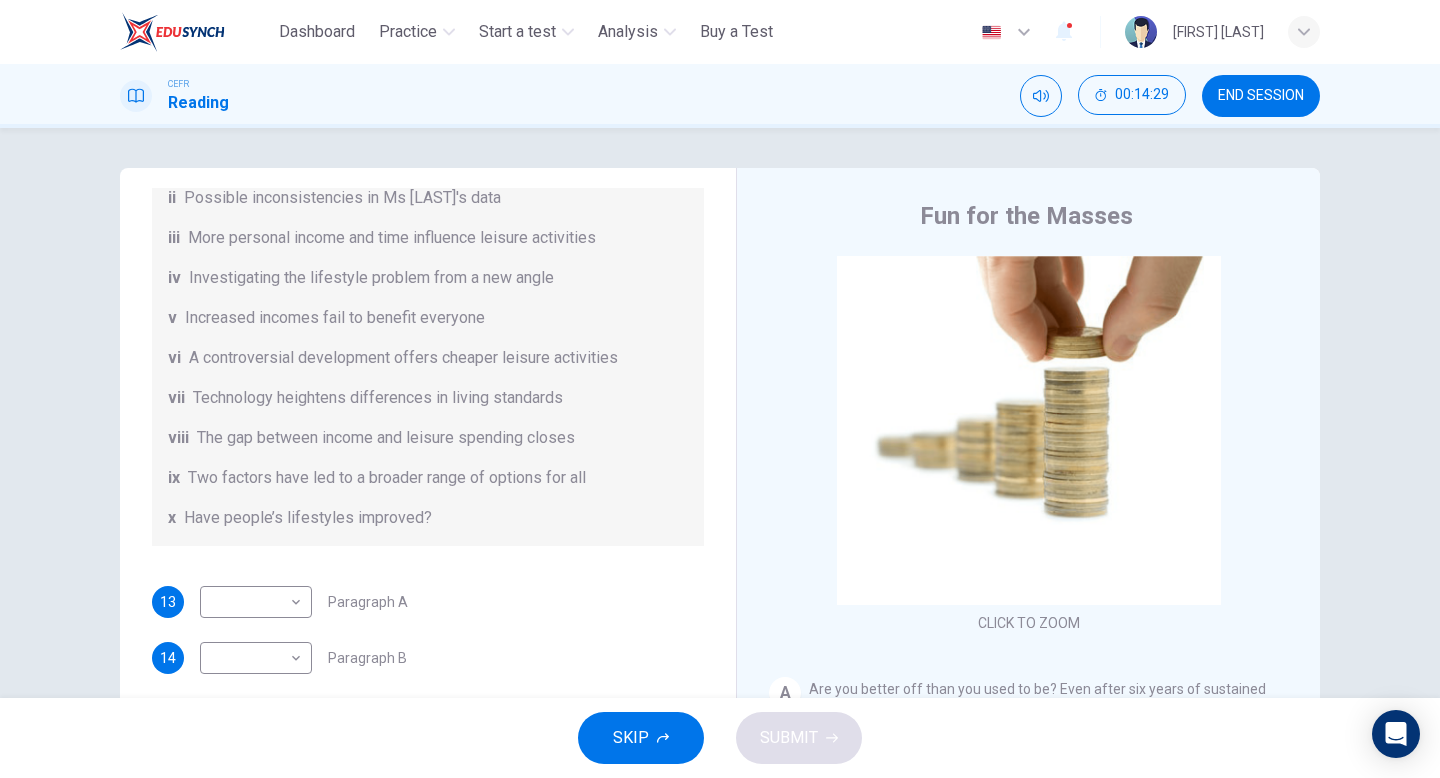 scroll, scrollTop: 417, scrollLeft: 0, axis: vertical 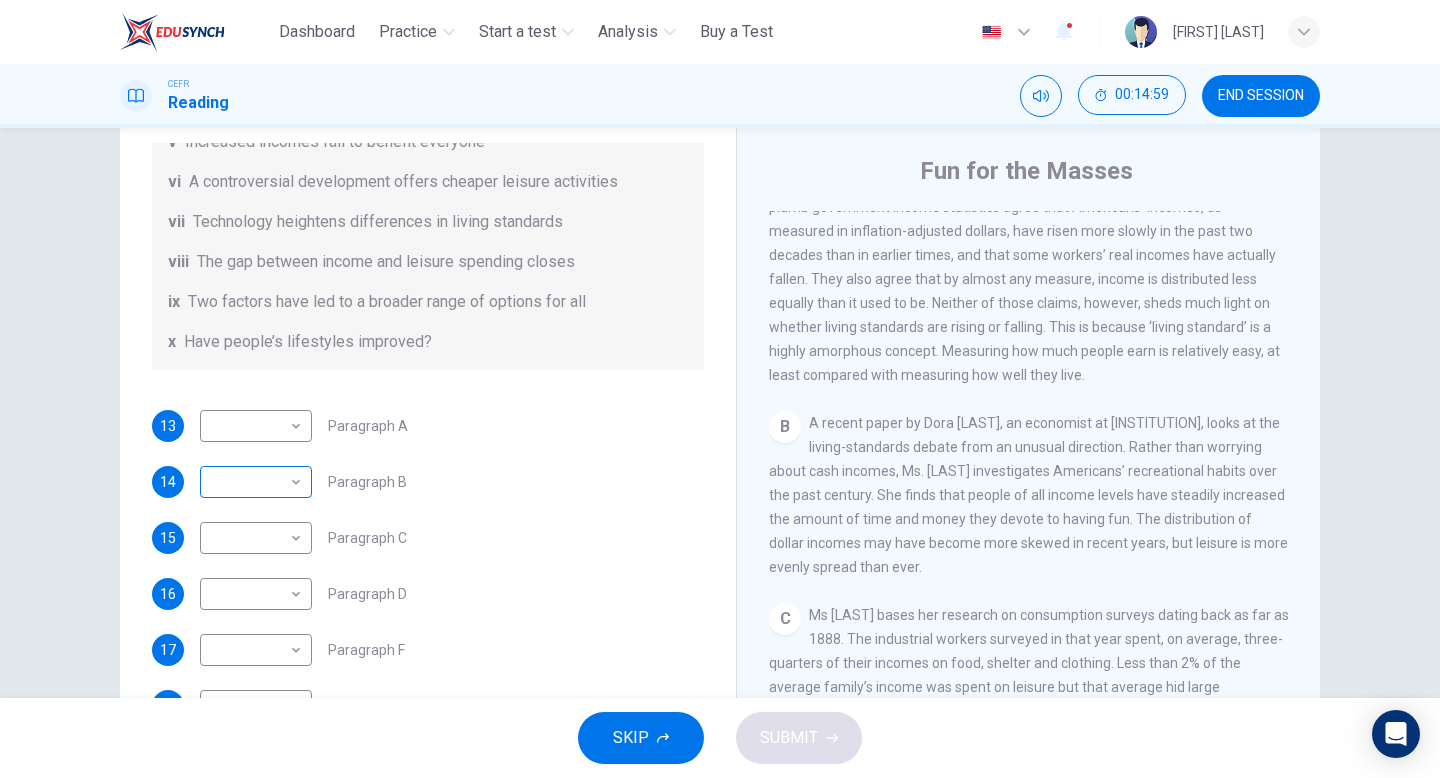 click on "This site uses cookies, as explained in our  Privacy Policy . If you agree to the use of cookies, please click the Accept button and continue to browse our site.   Privacy Policy Accept Dashboard Practice Start a test Analysis Buy a Test English ** ​ ALFAZIRAWATI BINTI BANDAR CEFR Reading 00:14:59 END SESSION Questions 13 - 19 The Reading Passage has nine paragraphs A-I.
From the list of headings below choose the most suitable heading for each paragraph.
Write the appropriate numbers (i-x) in the boxes below. List of Headings i Wide differences in leisure activities according to income ii Possible inconsistencies in Ms Costa’s data iii More personal income and time influence leisure activities iv Investigating the lifestyle problem from a new angle v Increased incomes fail to benefit everyone vi A controversial development offers cheaper leisure activities vii Technology heightens differences in living standards viii The gap between income and leisure spending closes ix x 13 ​ ​ Paragraph A 14 ​" at bounding box center [720, 389] 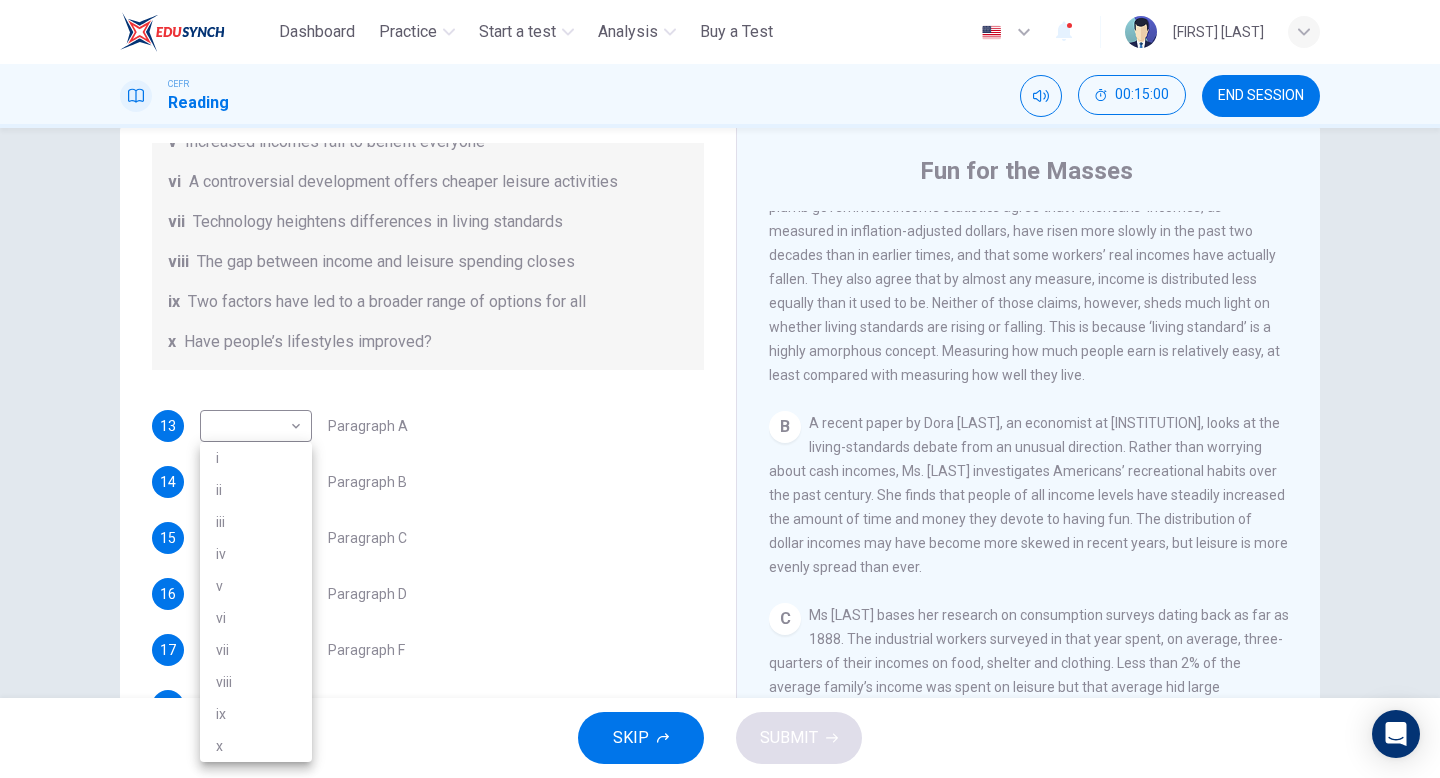 click on "ii" at bounding box center (256, 490) 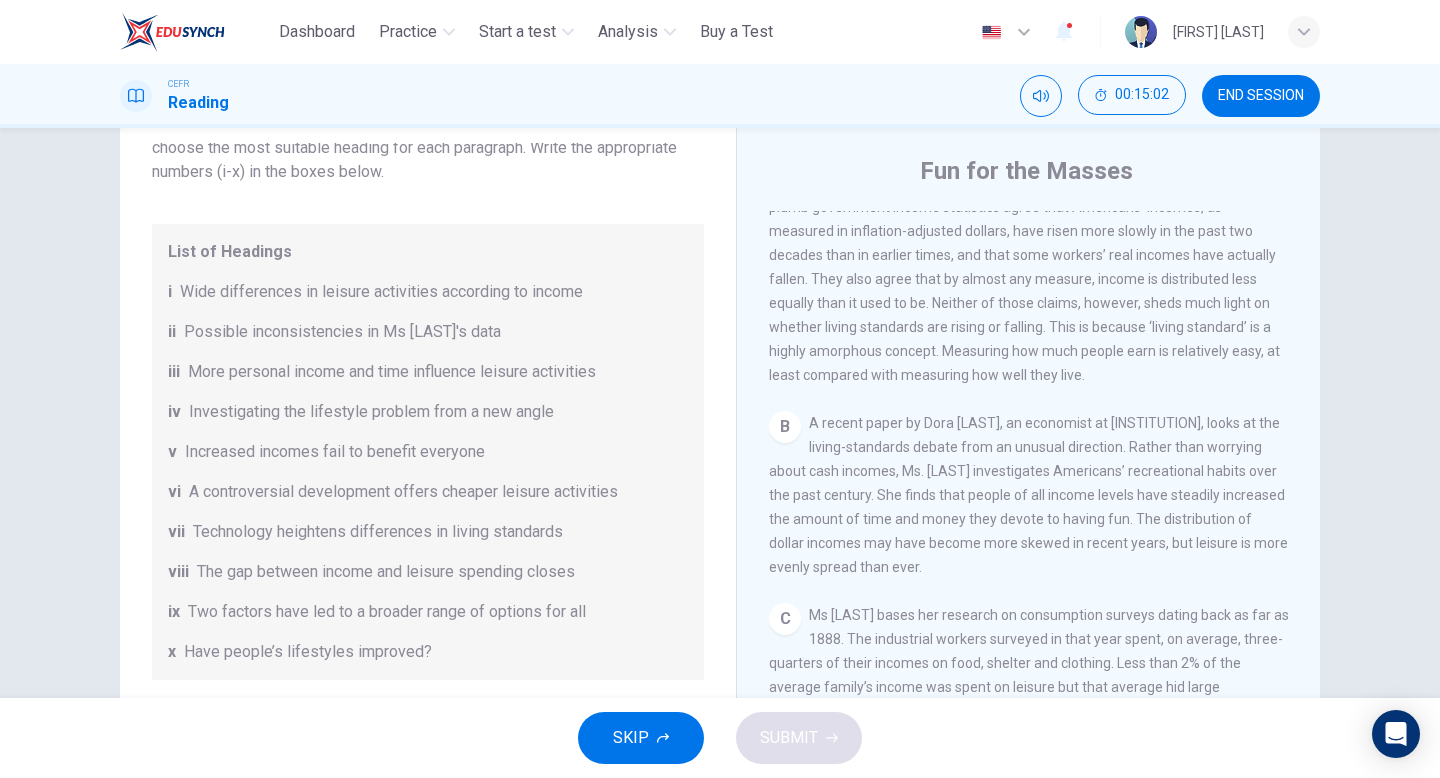 scroll, scrollTop: 6, scrollLeft: 0, axis: vertical 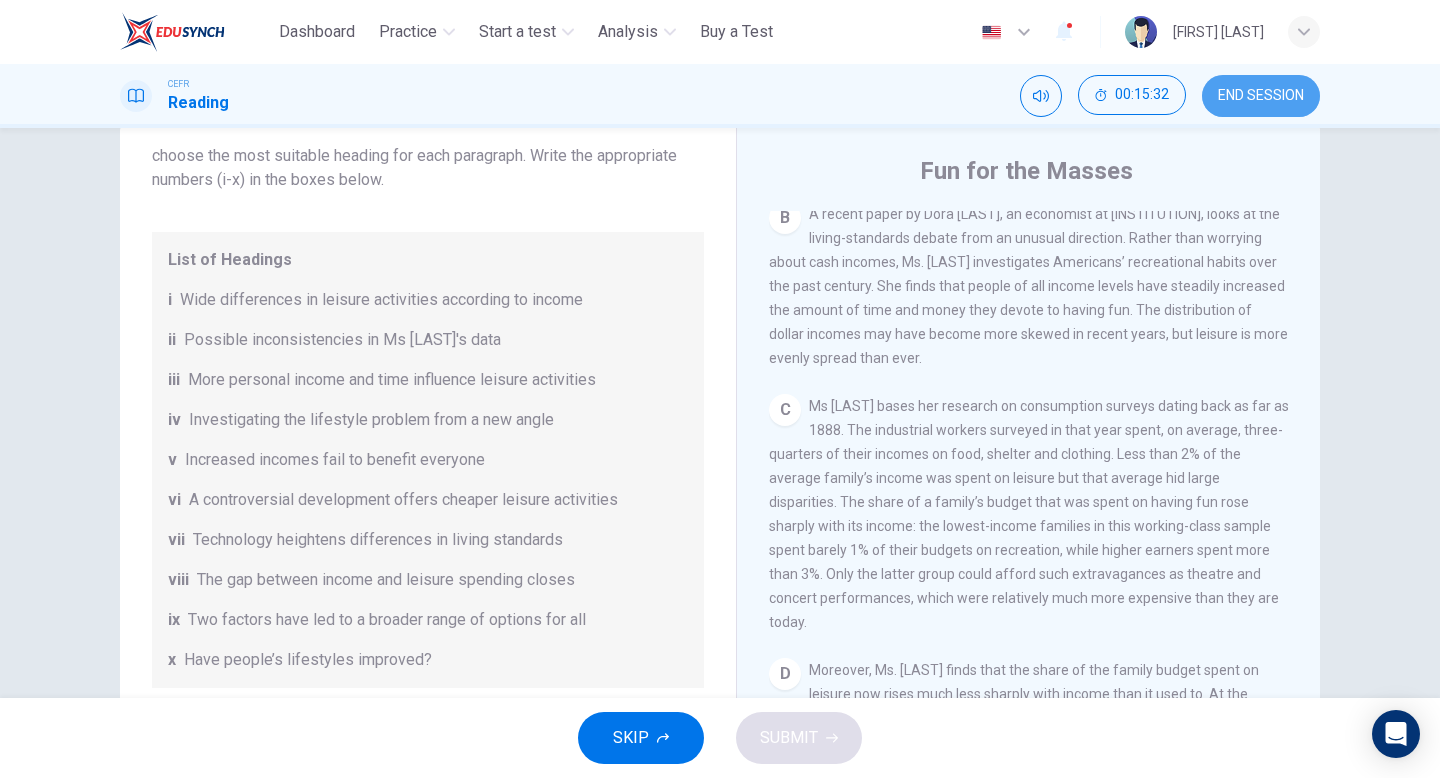 click on "END SESSION" at bounding box center [1261, 96] 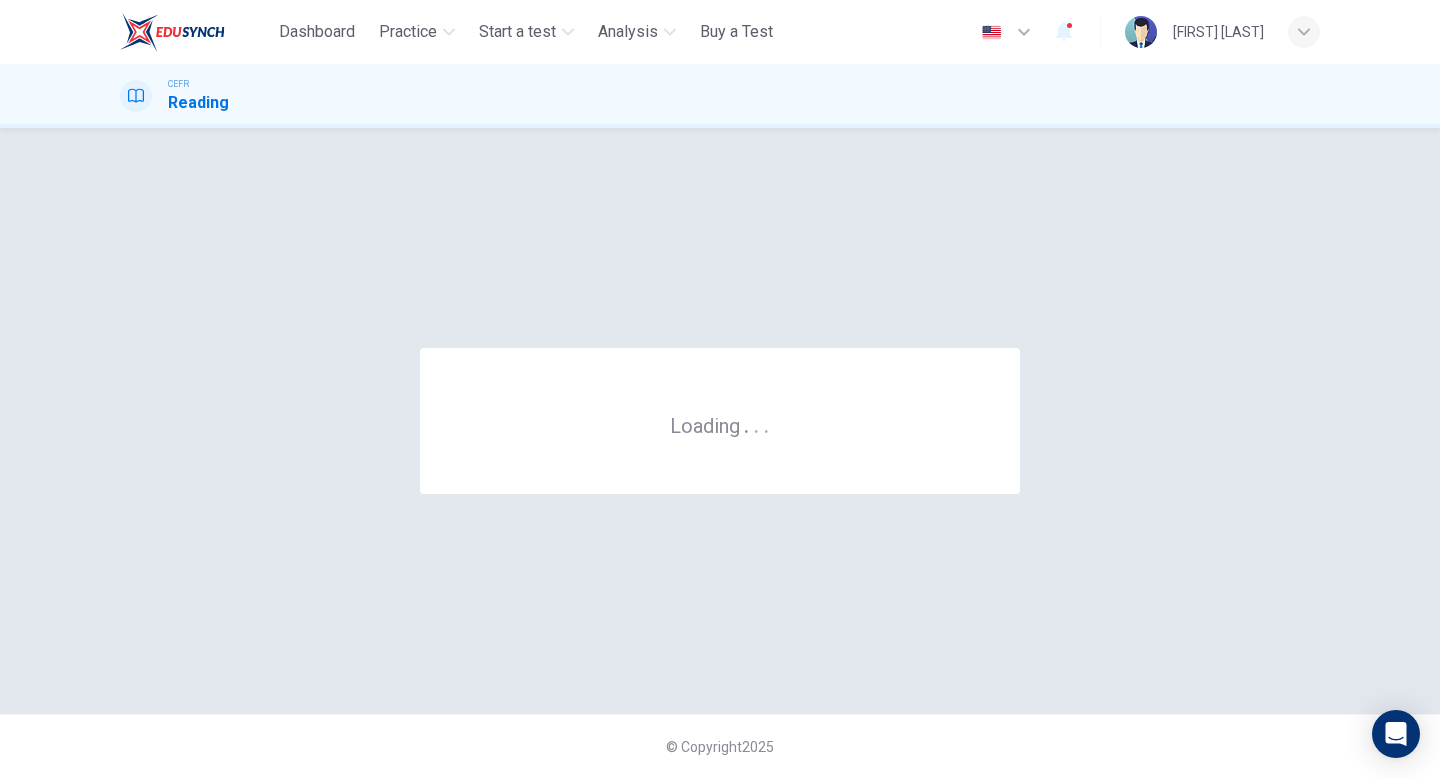 scroll, scrollTop: 0, scrollLeft: 0, axis: both 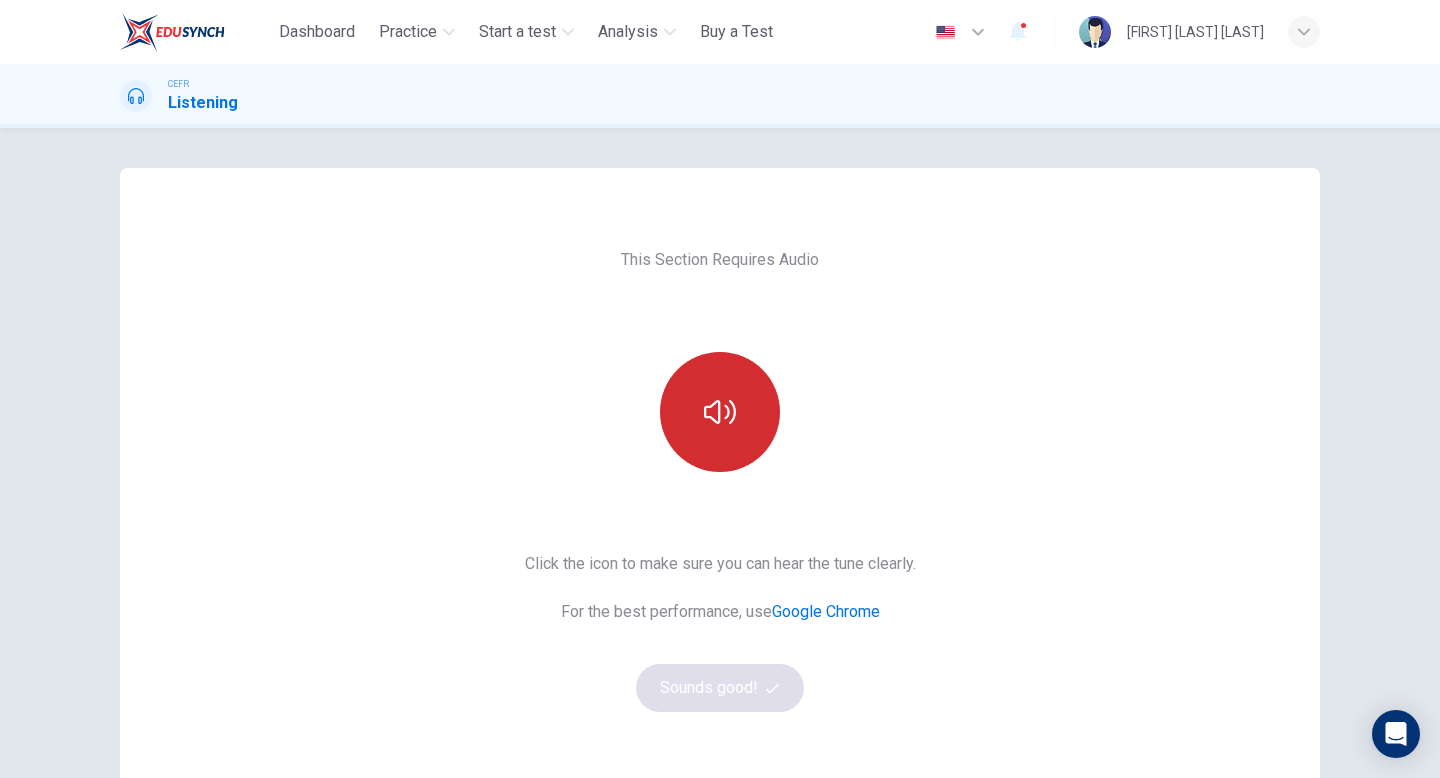 click at bounding box center [720, 412] 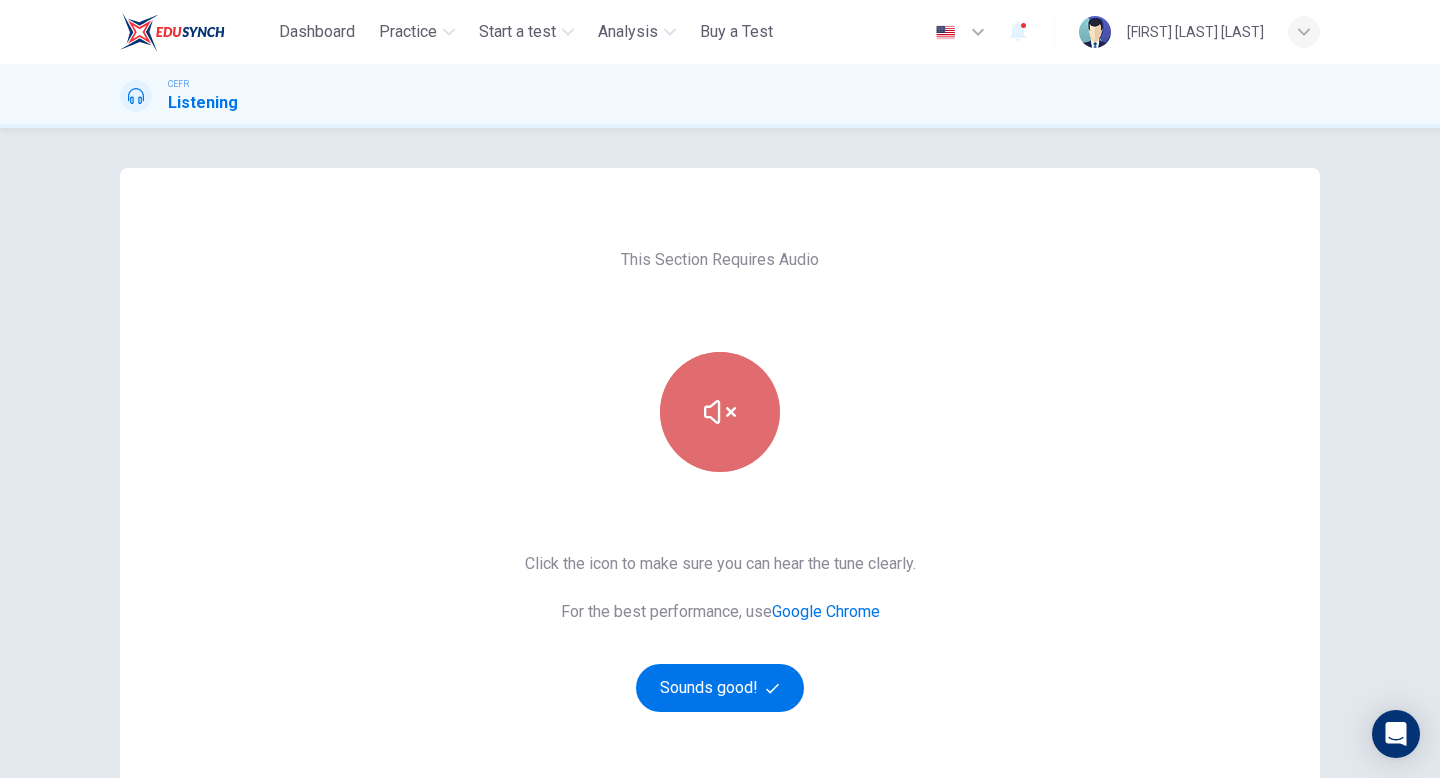 click at bounding box center [720, 412] 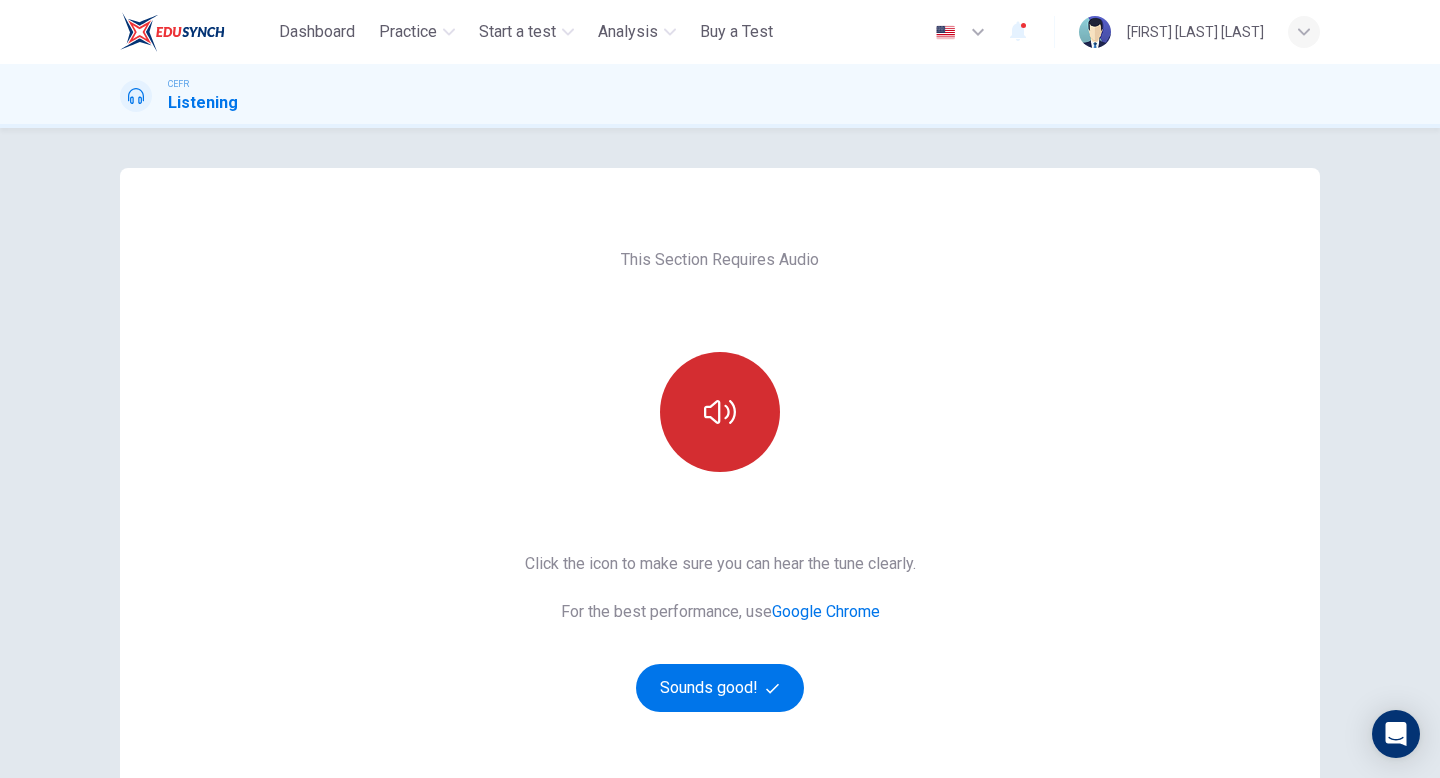 click at bounding box center [720, 412] 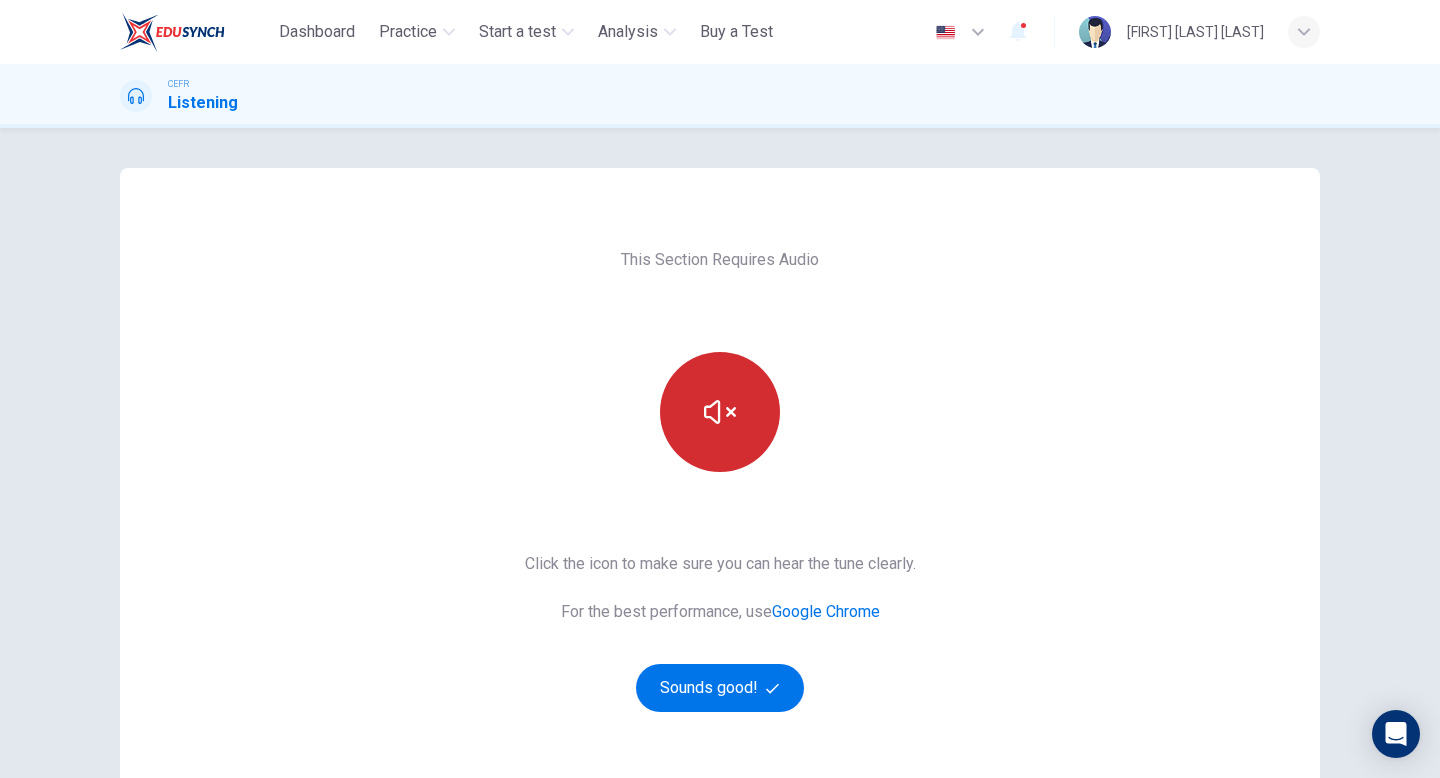 click at bounding box center [720, 412] 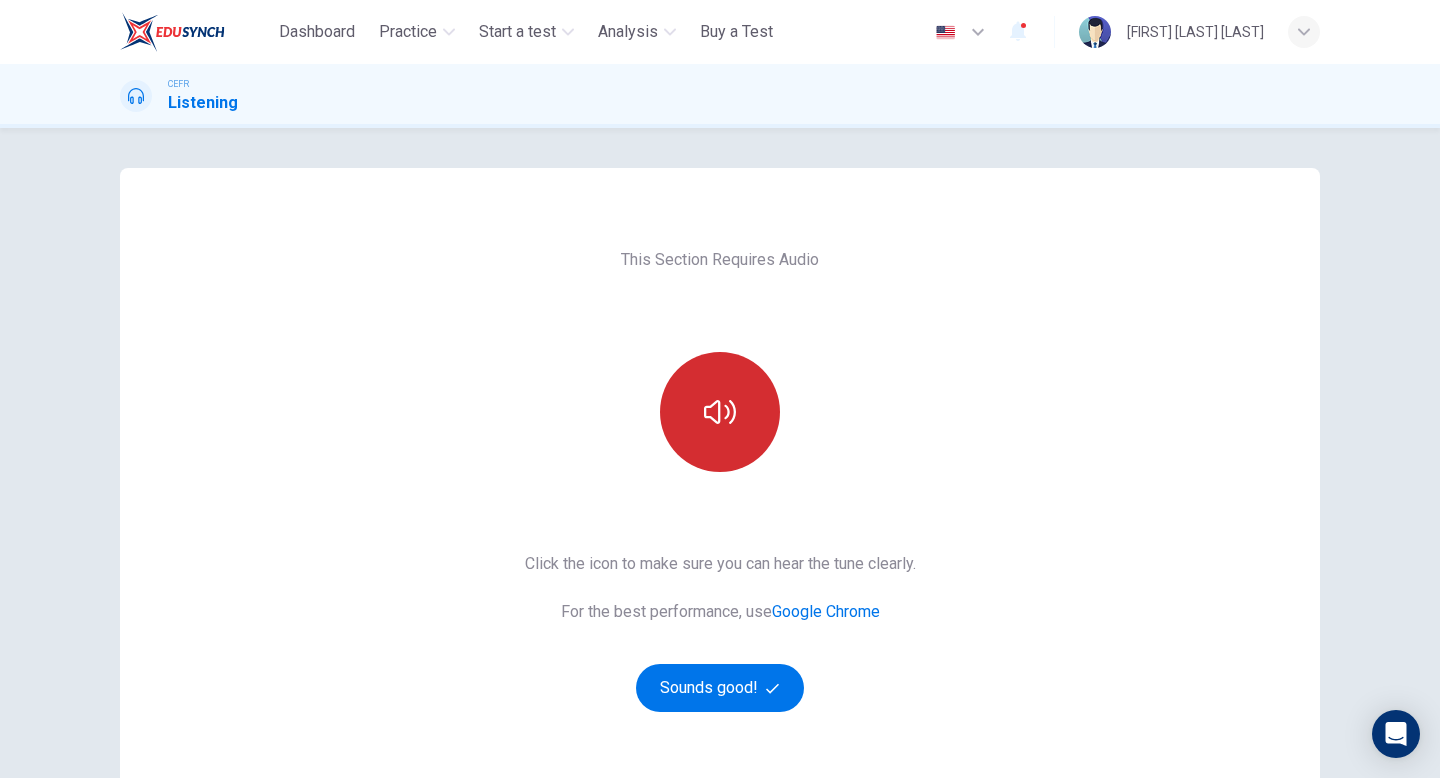 click at bounding box center (720, 412) 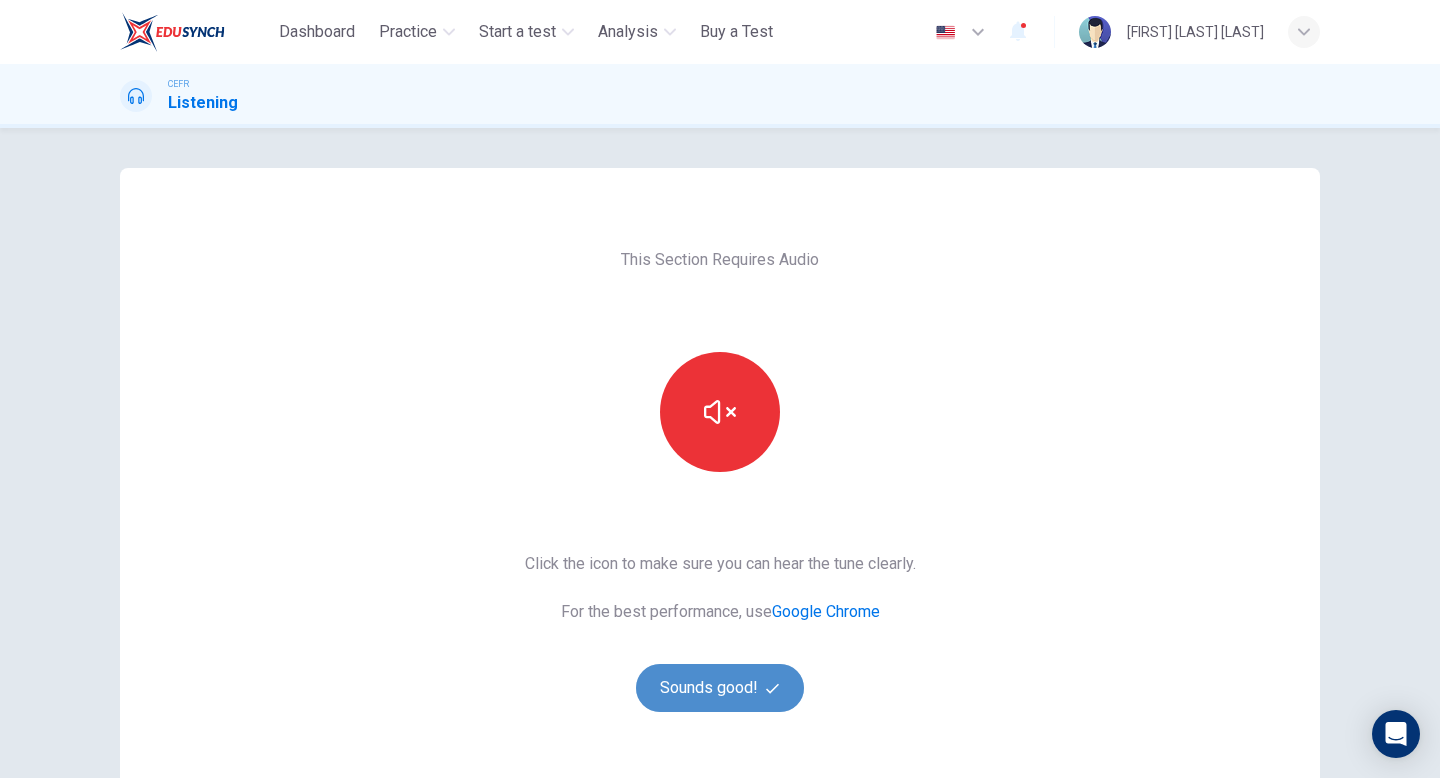 click on "Sounds good!" at bounding box center (720, 688) 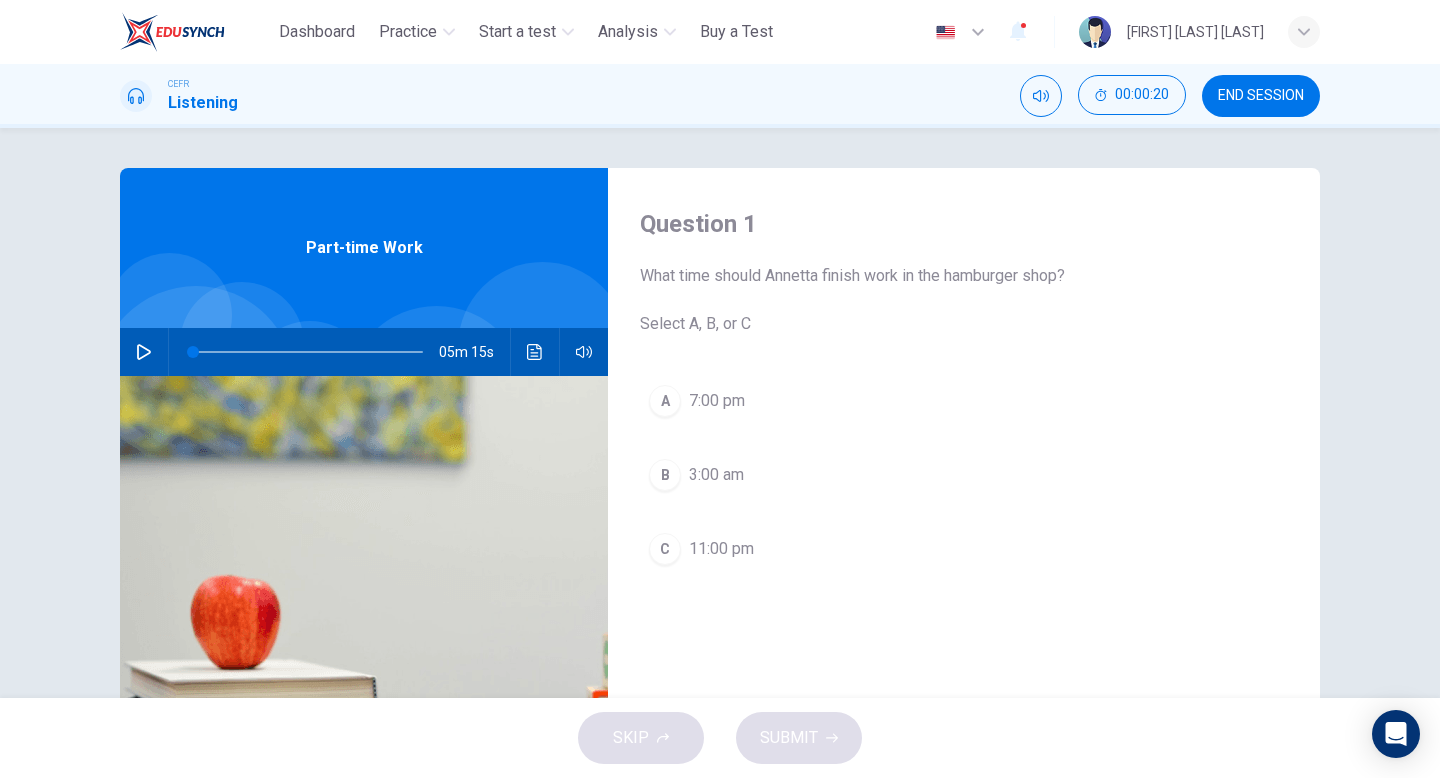 scroll, scrollTop: 27, scrollLeft: 0, axis: vertical 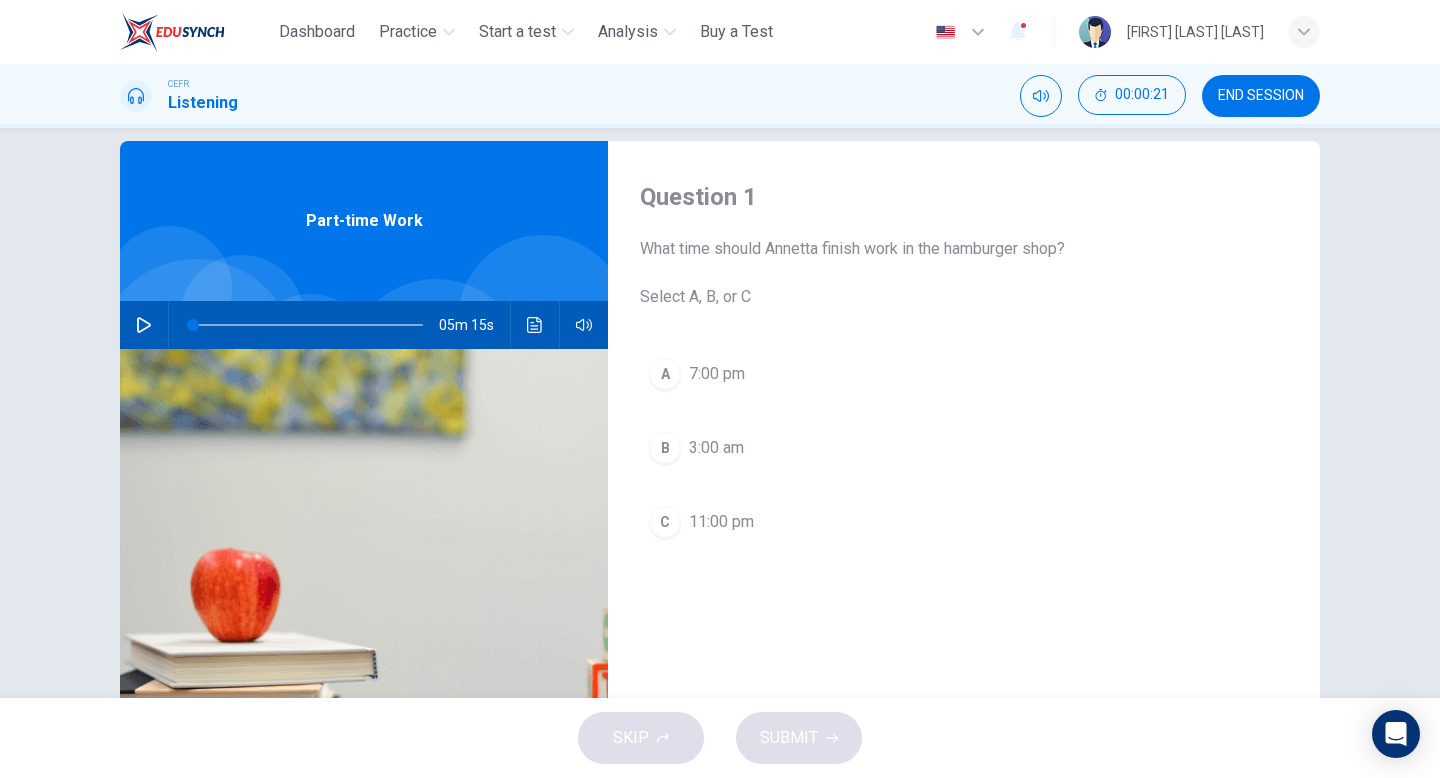click at bounding box center (144, 325) 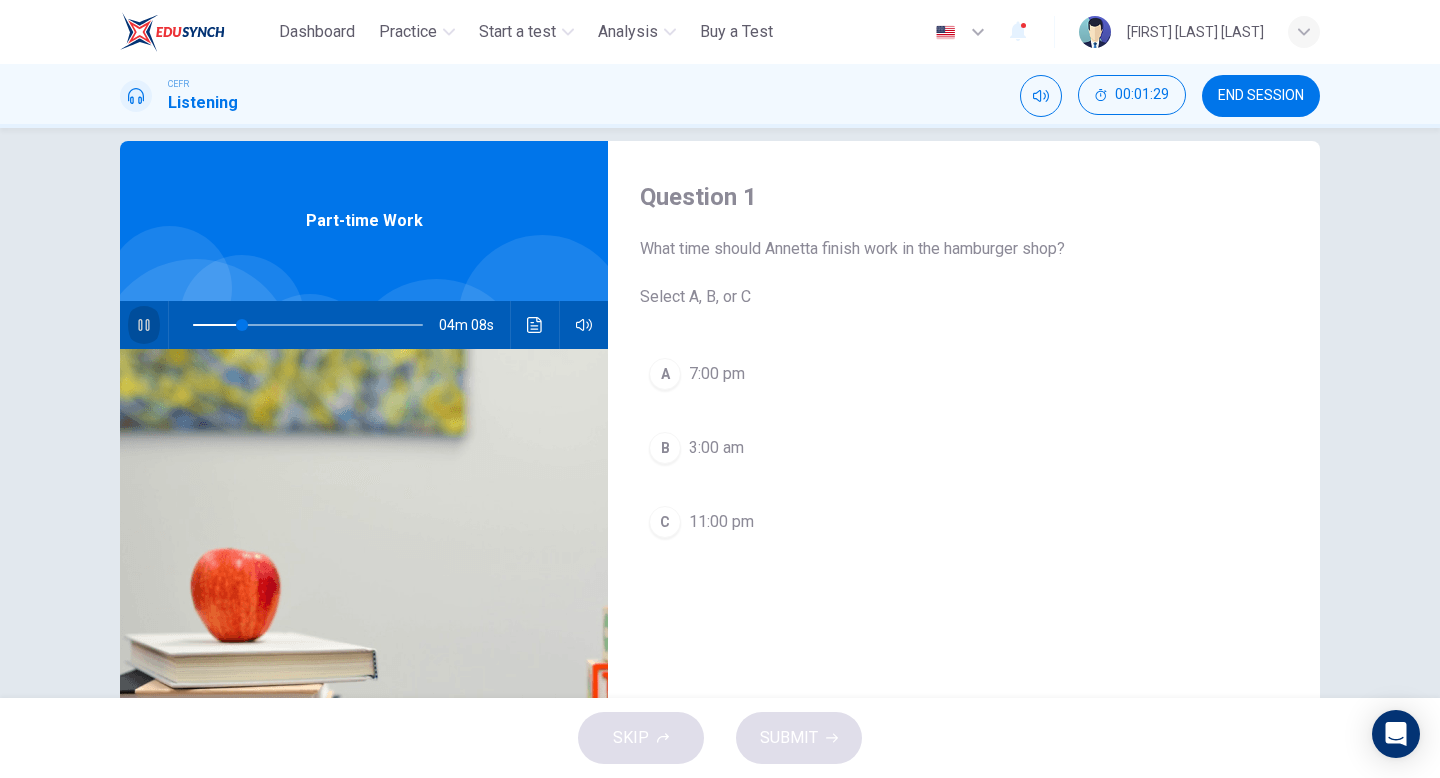 click at bounding box center (144, 325) 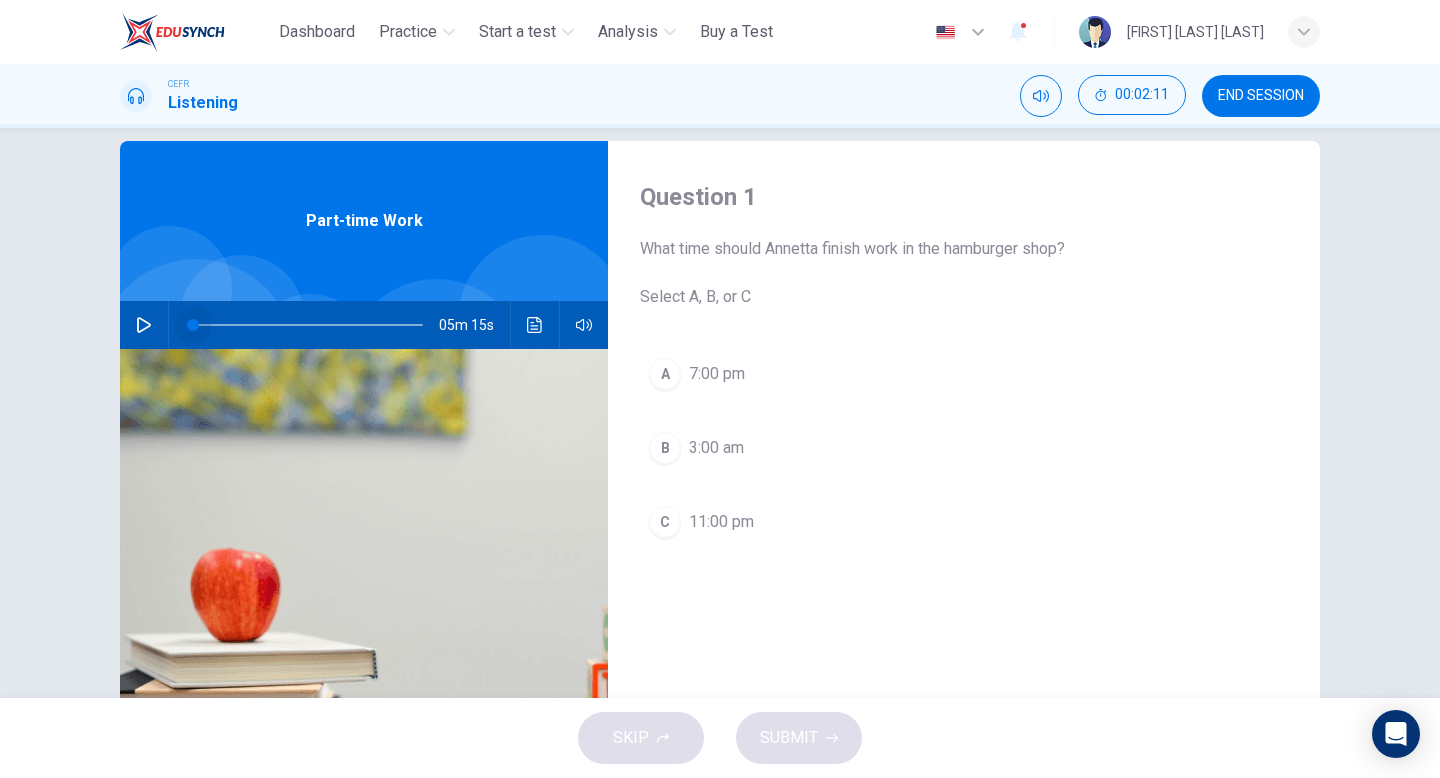 drag, startPoint x: 237, startPoint y: 324, endPoint x: 105, endPoint y: 321, distance: 132.03409 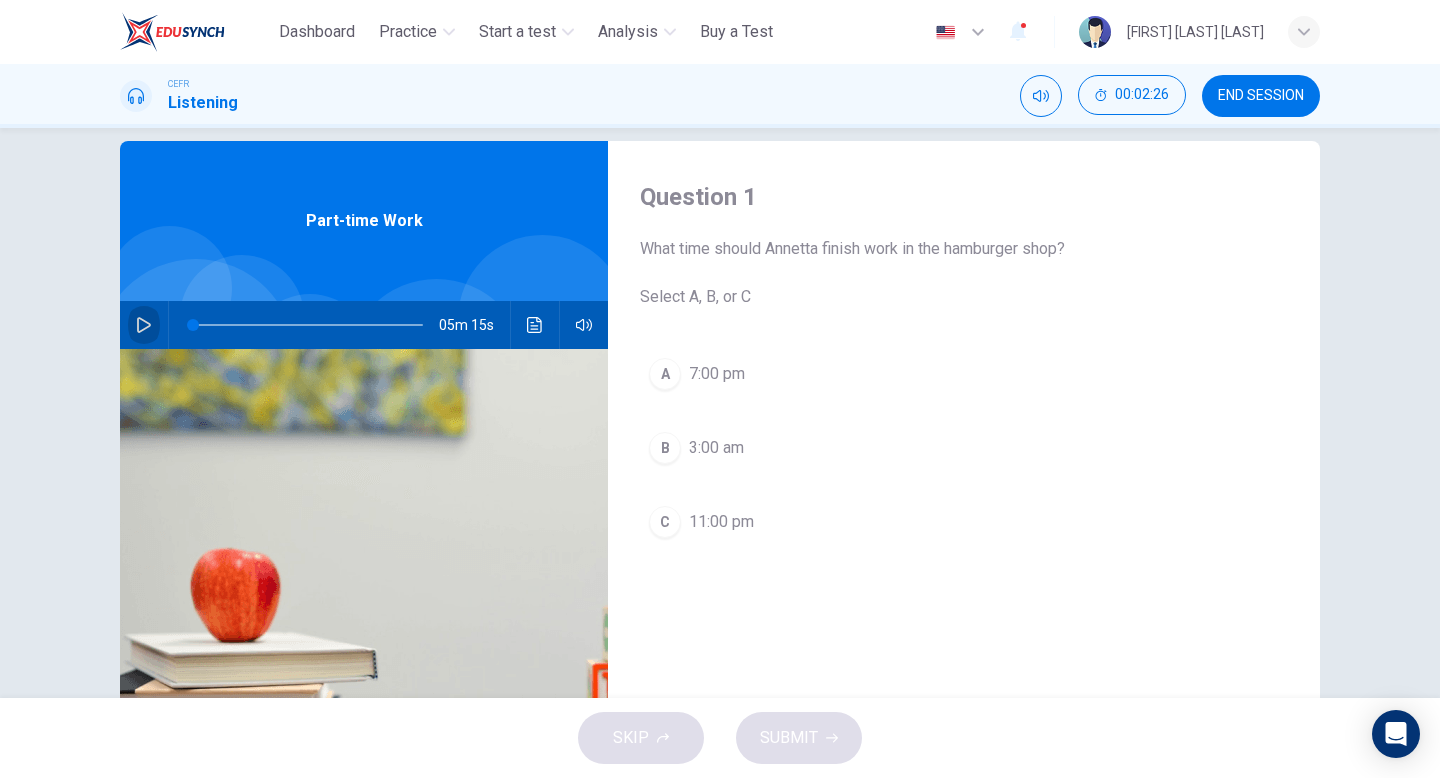 click at bounding box center (144, 325) 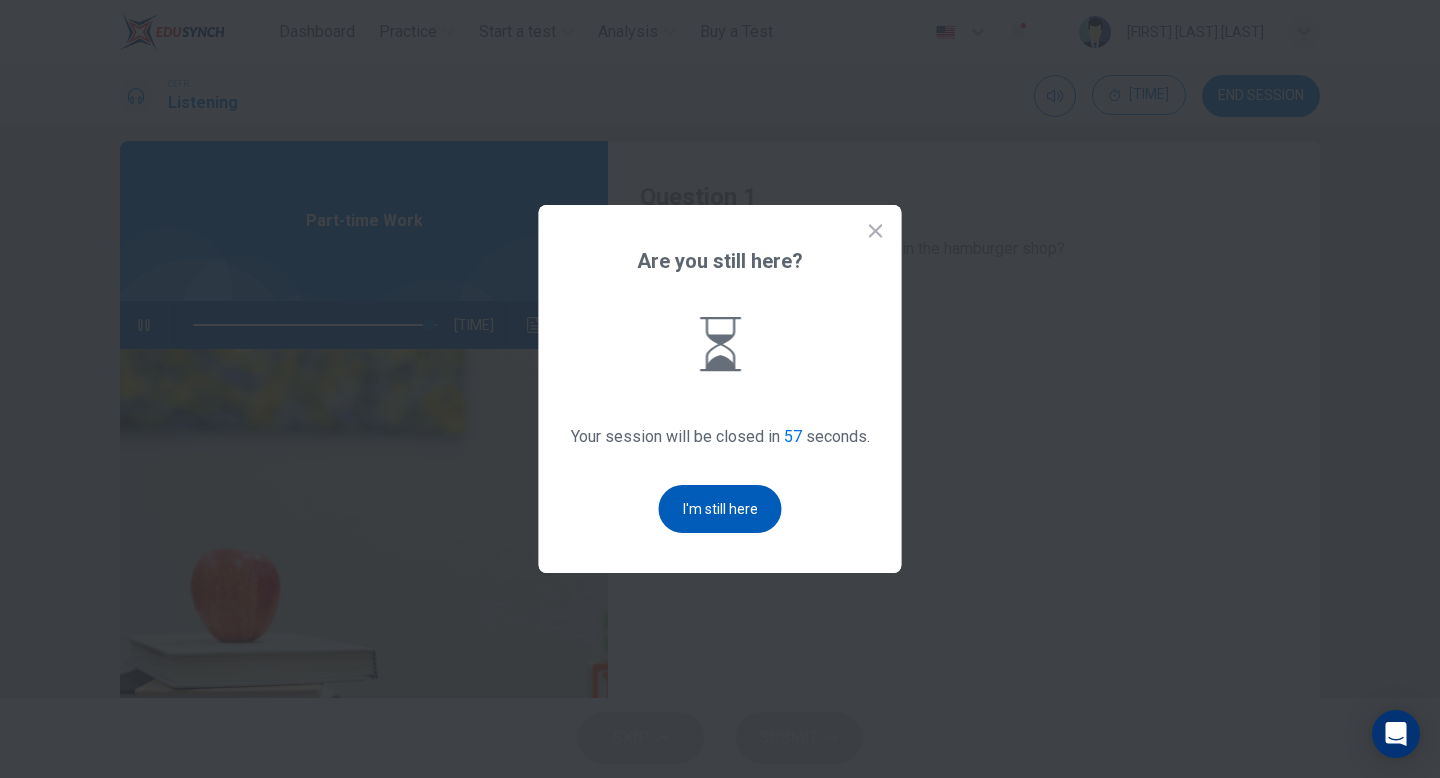 click on "I'm still here" at bounding box center (720, 509) 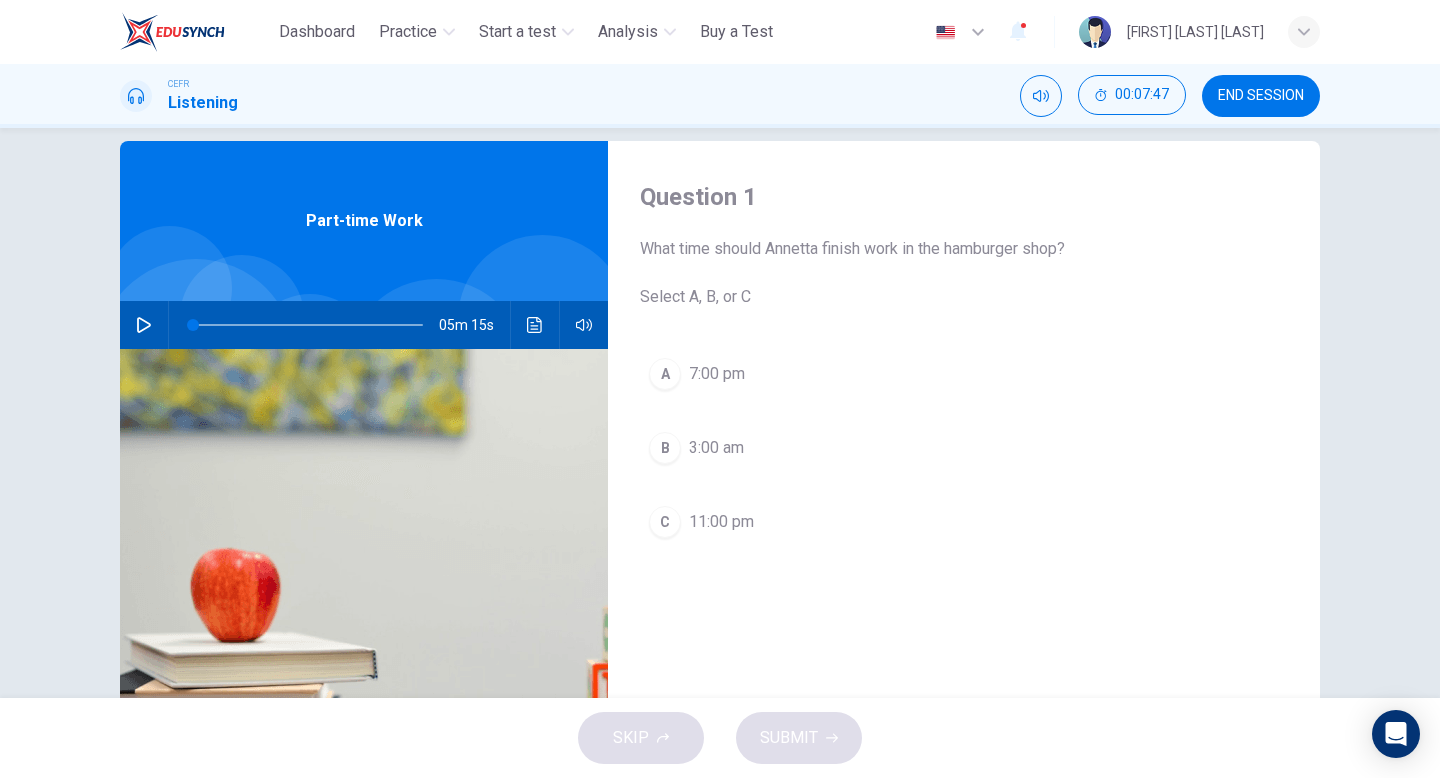 click on "A [TIME]" at bounding box center [964, 374] 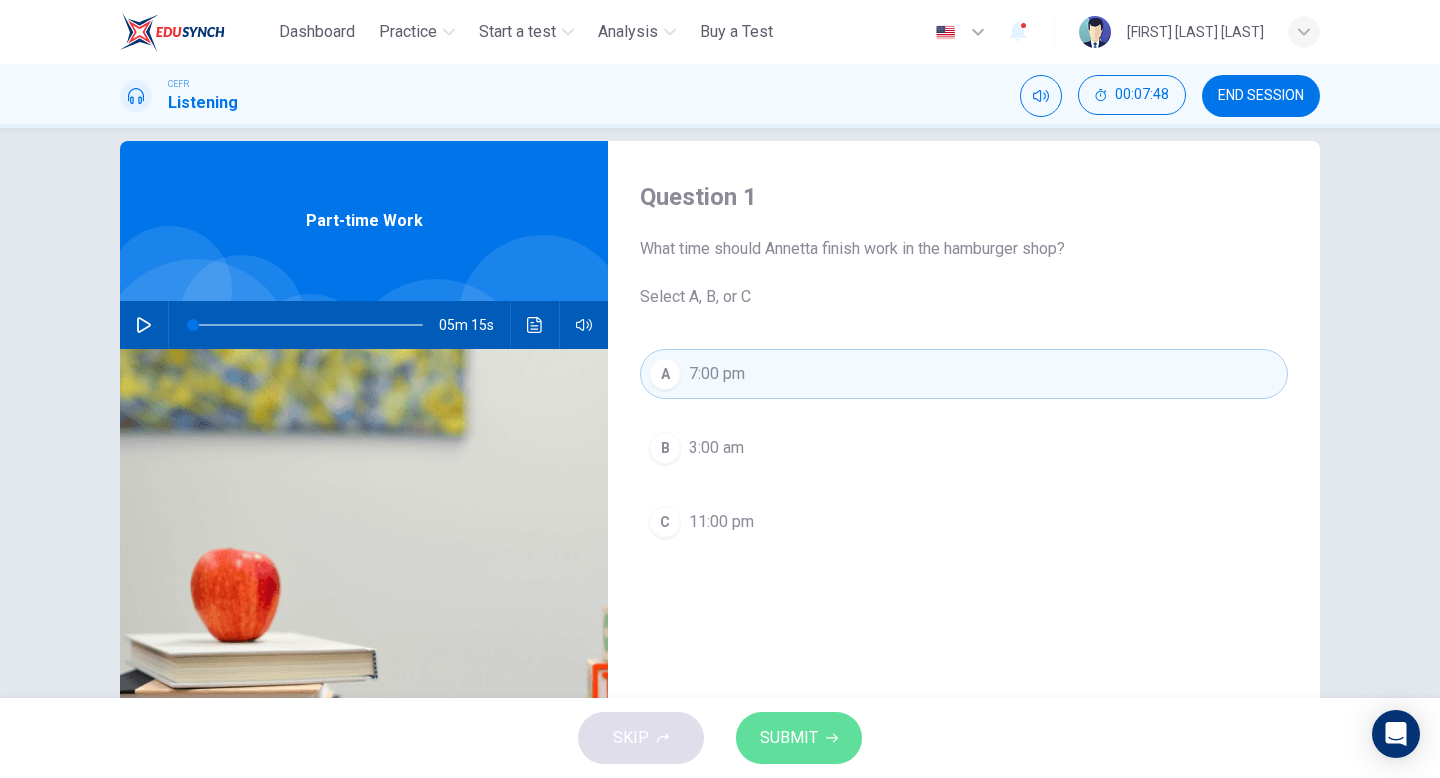 click on "SUBMIT" at bounding box center (789, 738) 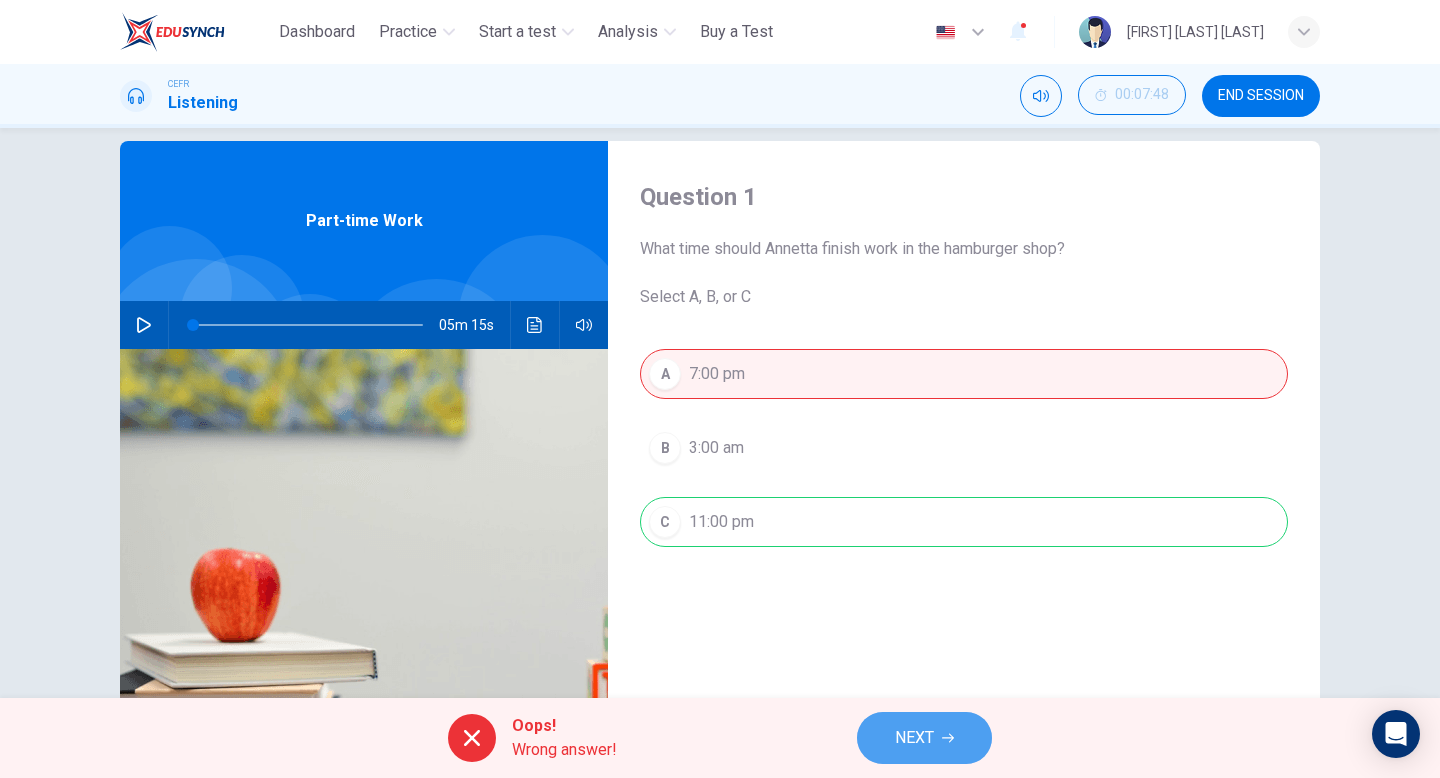 click on "NEXT" at bounding box center (924, 738) 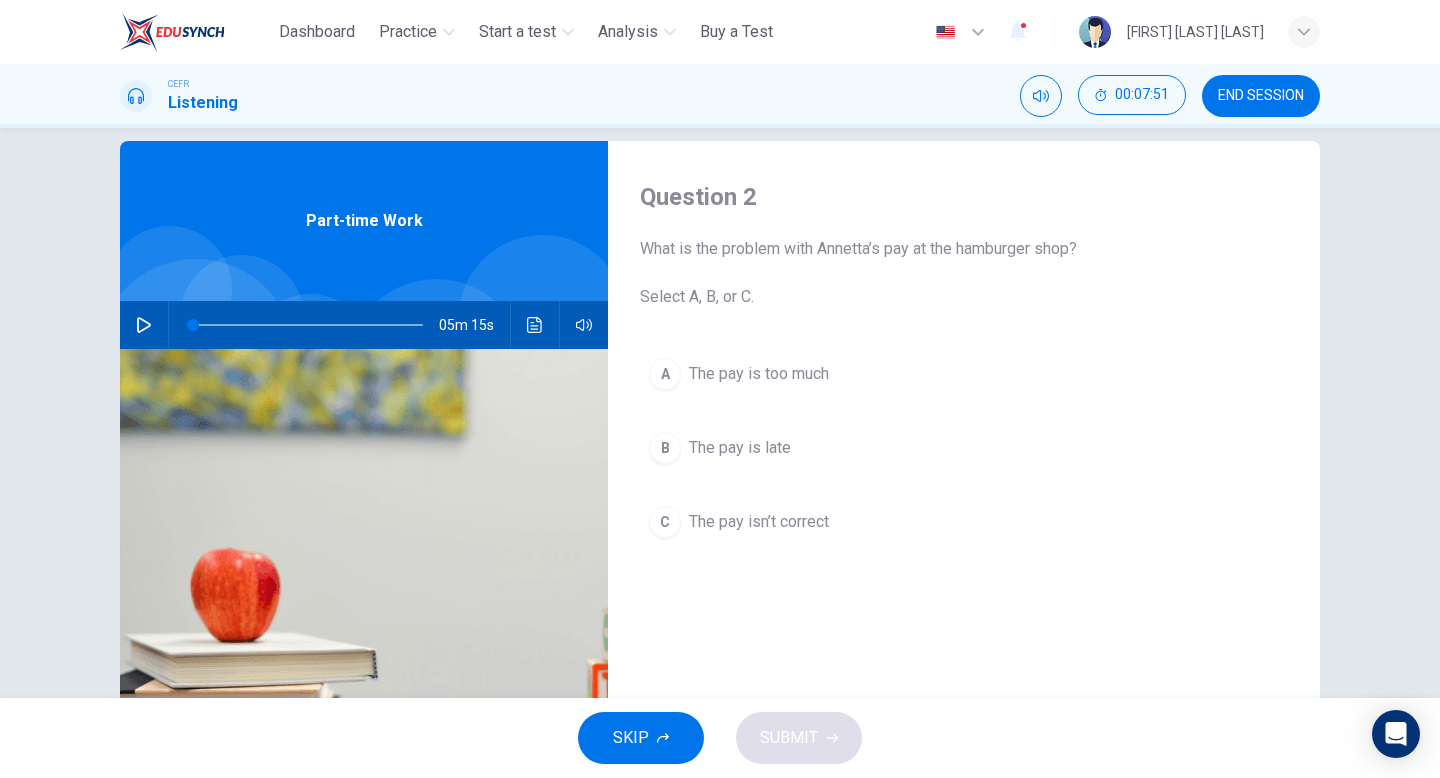 click on "B" at bounding box center (665, 374) 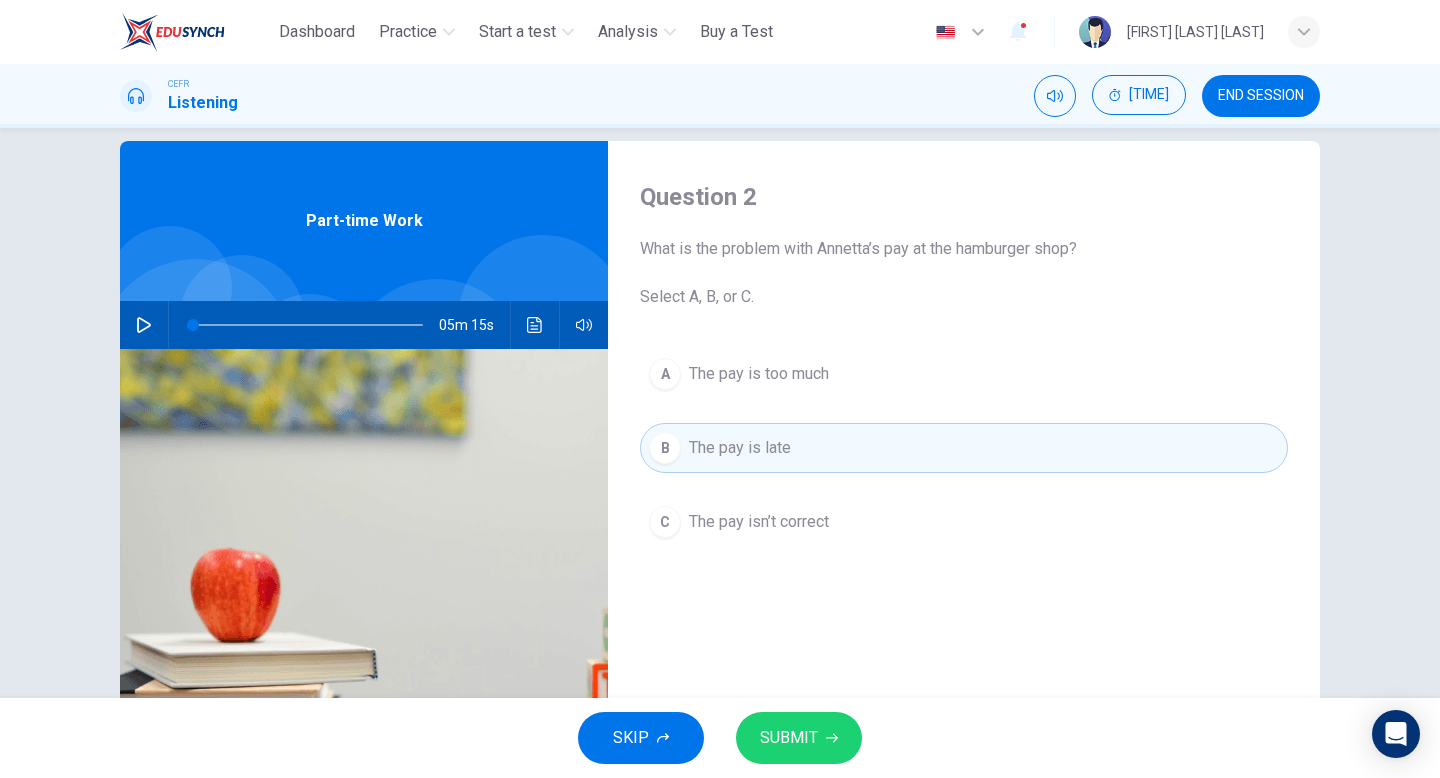 click on "SUBMIT" at bounding box center [799, 738] 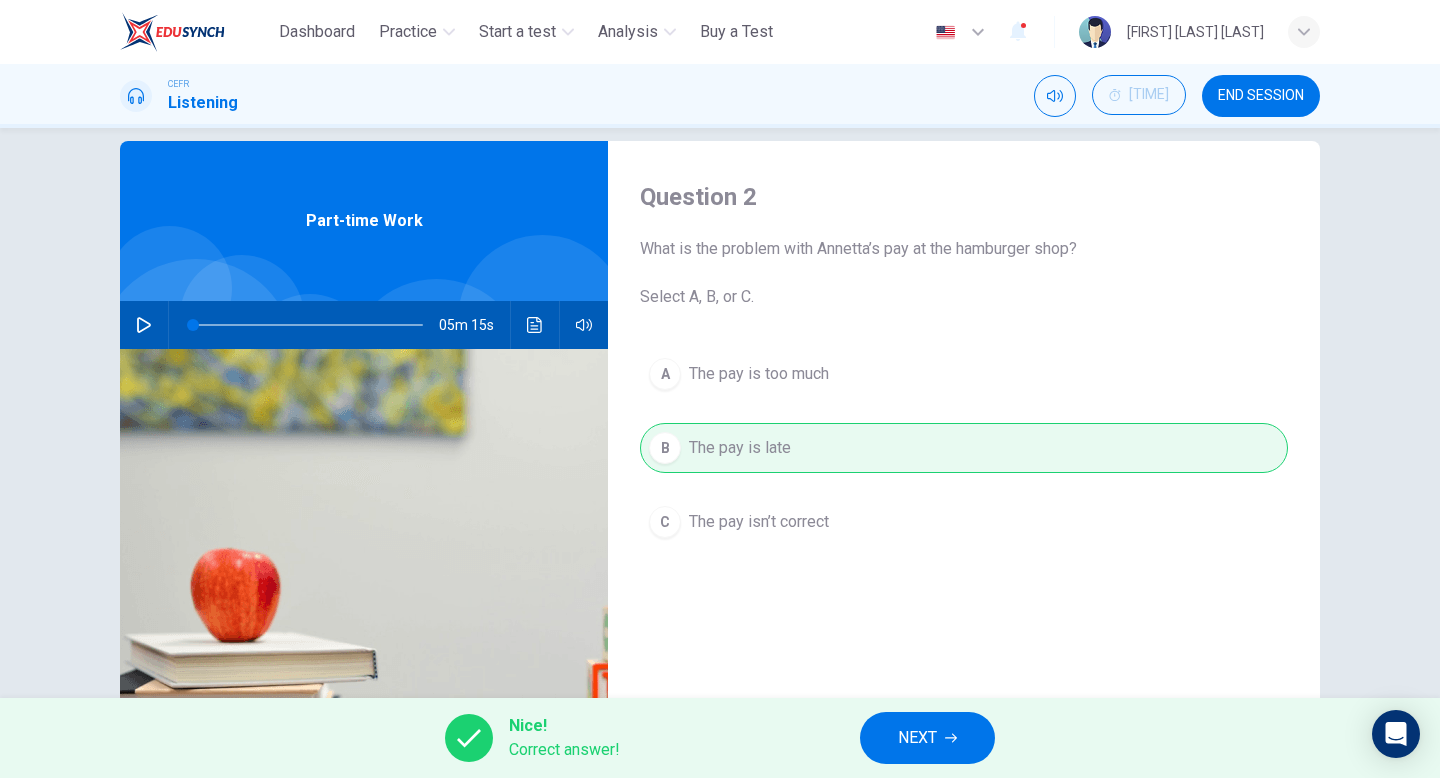 click on "NEXT" at bounding box center [927, 738] 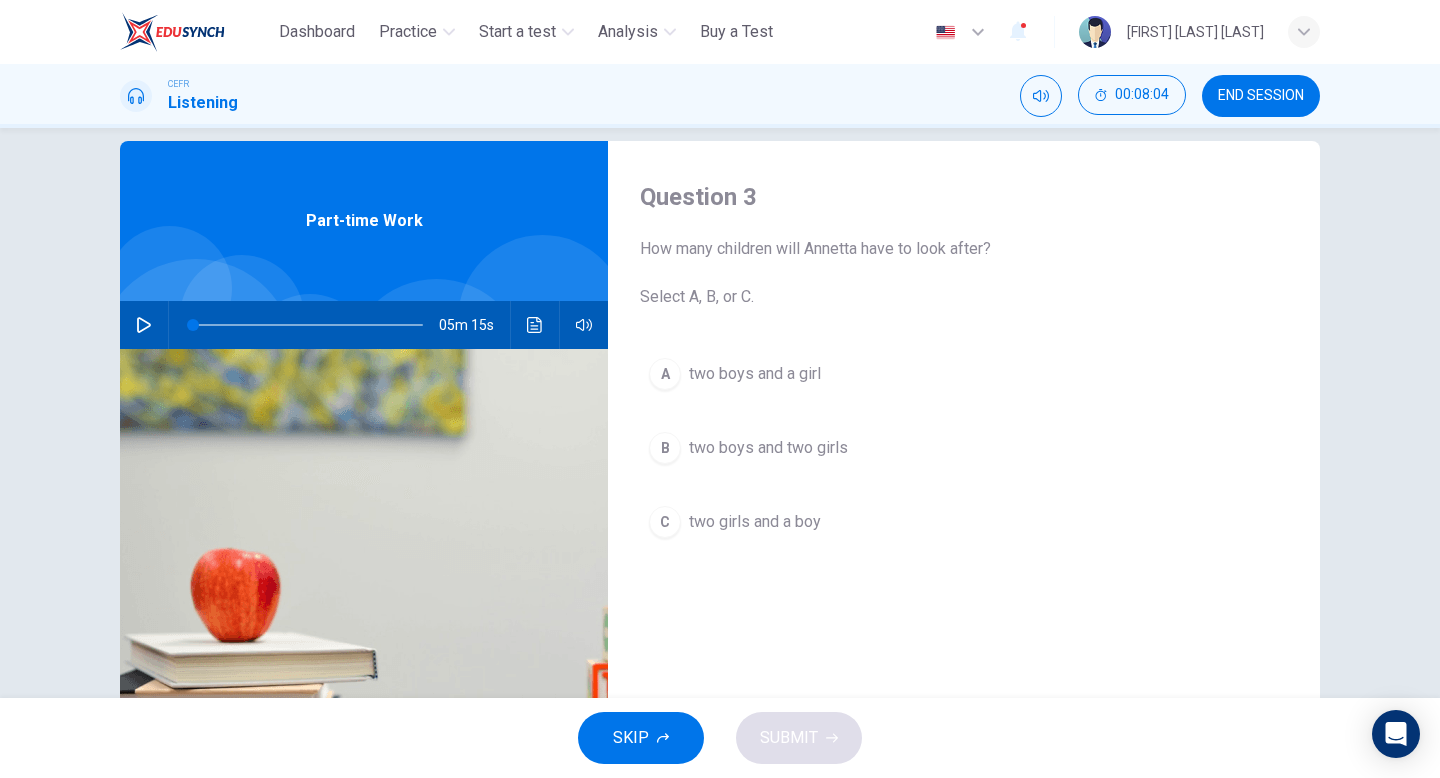 click on "C two girls and a boy" at bounding box center [964, 522] 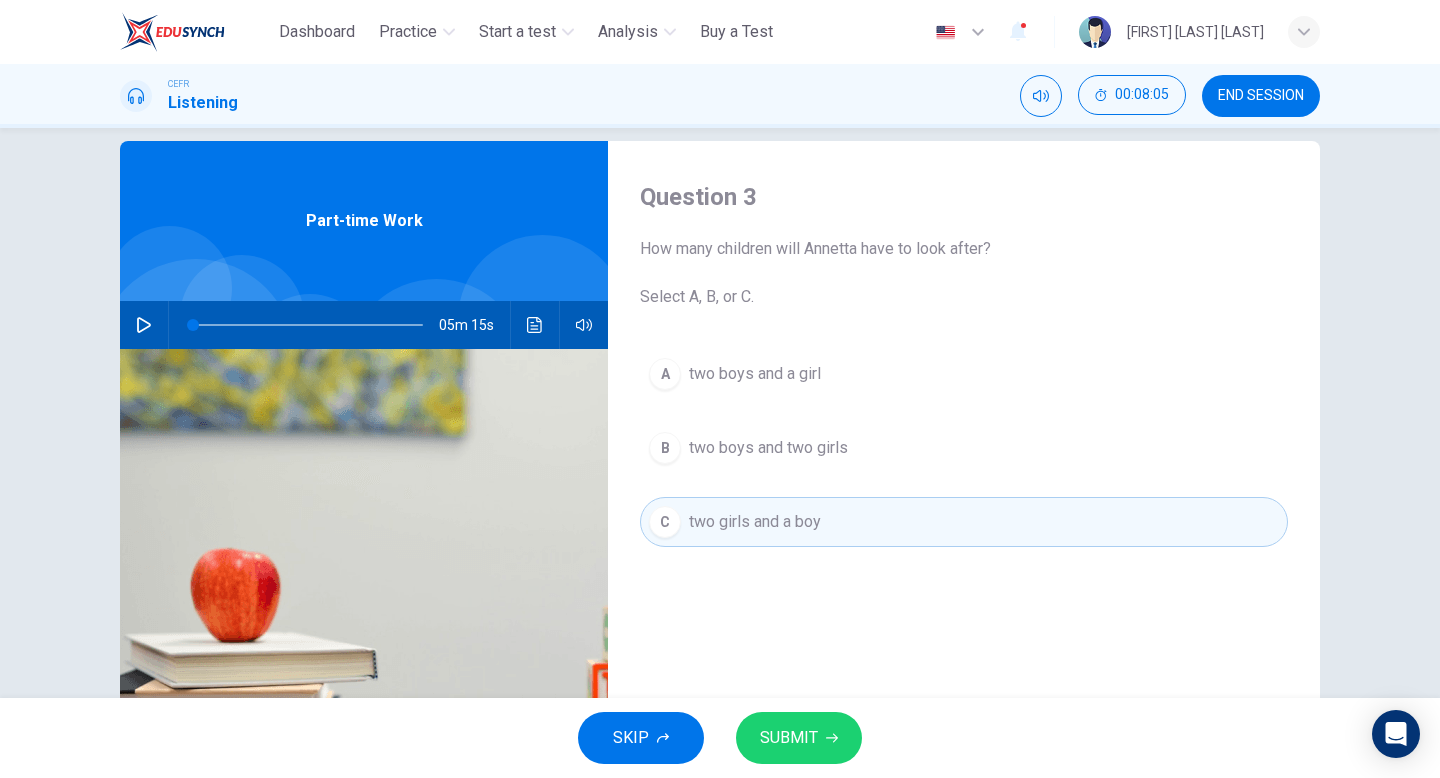 click at bounding box center (832, 738) 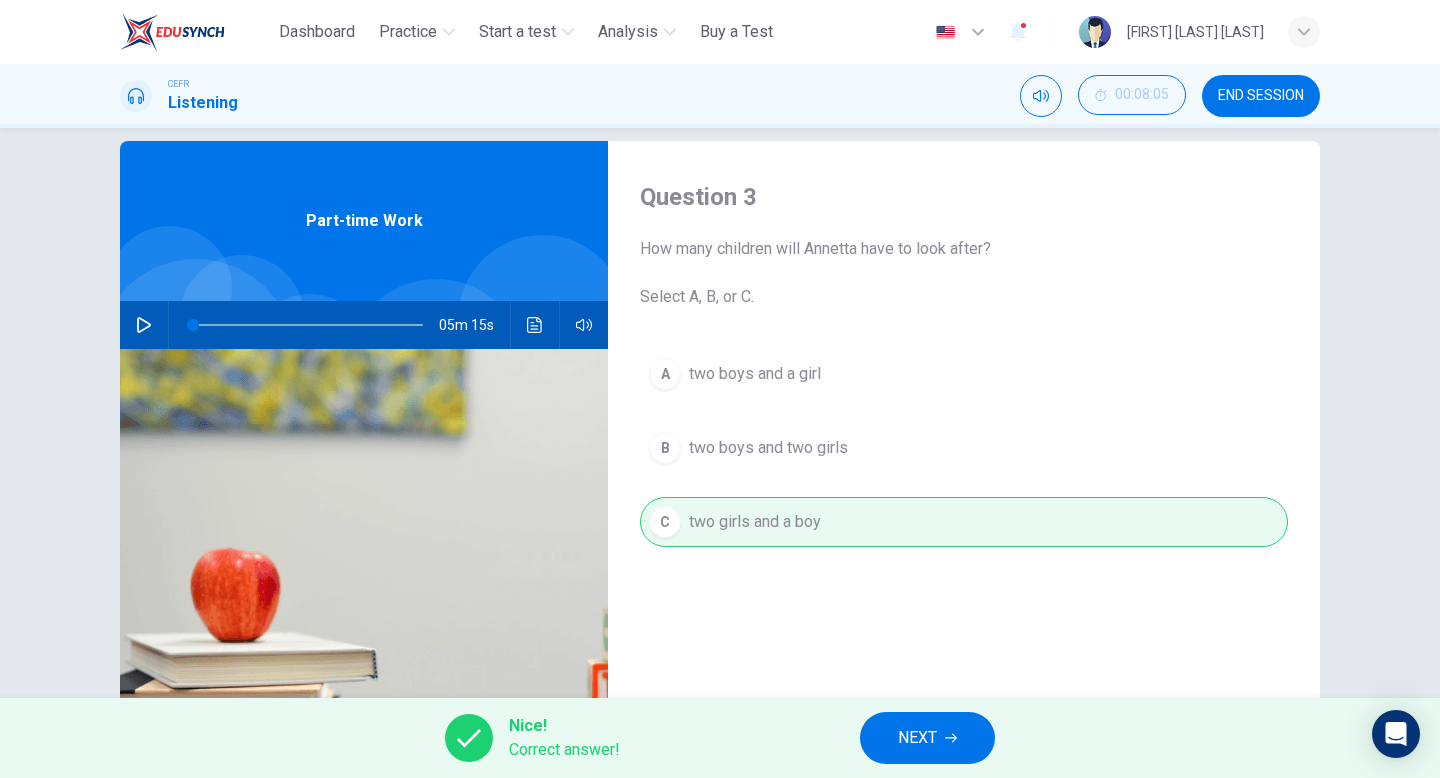 click on "NEXT" at bounding box center [927, 738] 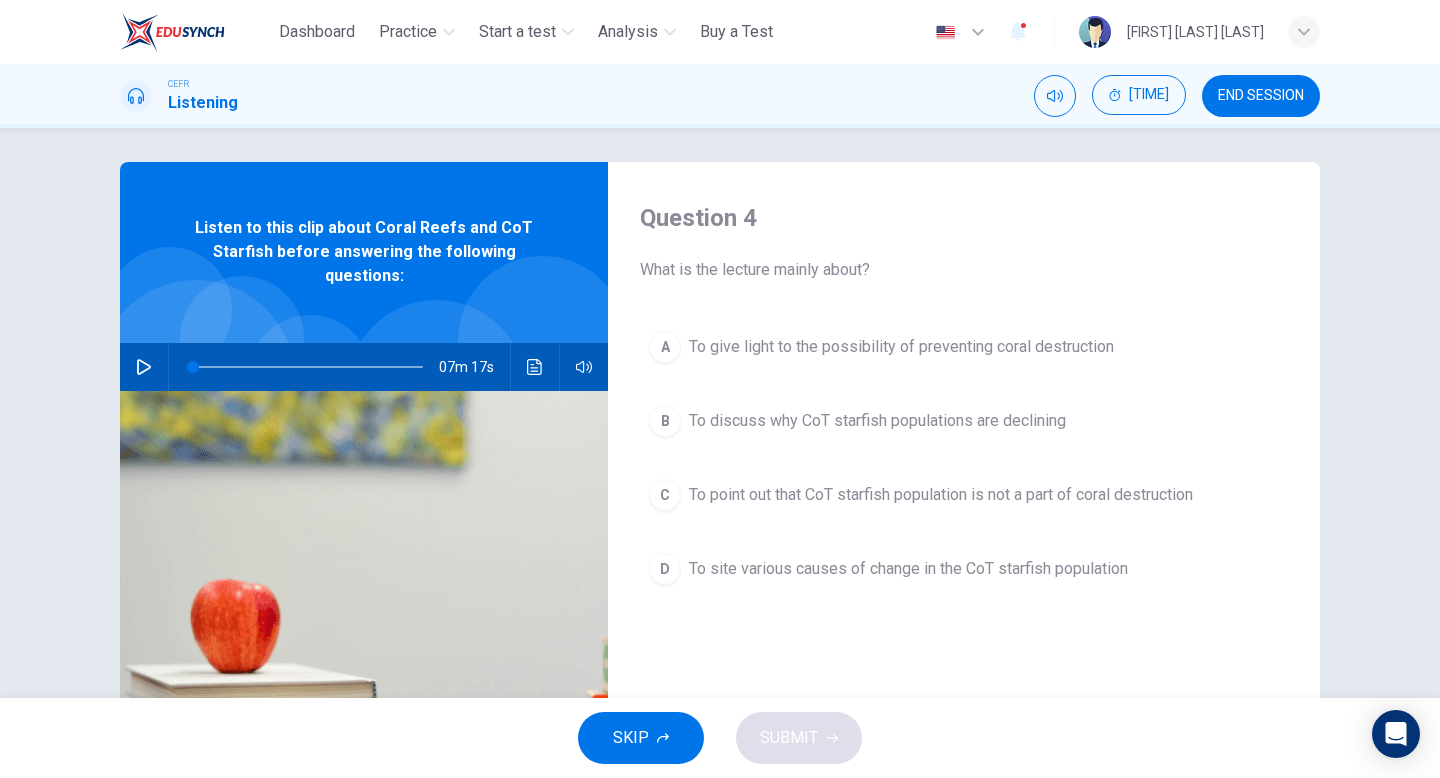 scroll, scrollTop: 0, scrollLeft: 0, axis: both 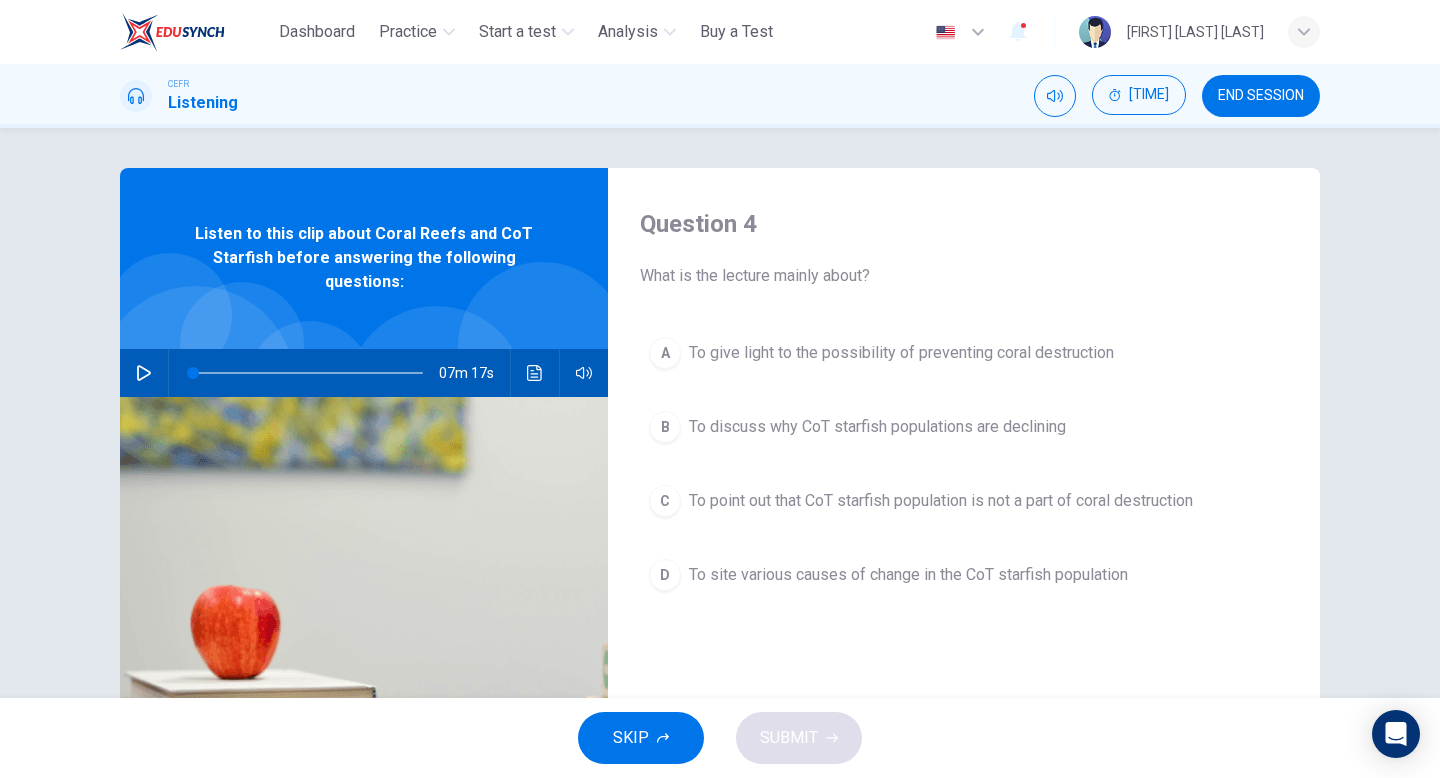click at bounding box center (144, 373) 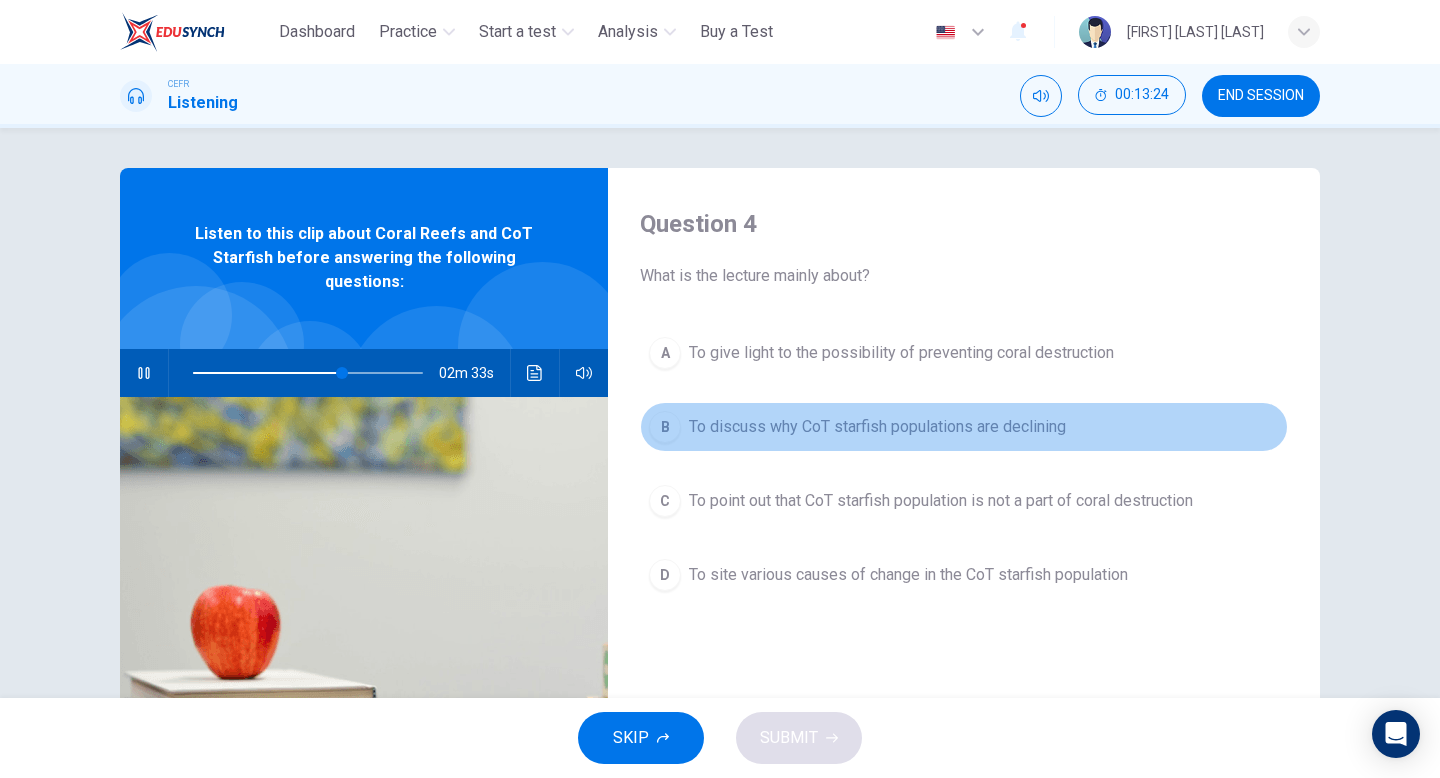 click on "B" at bounding box center [665, 353] 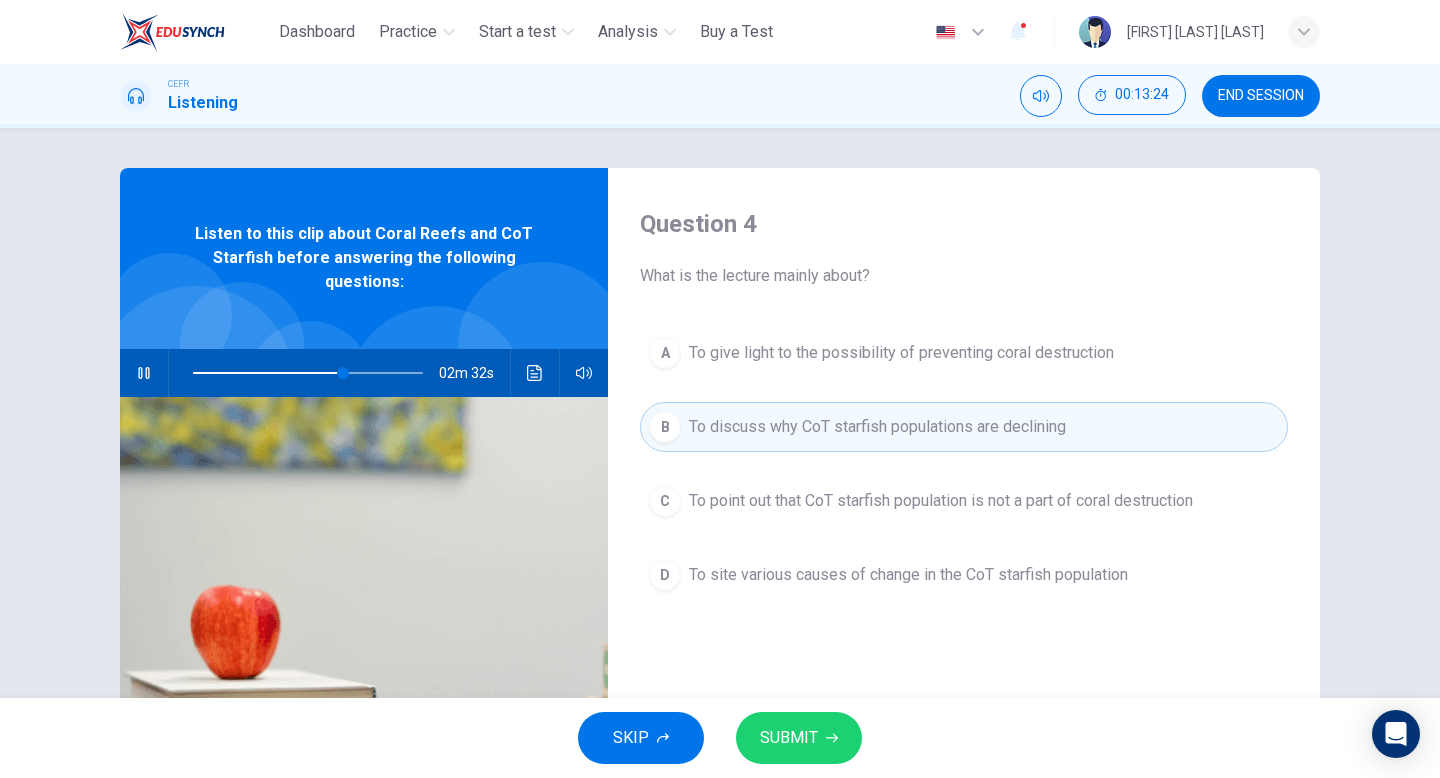click on "SUBMIT" at bounding box center [799, 738] 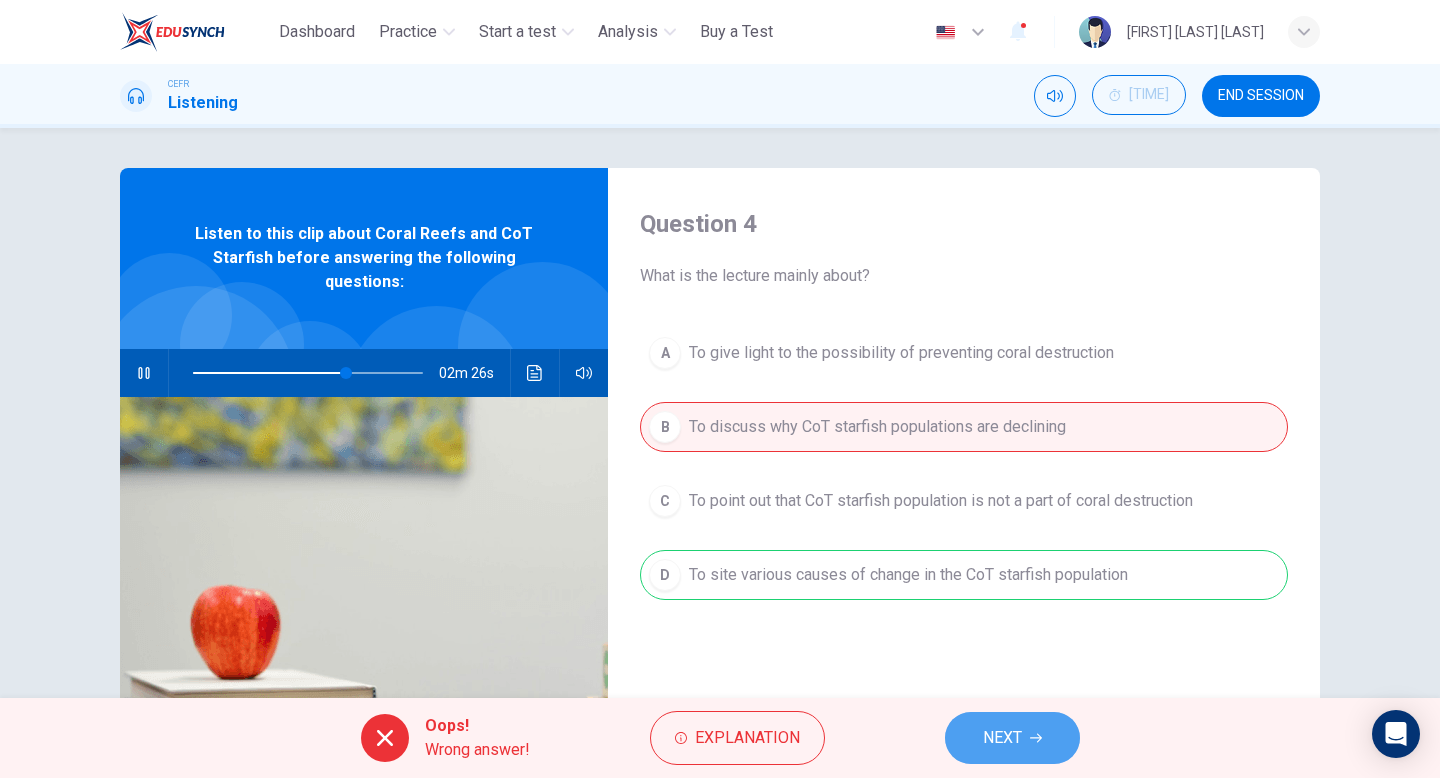 click on "NEXT" at bounding box center (1012, 738) 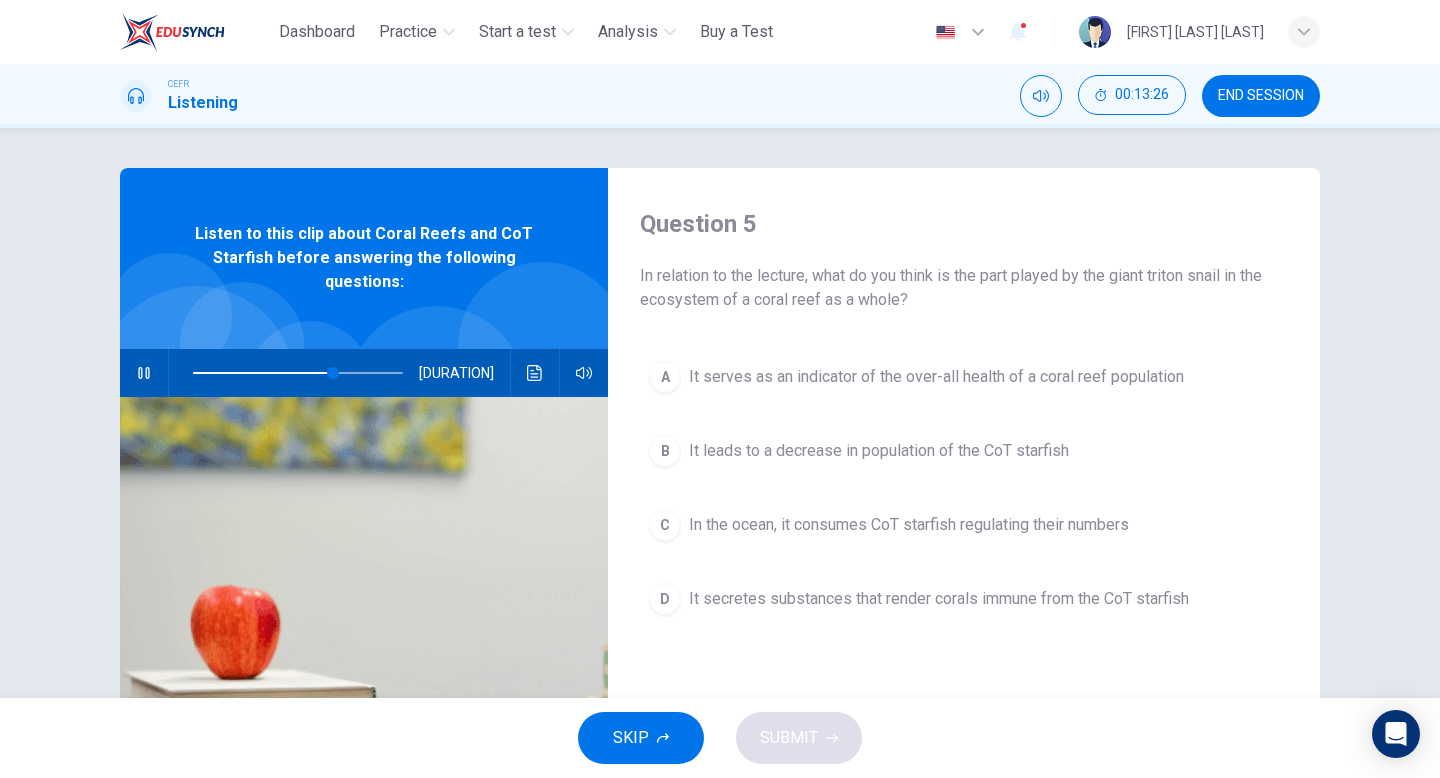 click at bounding box center [144, 373] 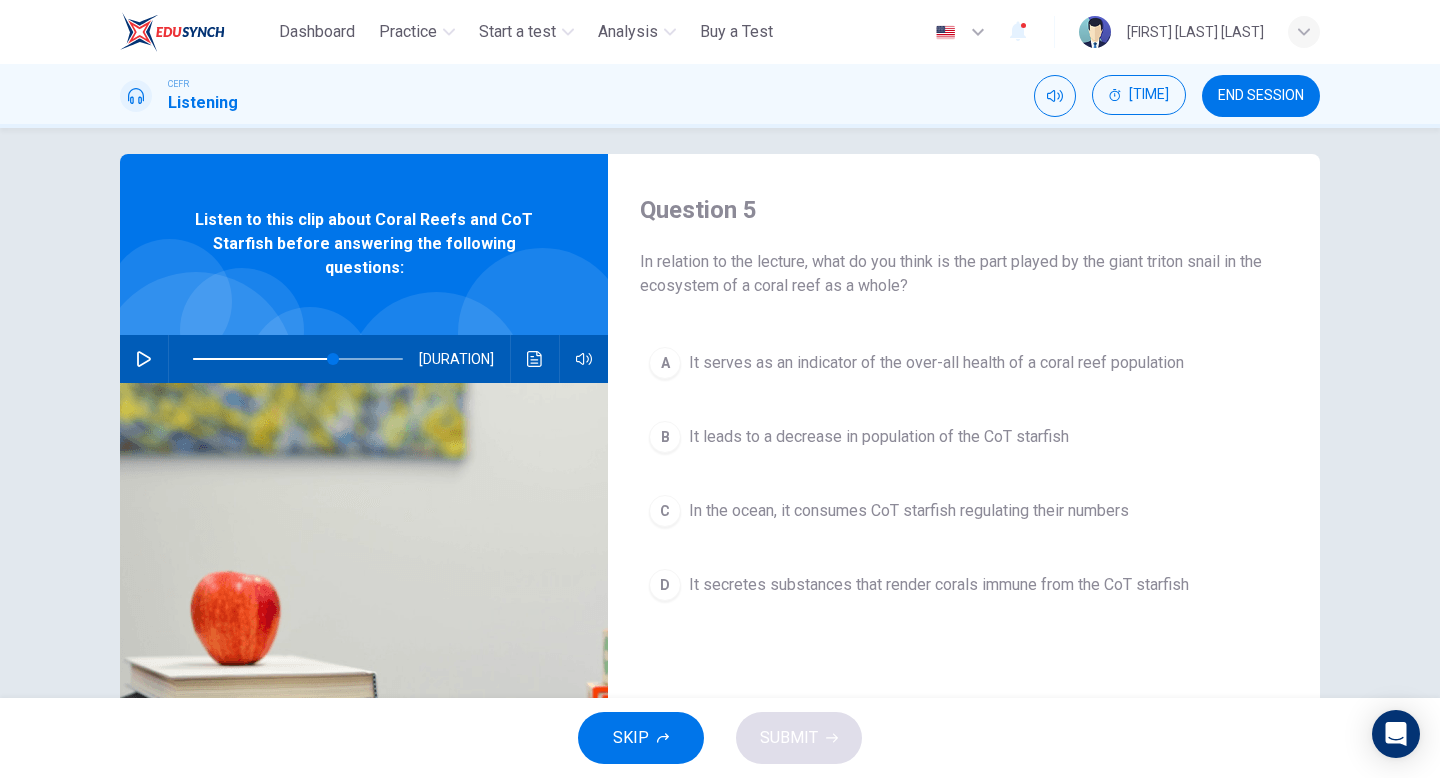 scroll, scrollTop: 19, scrollLeft: 0, axis: vertical 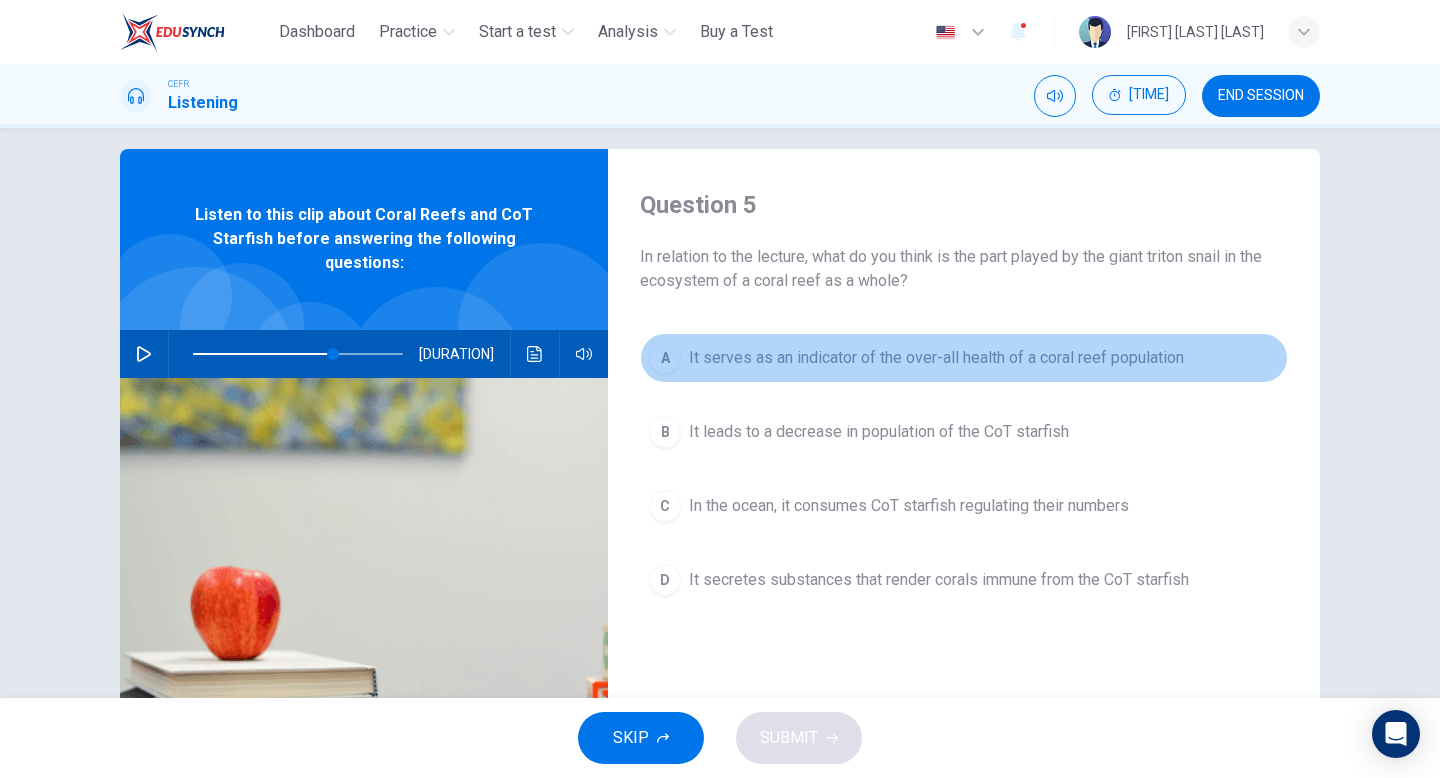 click on "B To discuss why CoT starfish populations are declining" at bounding box center [964, 358] 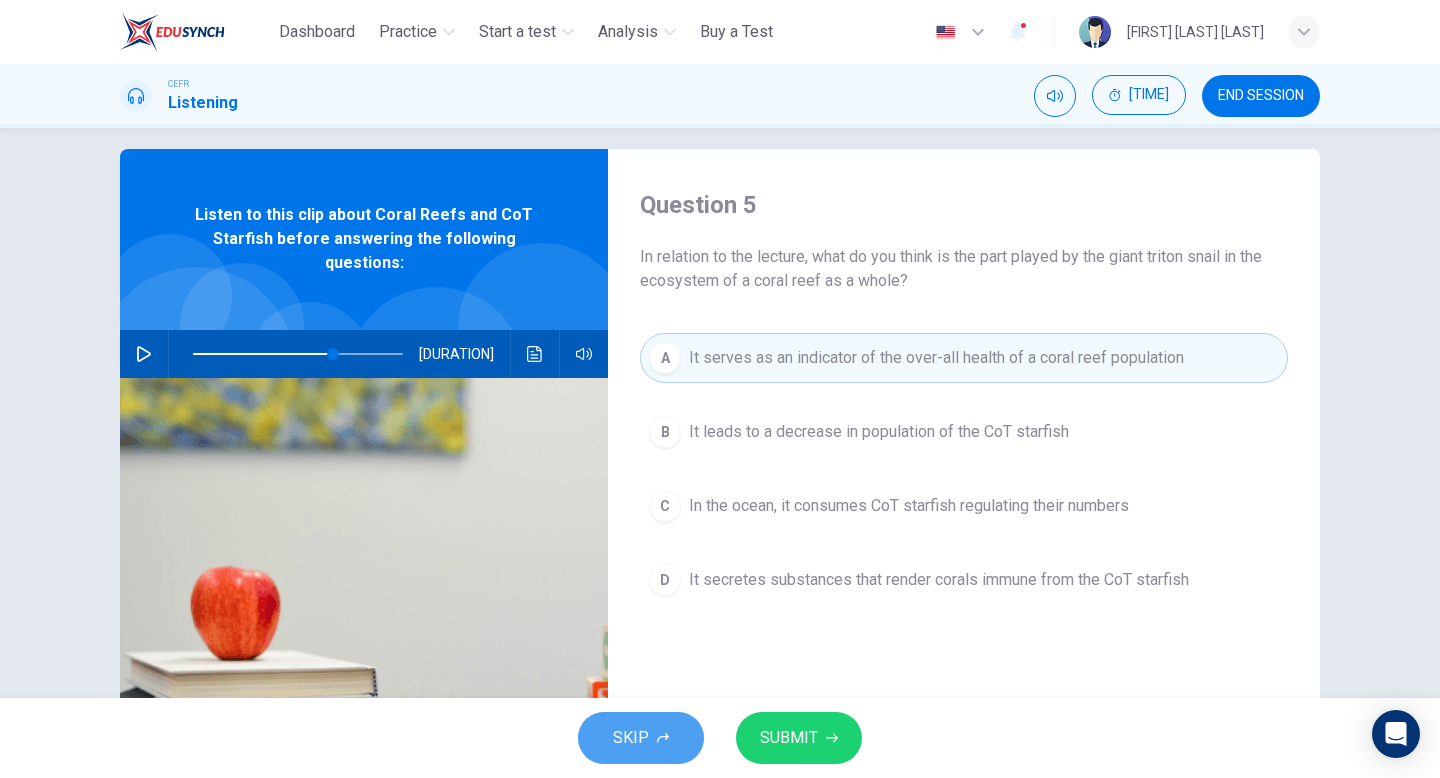 click on "SKIP" at bounding box center (631, 738) 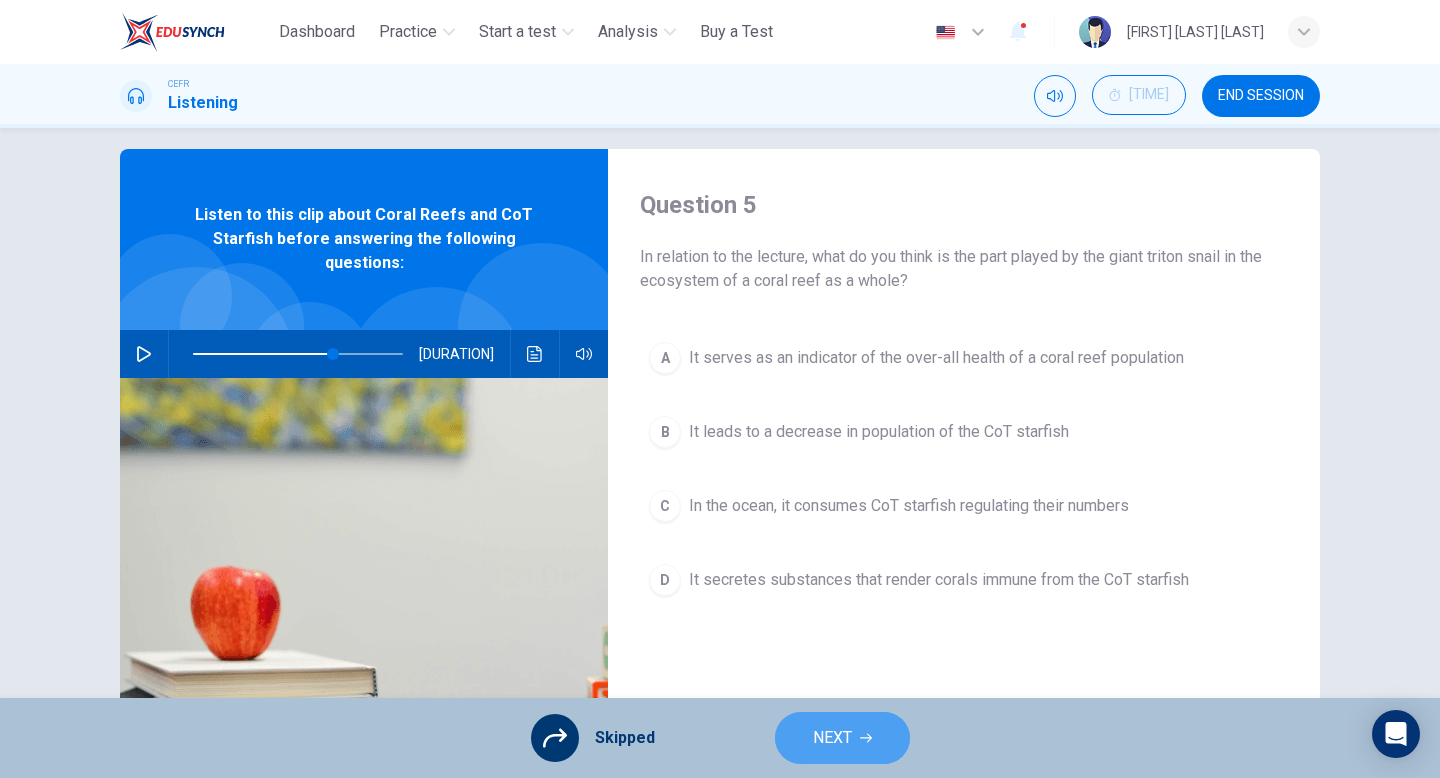 click on "NEXT" at bounding box center [832, 738] 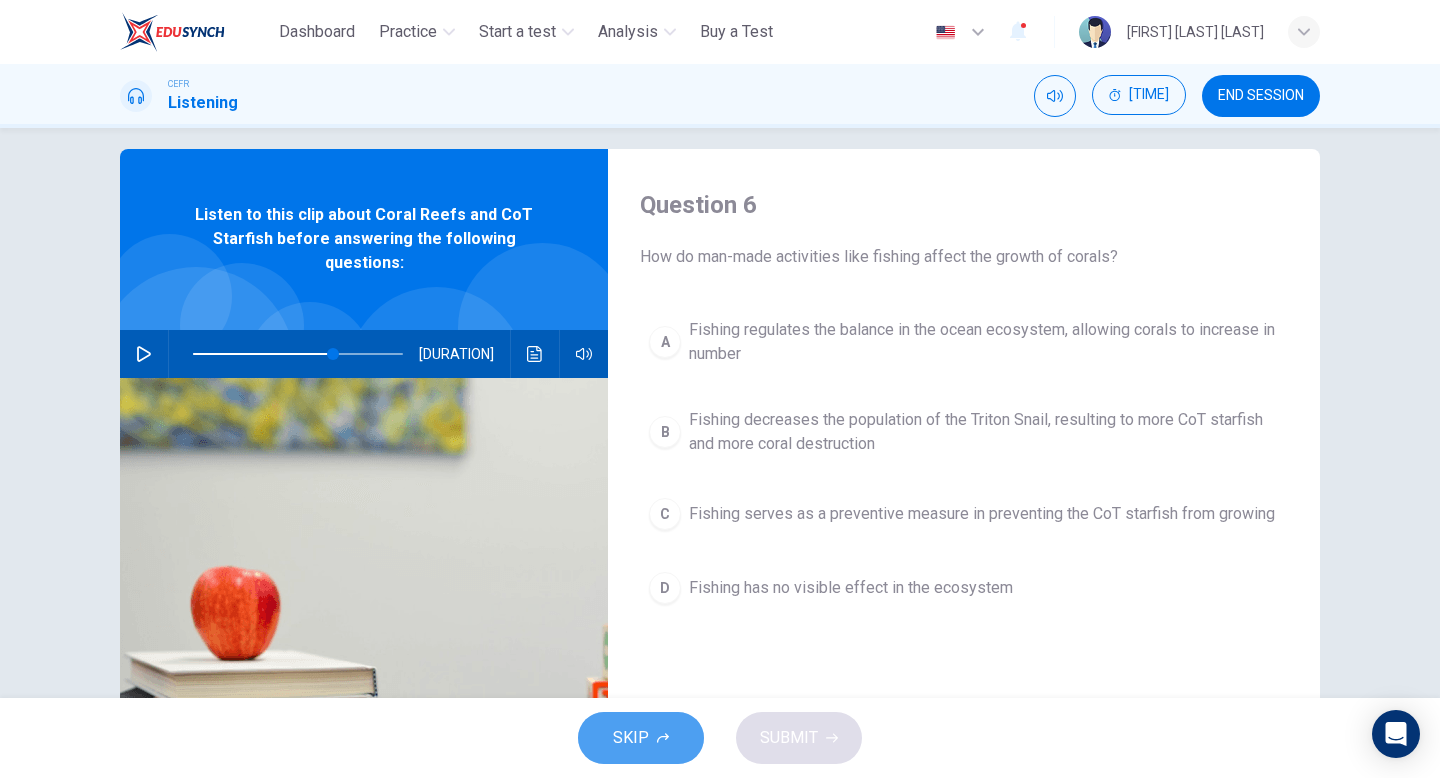 click on "SKIP" at bounding box center [641, 738] 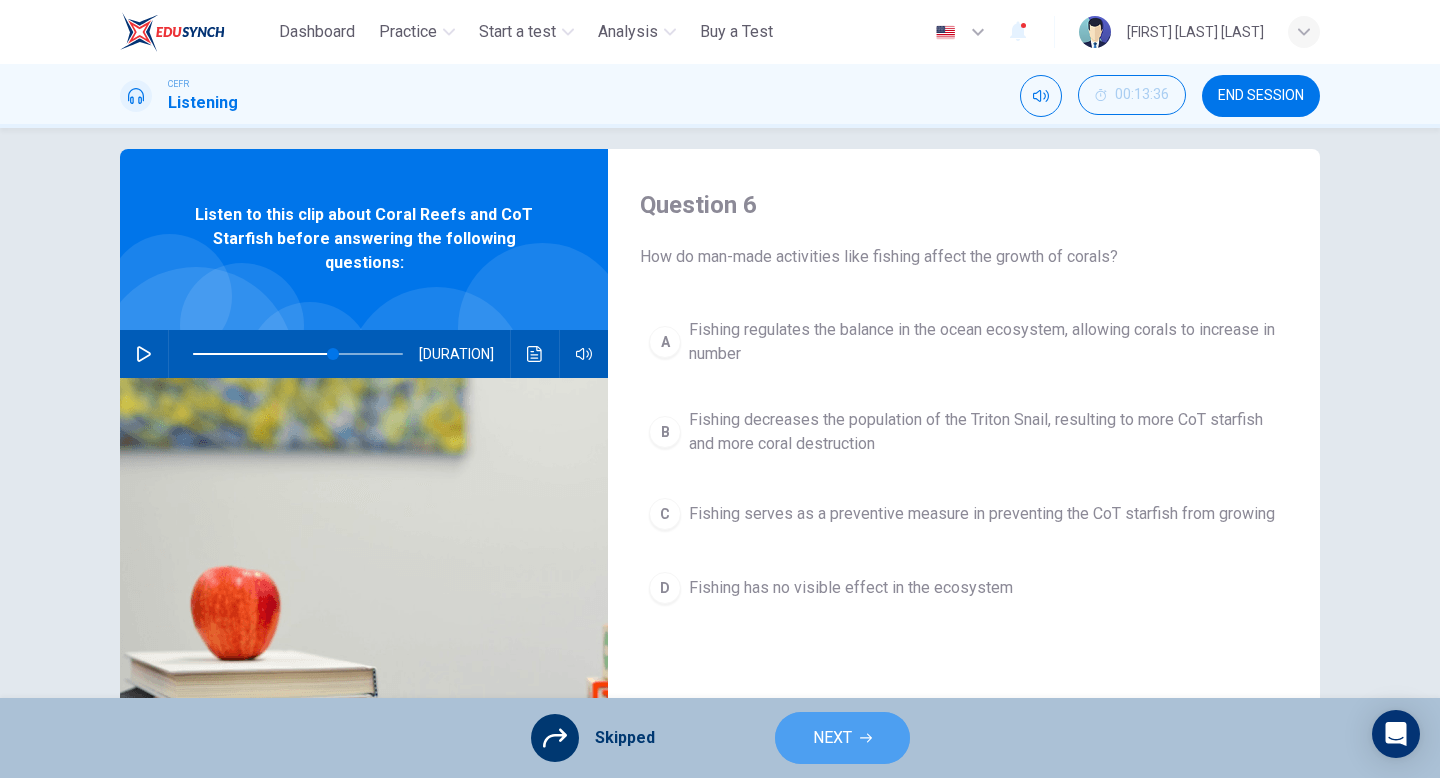 click on "NEXT" at bounding box center [832, 738] 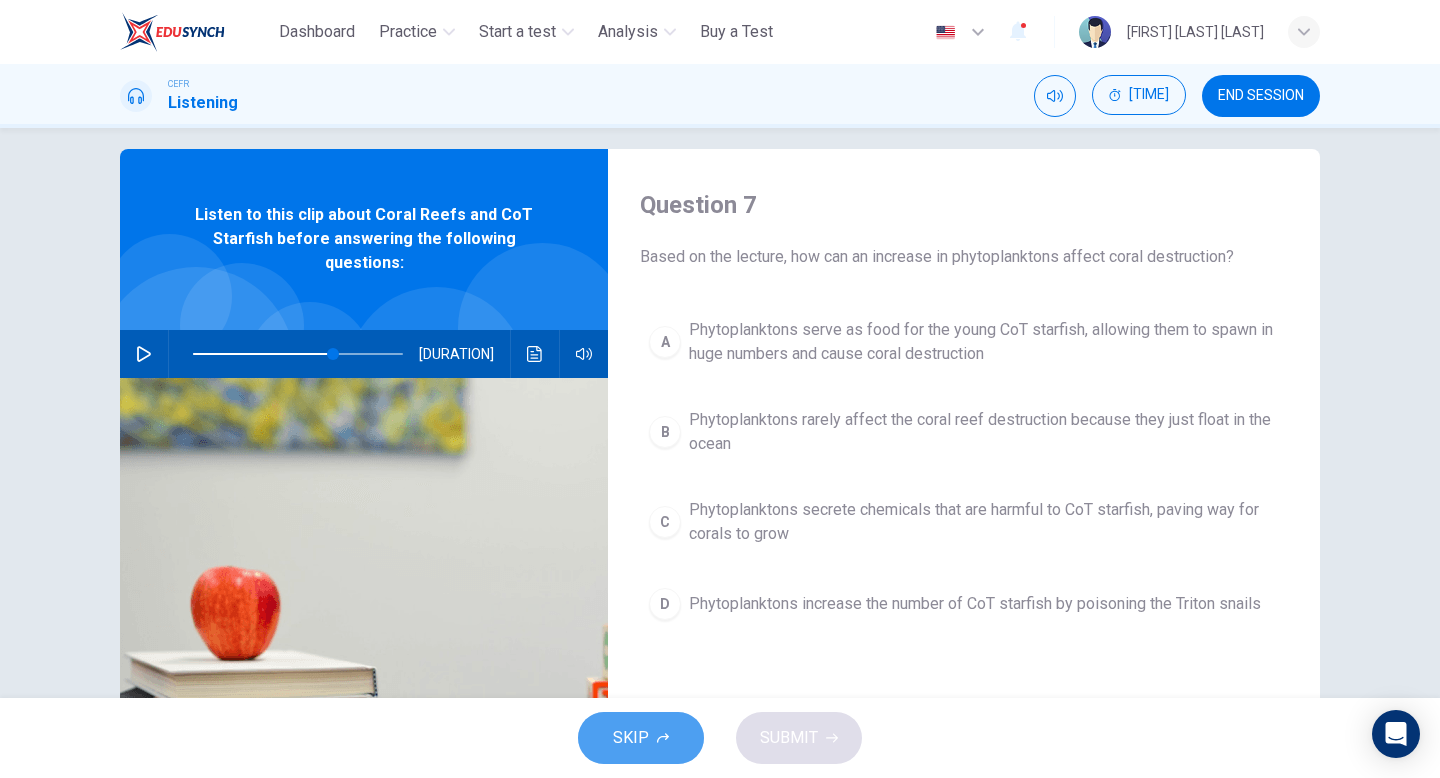 click on "SKIP" at bounding box center [641, 738] 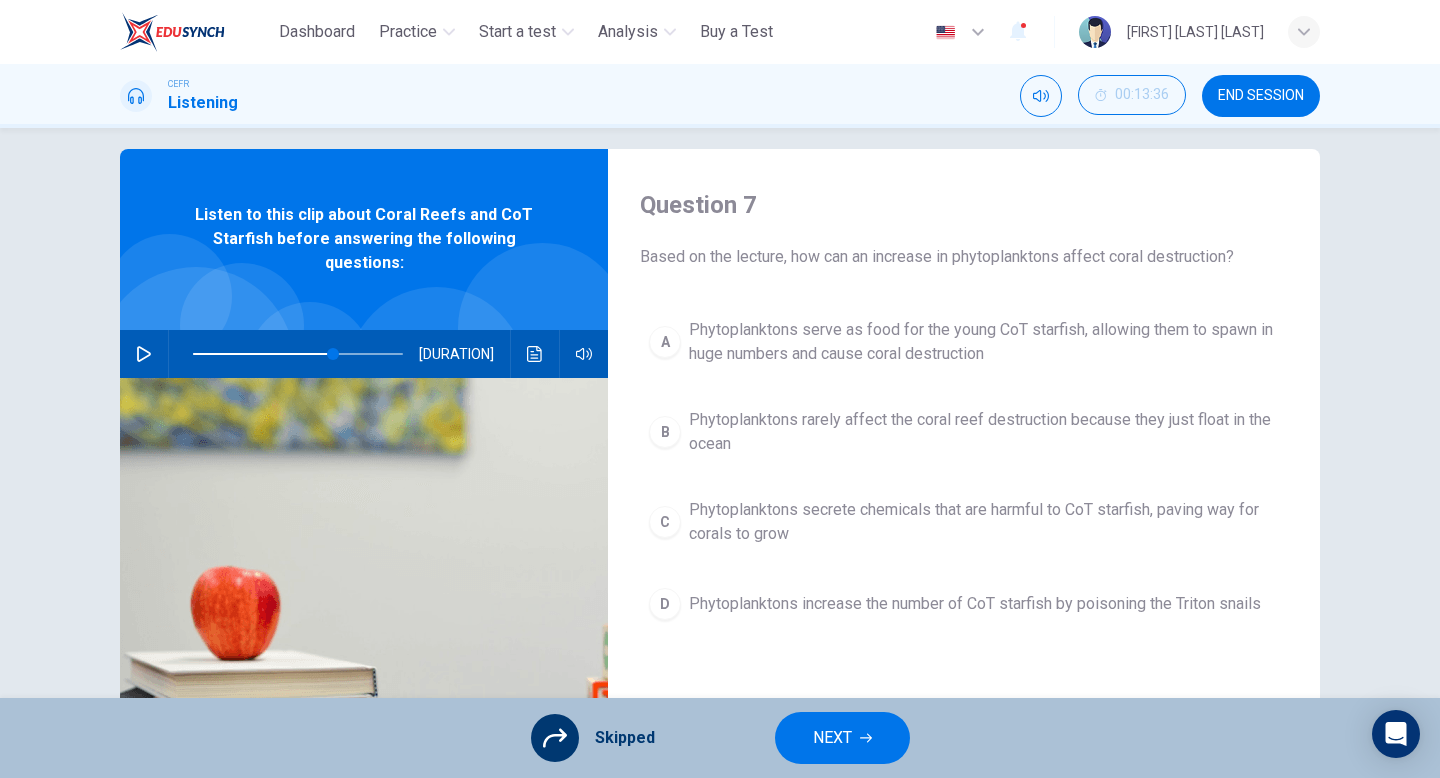 click on "NEXT" at bounding box center (842, 738) 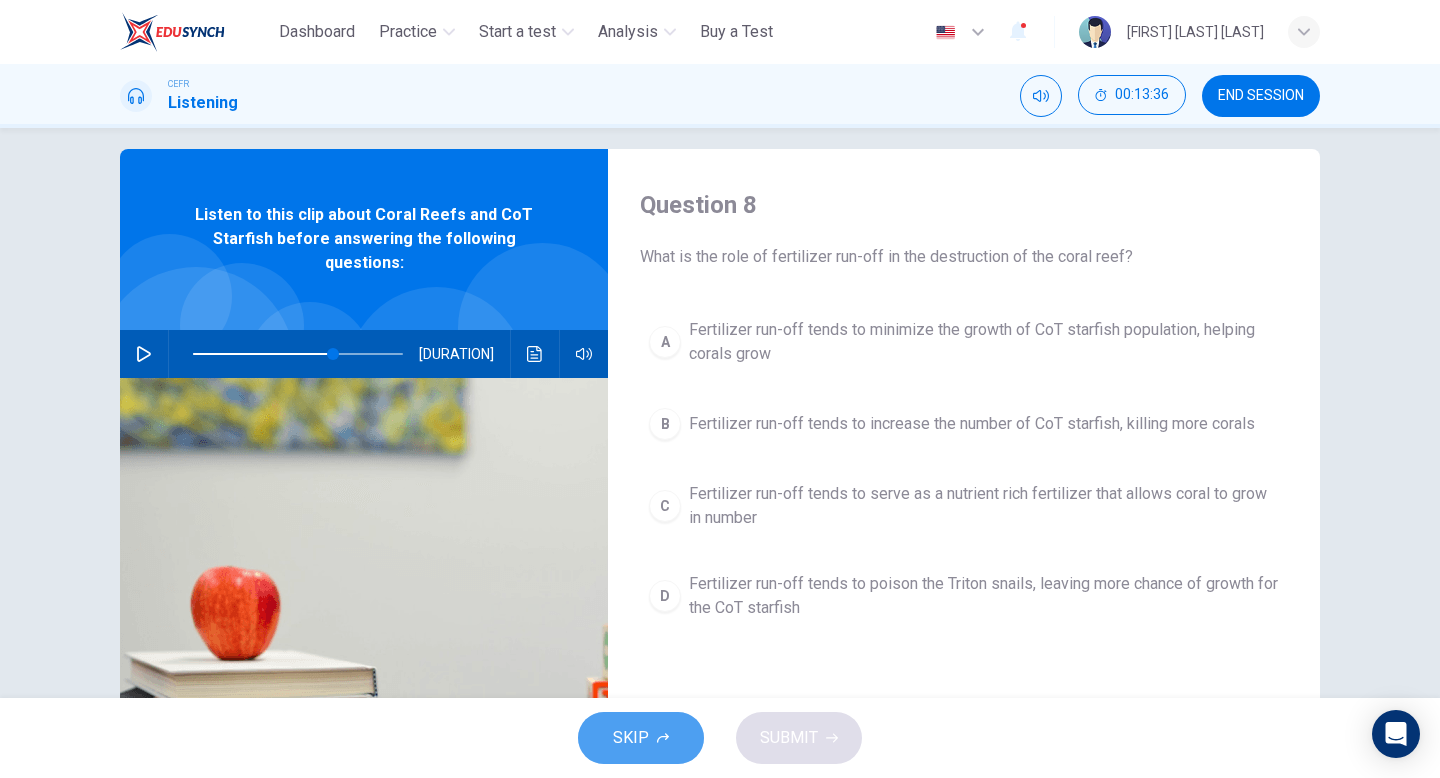 click on "SKIP" at bounding box center [641, 738] 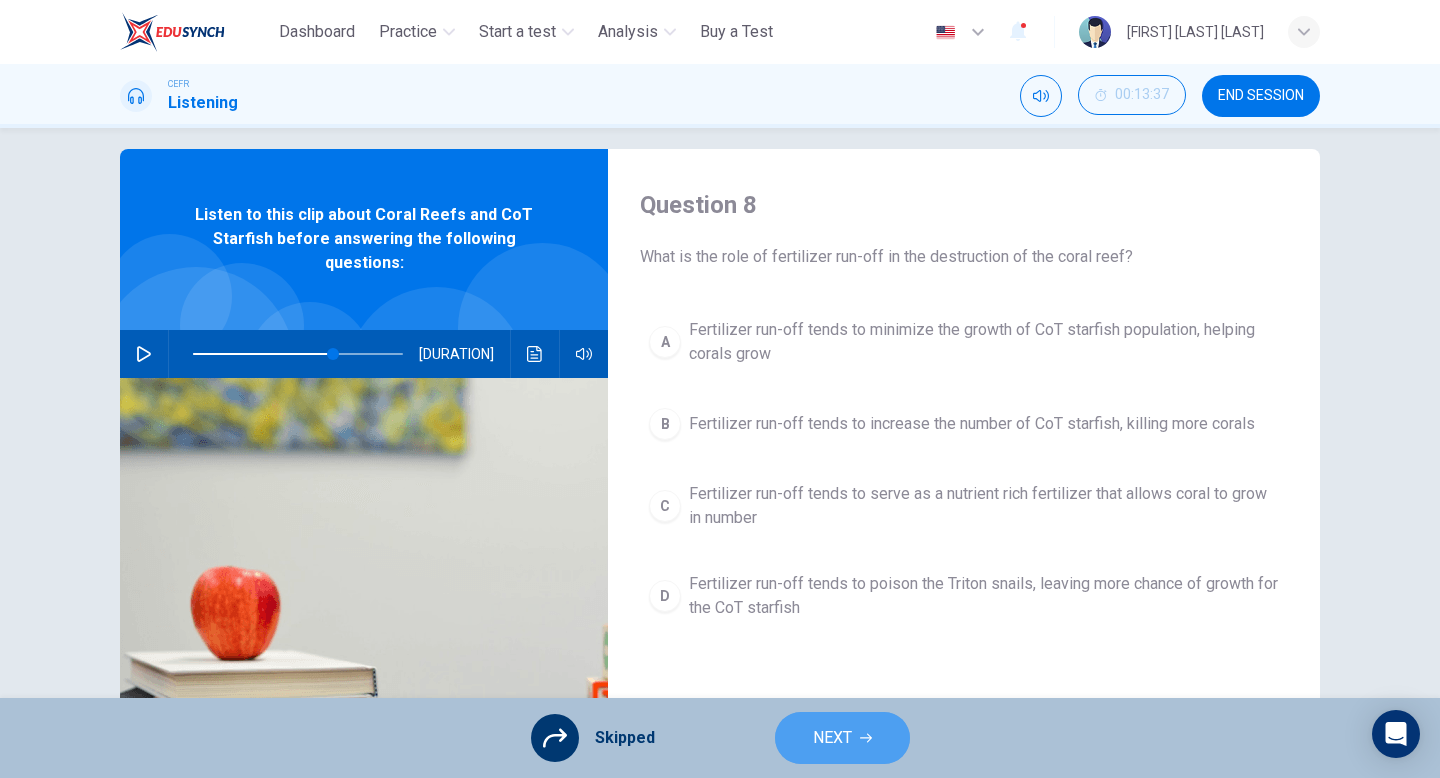click on "NEXT" at bounding box center (832, 738) 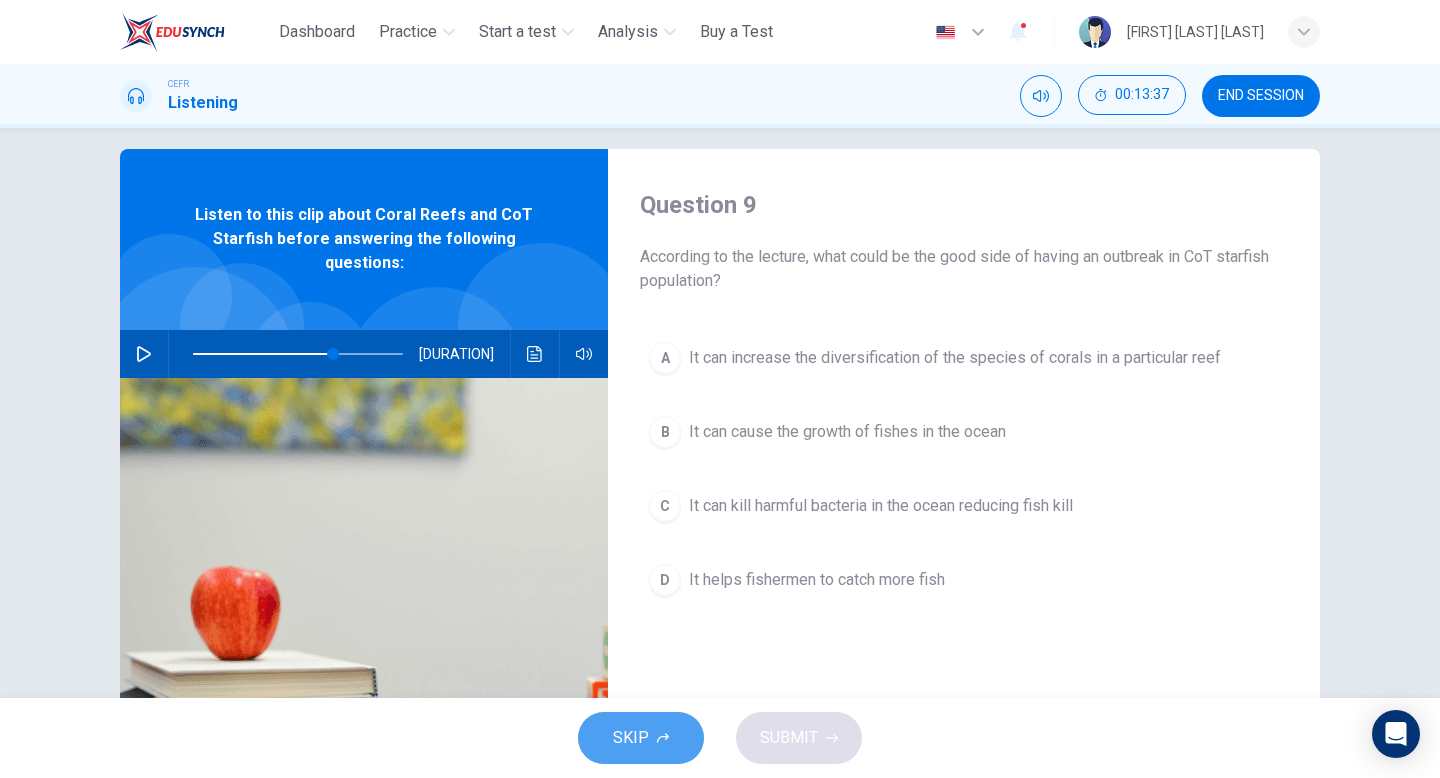 click on "SKIP" at bounding box center [641, 738] 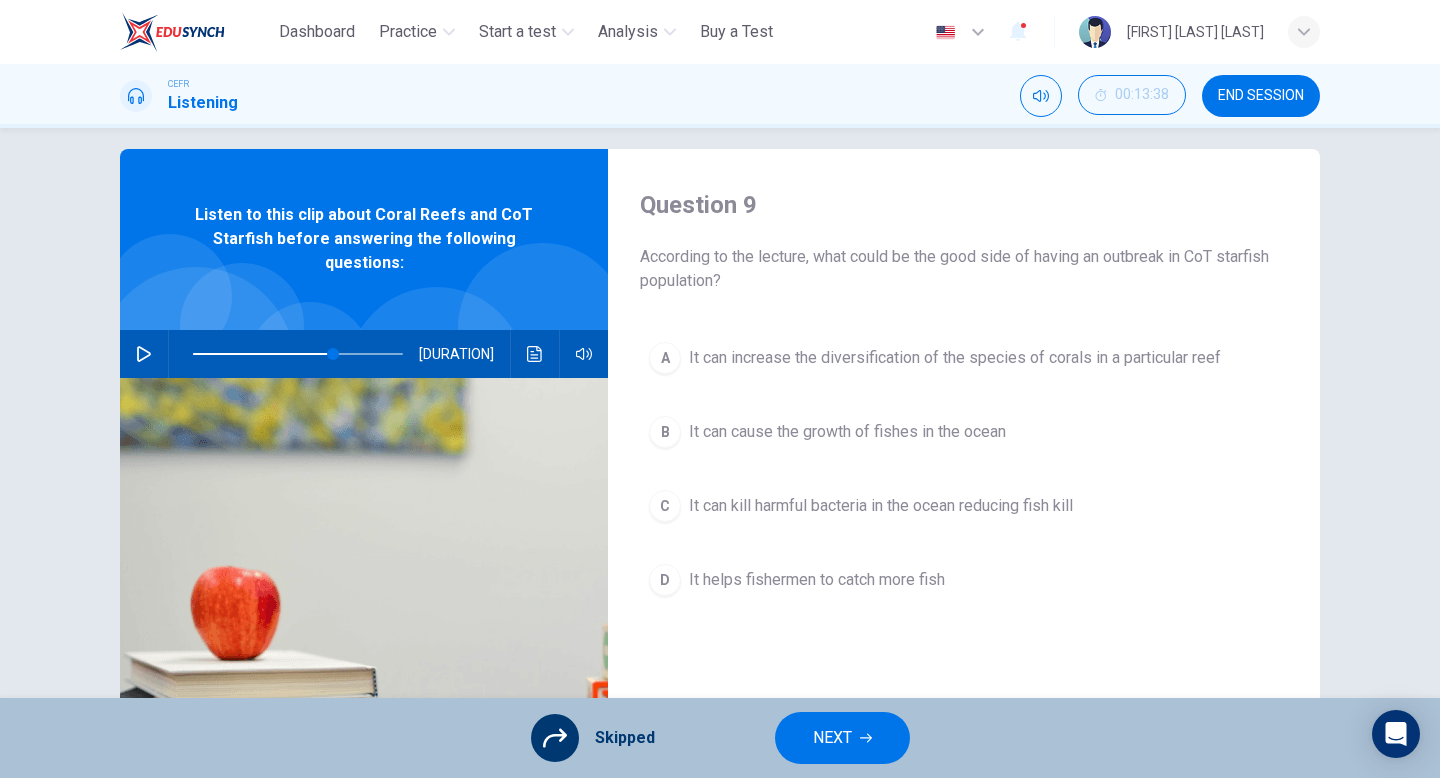 click on "NEXT" at bounding box center [832, 738] 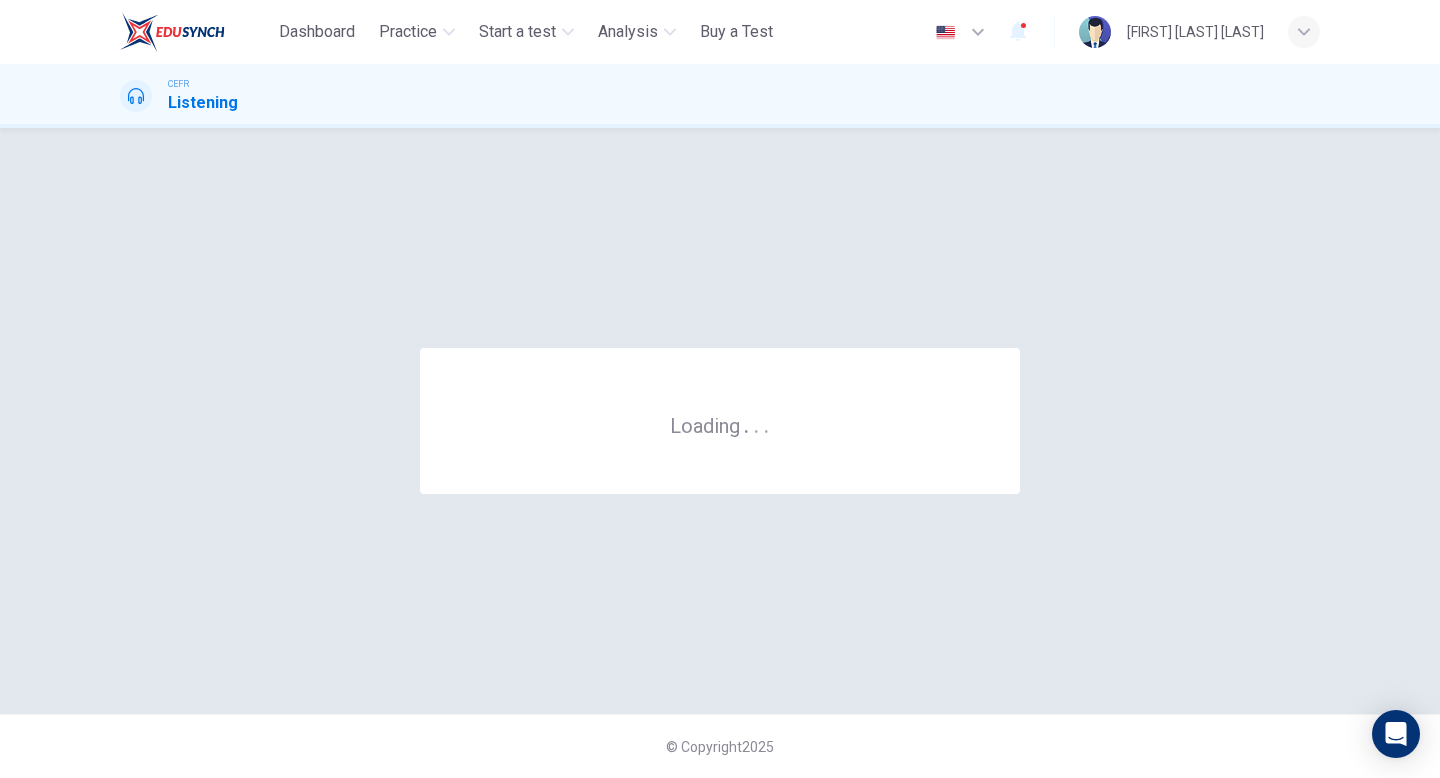 scroll, scrollTop: 0, scrollLeft: 0, axis: both 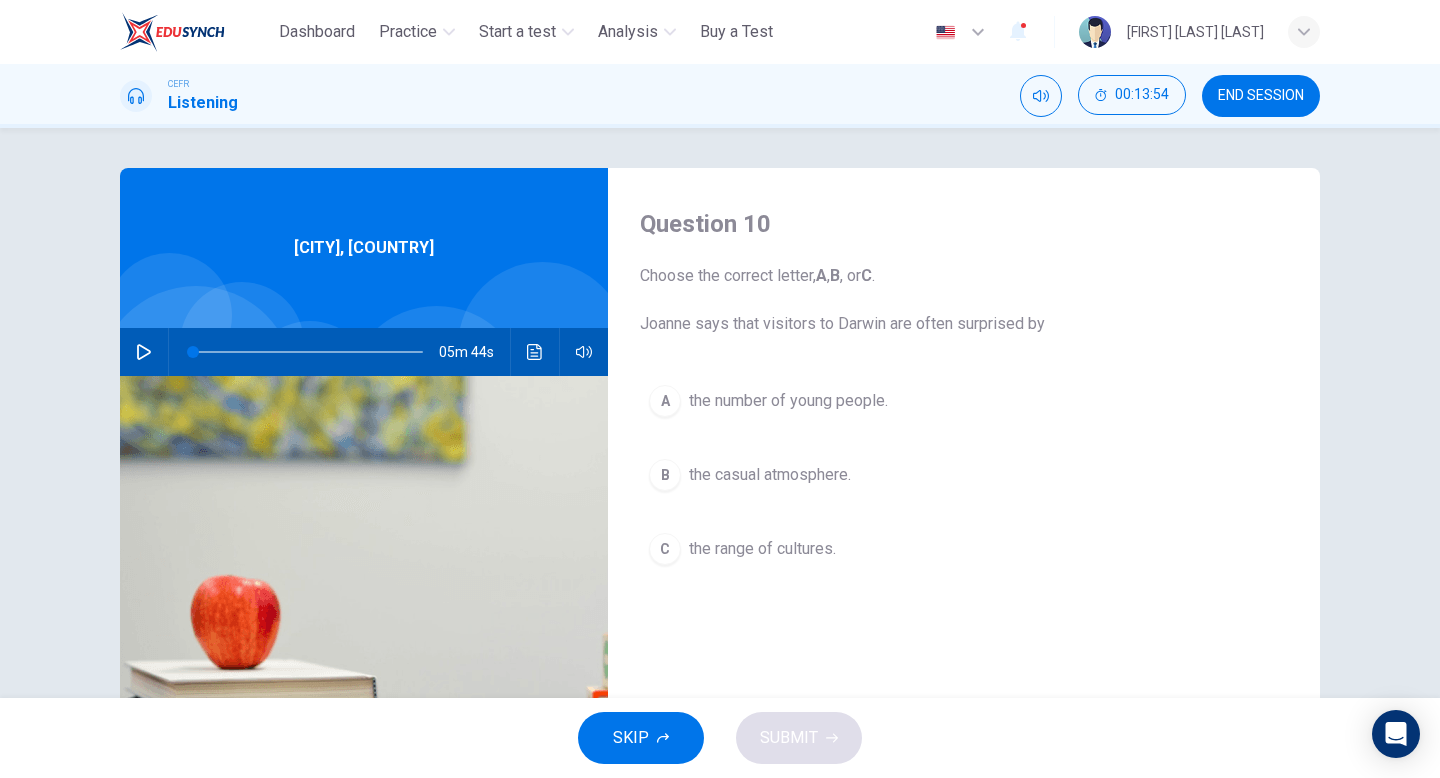 click at bounding box center (144, 352) 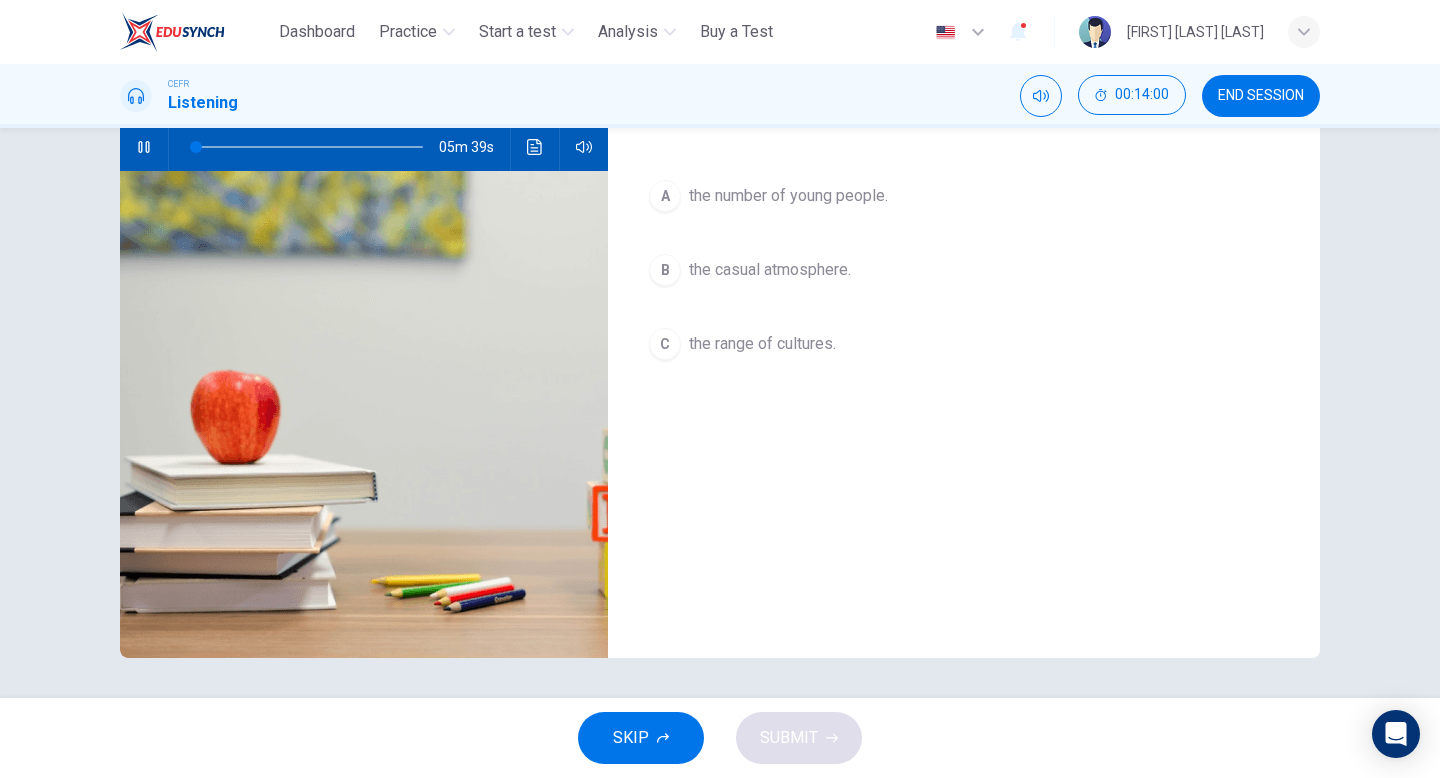 scroll, scrollTop: 0, scrollLeft: 0, axis: both 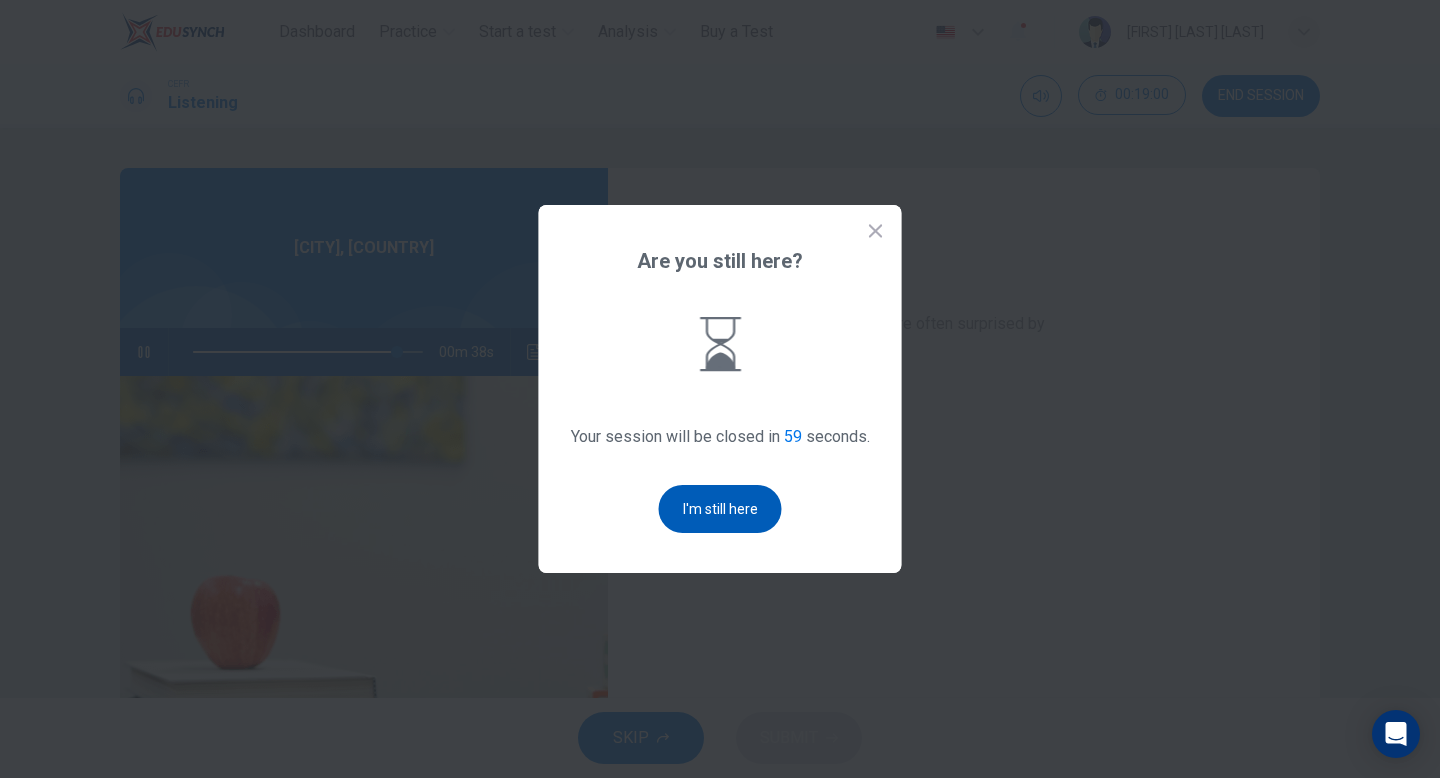 click on "I'm still here" at bounding box center (720, 509) 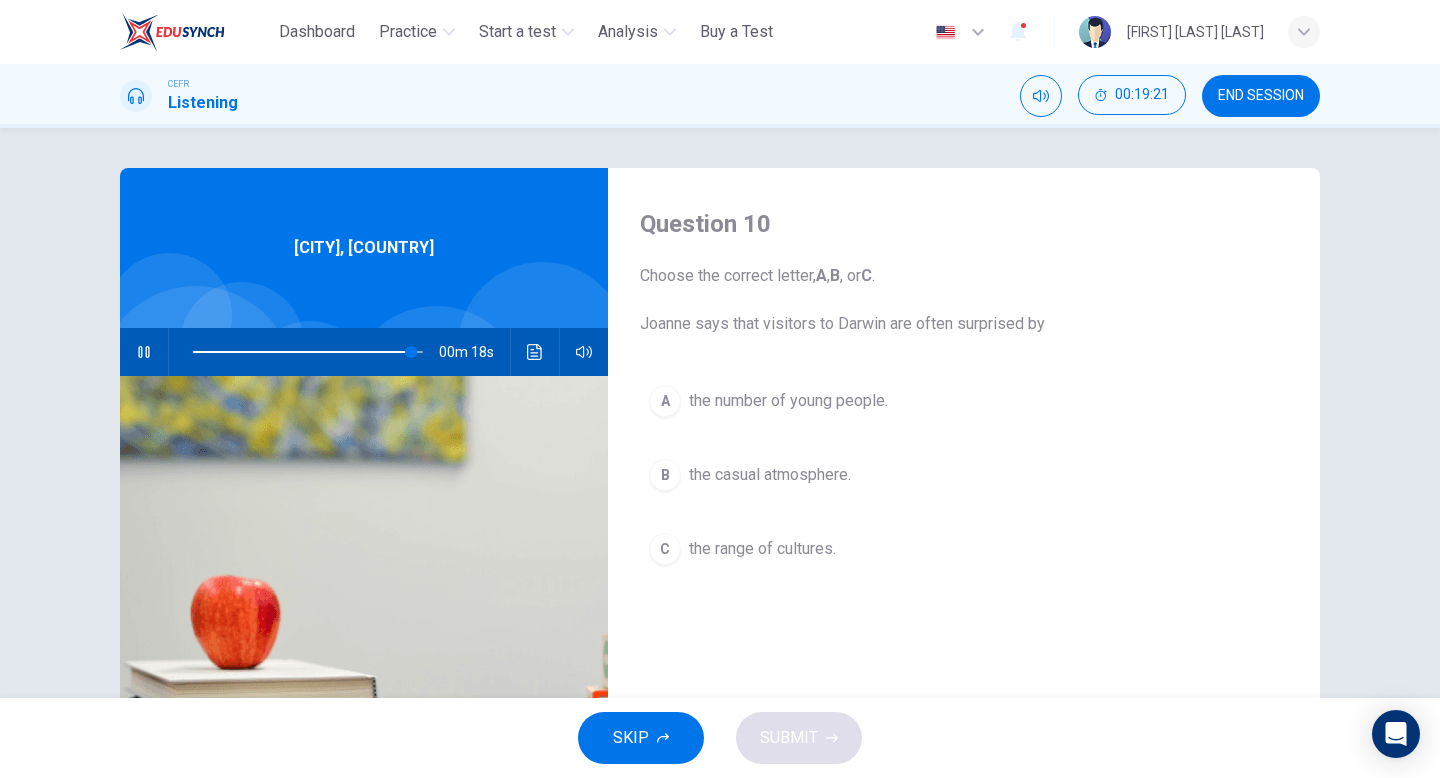 click on "A the number of young people." at bounding box center (964, 401) 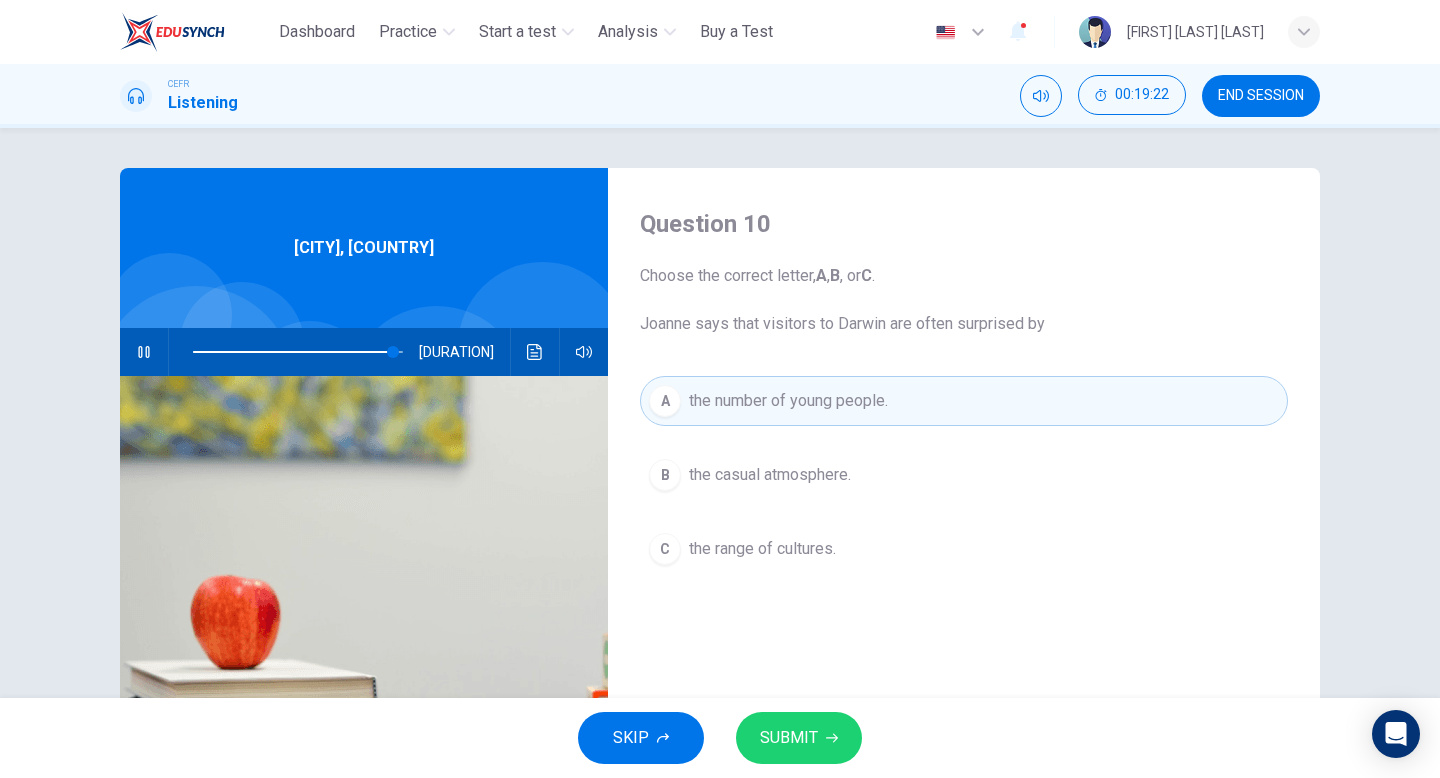 click on "SUBMIT" at bounding box center [799, 738] 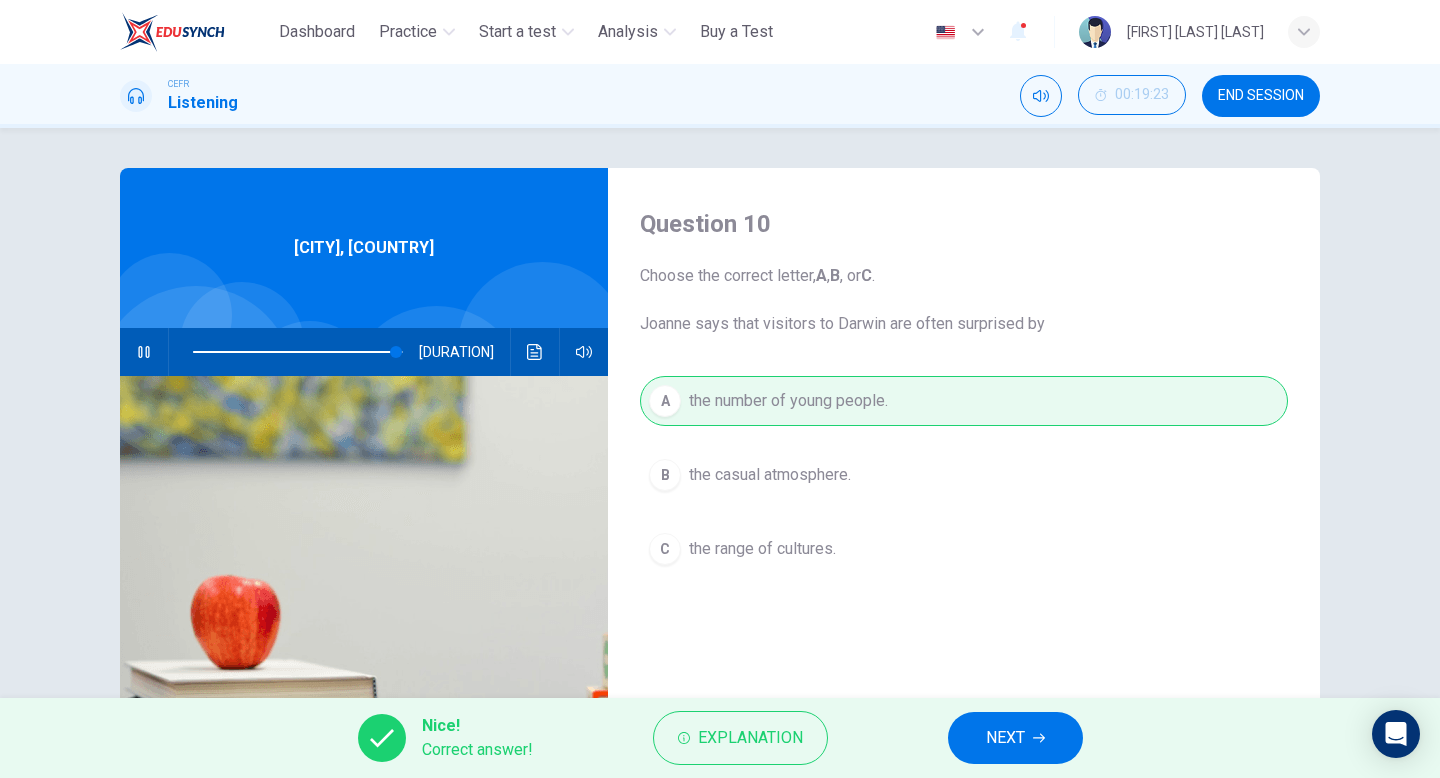 click on "NEXT" at bounding box center (1005, 738) 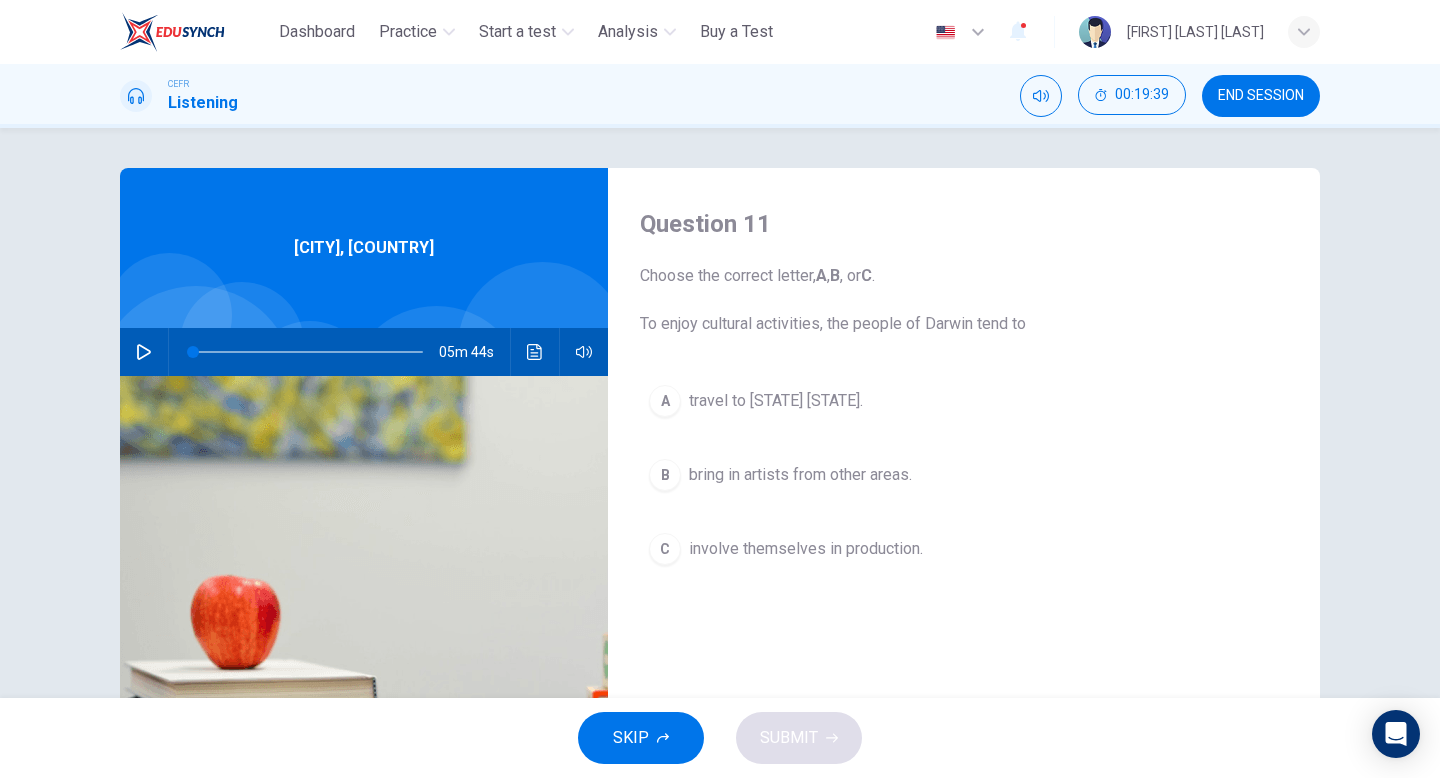 click on "involve themselves in production." at bounding box center (776, 401) 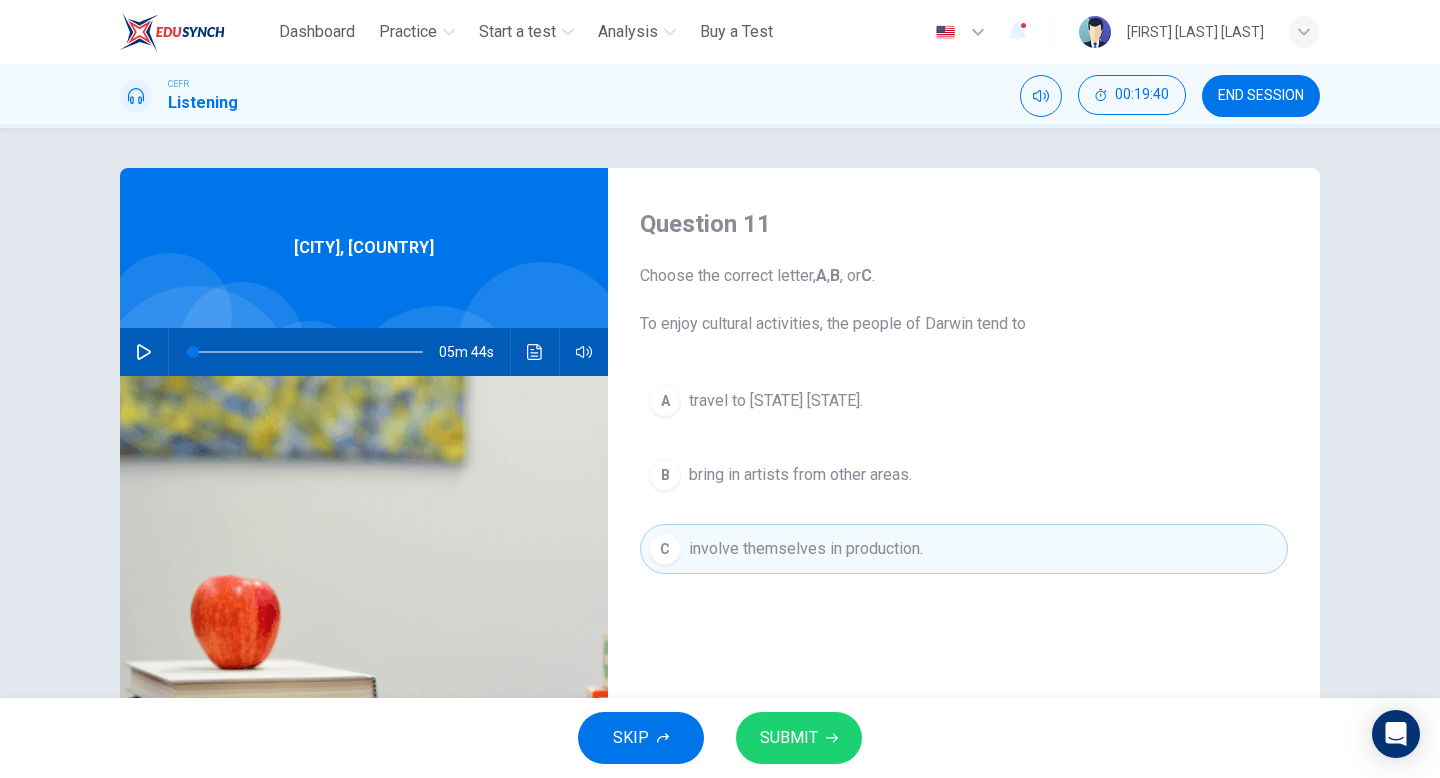 click on "SKIP SUBMIT" at bounding box center [720, 738] 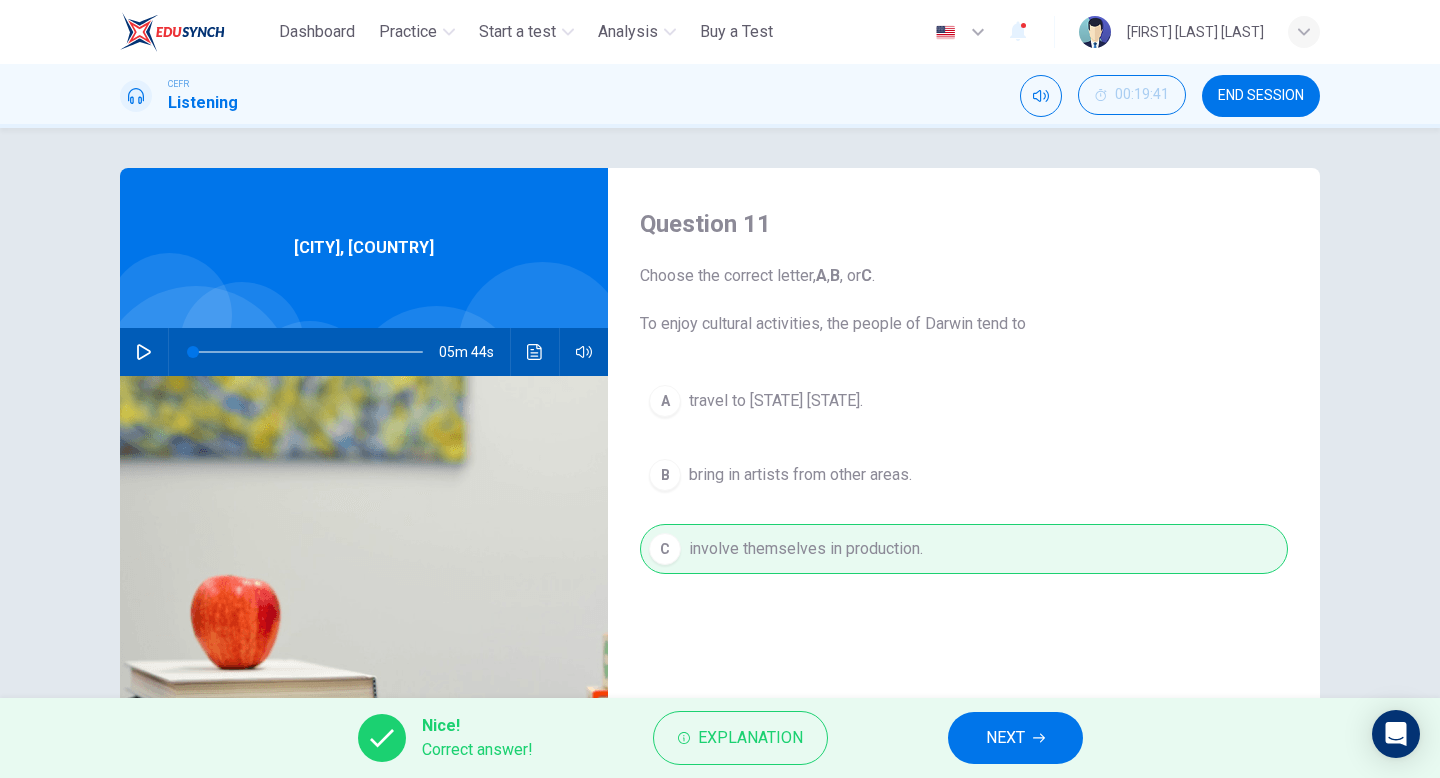 click on "NEXT" at bounding box center (1015, 738) 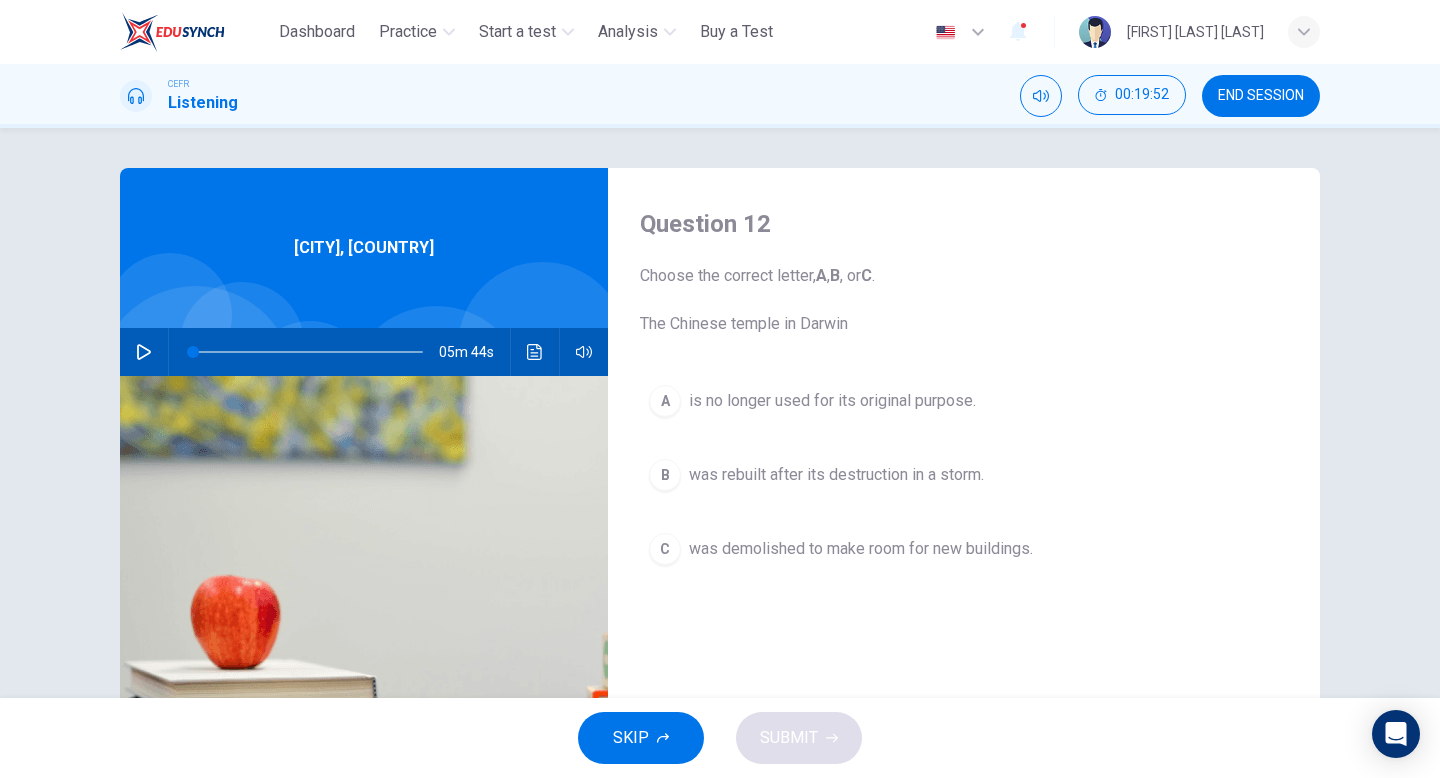 click on "was rebuilt after its destruction in a storm." at bounding box center (832, 401) 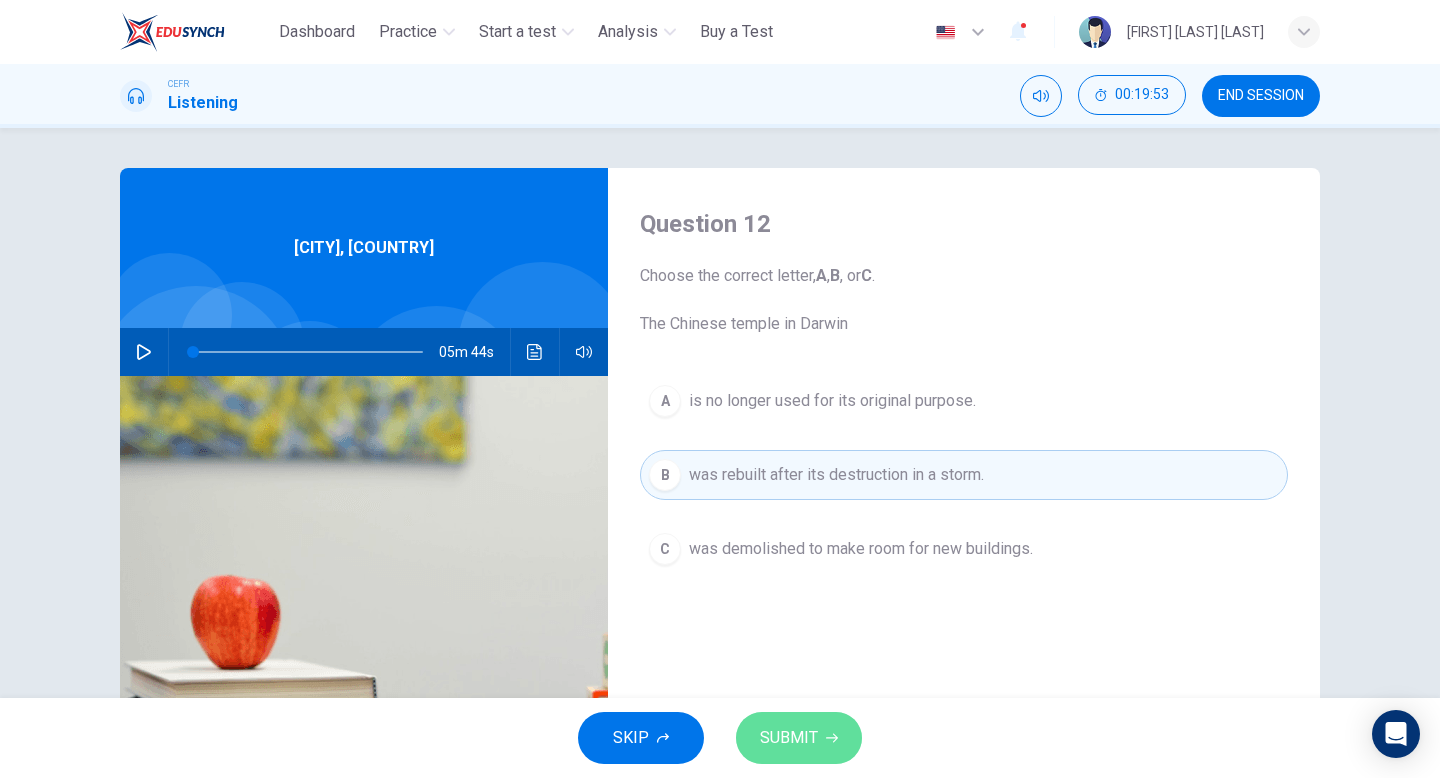 click on "SUBMIT" at bounding box center [799, 738] 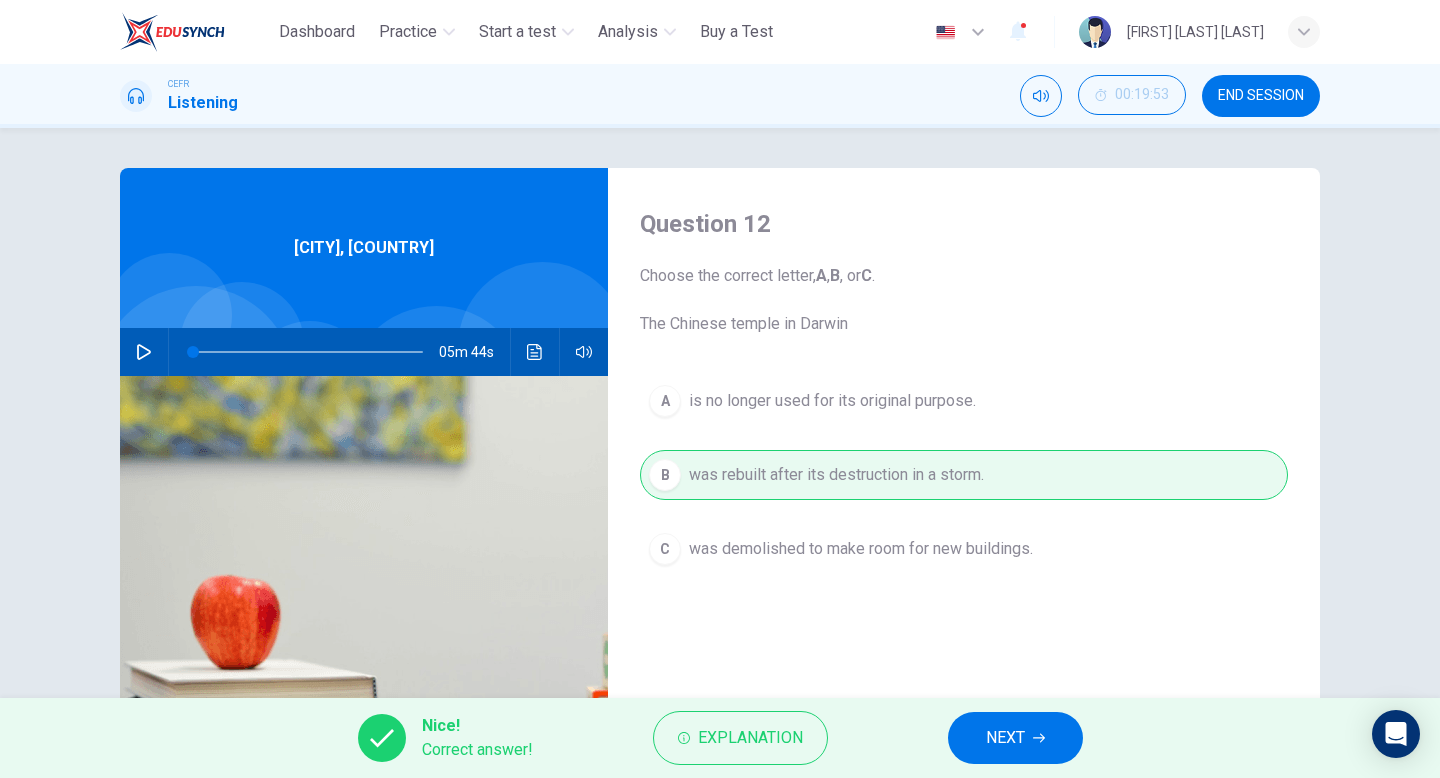 click on "NEXT" at bounding box center (1005, 738) 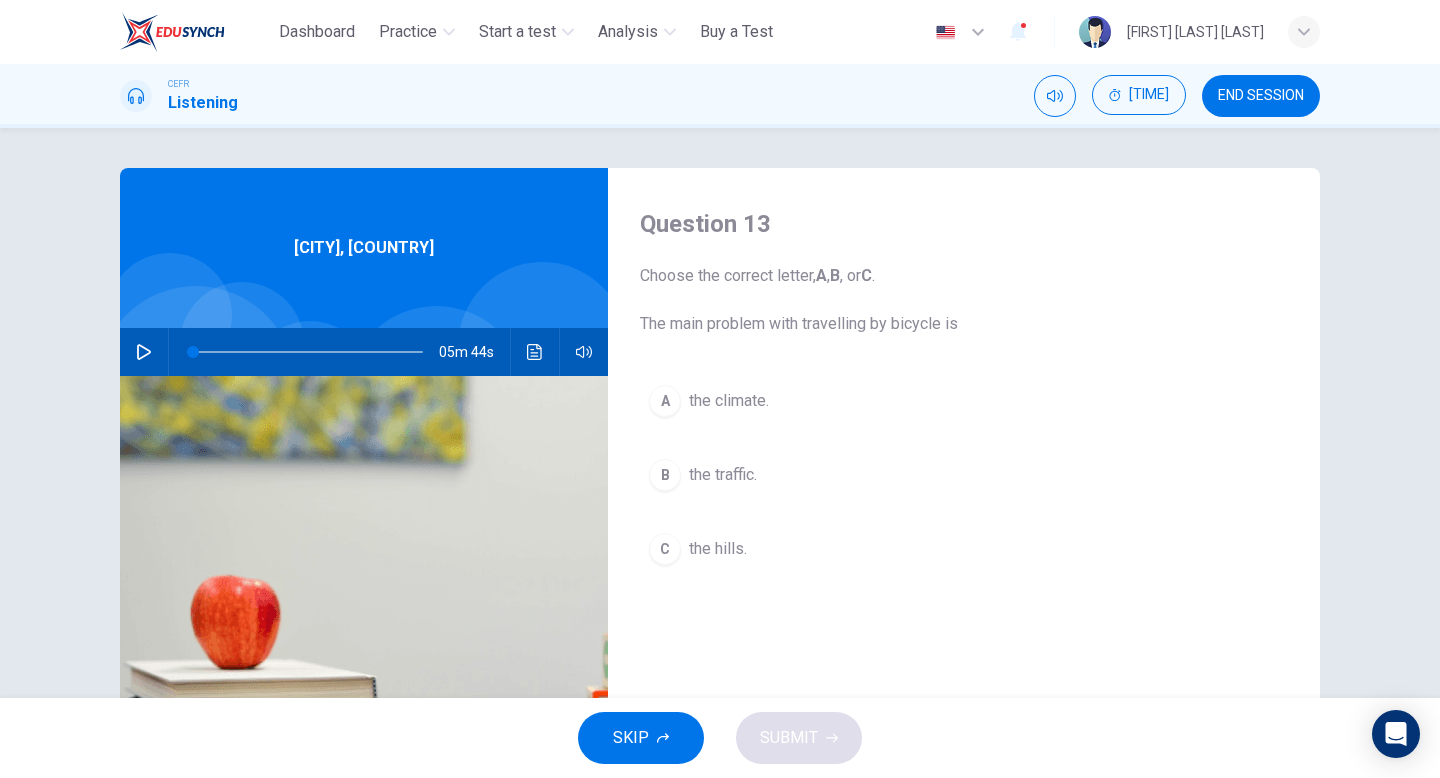 click on "A the climate." at bounding box center [964, 401] 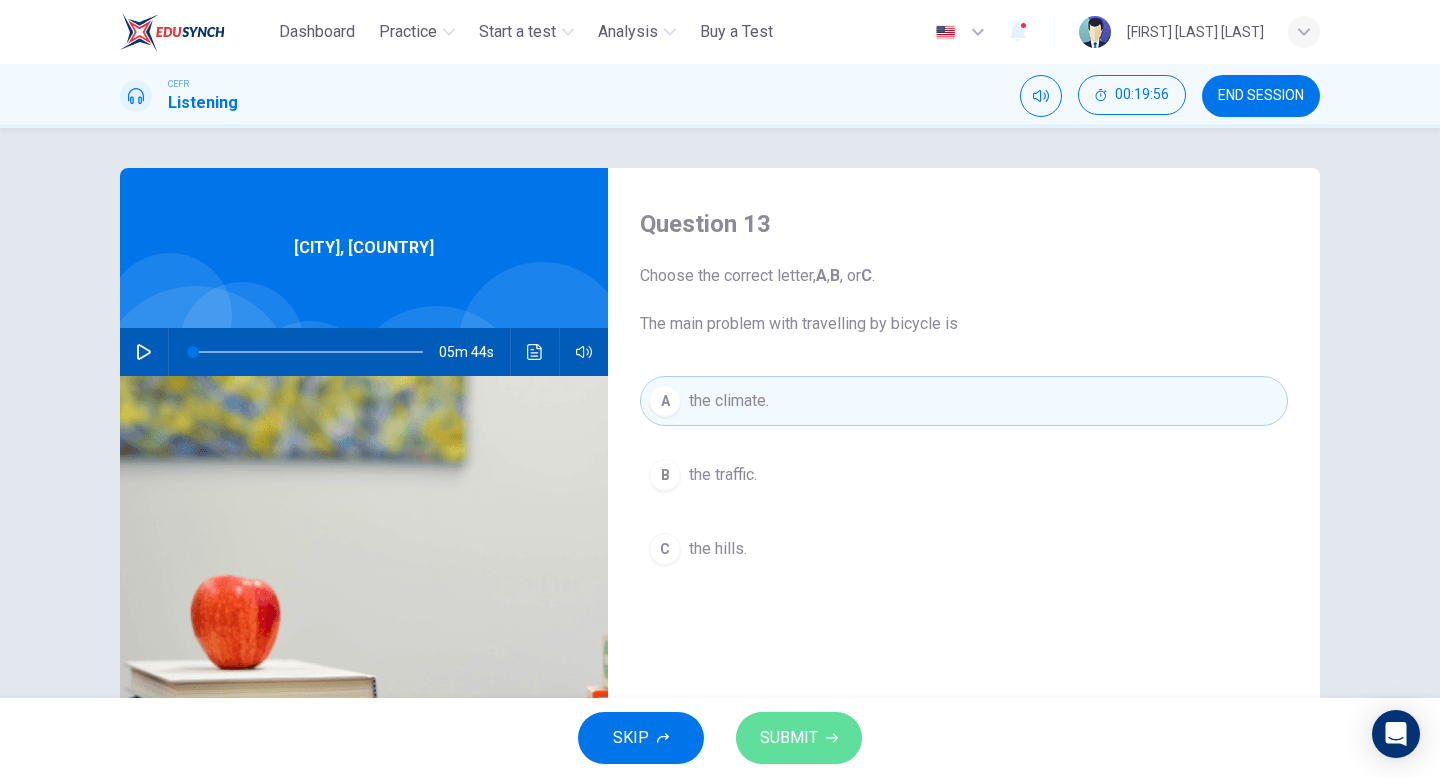 click at bounding box center (832, 738) 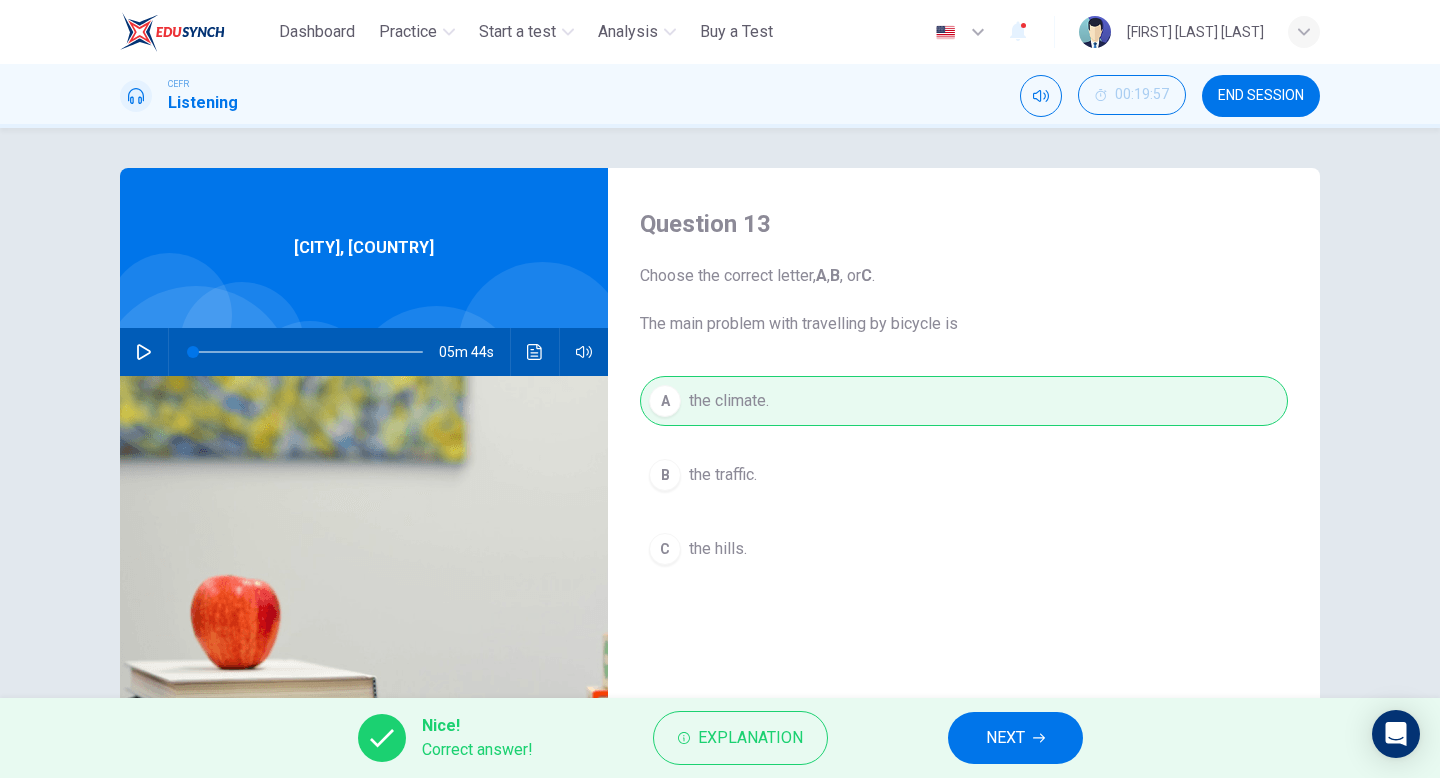 click on "NEXT" at bounding box center [1005, 738] 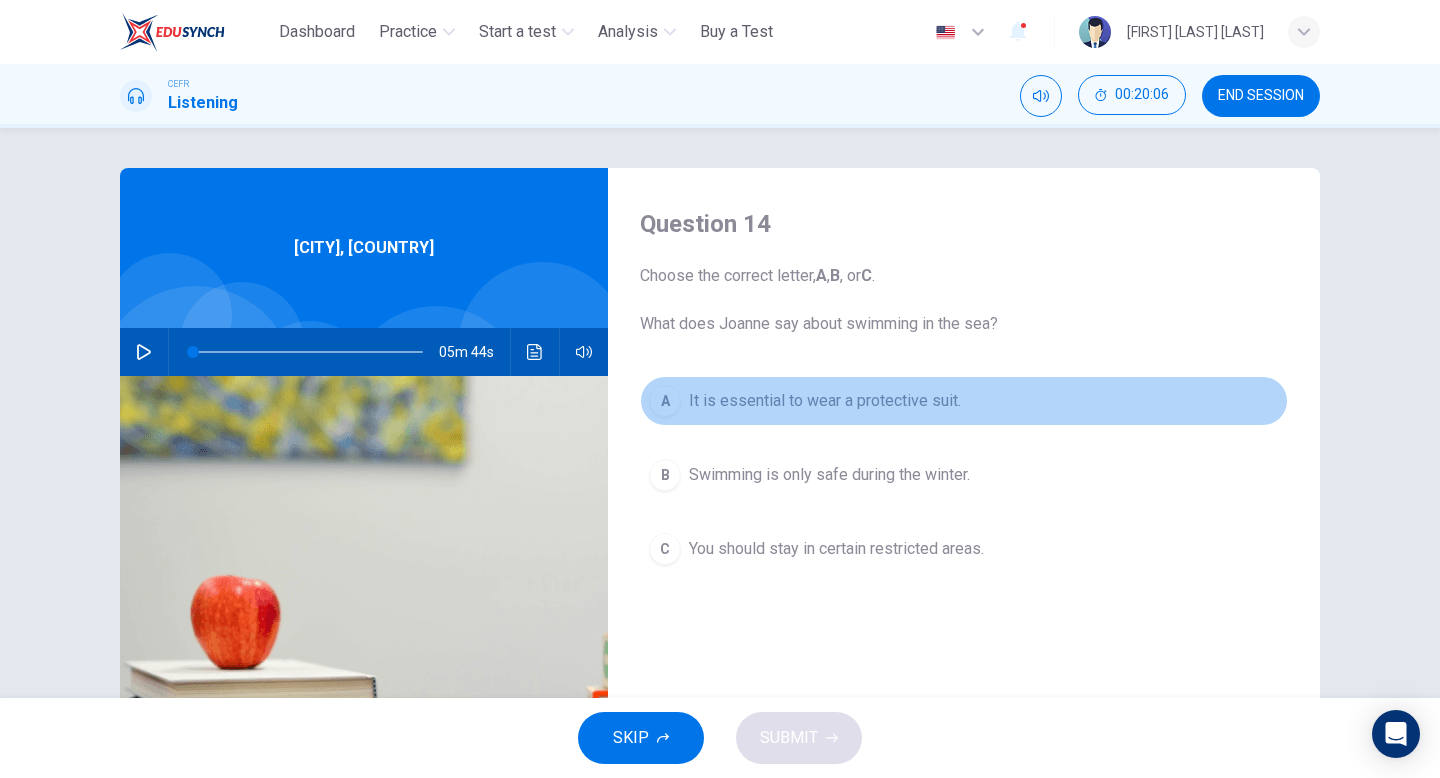 click on "It is essential to wear a protective suit." at bounding box center [825, 401] 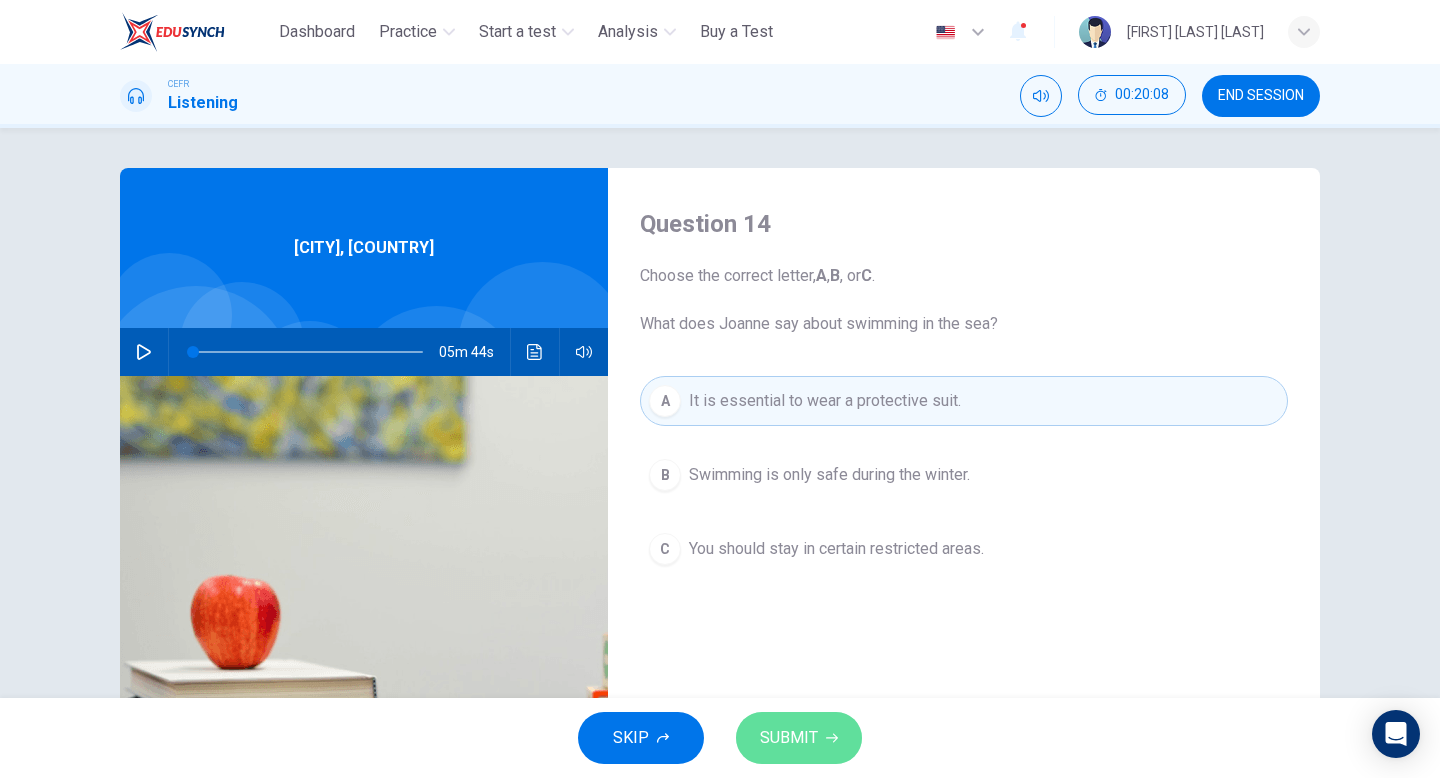click on "SUBMIT" at bounding box center [789, 738] 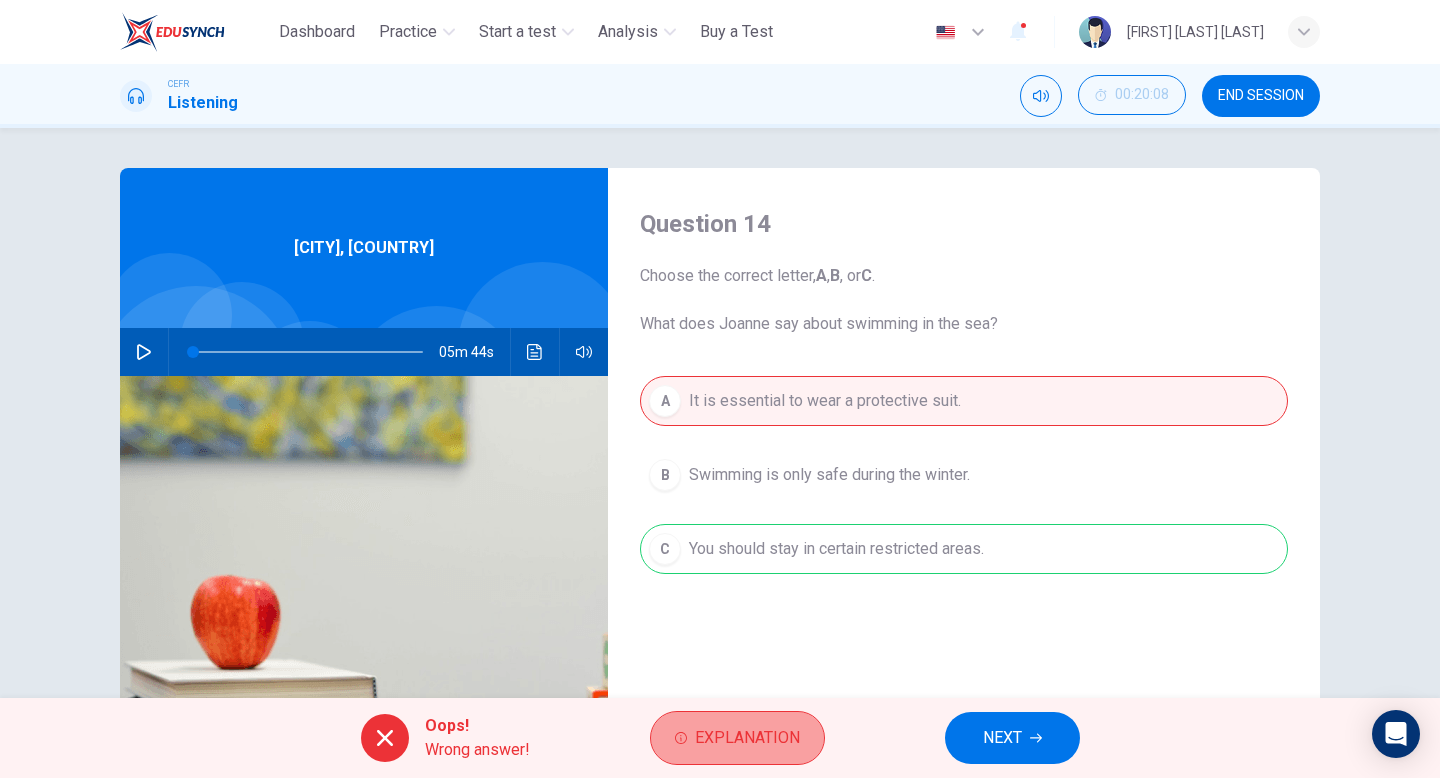 click on "Explanation" at bounding box center (747, 738) 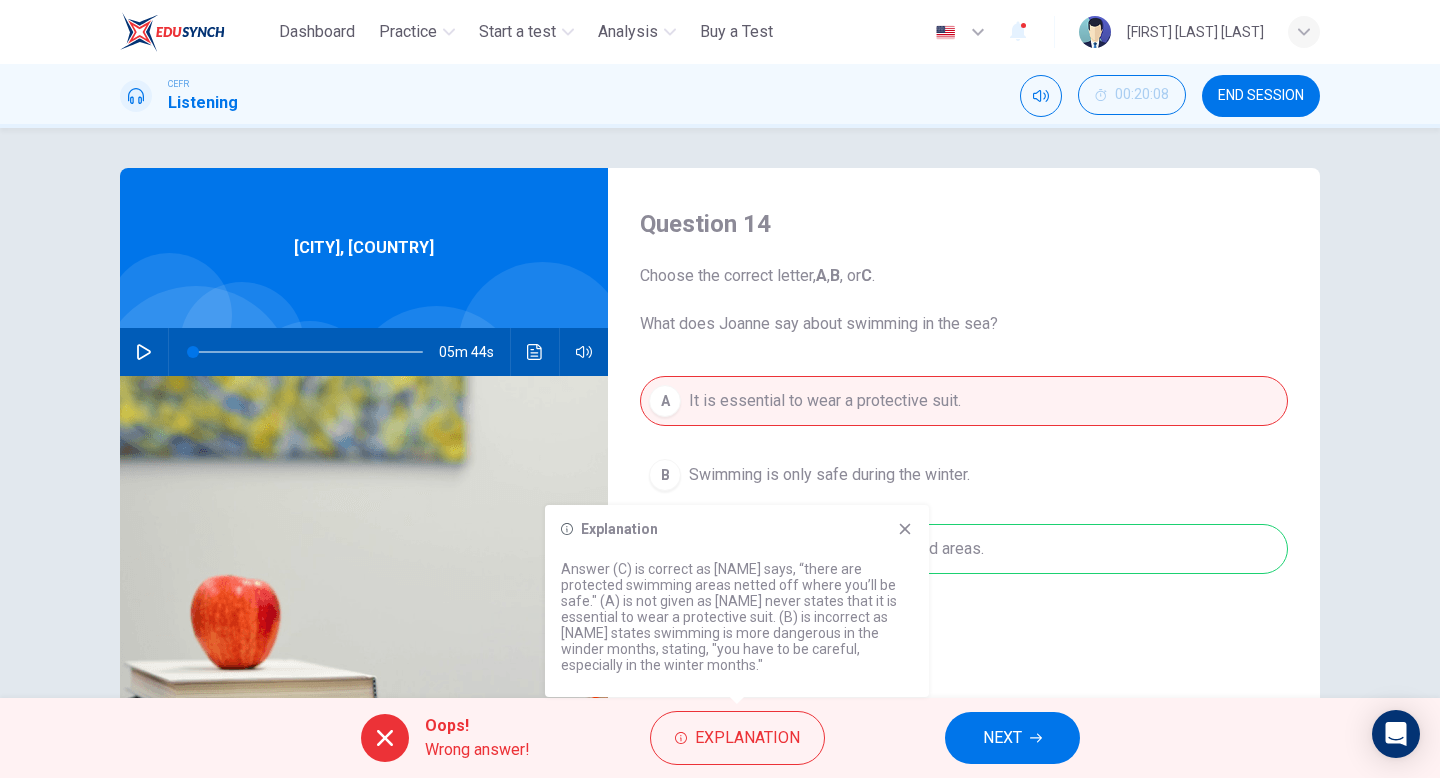 click at bounding box center [905, 529] 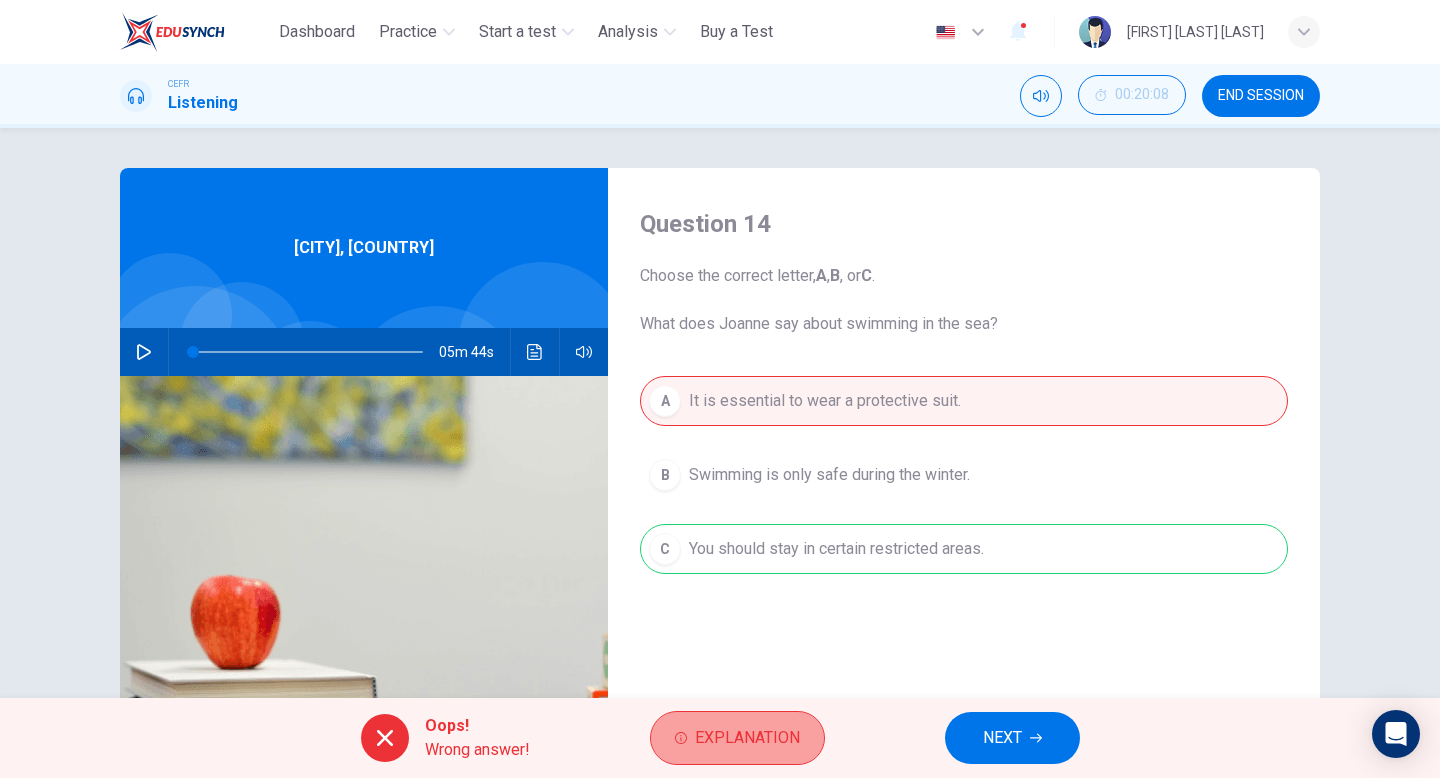 click on "Explanation" at bounding box center [747, 738] 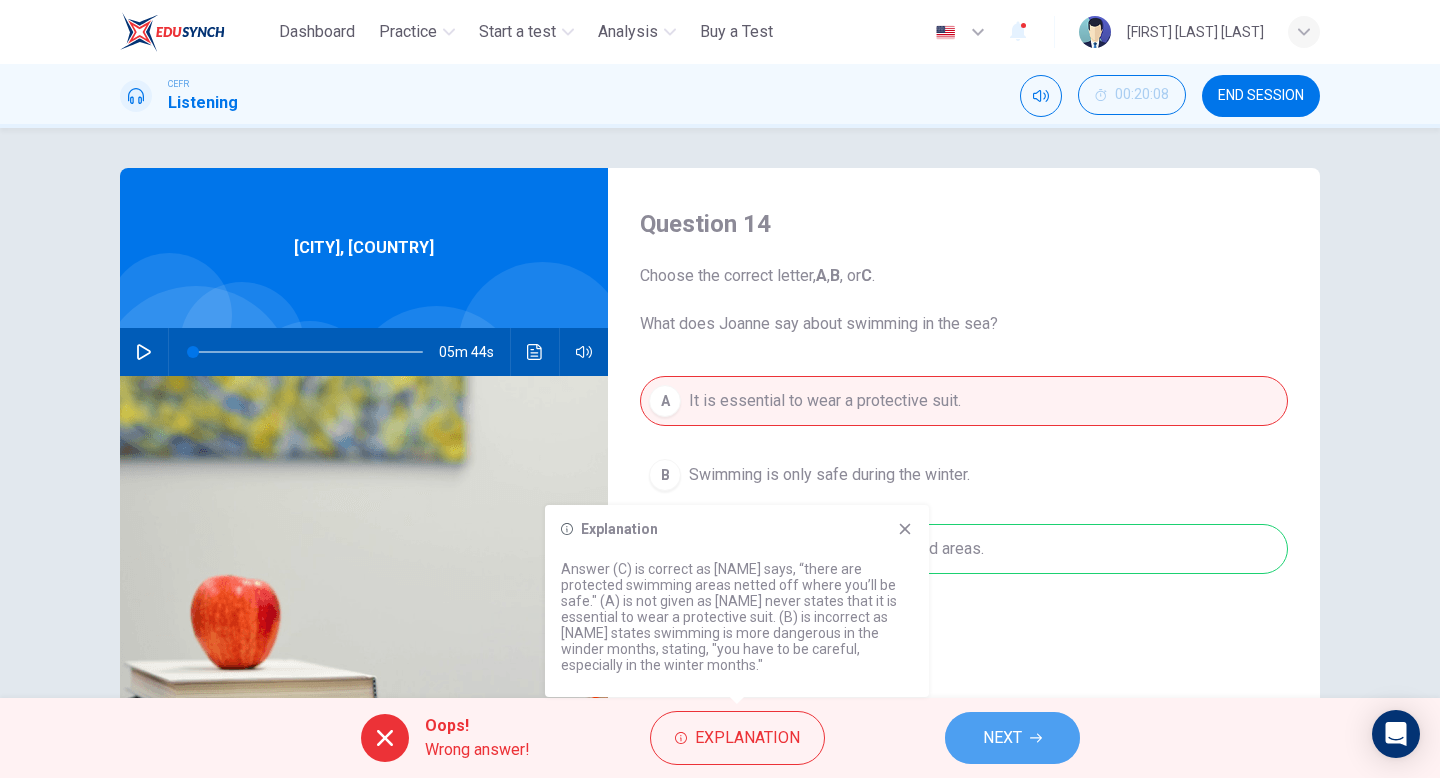 click on "NEXT" at bounding box center (1012, 738) 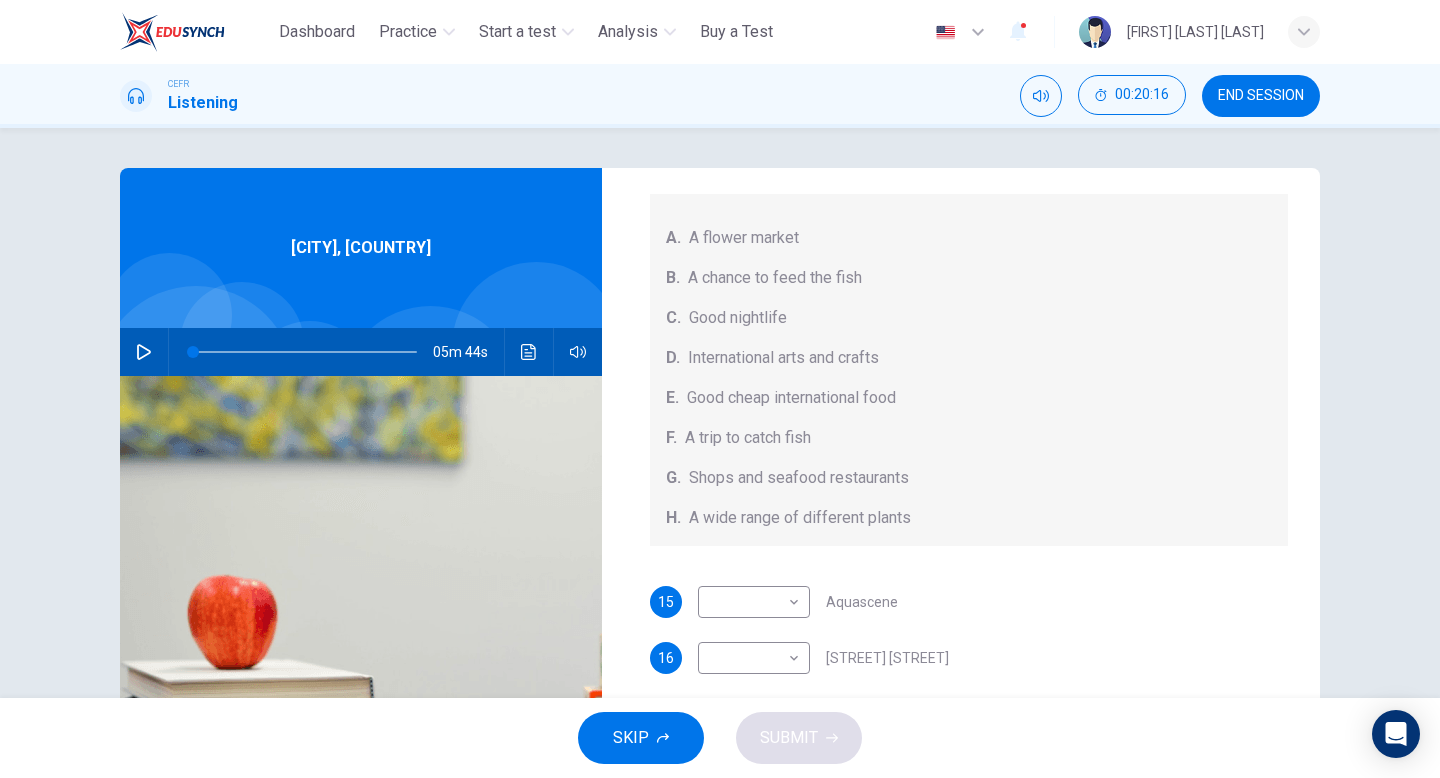 scroll, scrollTop: 225, scrollLeft: 0, axis: vertical 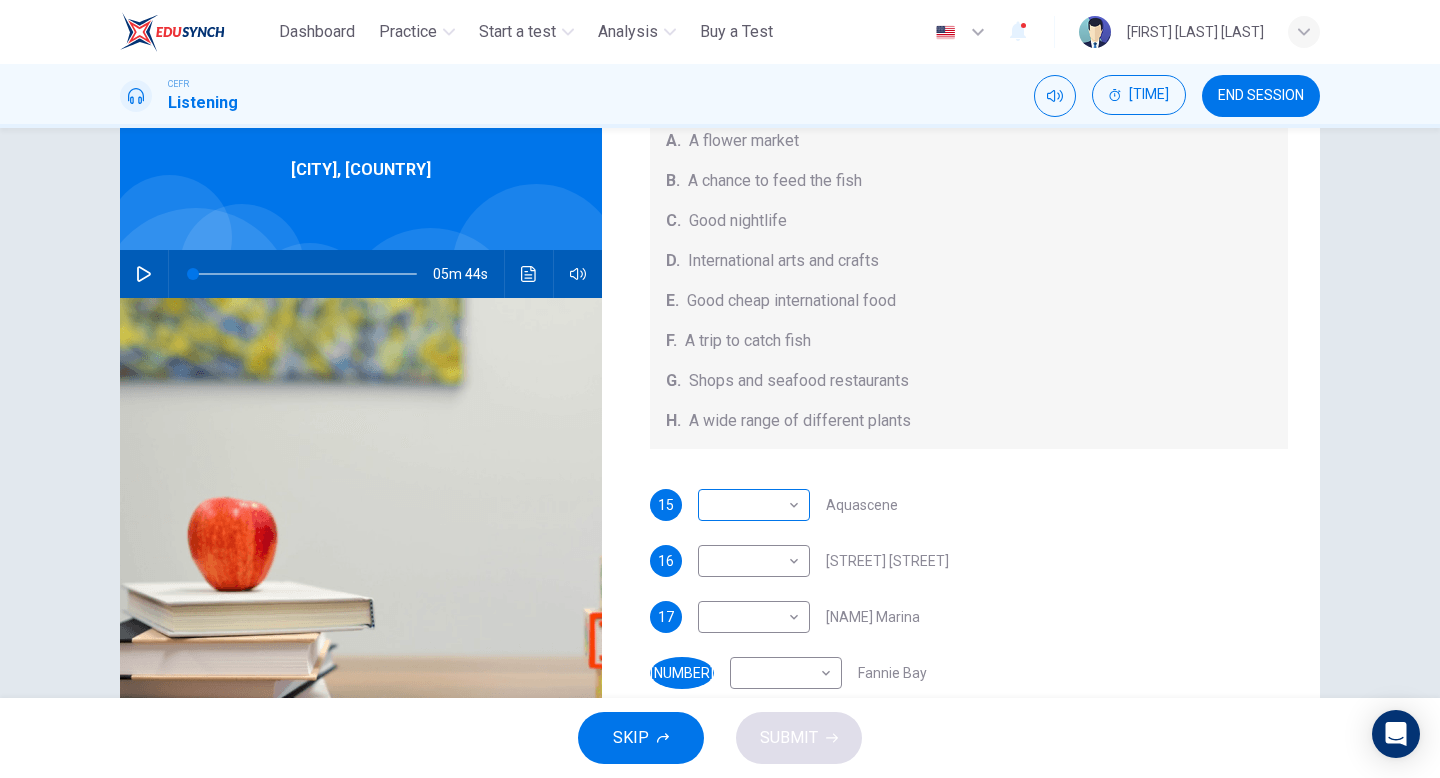 click on "Question 20 A-H
What can you find at each of the places below? A. A flower market B. A chance to feed the fish C. Good nightlife D. International arts and crafts E. Good cheap international food F. A trip to catch fish G. Shops and seafood restaurants H. A wide range of different plants 15 ​ ​ Aquascene 16 ​ ​ Smith Street Mall 17 ​ ​ Cullen Bay Marina 18 ​ ​ Fannie Bay 19 ​ ​ Mitchell Street SKIP" at bounding box center (720, 389) 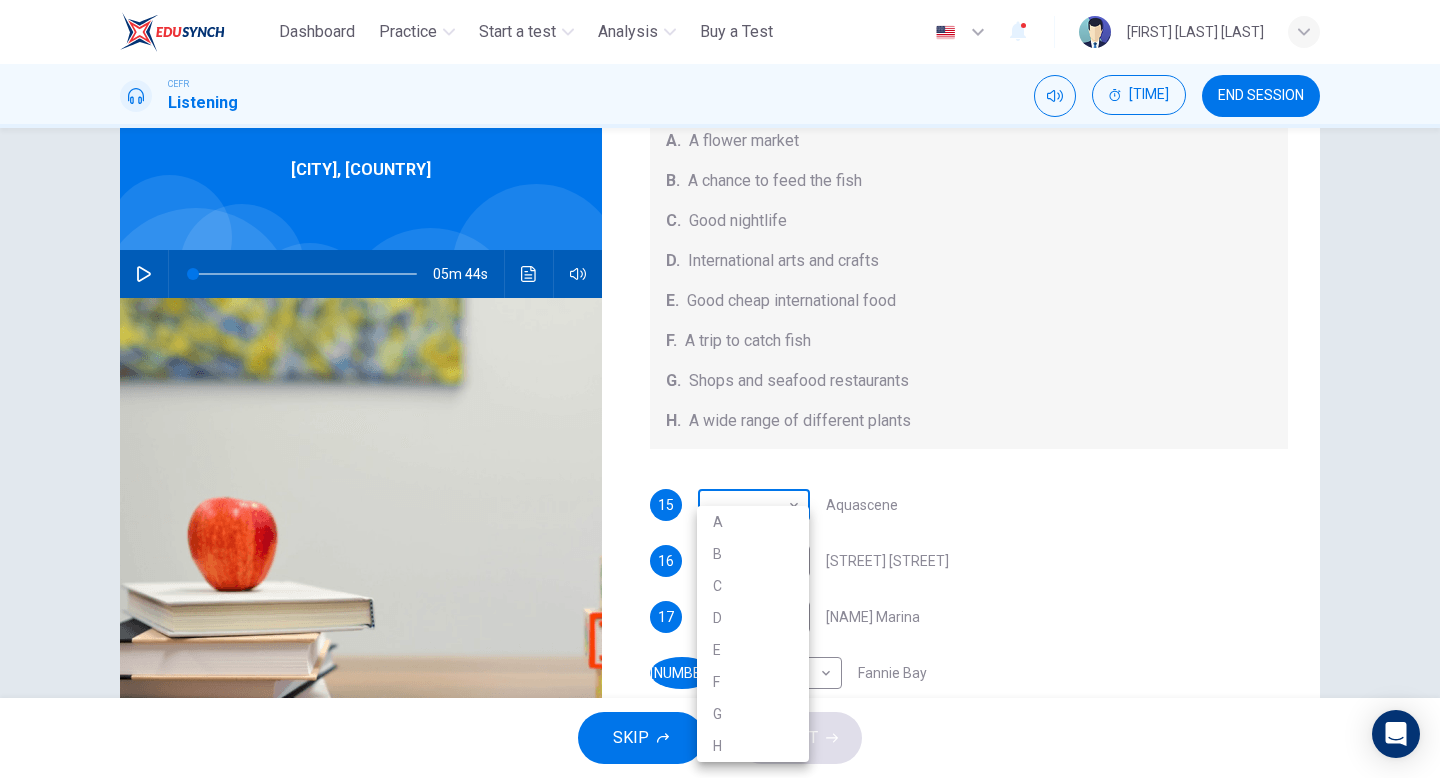 click at bounding box center [720, 389] 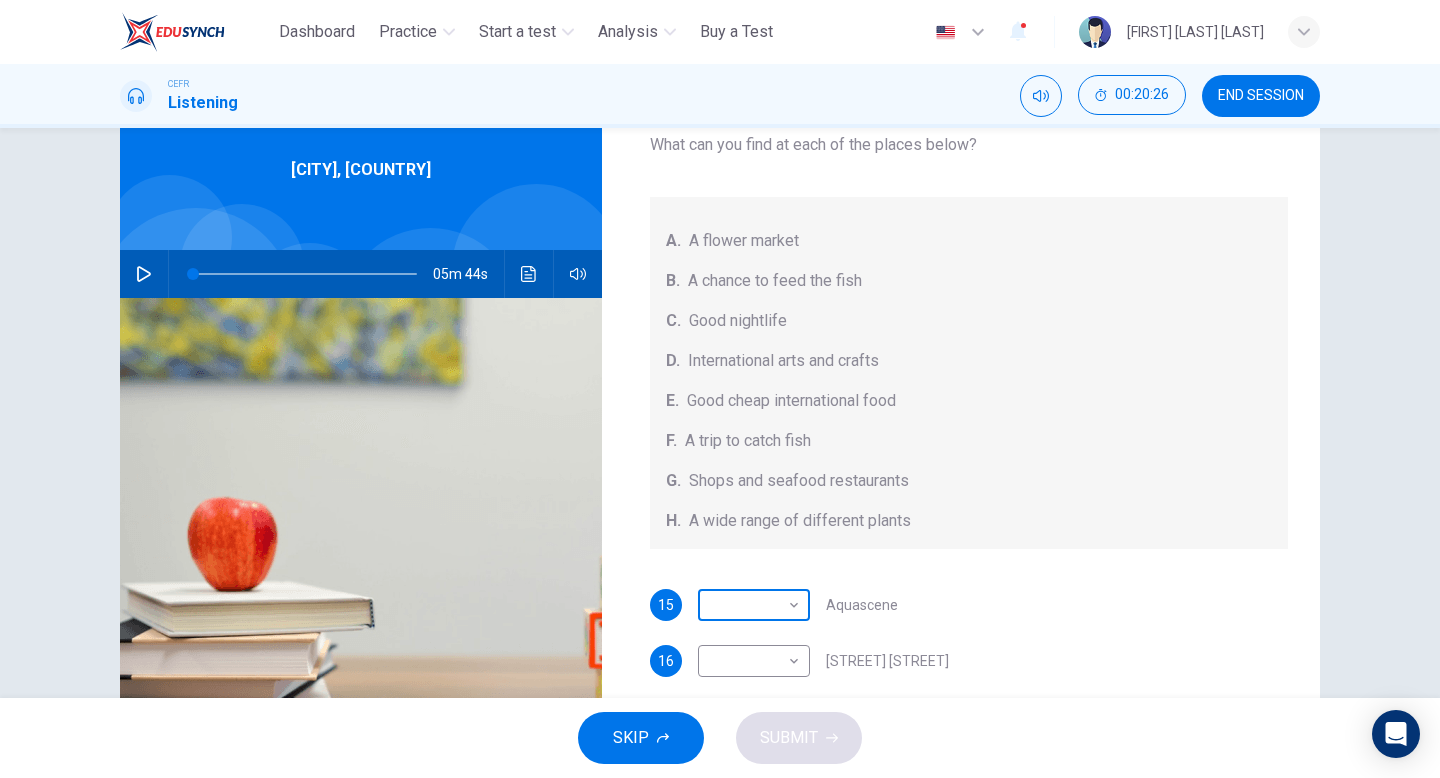 scroll, scrollTop: 145, scrollLeft: 0, axis: vertical 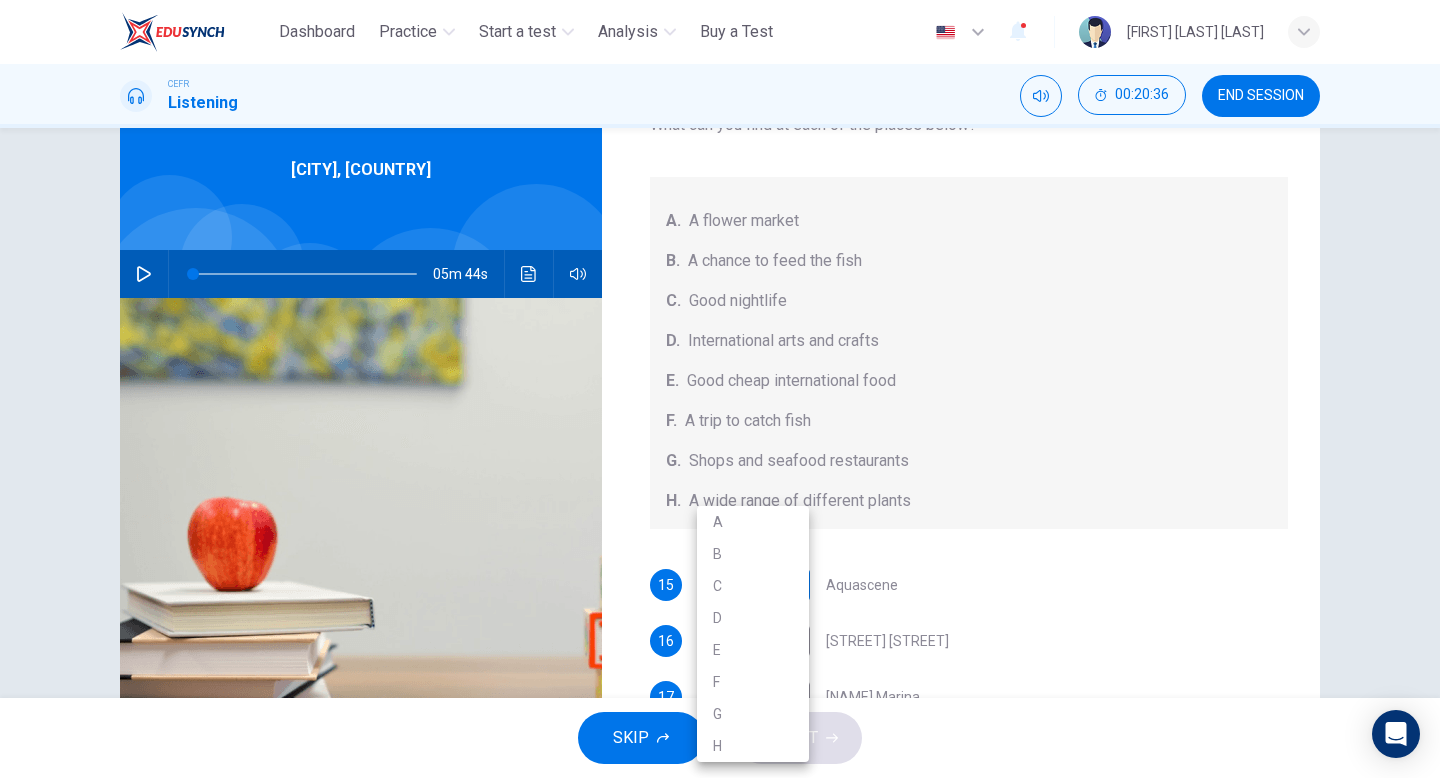 click on "This site uses cookies, as explained in our  Privacy Policy . If you agree to the use of cookies, please click the Accept button and continue to browse our site.   Privacy Policy Accept This site uses cookies, as explained in our  Privacy Policy . If you agree to the use of cookies, please click the Accept button and continue to browse our site.   Privacy Policy Accept Dashboard Practice Start a test Analysis Buy a Test English ** ​ [NAME] BINTI [NAME] CEFR Listening 00:20:36 END SESSION Questions 15 - 19 Choose your answers from the box and write the correct letter  A-H  next to the questions below.
What can you find at each of the places below? A. A flower market B. A chance to feed the fish C. Good nightlife D. International arts and crafts E. Good cheap international food F. A trip to catch fish G. Shops and seafood restaurants H. A wide range of different plants 15 ​ ​ Aquascene 16 ​ ​ Smith Street Mall 17 ​ ​ Cullen Bay Marina 18 ​ ​ Fannie Bay 19 ​ ​ Mitchell Street SKIP" at bounding box center [720, 389] 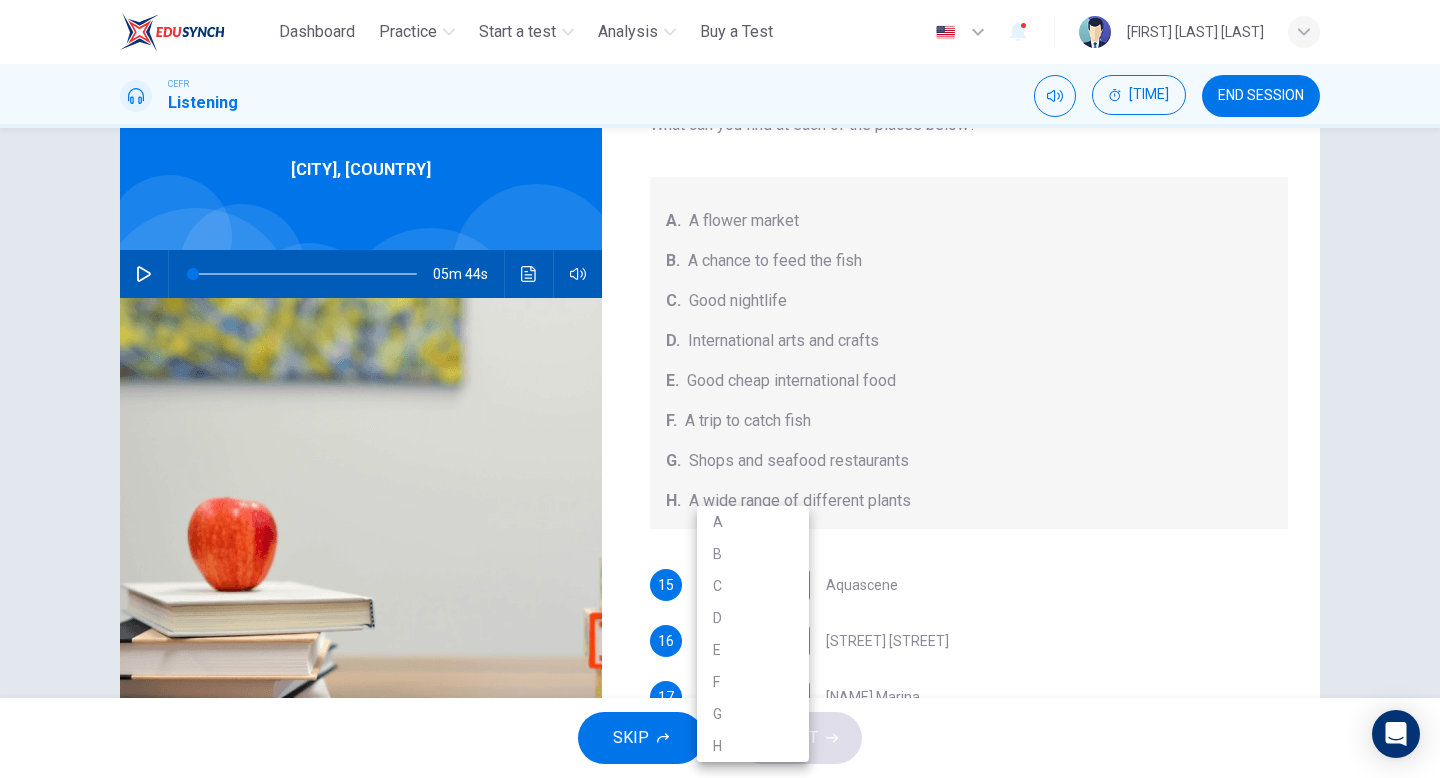 click on "B" at bounding box center [753, 554] 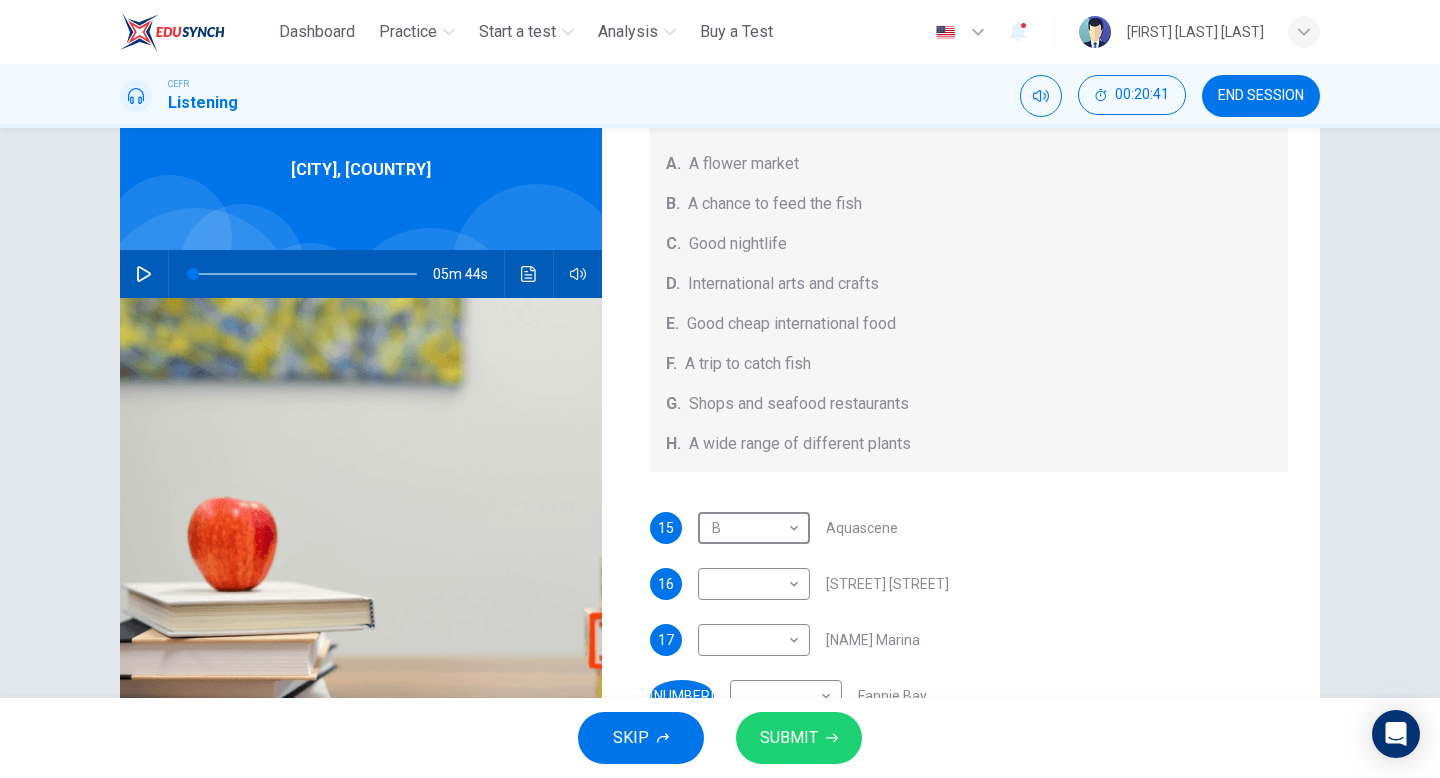 scroll, scrollTop: 225, scrollLeft: 0, axis: vertical 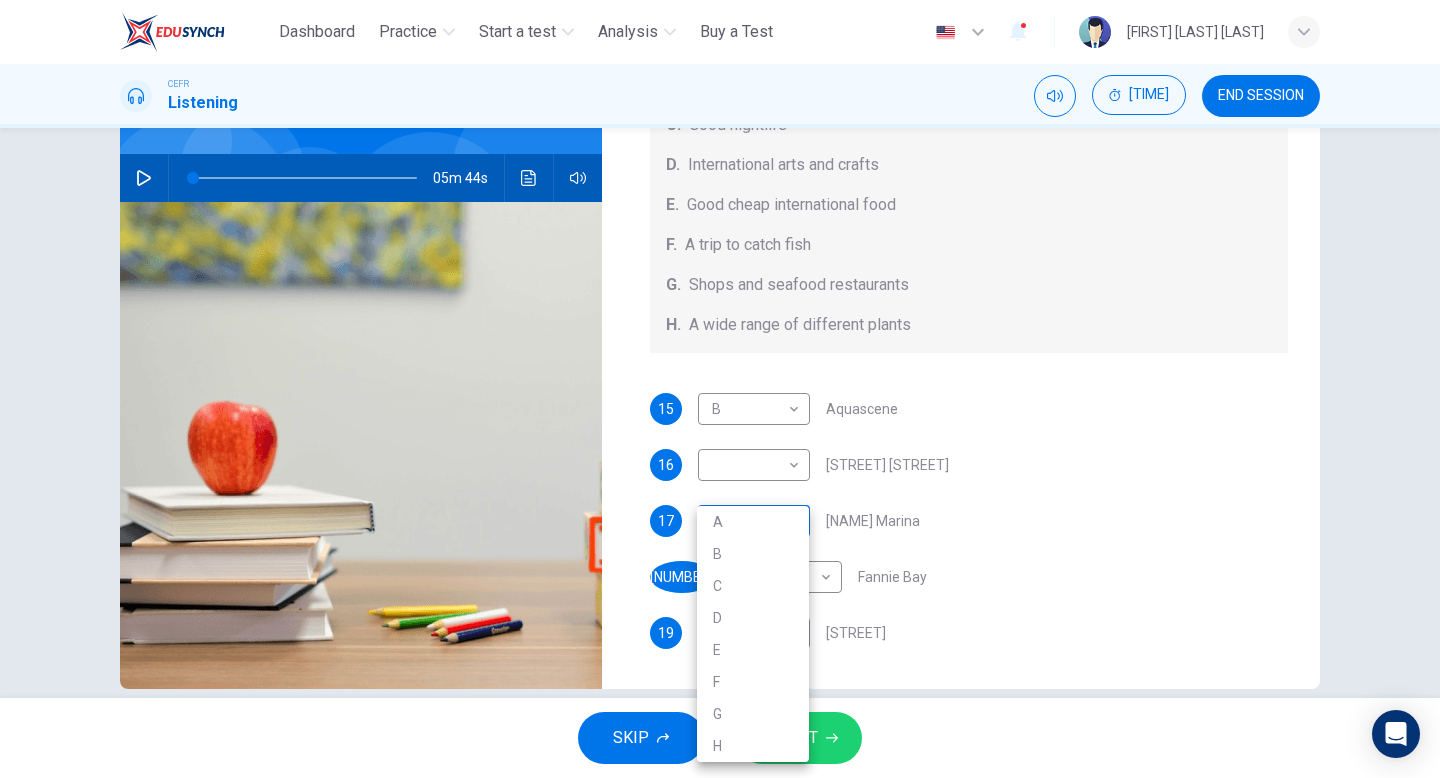 click on "This site uses cookies, as explained in our Privacy Policy. If you agree to the use of cookies, please click the Accept button and continue to browse our site. Privacy Policy Accept This site uses cookies, as explained in our Privacy Policy. If you agree to the use of cookies, please click the Accept button and continue to browse our site. Privacy Policy Accept Dashboard Practice Start a test Analysis Buy a Test English ** ​ ALFAZIRAWATI BINTI BANDAR CEFR Listening 00:20:43 END SESSION Questions 15 - 19 Choose your answers from the box and write the correct letter A-H next to the questions below. What can you find at each of the places below? A. A flower market B. A chance to feed the fish C. Good nightlife D. International arts and crafts E. Good cheap international food F. A trip to catch fish G. Shops and seafood restaurants H. A wide range of different plants 15 B * ​ Aquascene 16 ​ ​ Smith Street Mall 17 ​ ​ Cullen Bay Marina 18 ​ ​ Fannie Bay 19 ​ ​ Mitchell Street SKIP" at bounding box center (720, 389) 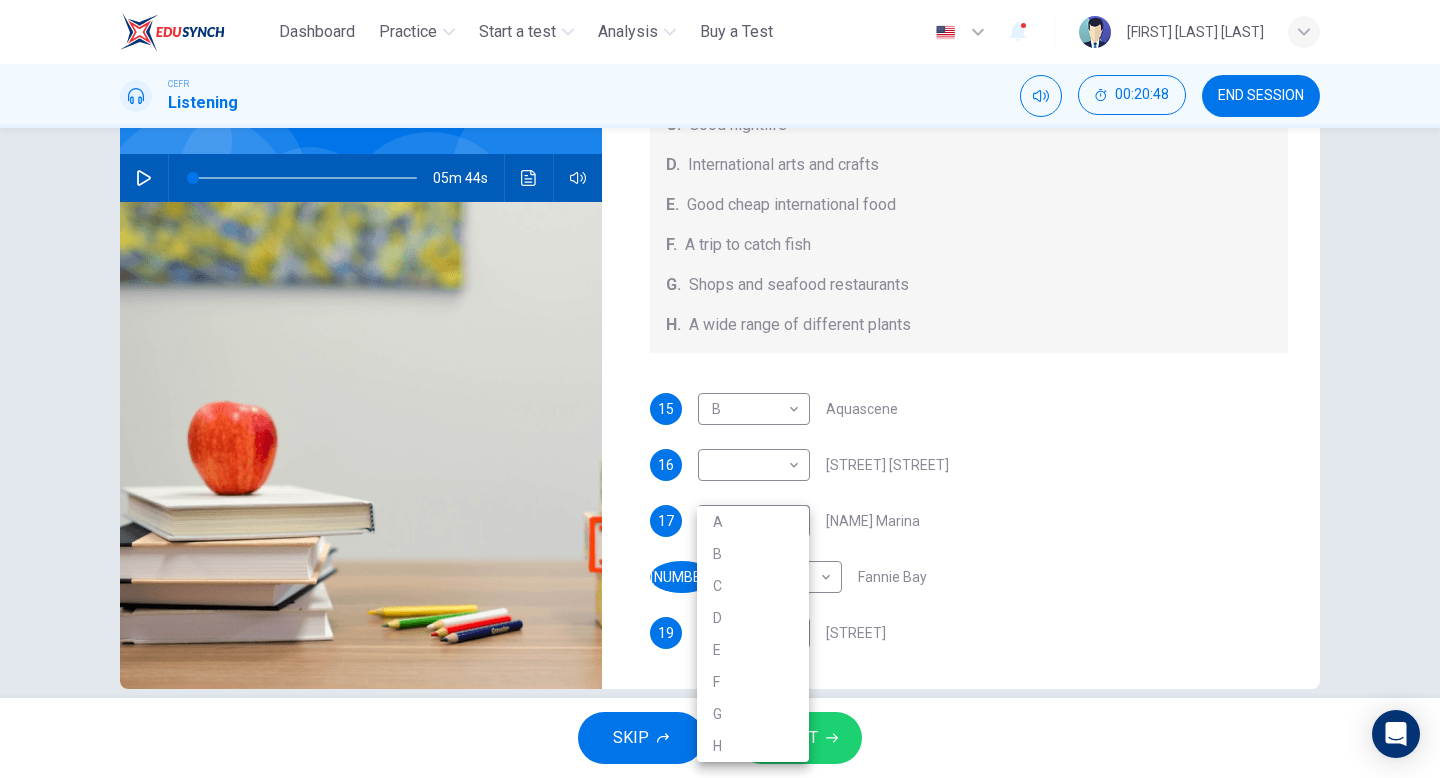 click at bounding box center (720, 389) 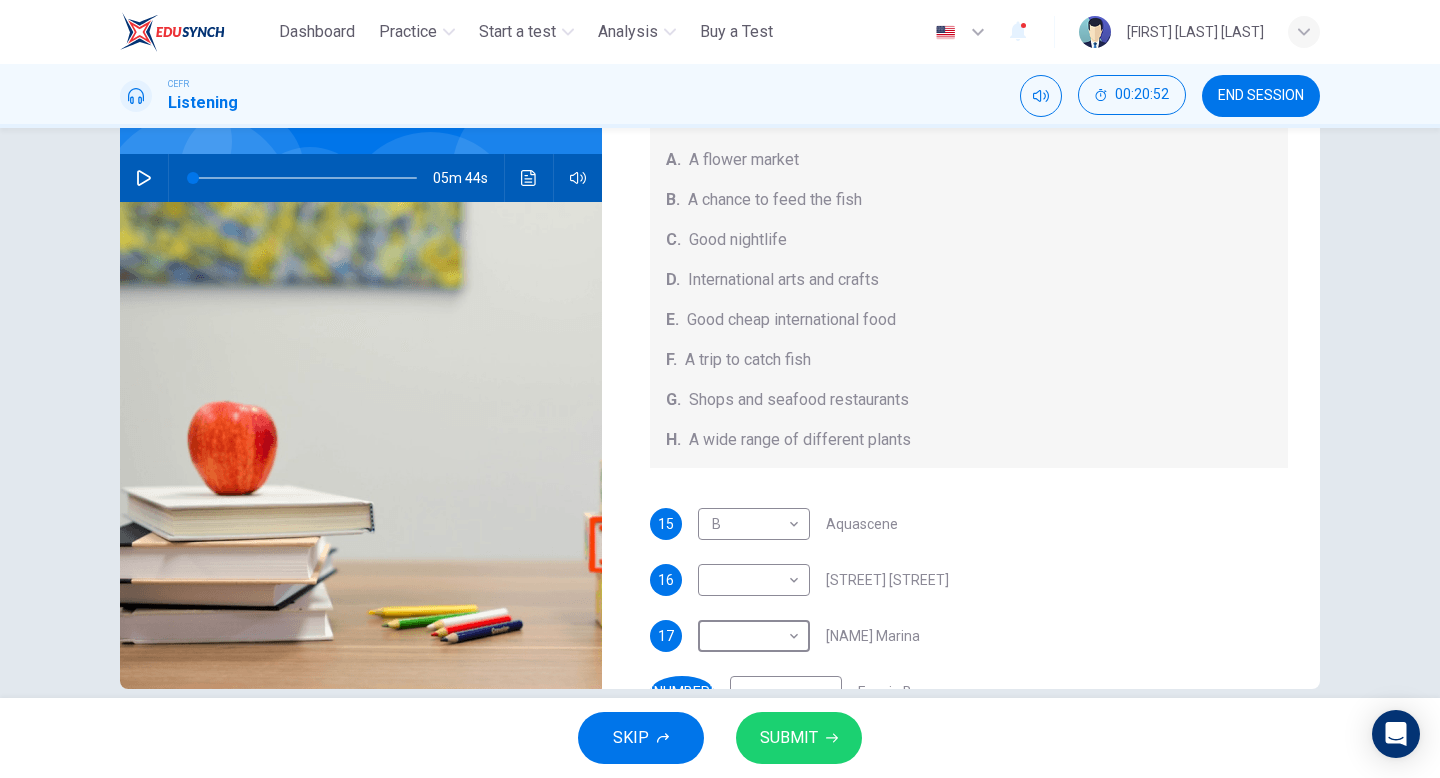 scroll, scrollTop: 225, scrollLeft: 0, axis: vertical 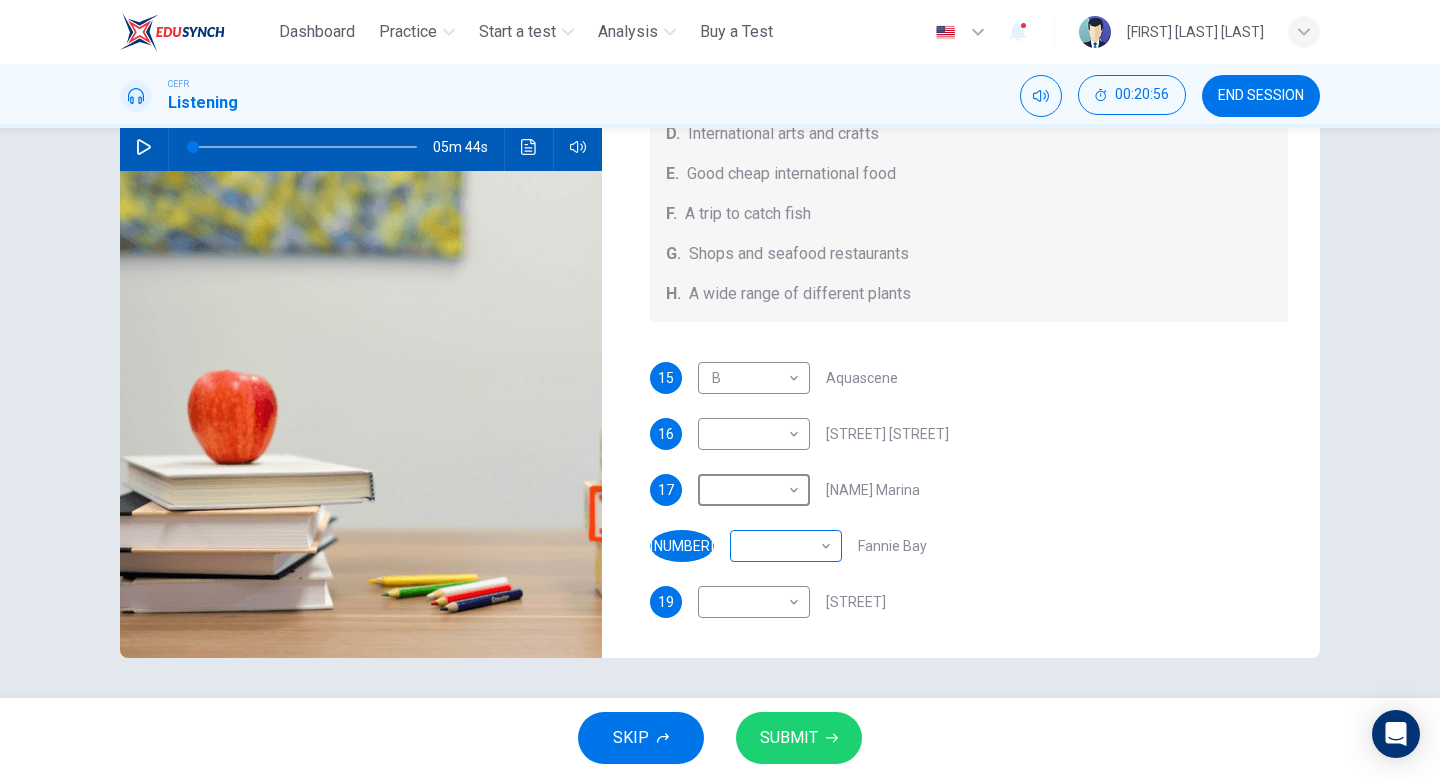 click on "This site uses cookies, as explained in our Privacy Policy. If you agree to the use of cookies, please click the Accept button and continue to browse our site. Privacy Policy Accept This site uses cookies, as explained in our Privacy Policy. If you agree to the use of cookies, please click the Accept button and continue to browse our site. Privacy Policy Accept Dashboard Practice Start a test Analysis Buy a Test English ** ​ ALFAZIRAWATI BINTI BANDAR CEFR Listening 00:20:56 END SESSION Questions 15 - 19 Choose your answers from the box and write the correct letter A-H next to the questions below. What can you find at each of the places below? A. A flower market B. A chance to feed the fish C. Good nightlife D. International arts and crafts E. Good cheap international food F. A trip to catch fish G. Shops and seafood restaurants H. A wide range of different plants 15 B * ​ Aquascene 16 ​ ​ Smith Street Mall 17 ​ ​ Cullen Bay Marina 18 ​ ​ Fannie Bay 19 ​ ​ Mitchell Street SKIP" at bounding box center [720, 389] 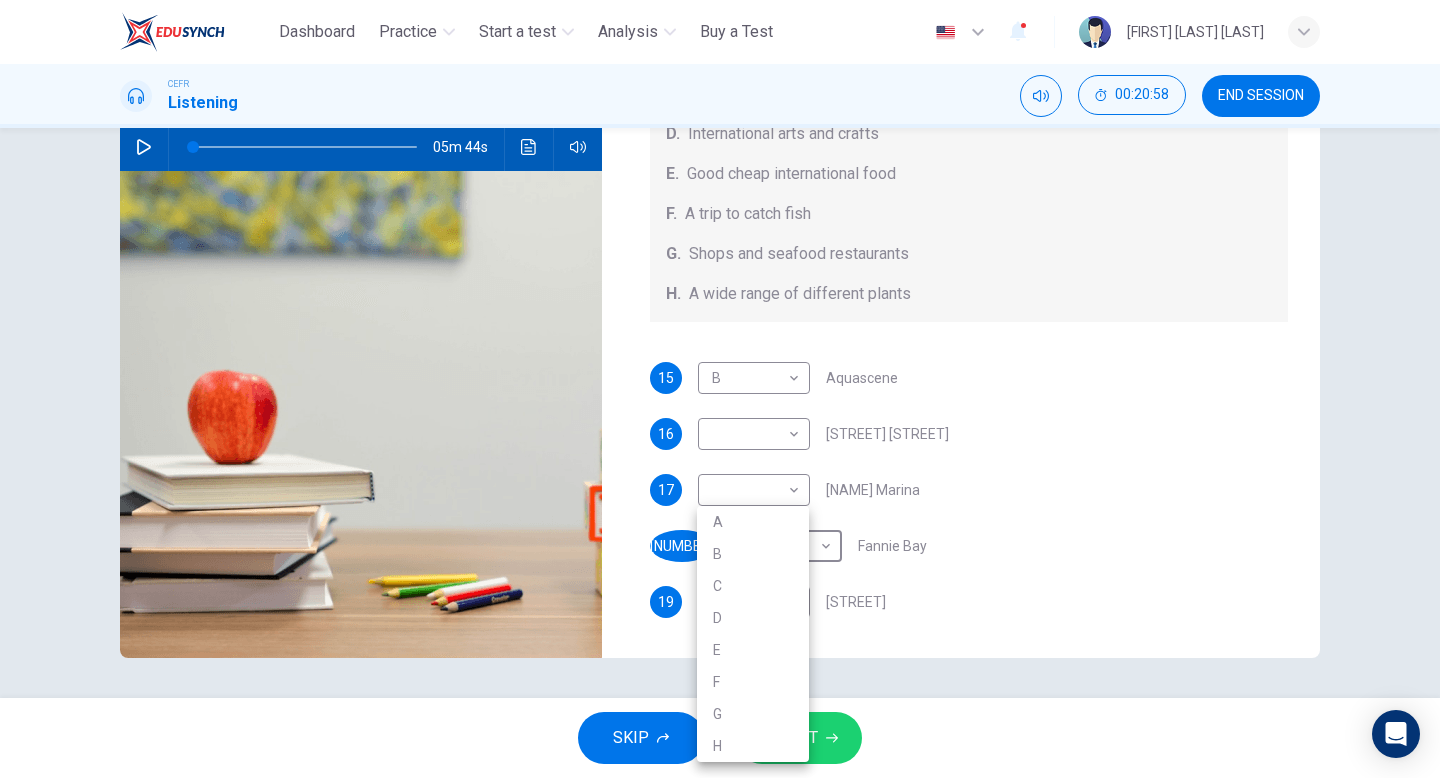 click at bounding box center [720, 389] 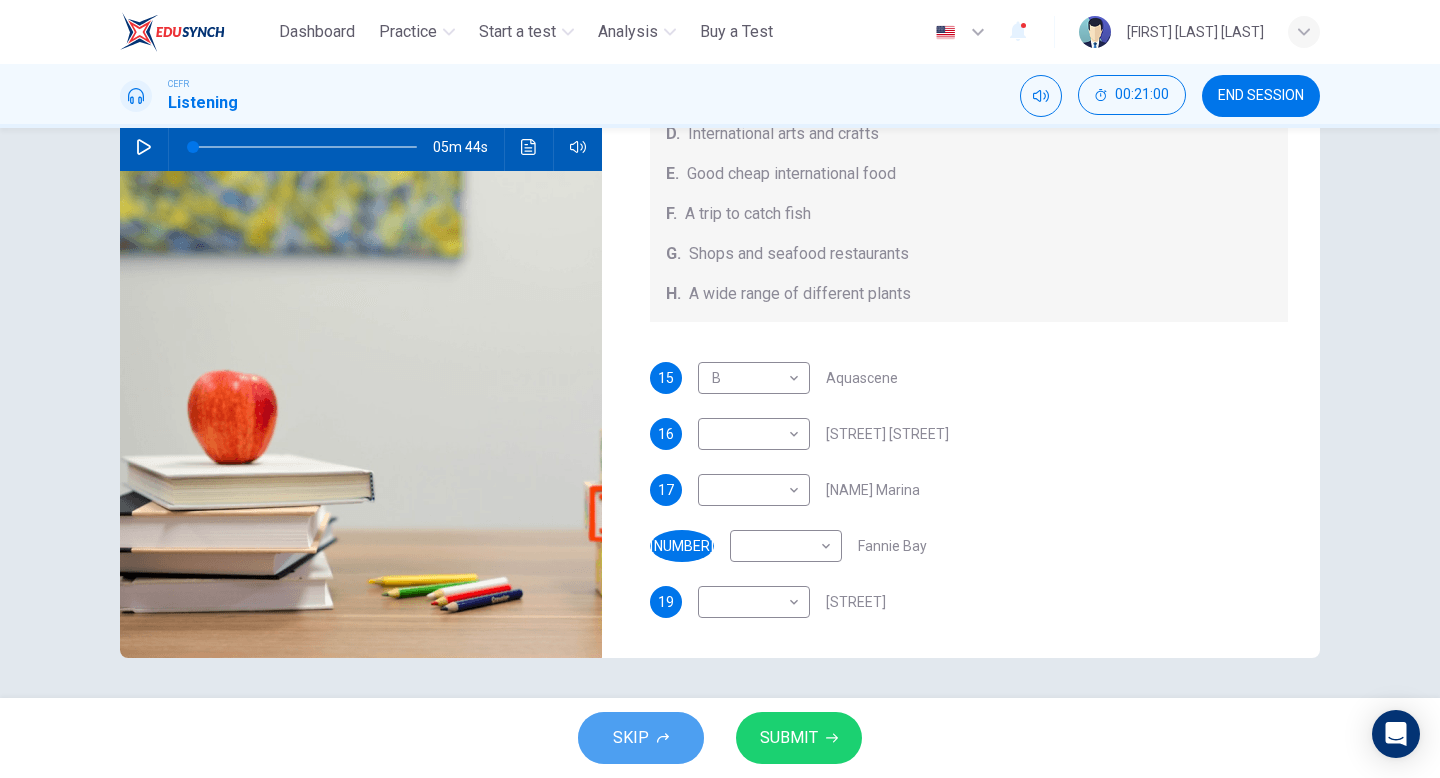 click at bounding box center [663, 738] 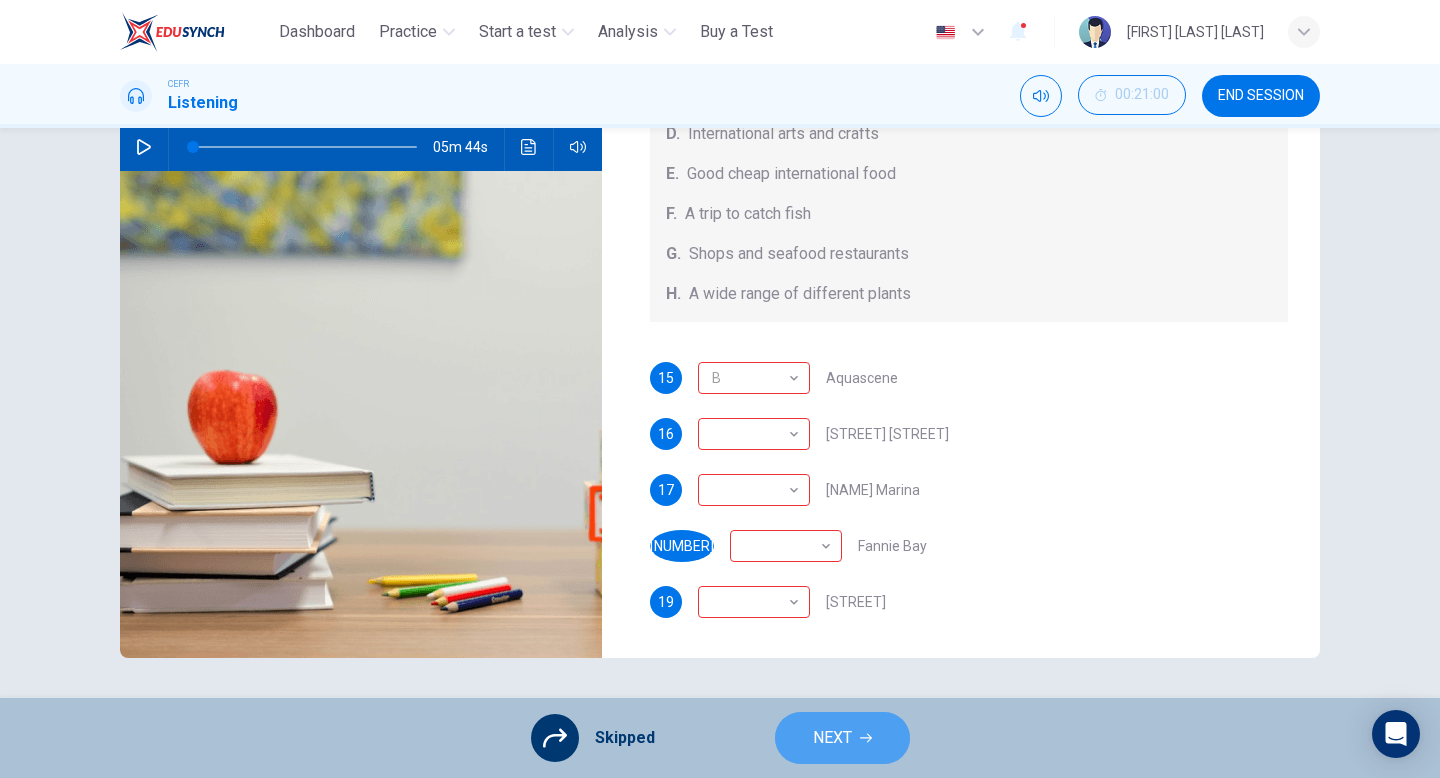 click on "NEXT" at bounding box center [842, 738] 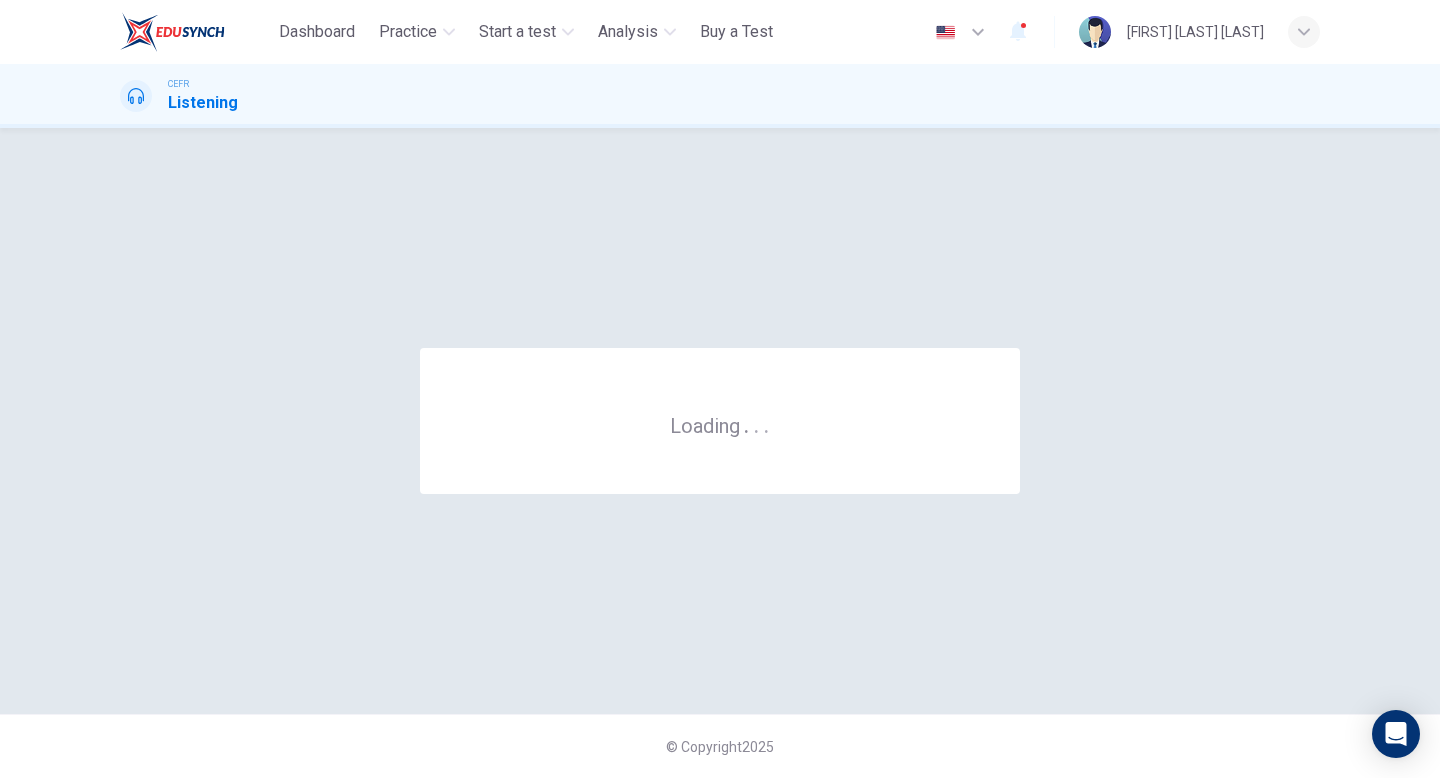 scroll, scrollTop: 0, scrollLeft: 0, axis: both 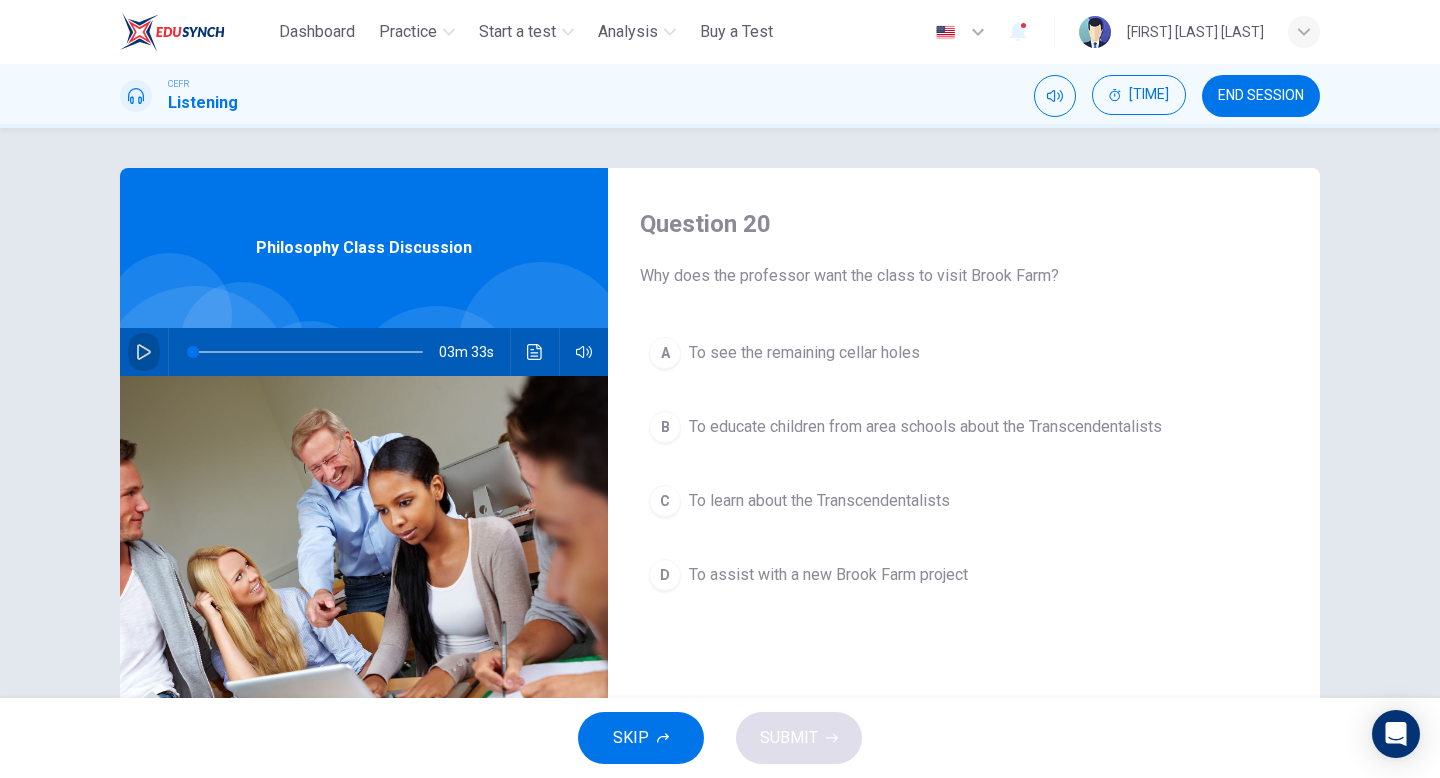 click at bounding box center [144, 352] 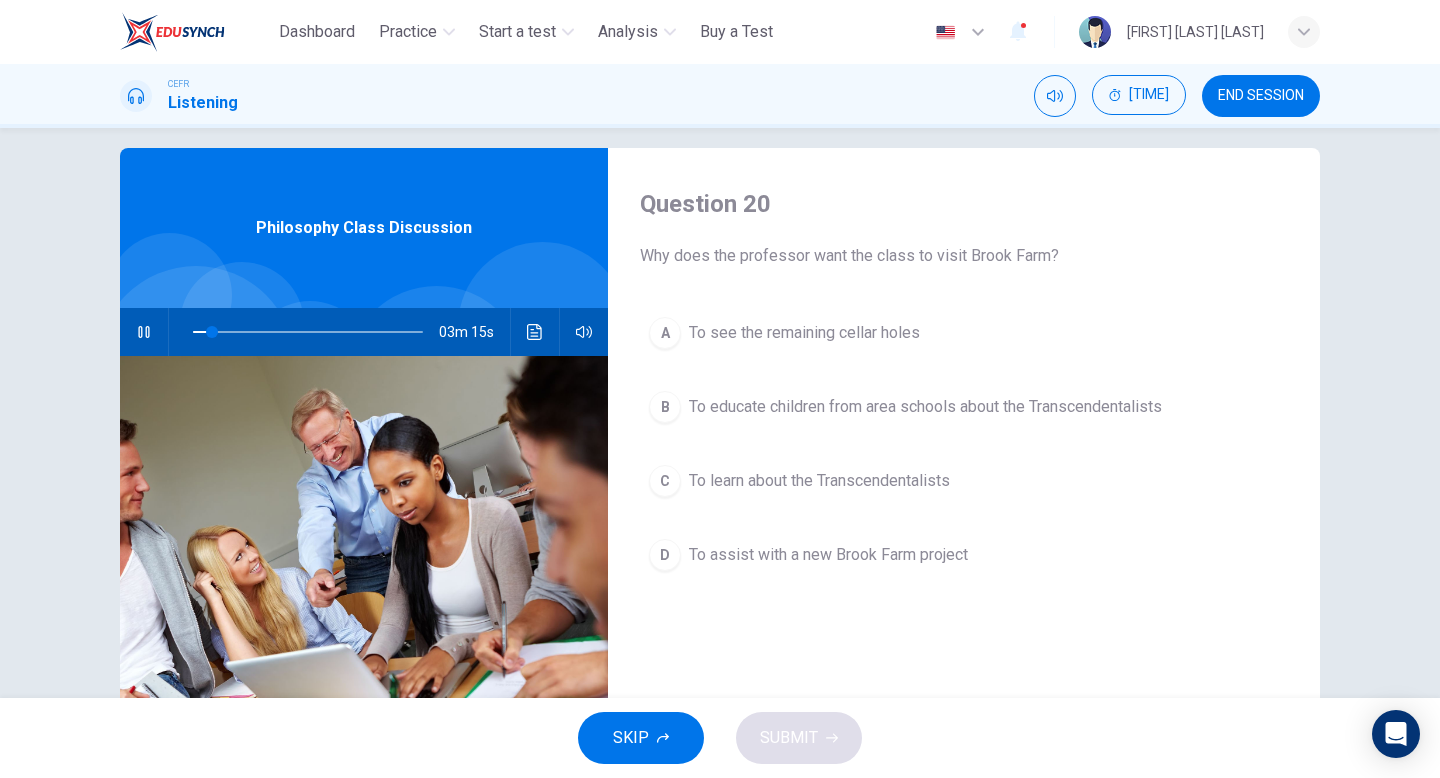 scroll, scrollTop: 15, scrollLeft: 0, axis: vertical 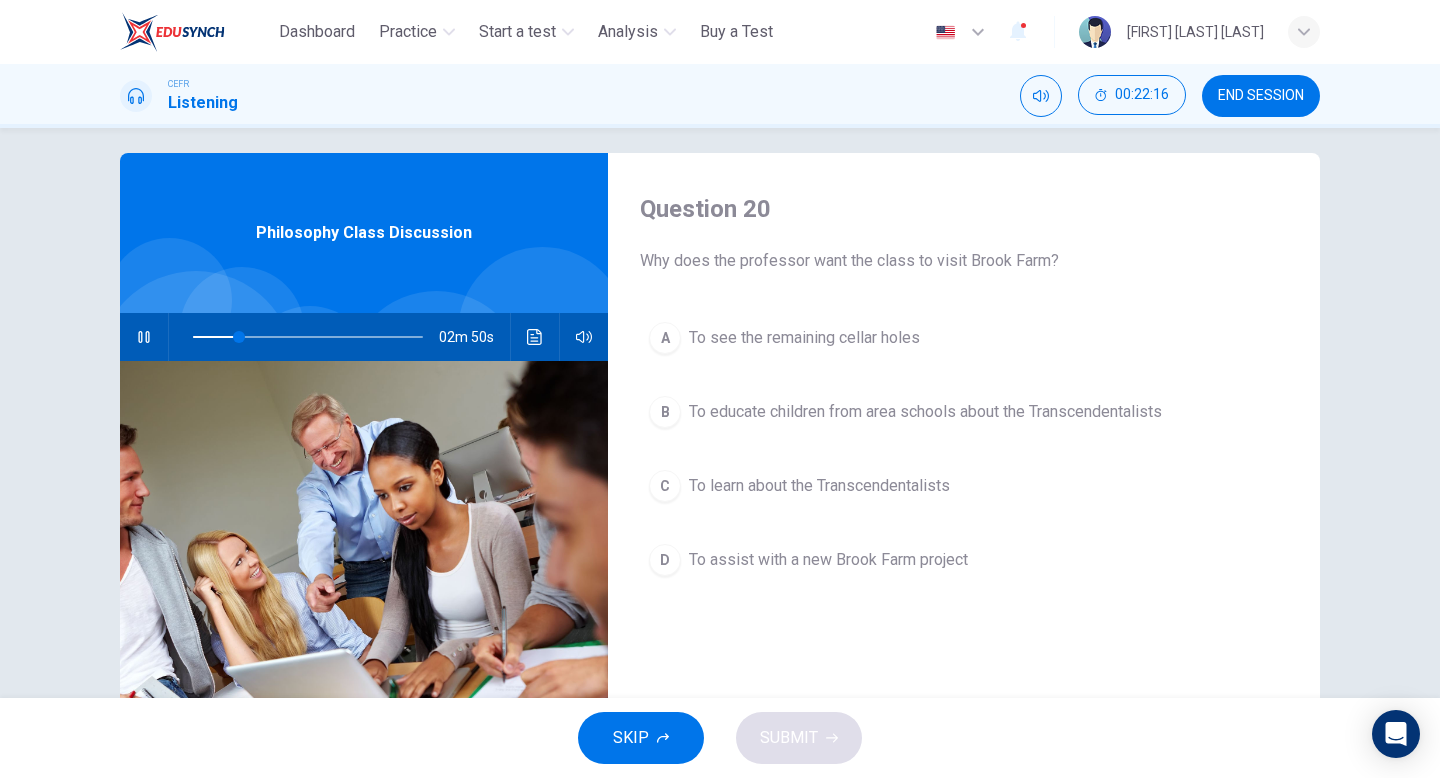 click on "D To assist with a new Brook Farm project" at bounding box center (964, 560) 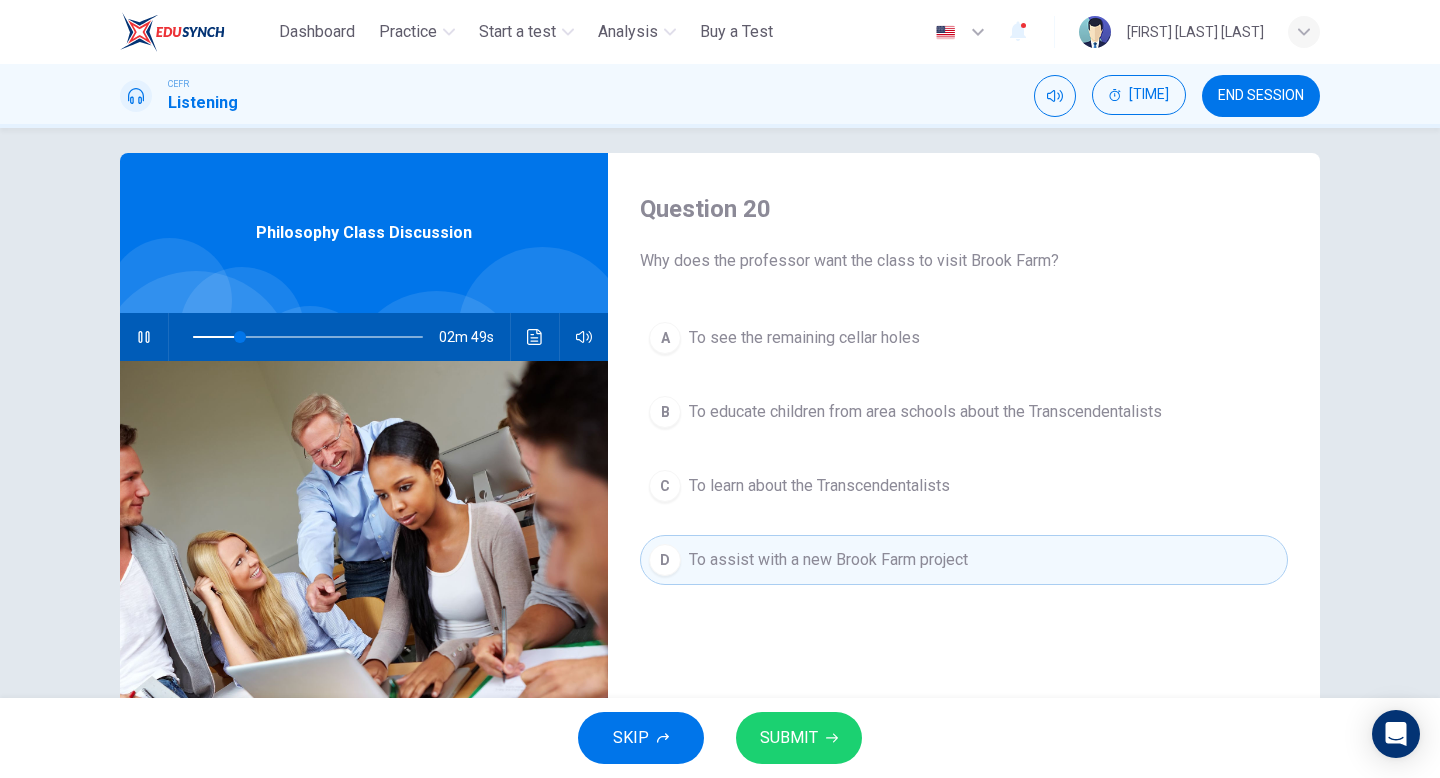 click on "SUBMIT" at bounding box center (799, 738) 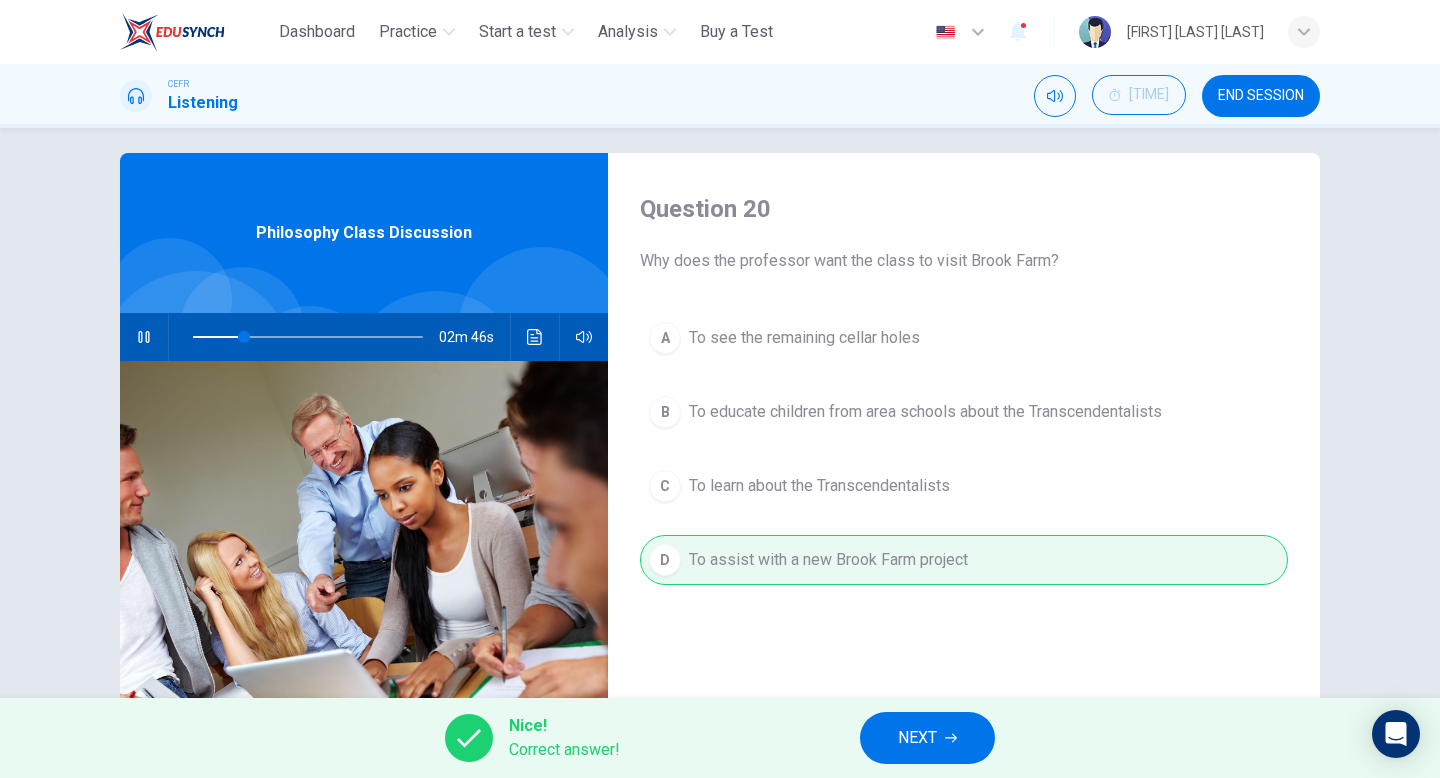 click on "Nice! Correct answer! NEXT" at bounding box center [720, 738] 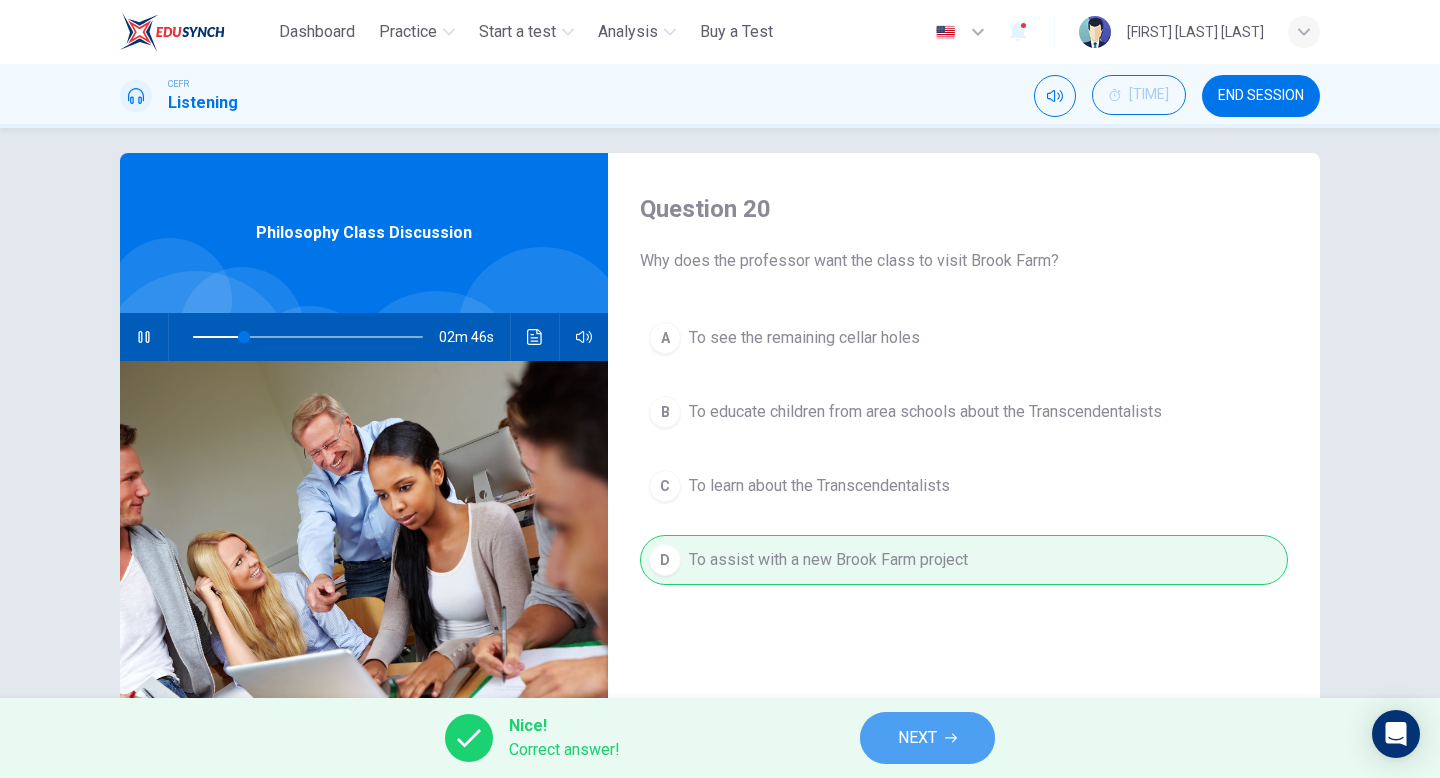 click on "NEXT" at bounding box center (927, 738) 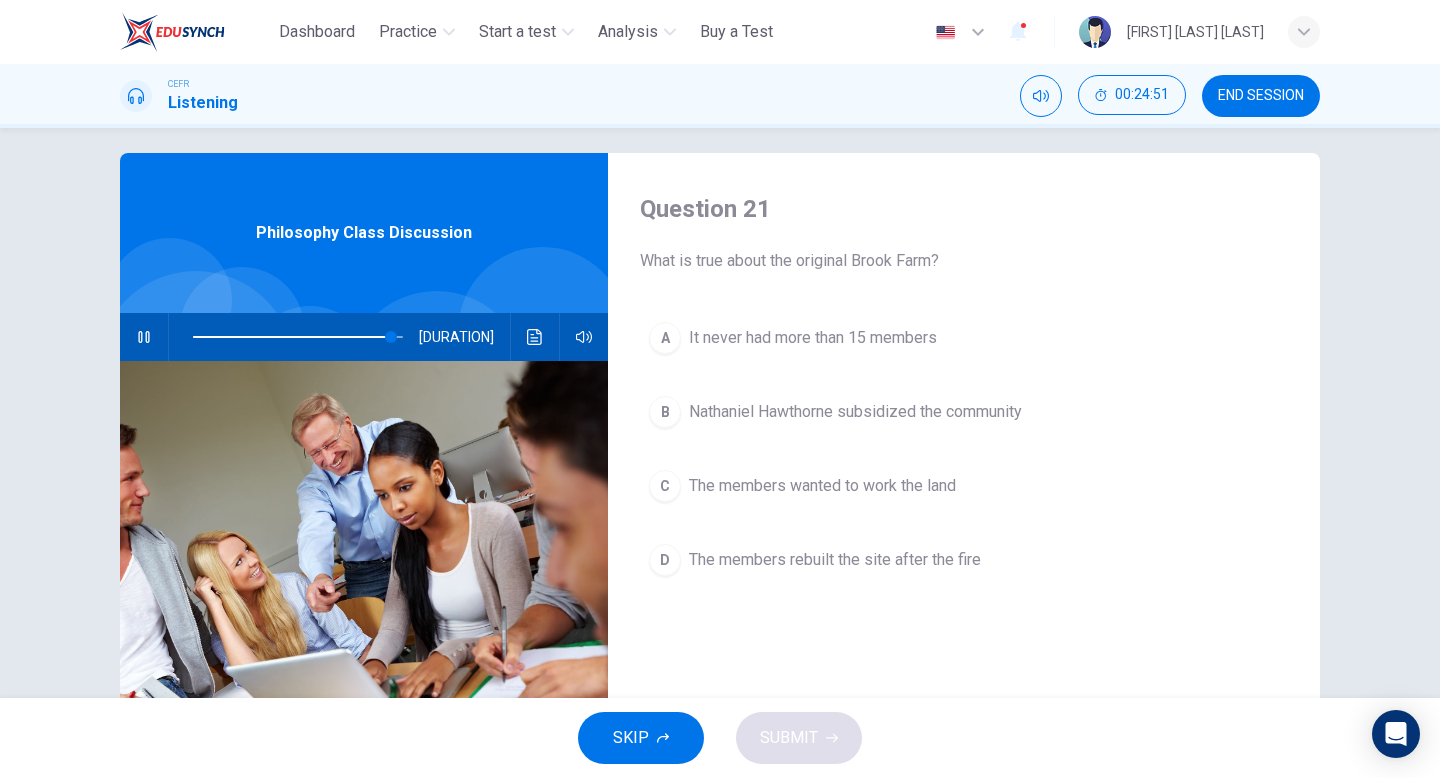 click on "The members rebuilt the site after the fire" at bounding box center [813, 338] 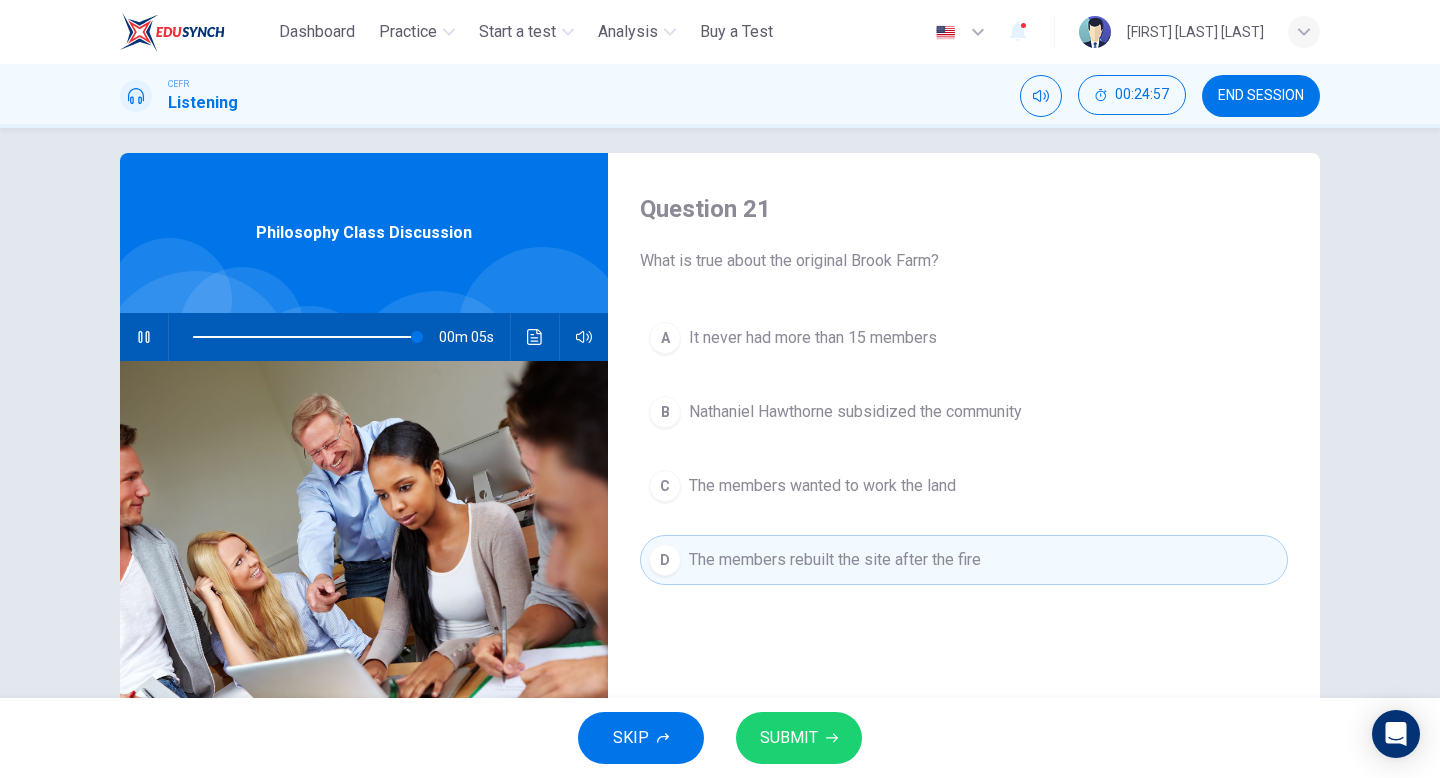 click on "SUBMIT" at bounding box center (799, 738) 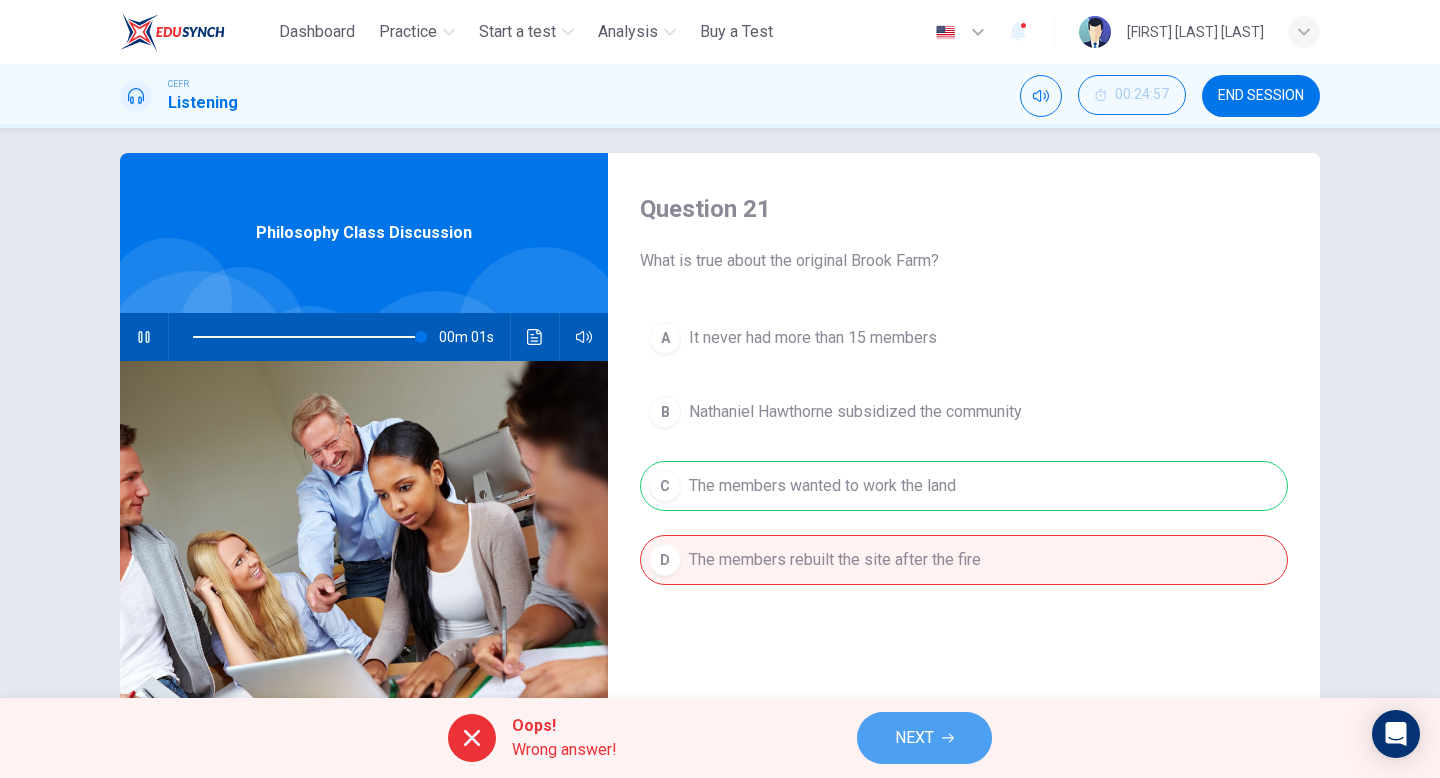 click on "NEXT" at bounding box center (924, 738) 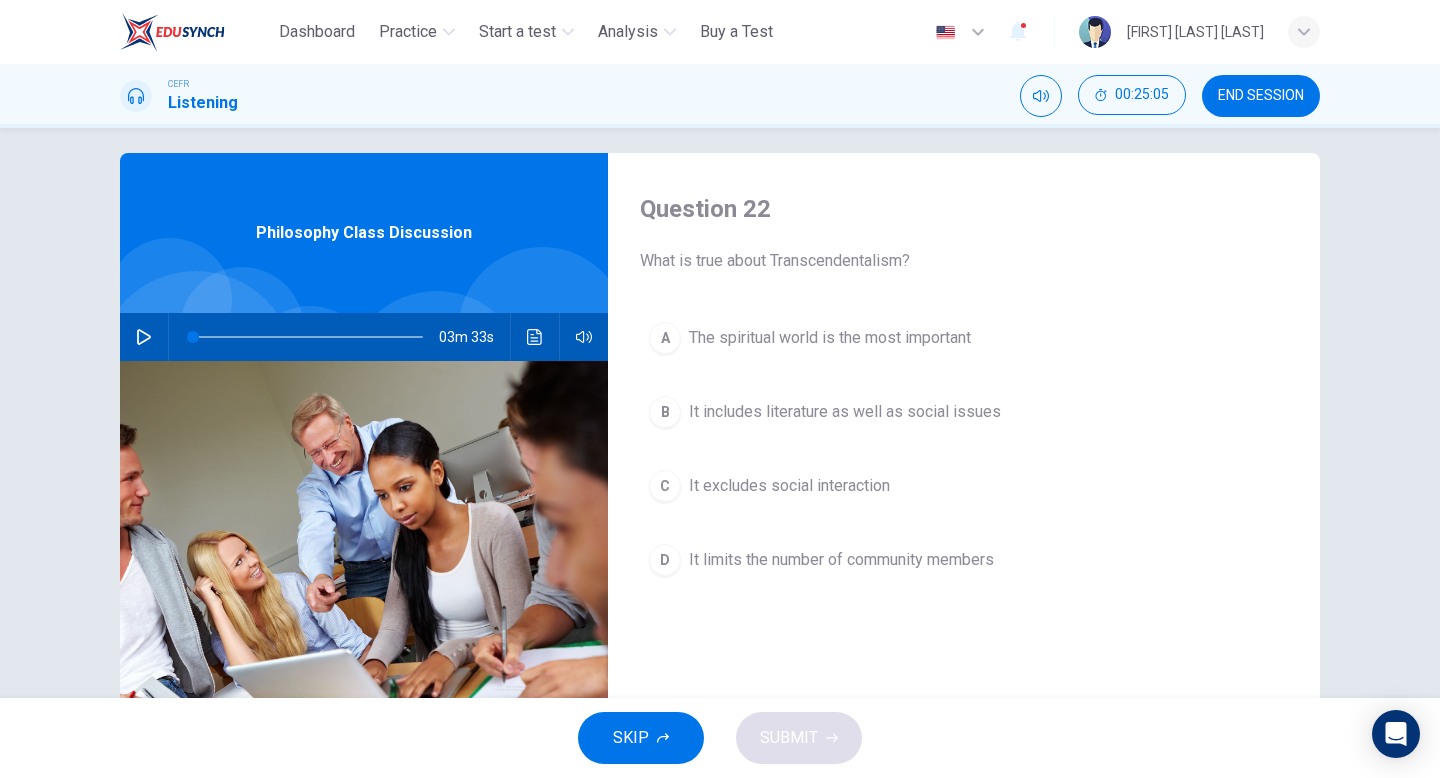 click on "It includes literature as well as social issues" at bounding box center (830, 338) 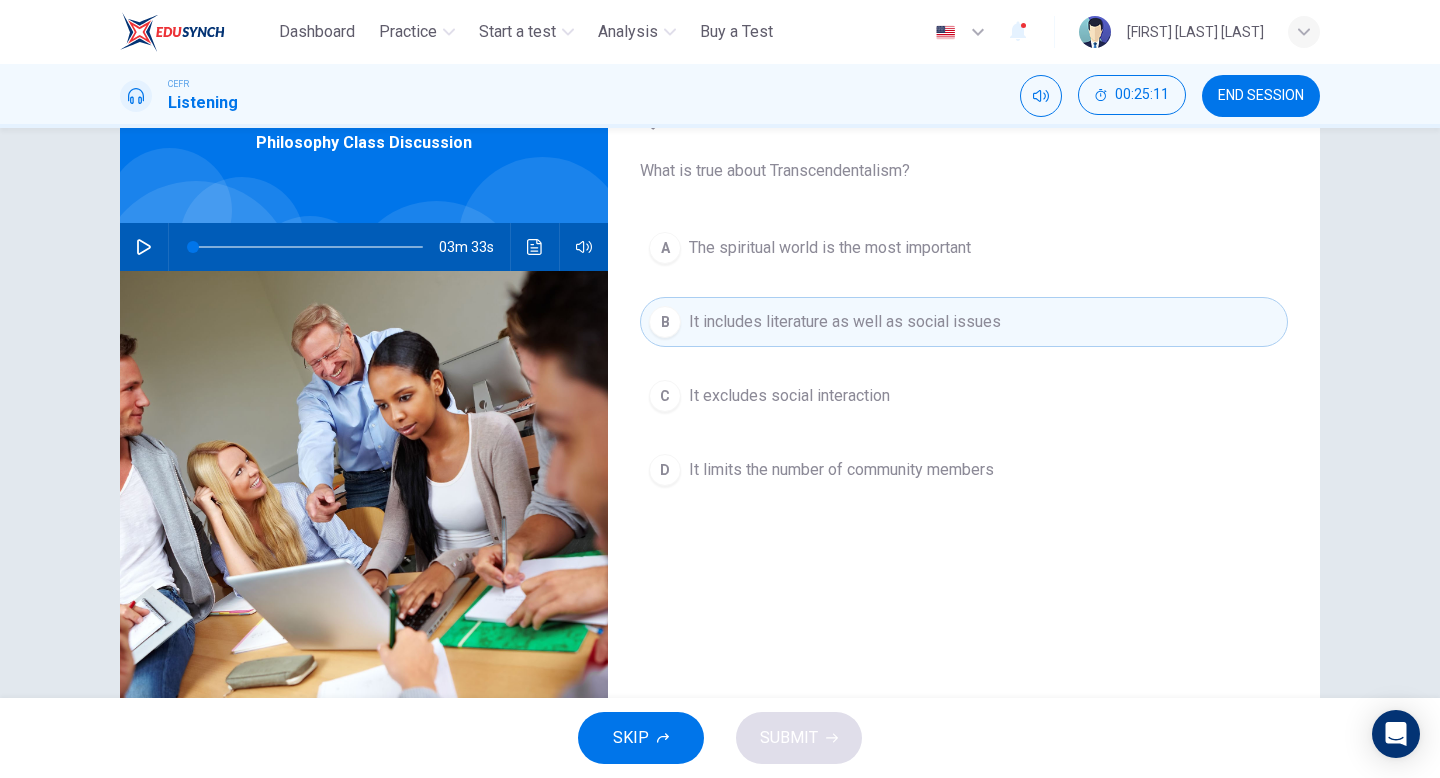 scroll, scrollTop: 109, scrollLeft: 0, axis: vertical 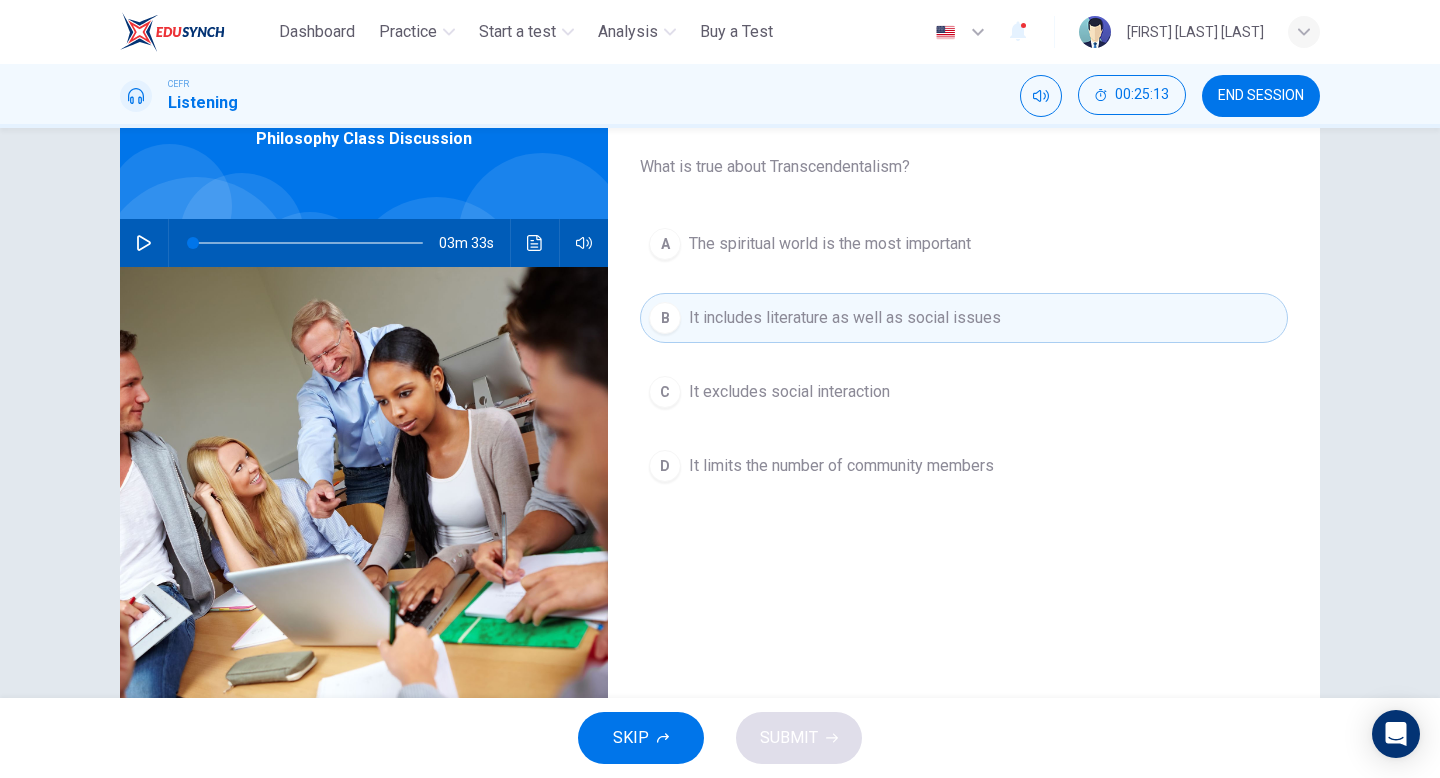 click at bounding box center [144, 243] 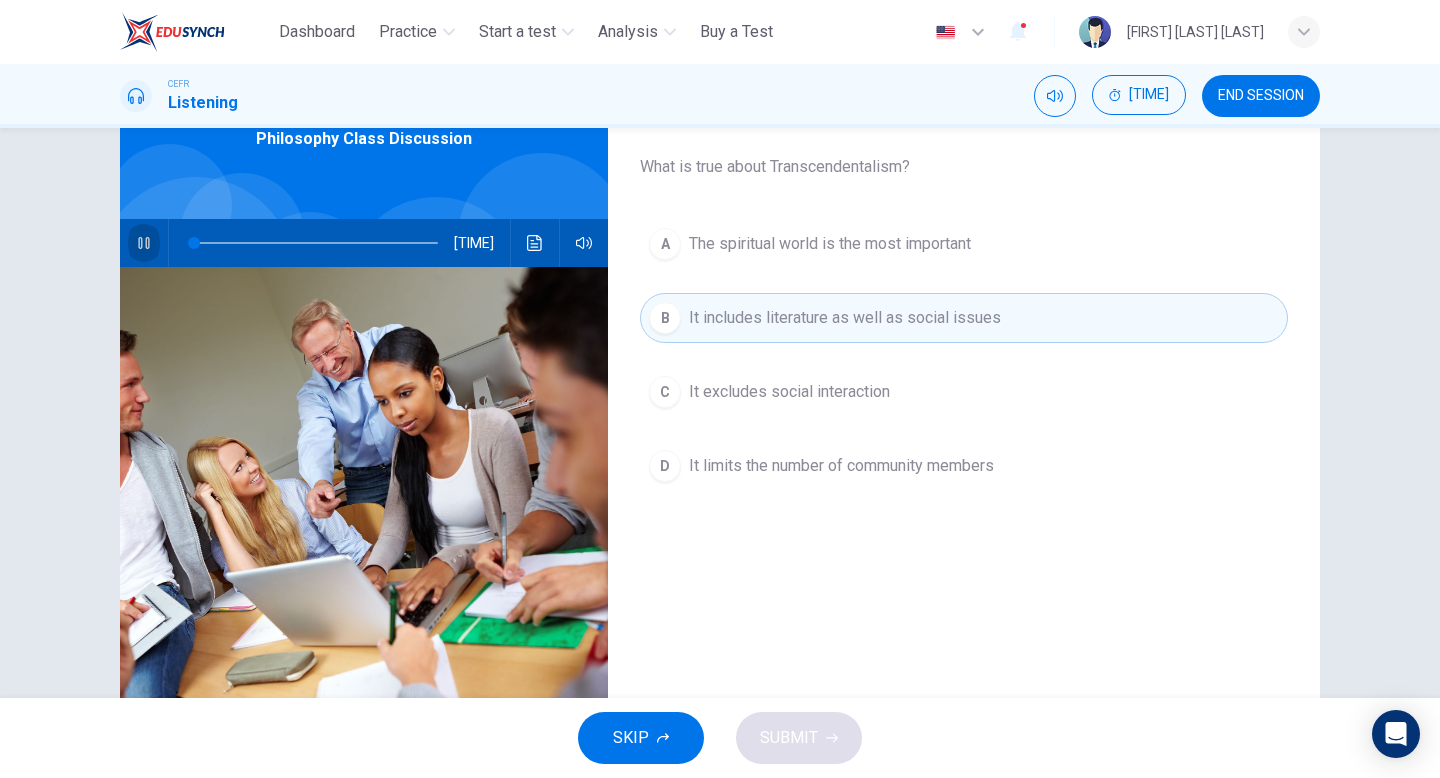 click at bounding box center [143, 243] 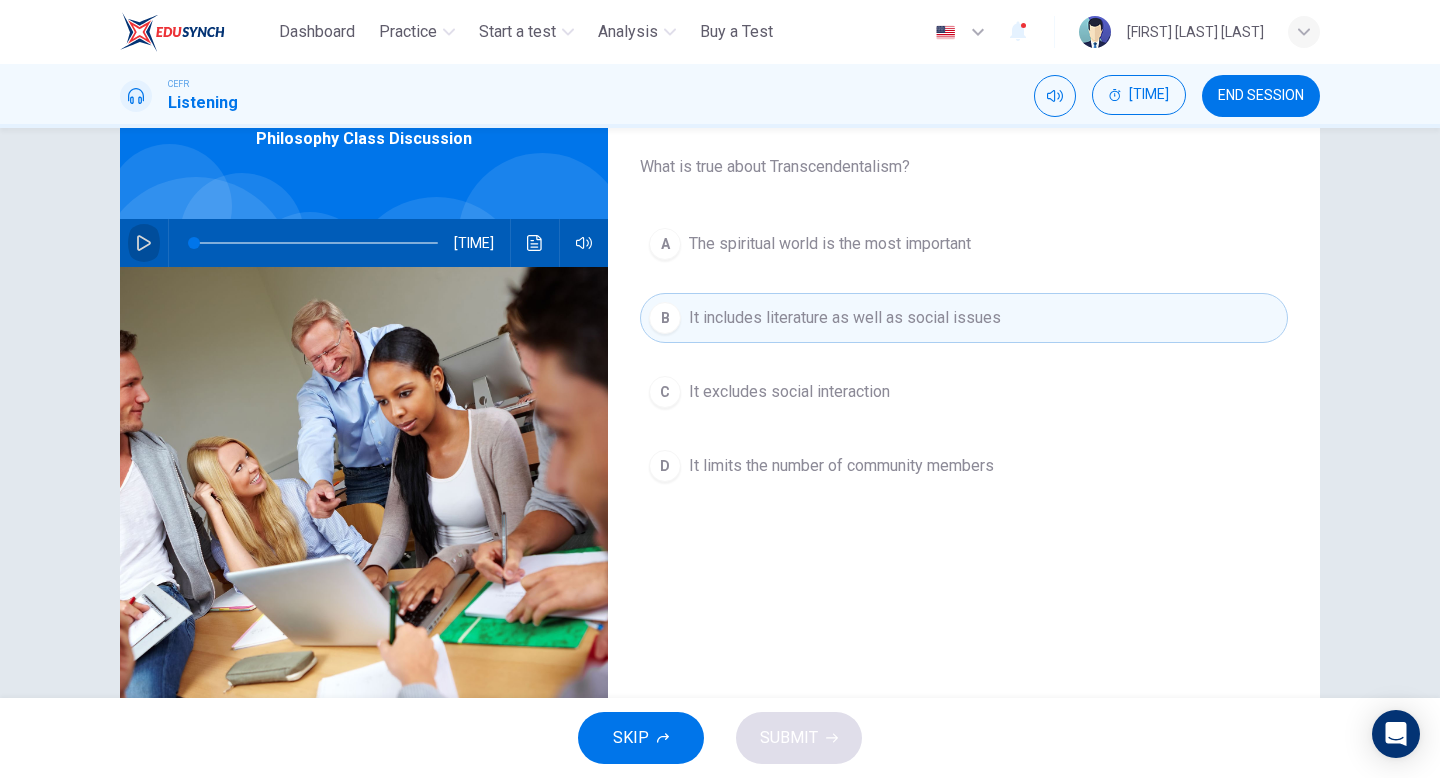 click at bounding box center (144, 243) 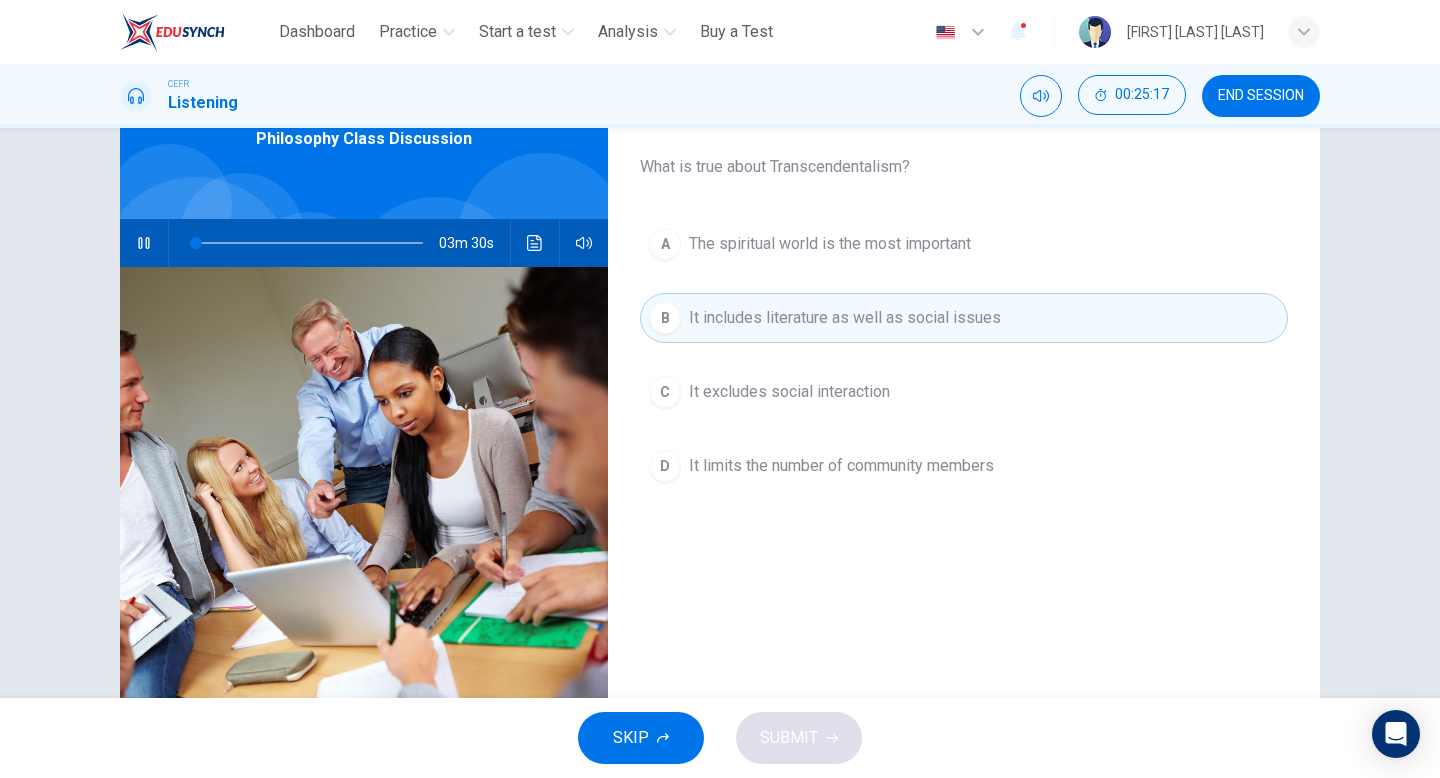 scroll, scrollTop: 0, scrollLeft: 0, axis: both 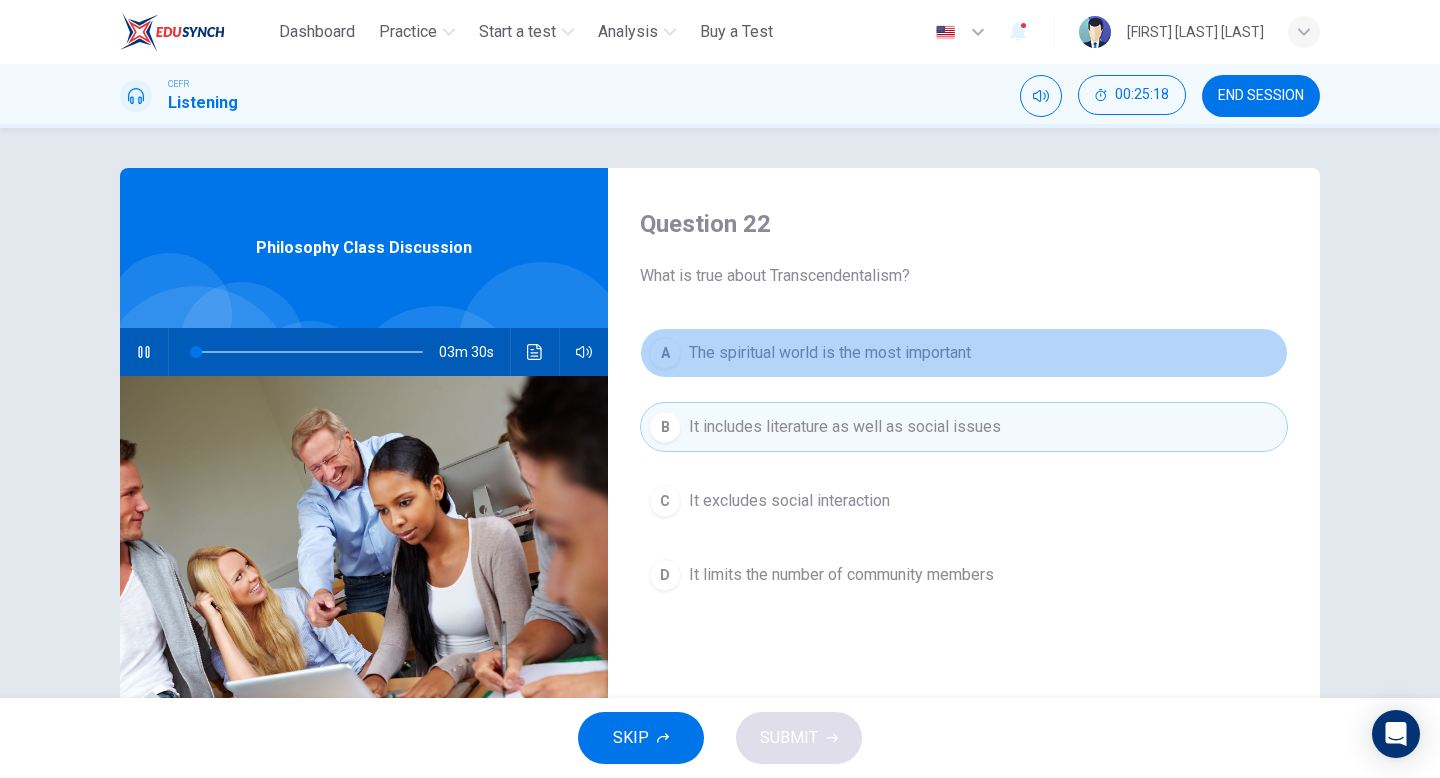 click on "The spiritual world is the most important" at bounding box center (830, 353) 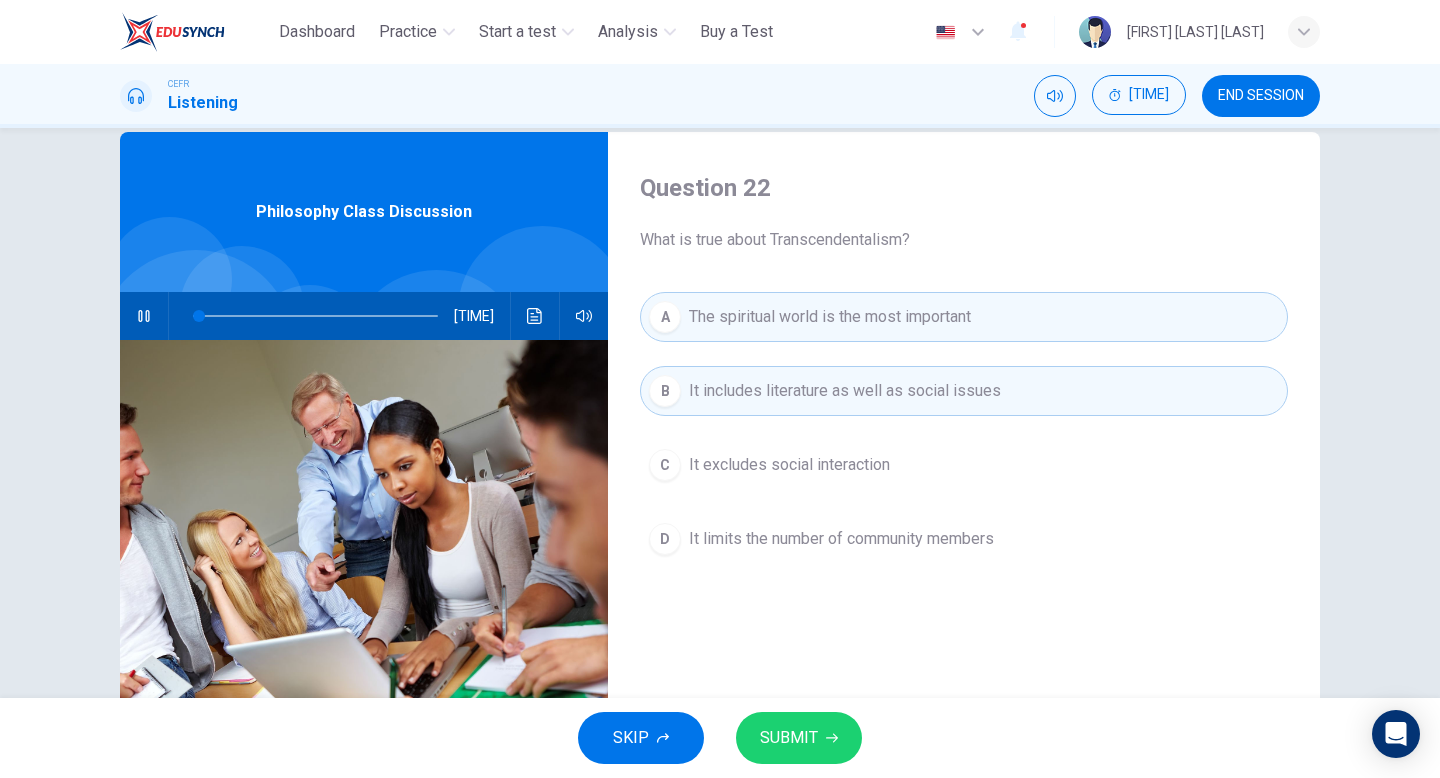 scroll, scrollTop: 34, scrollLeft: 0, axis: vertical 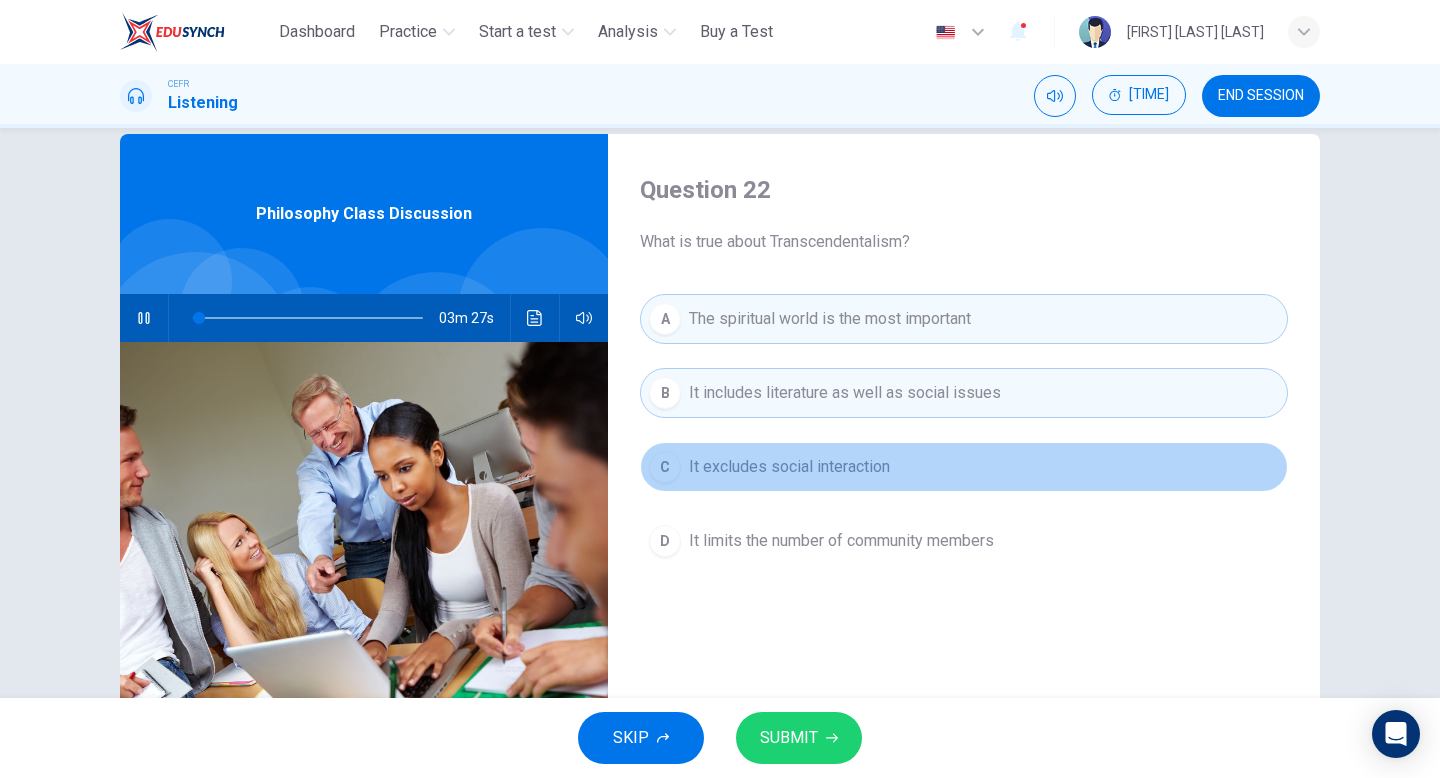 click on "C It excludes social interaction" at bounding box center [964, 467] 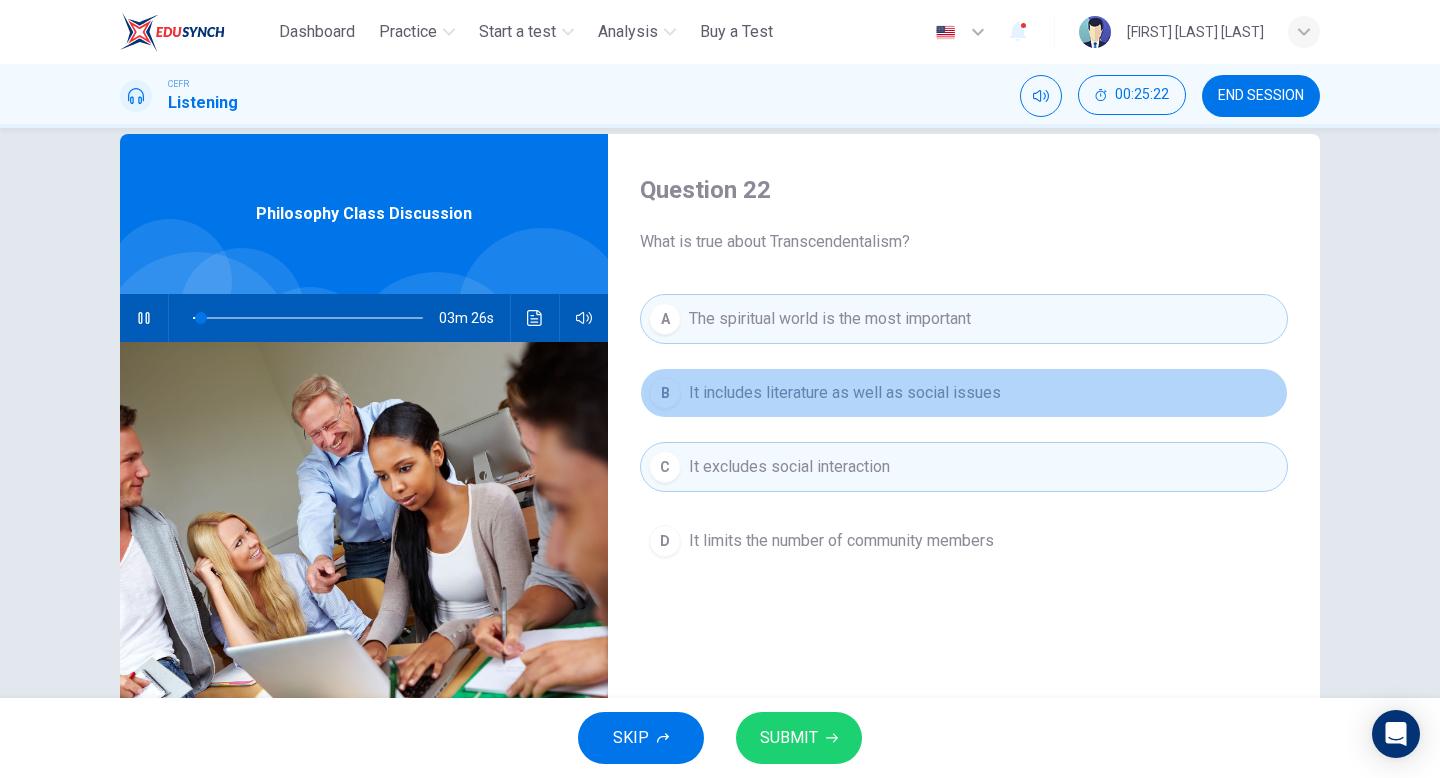 click on "It includes literature as well as social issues" at bounding box center [845, 393] 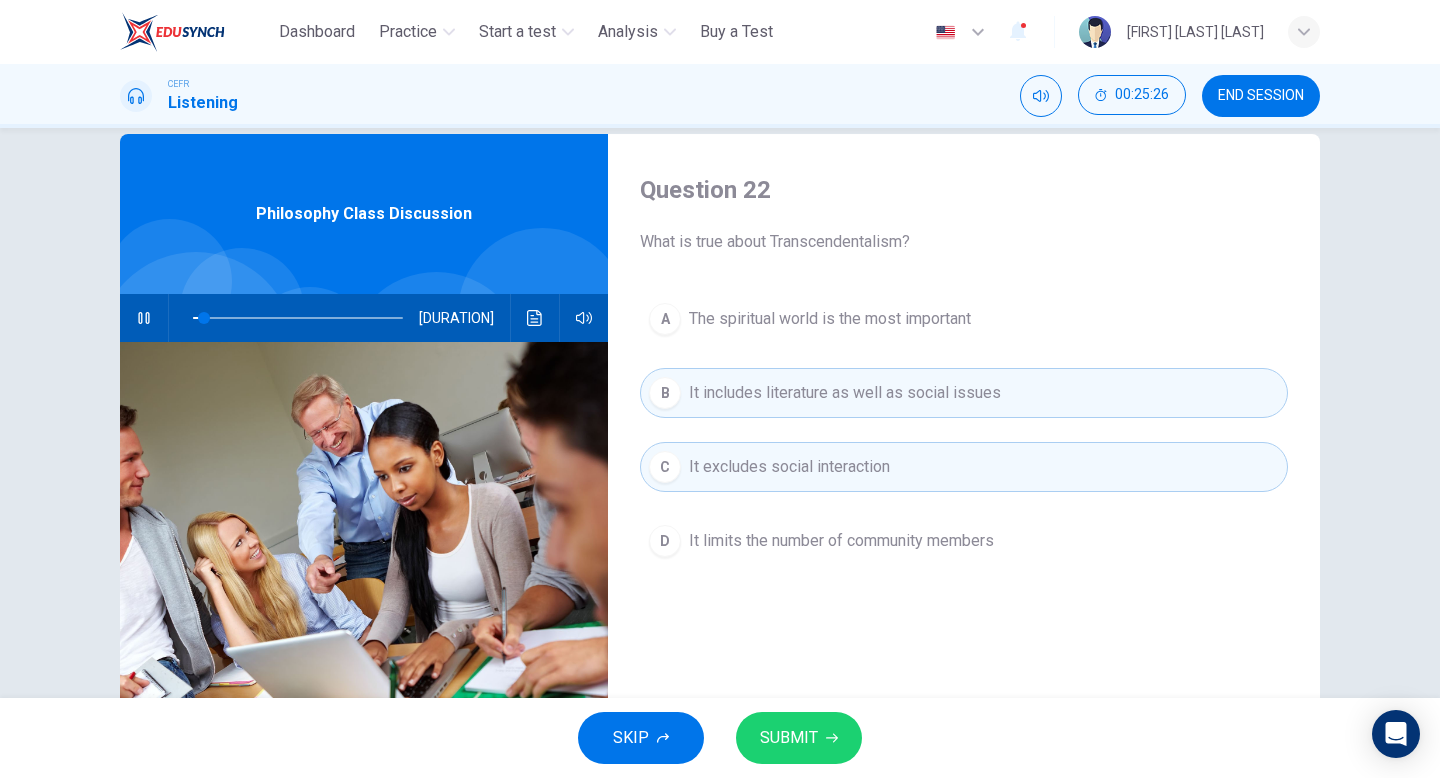 click at bounding box center [144, 318] 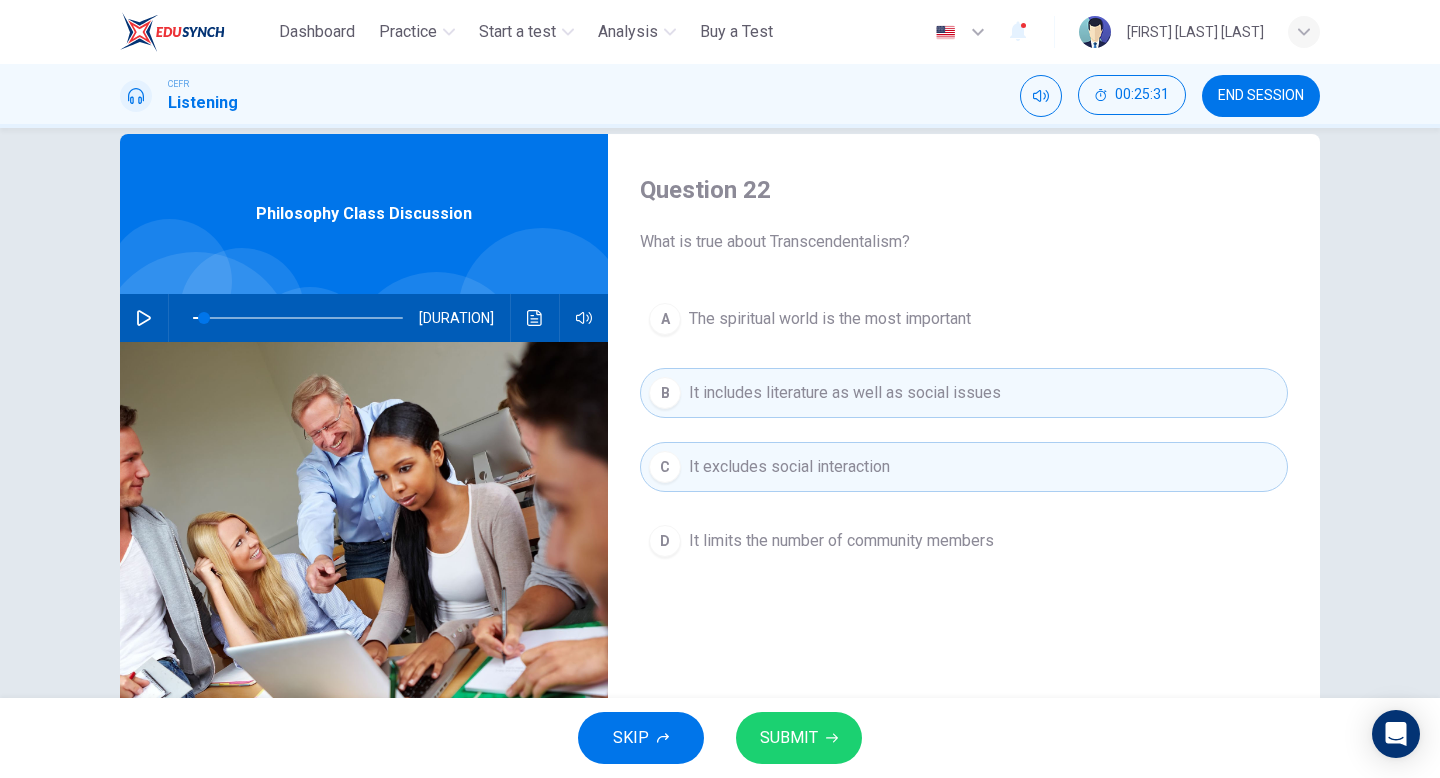 click on "It limits the number of community members" at bounding box center [830, 319] 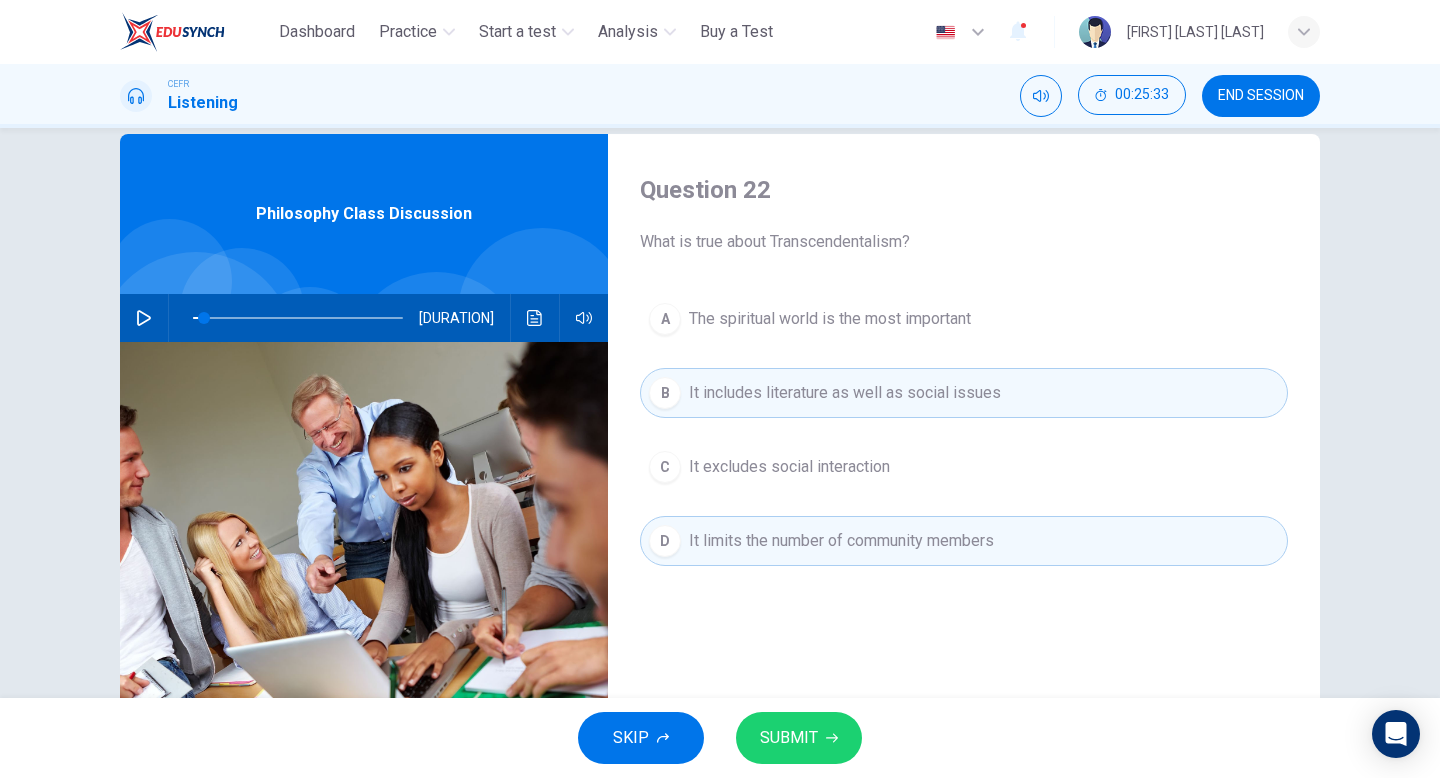 click on "SUBMIT" at bounding box center [789, 738] 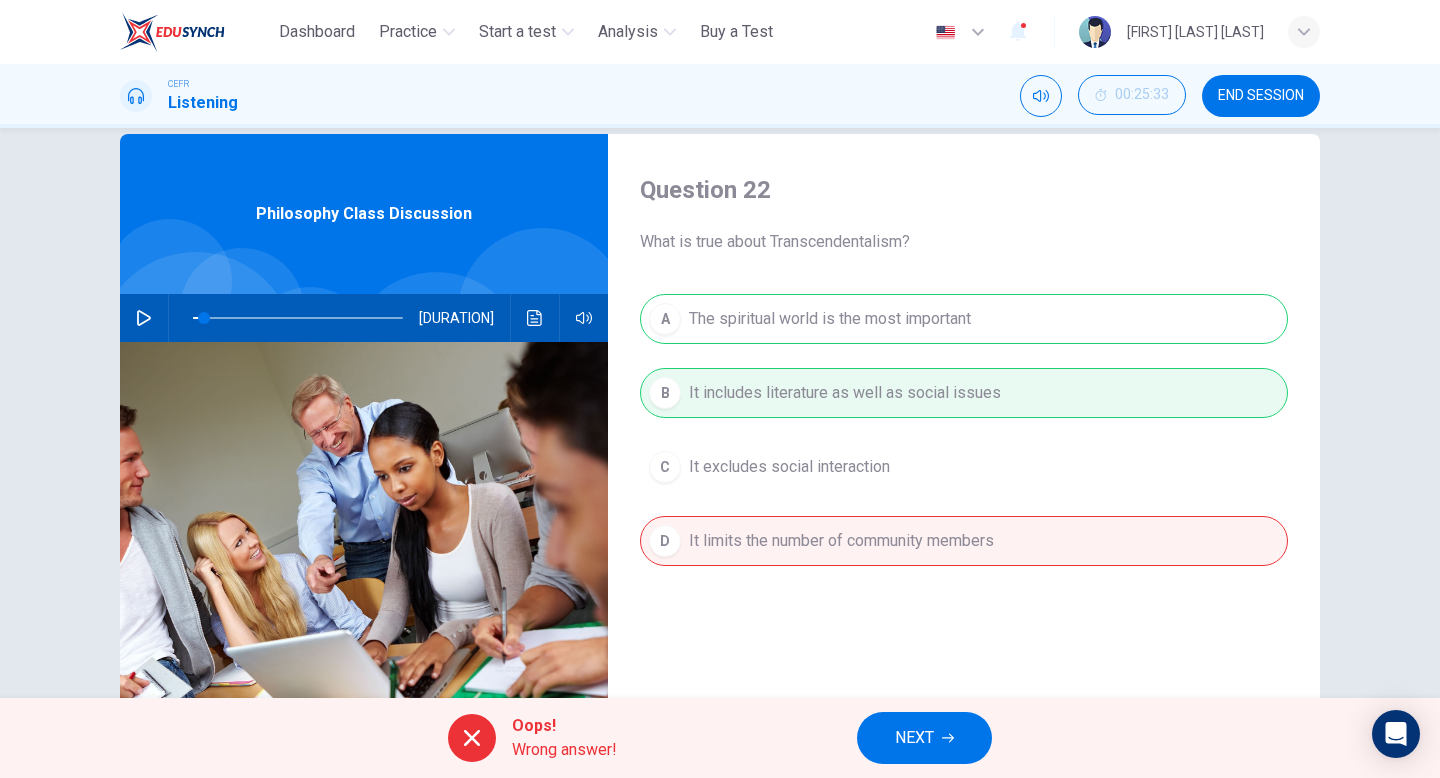 click on "NEXT" at bounding box center [924, 738] 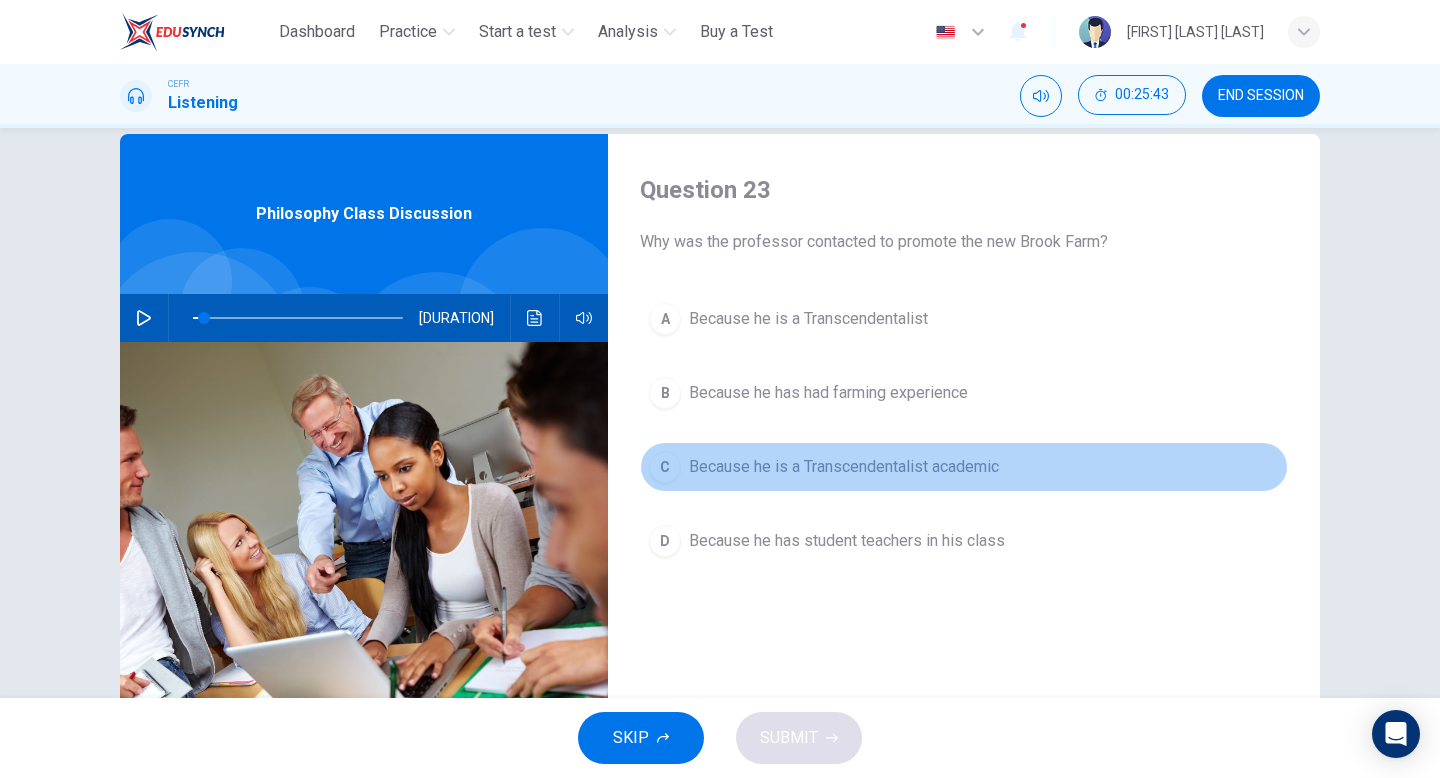 click on "Because he is a Transcendentalist academic" at bounding box center (808, 319) 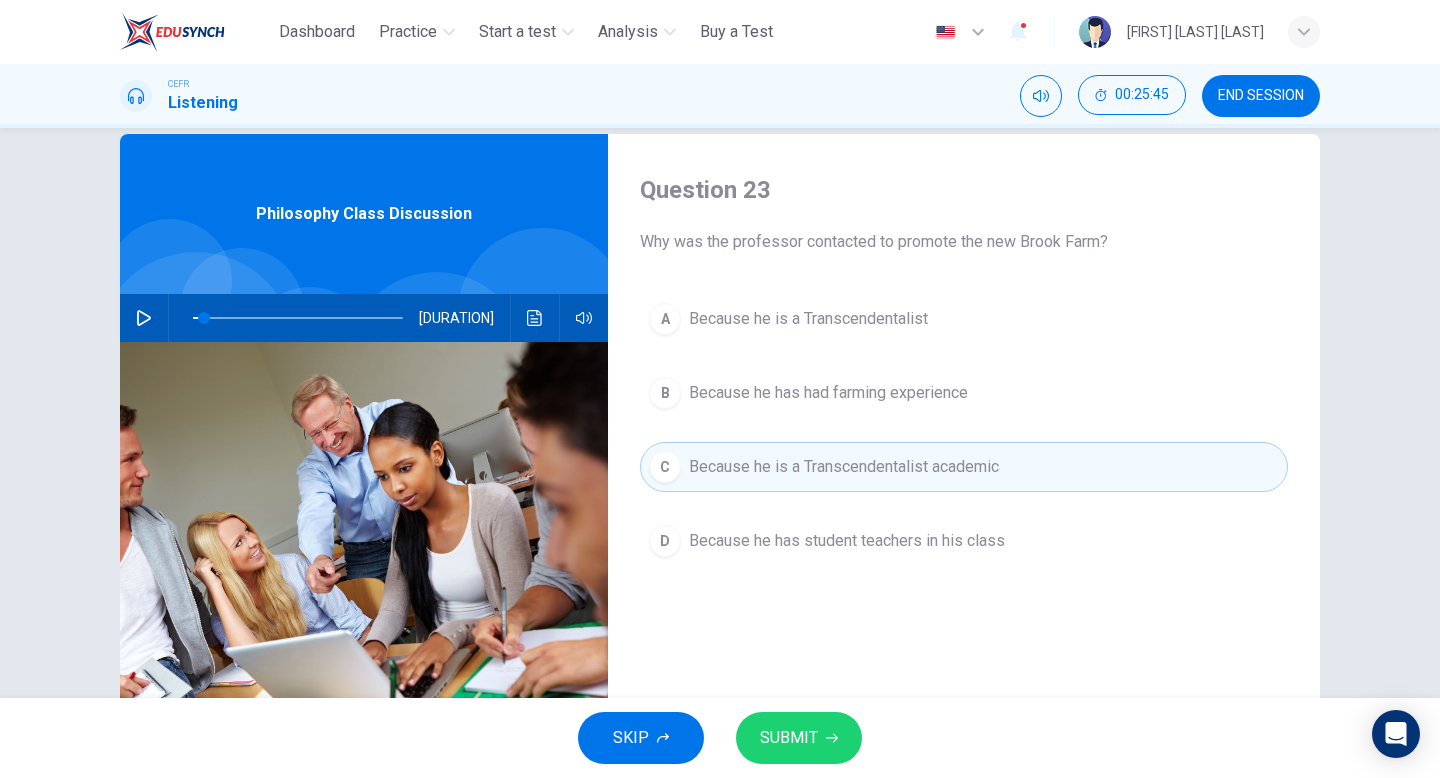 click on "SUBMIT" at bounding box center [789, 738] 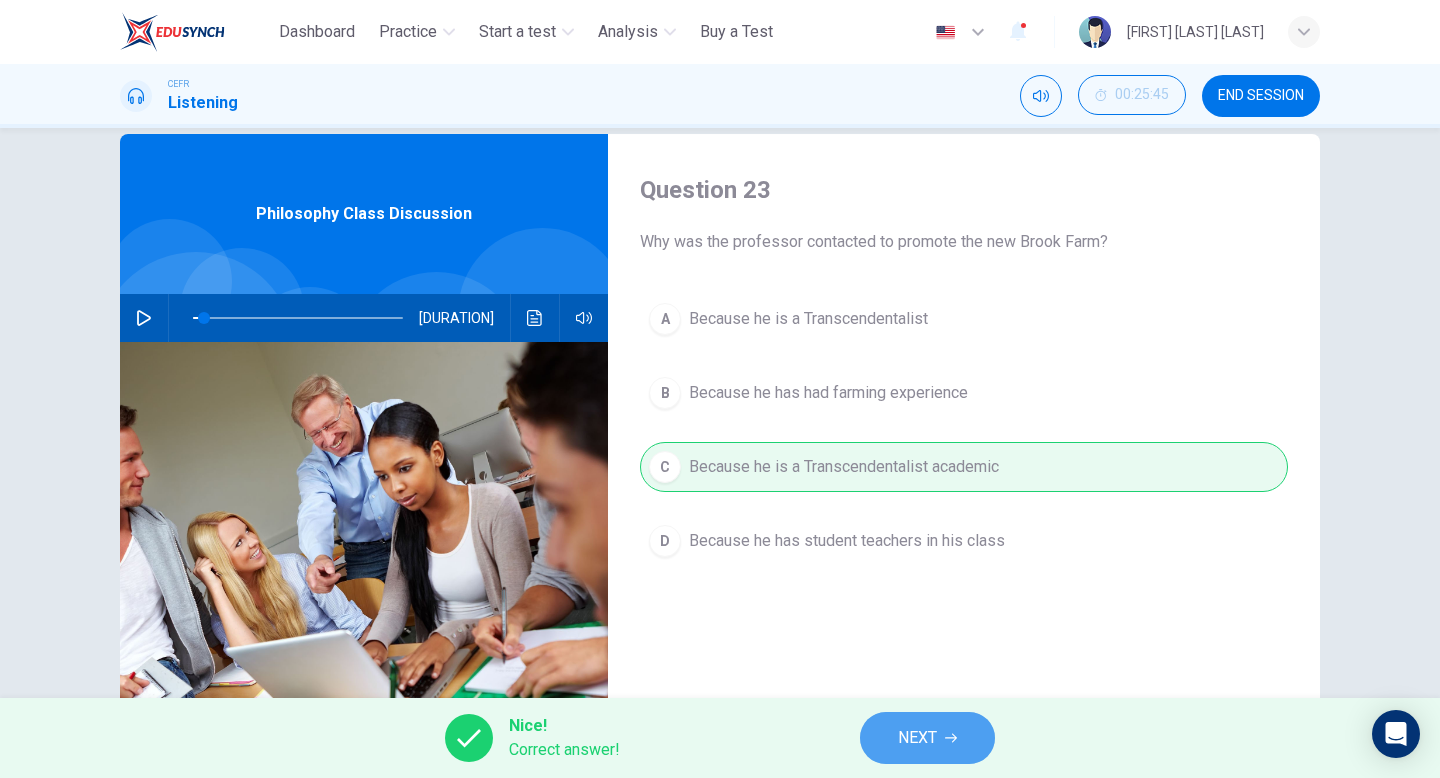 click on "NEXT" at bounding box center [917, 738] 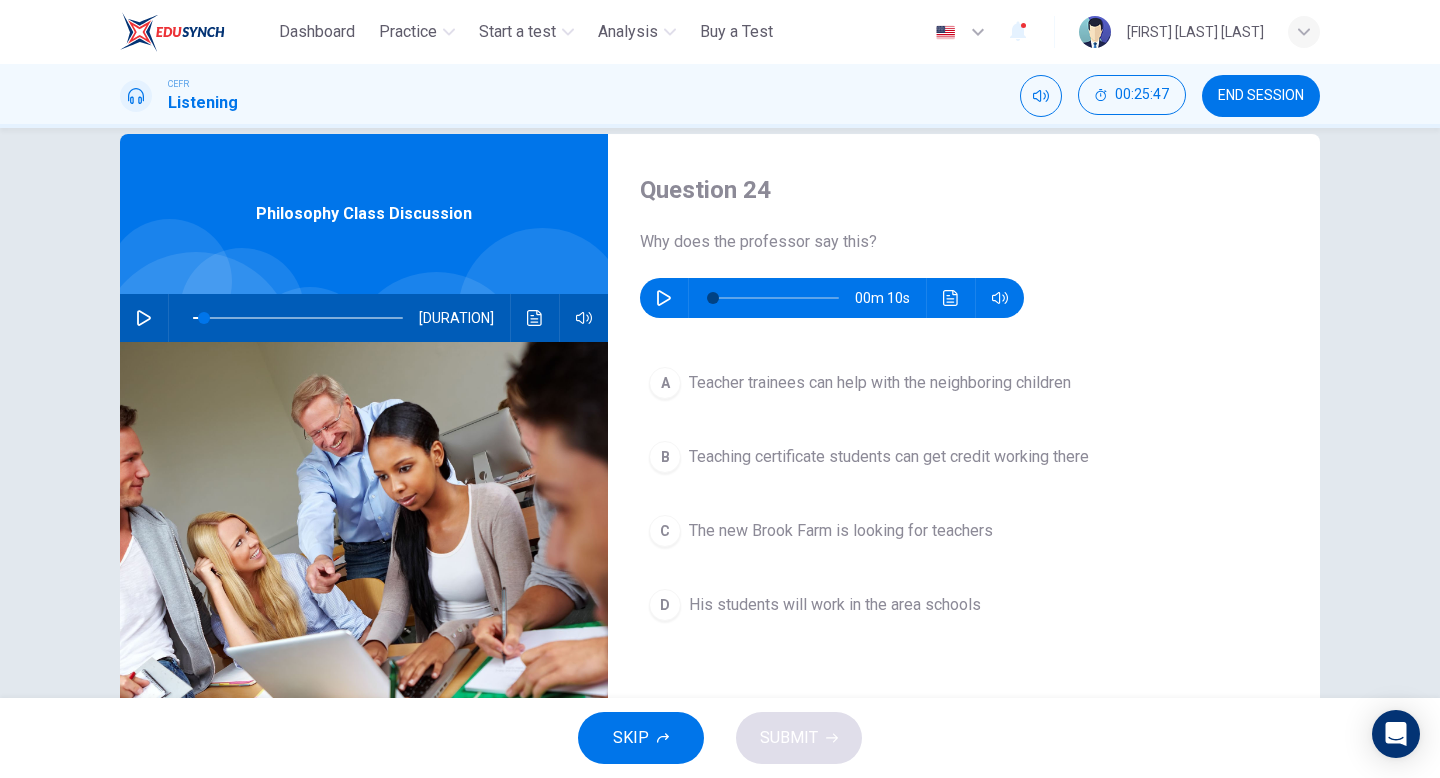 click at bounding box center [664, 298] 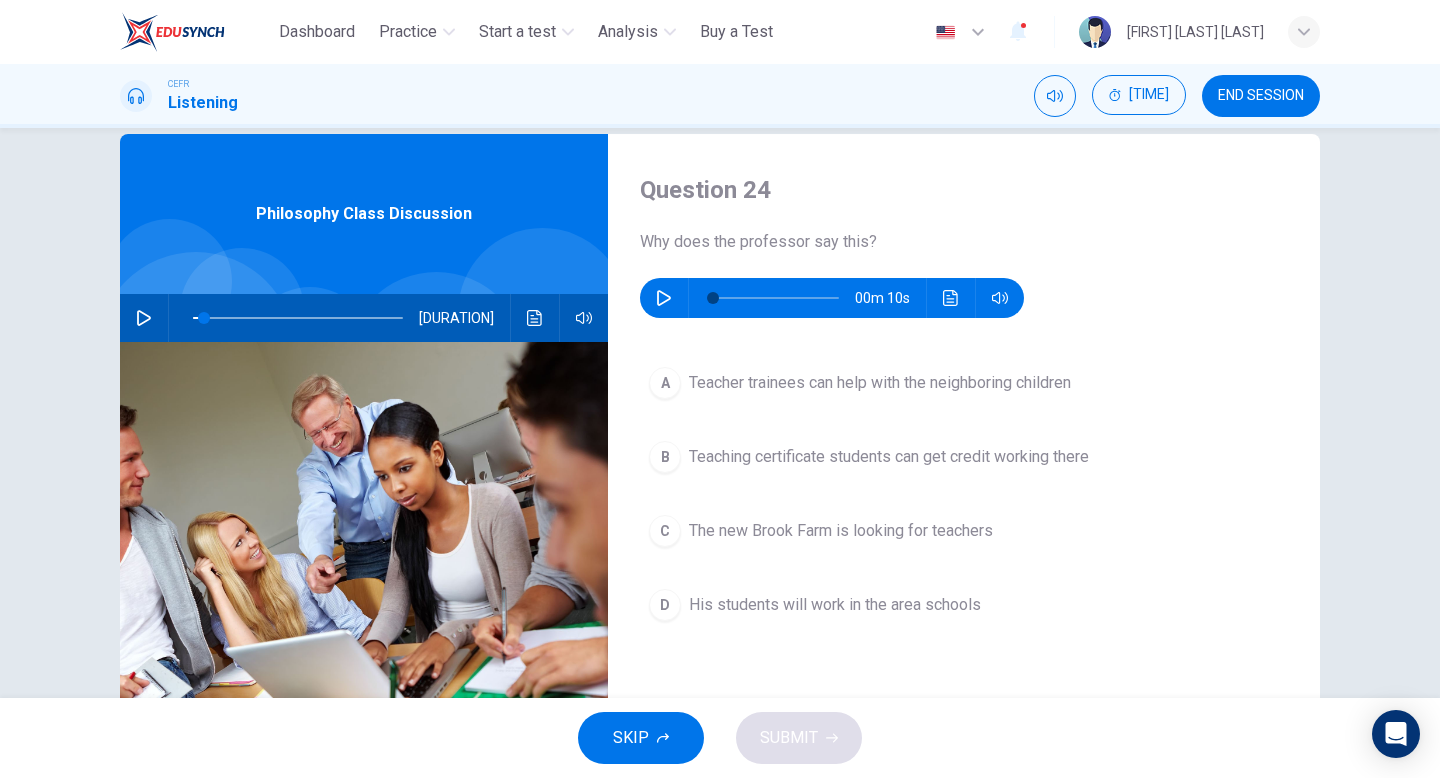click on "Teacher trainees can help with the neighboring children" at bounding box center [880, 383] 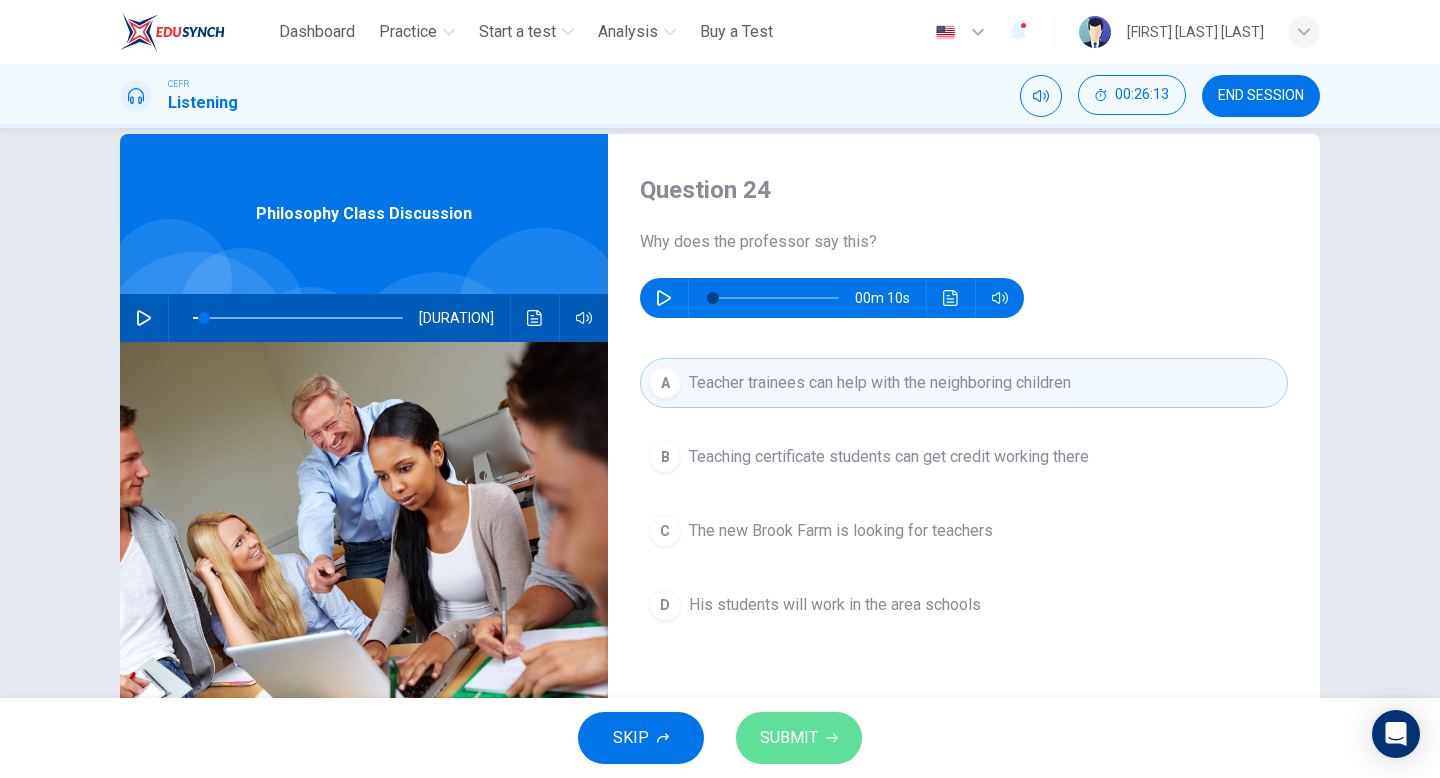 click on "SUBMIT" at bounding box center [799, 738] 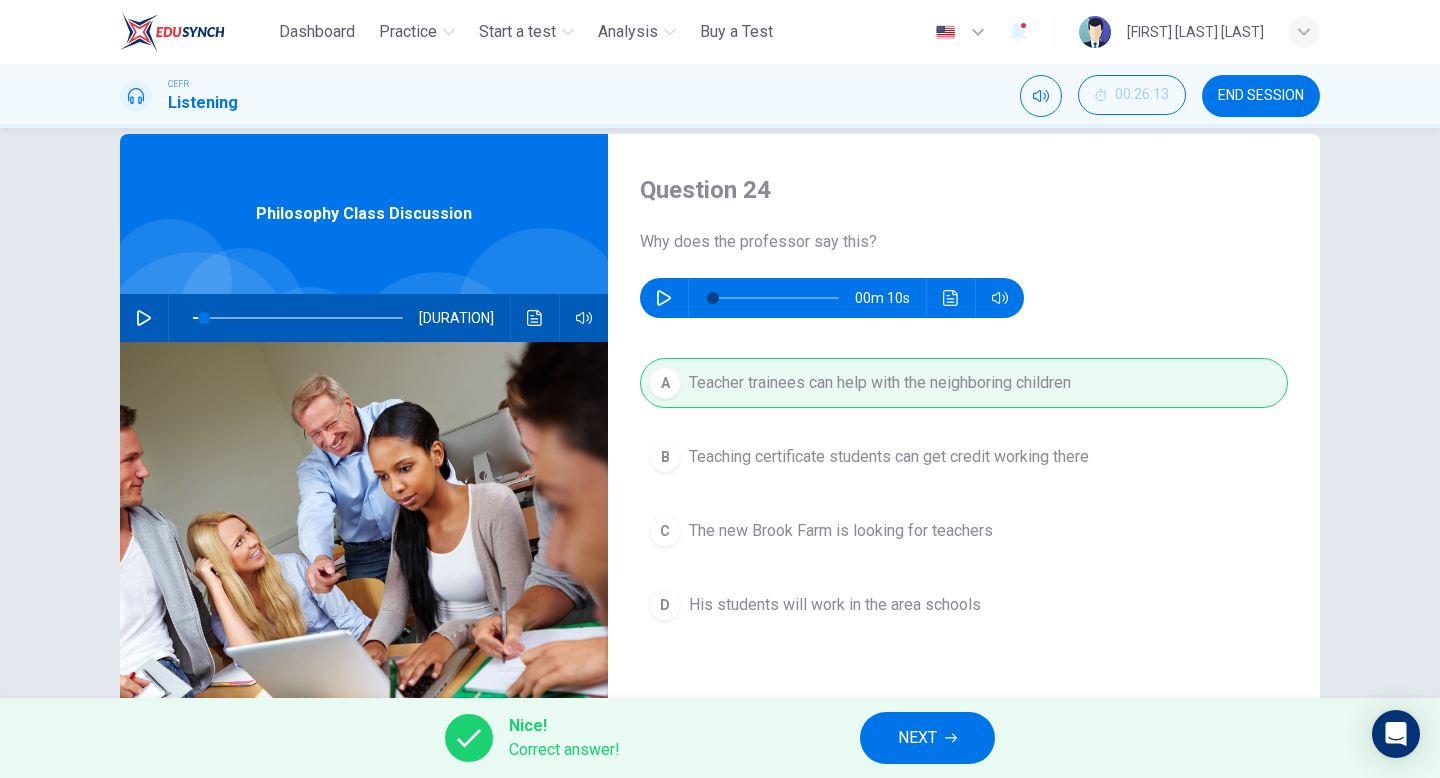 click on "NEXT" at bounding box center (927, 738) 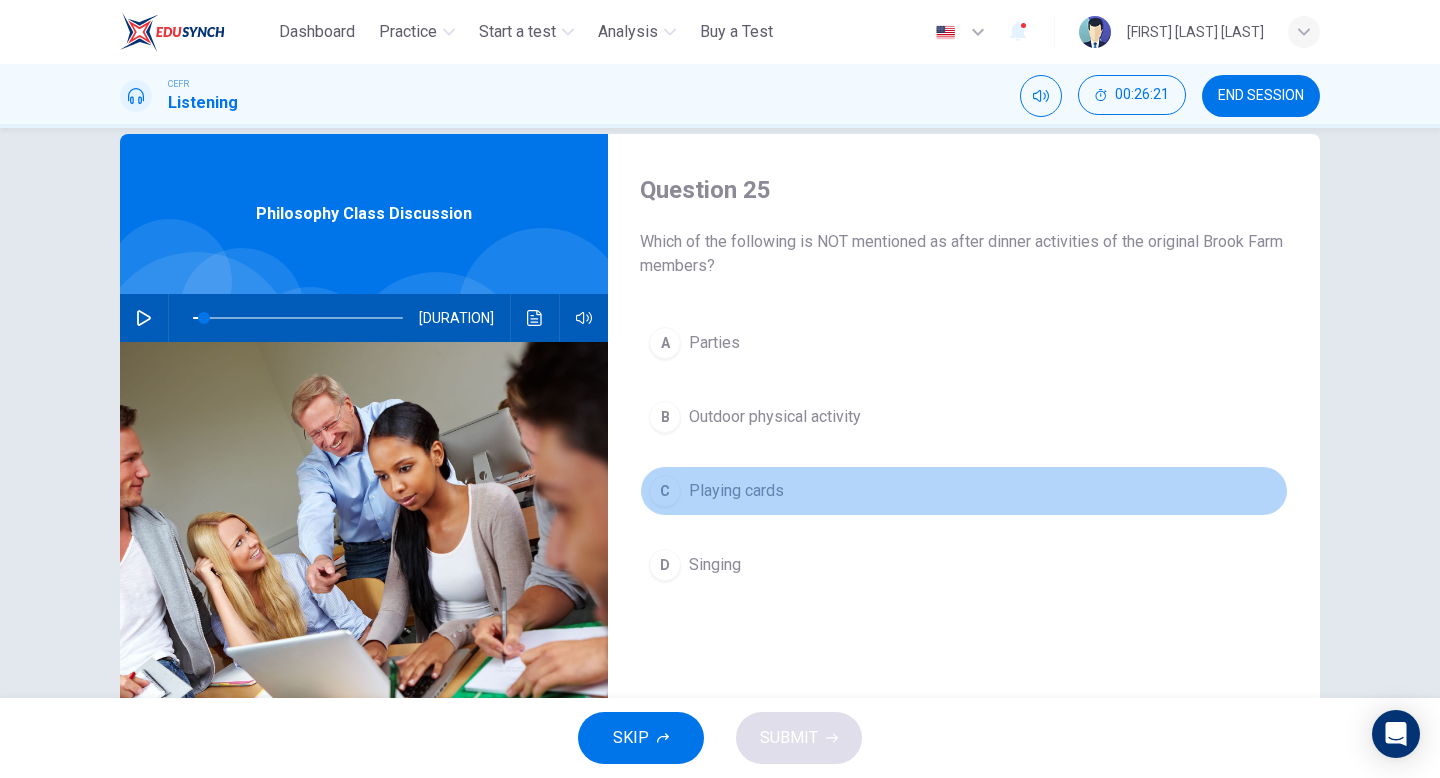 click on "C Playing cards" at bounding box center (964, 491) 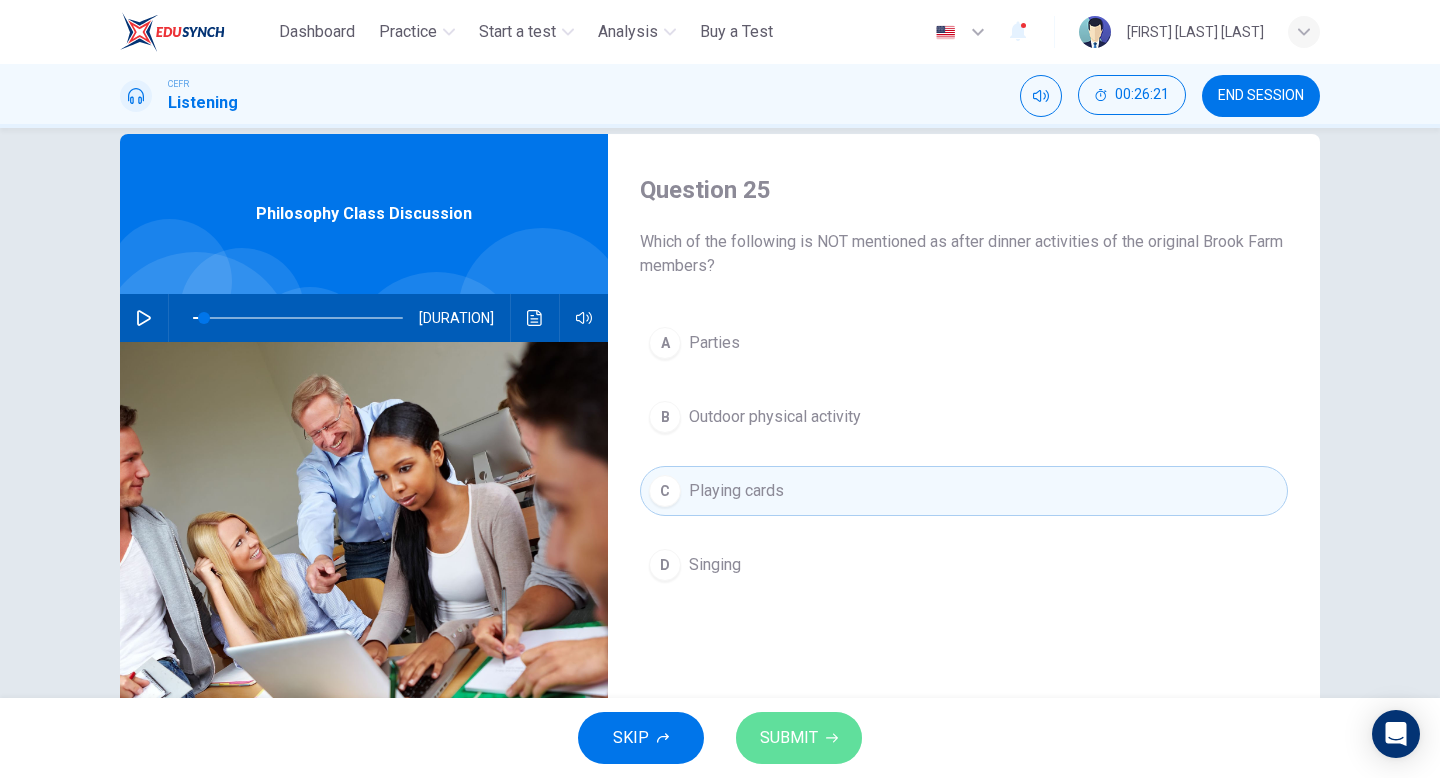 click on "SUBMIT" at bounding box center [799, 738] 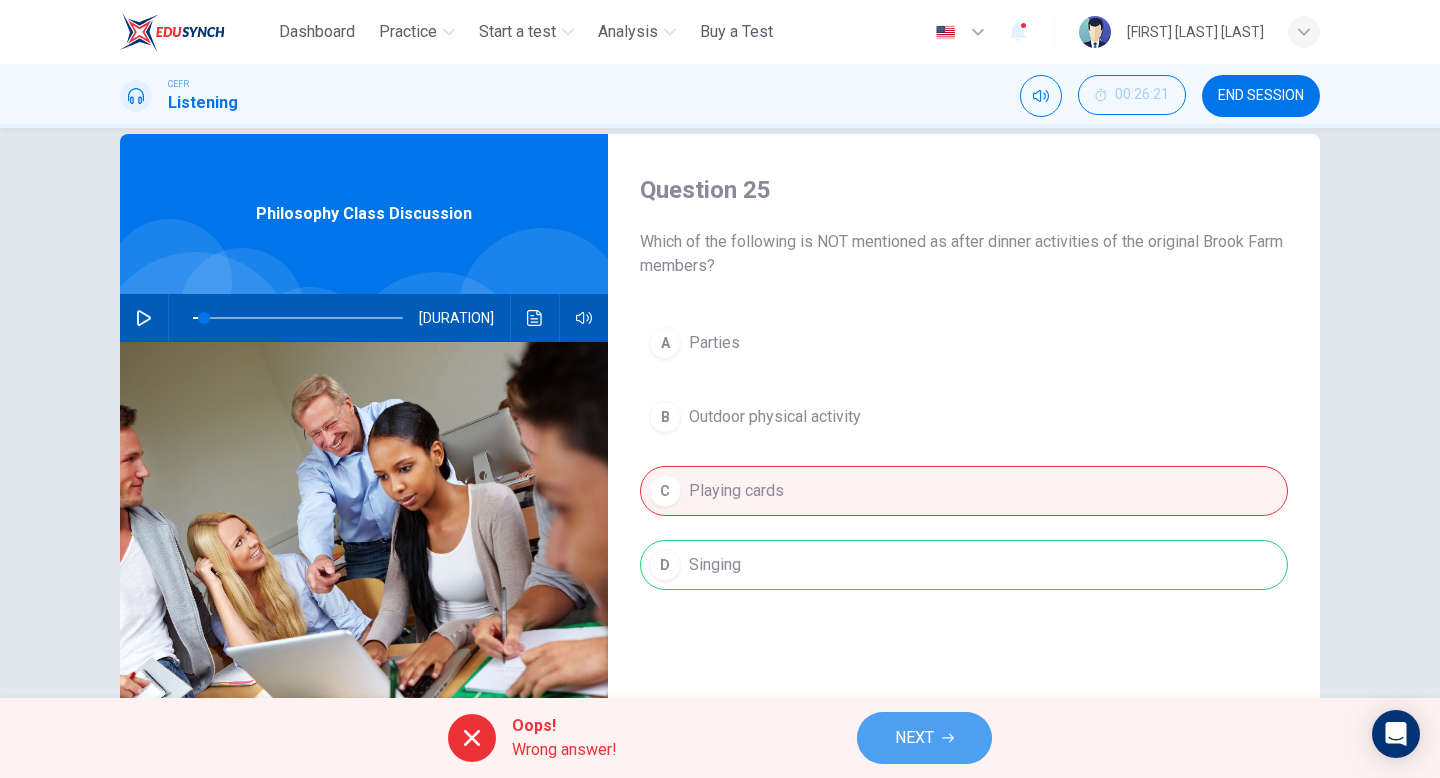 click on "NEXT" at bounding box center (914, 738) 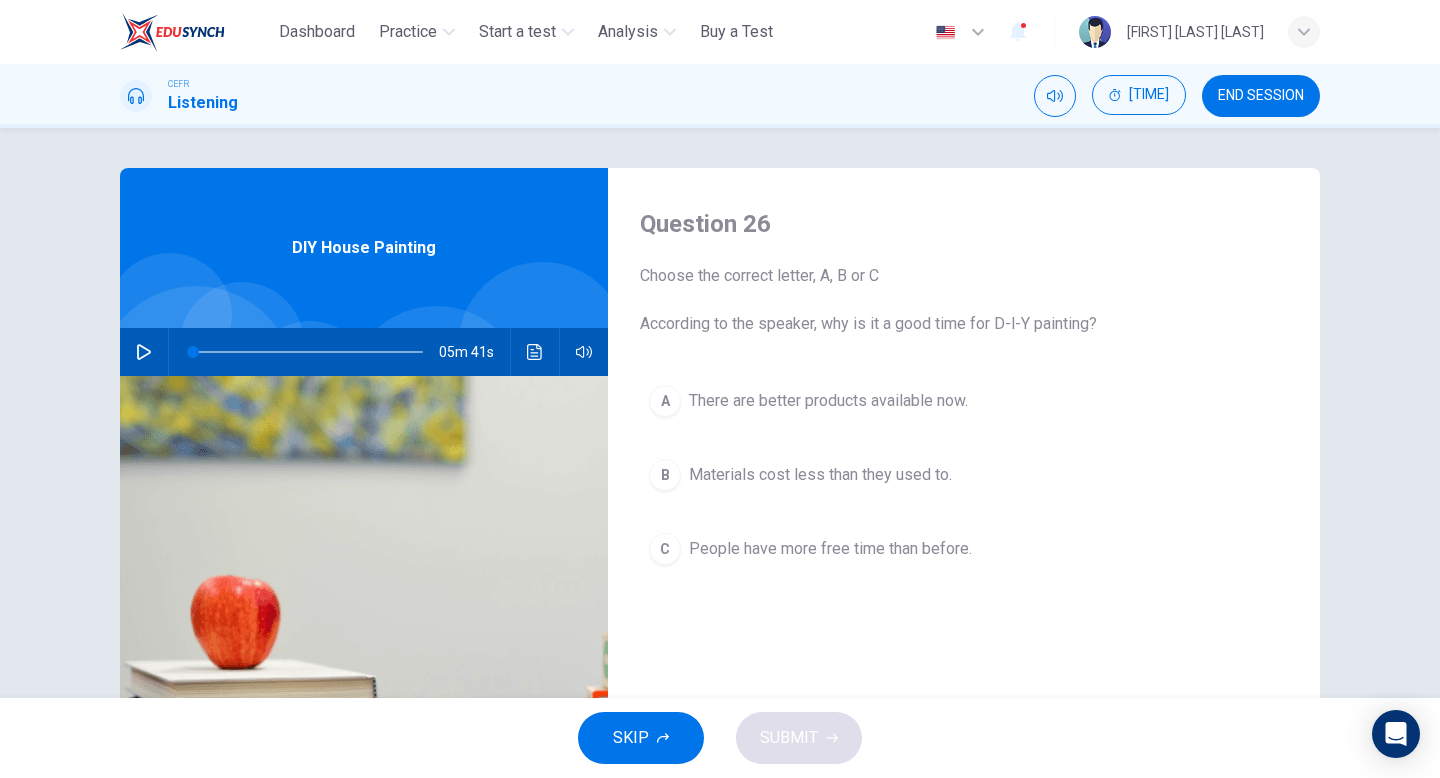 click on "END SESSION" at bounding box center (1261, 96) 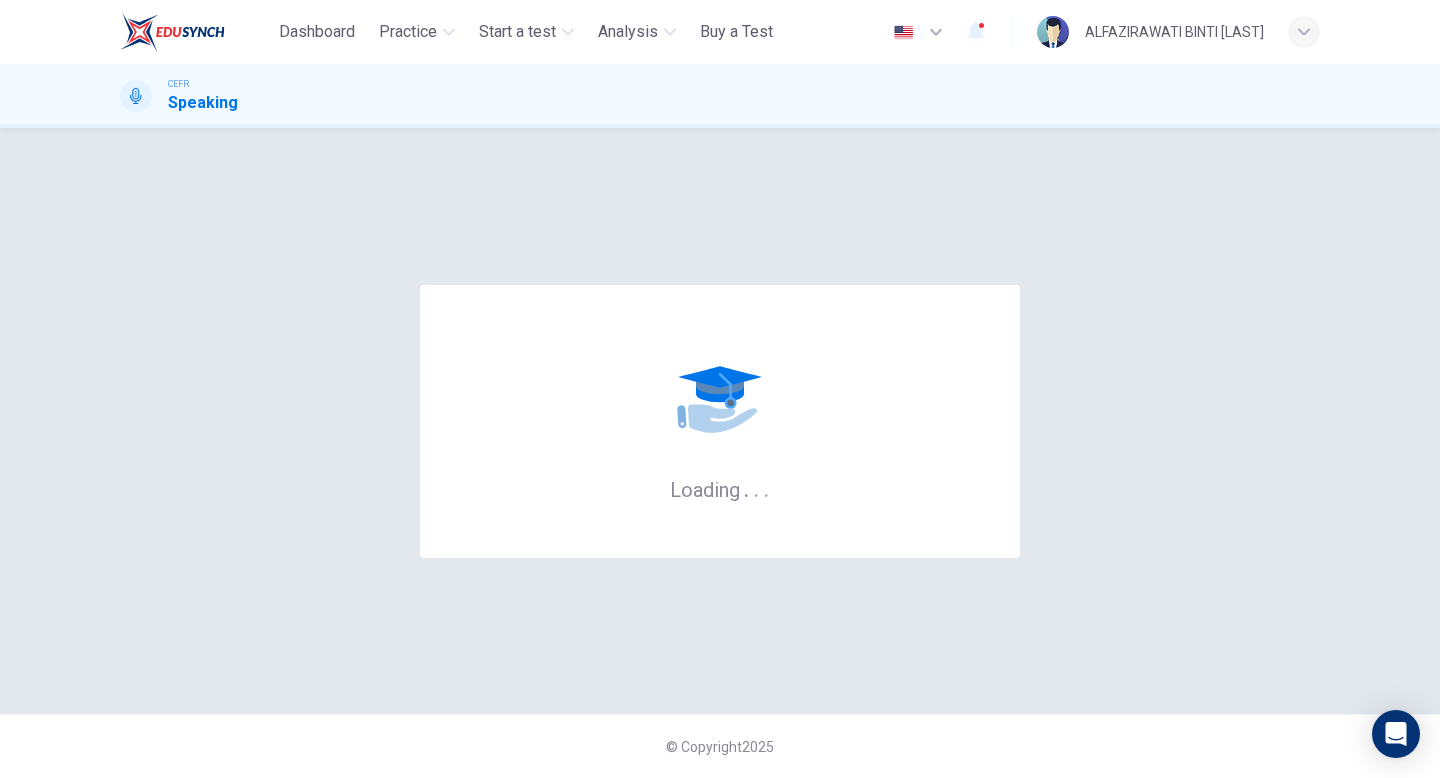 scroll, scrollTop: 0, scrollLeft: 0, axis: both 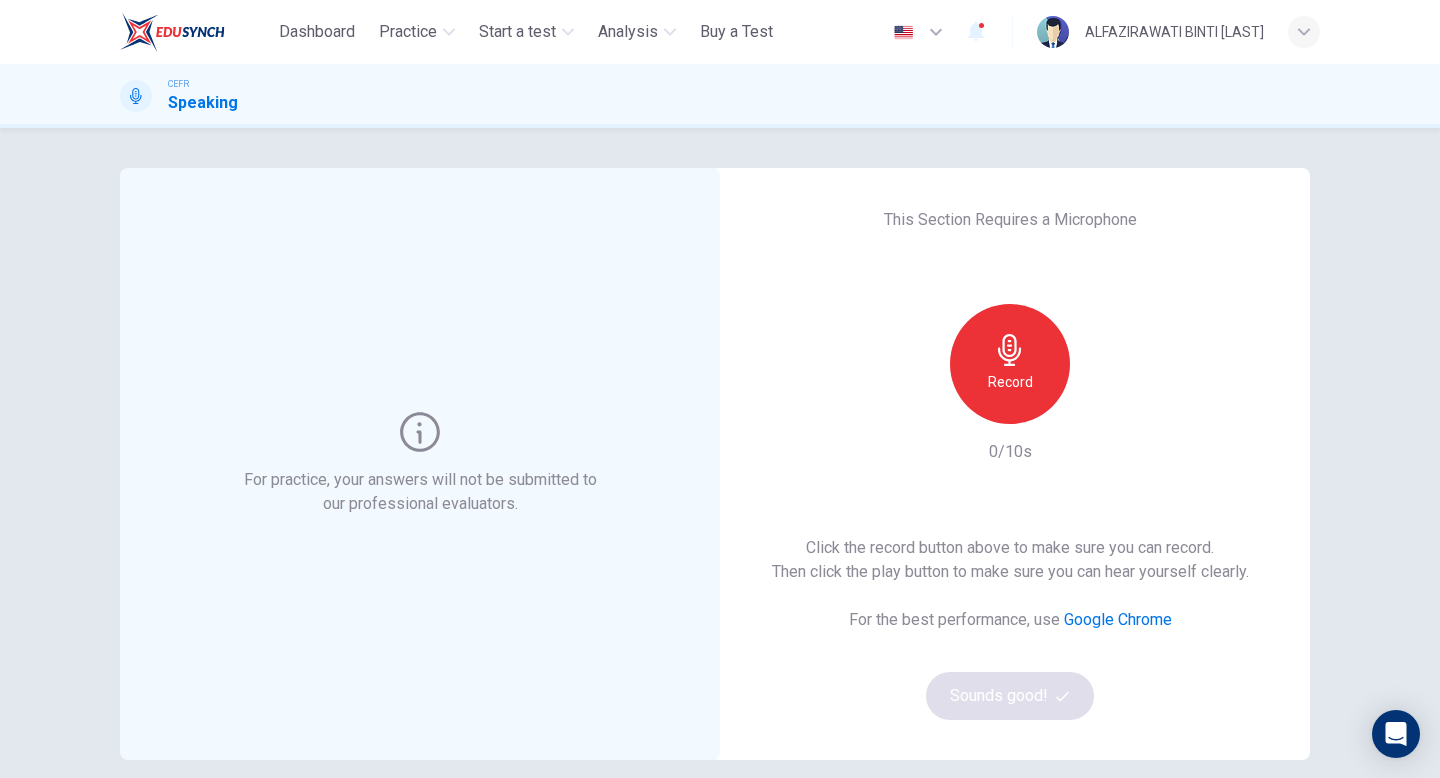 click at bounding box center (1010, 350) 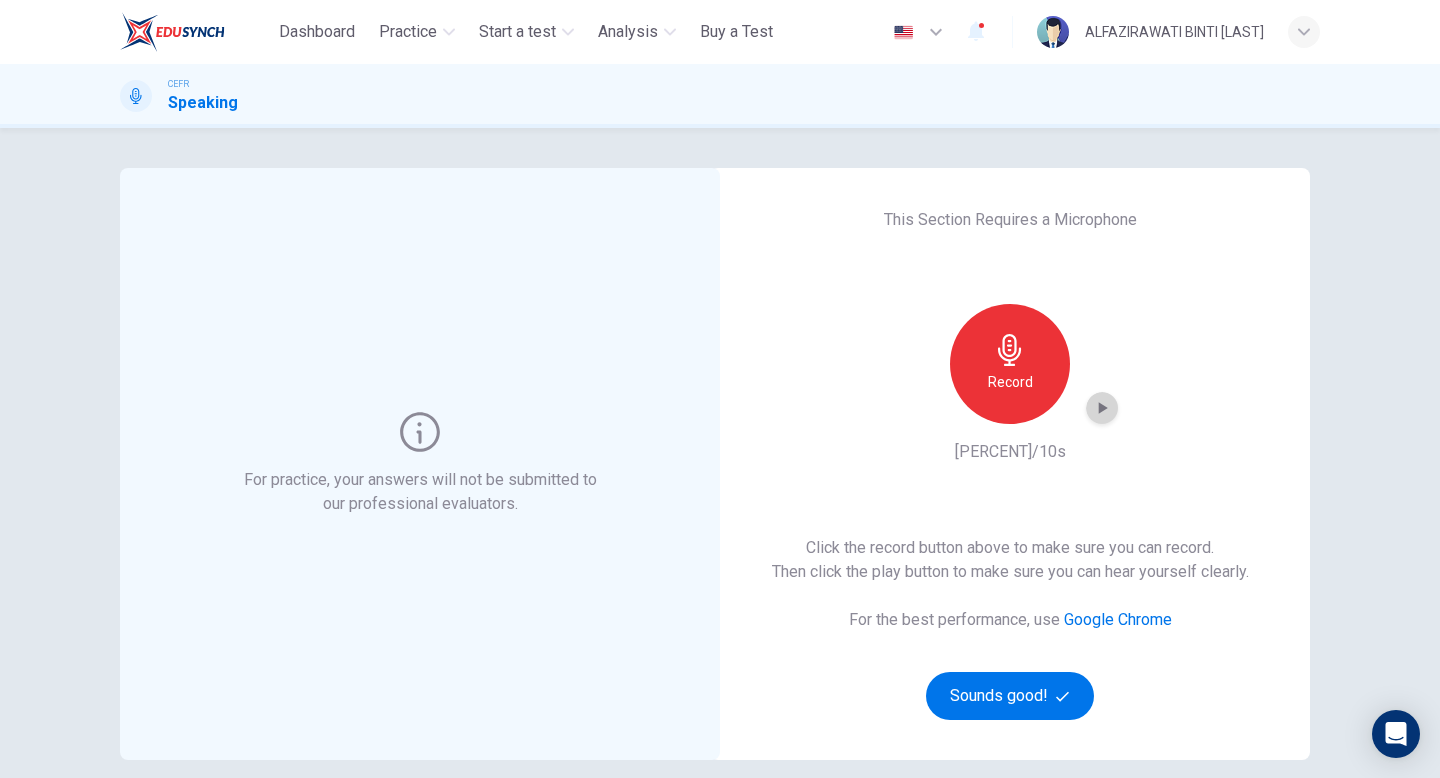 click at bounding box center [1102, 408] 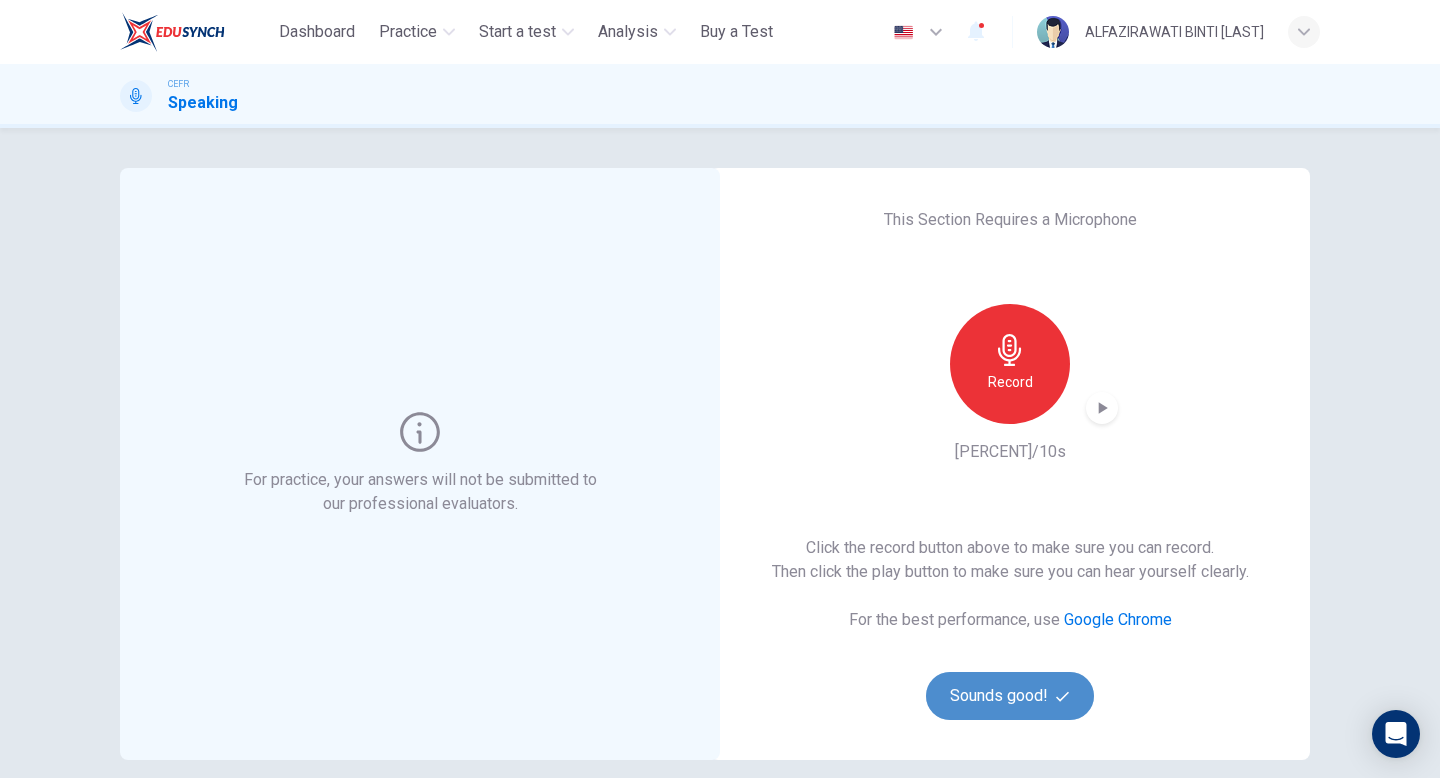 click on "Sounds good!" at bounding box center [1010, 696] 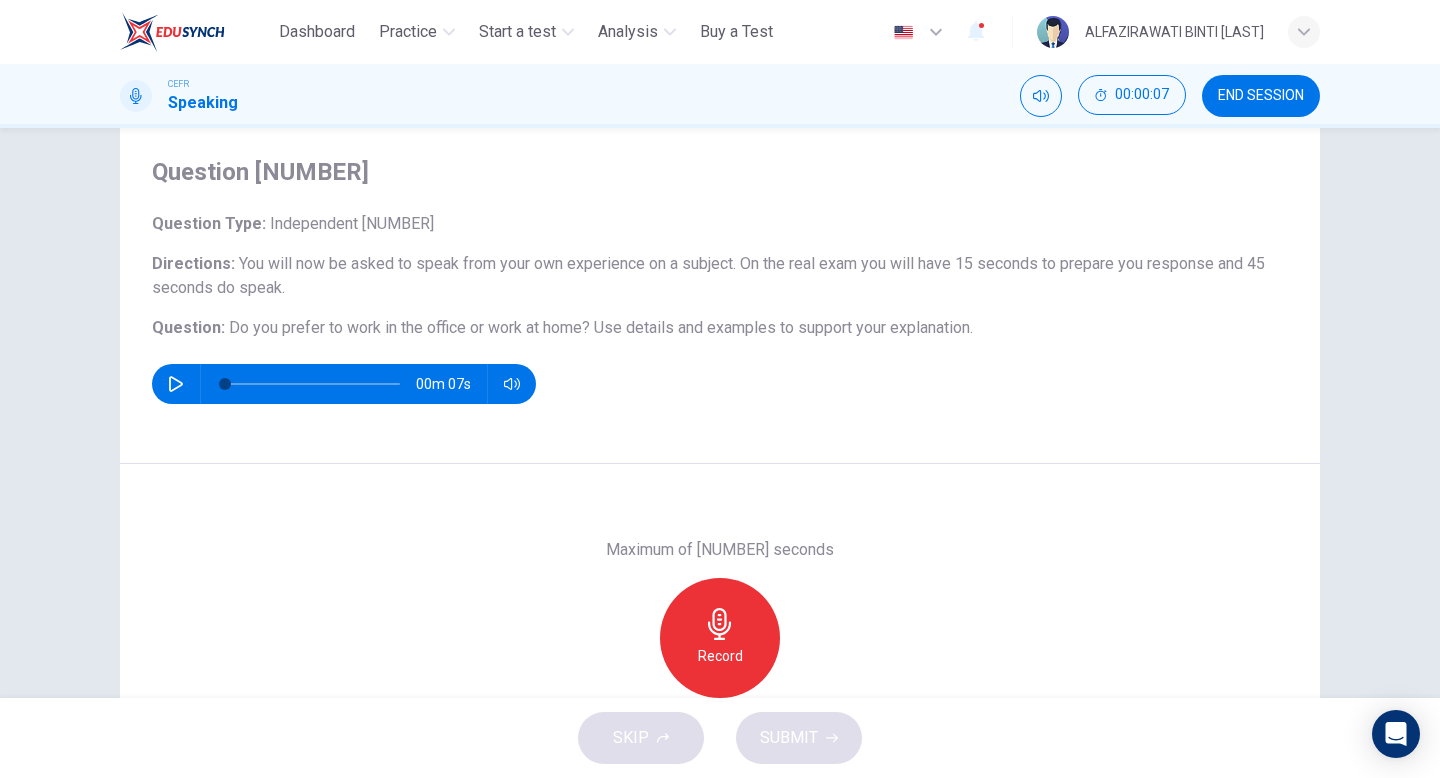 scroll, scrollTop: 41, scrollLeft: 0, axis: vertical 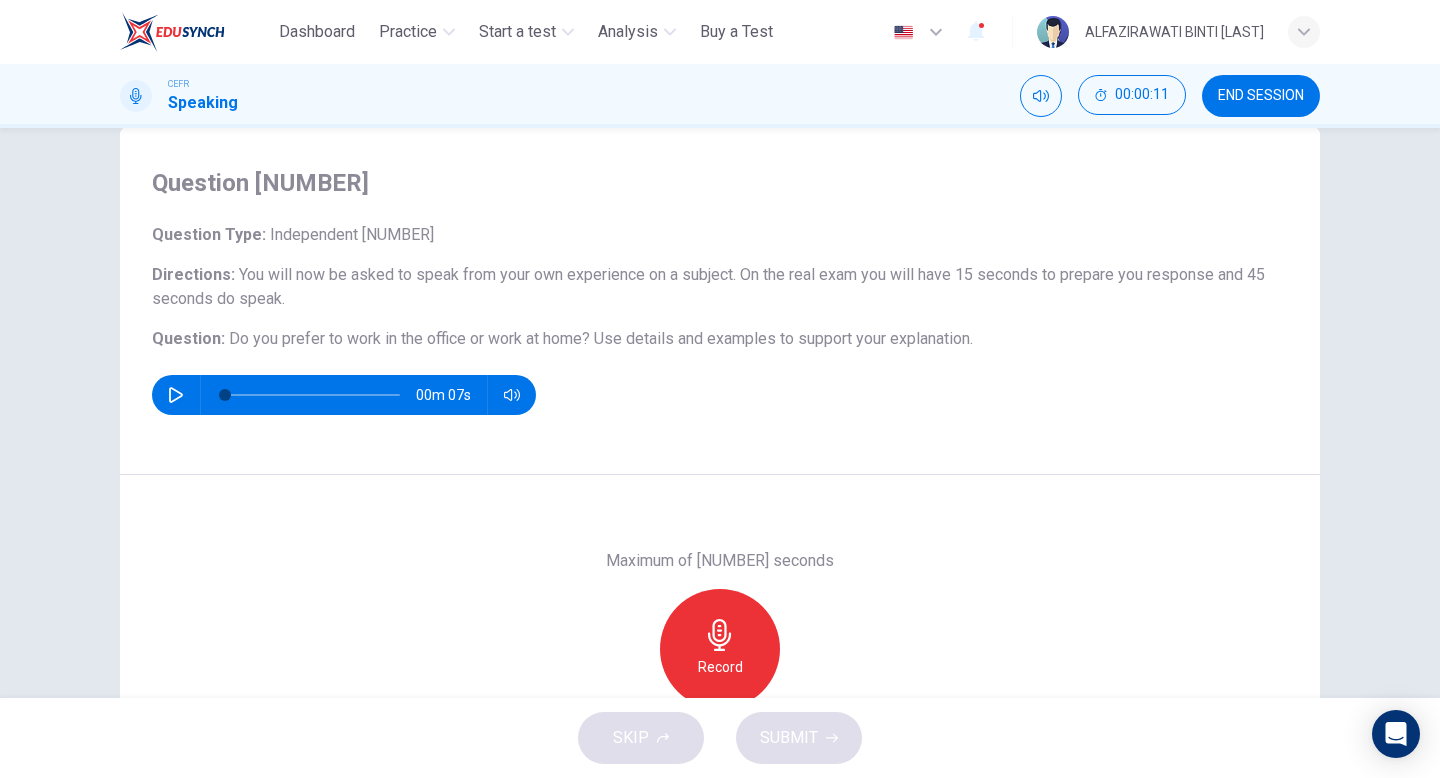 click at bounding box center (176, 395) 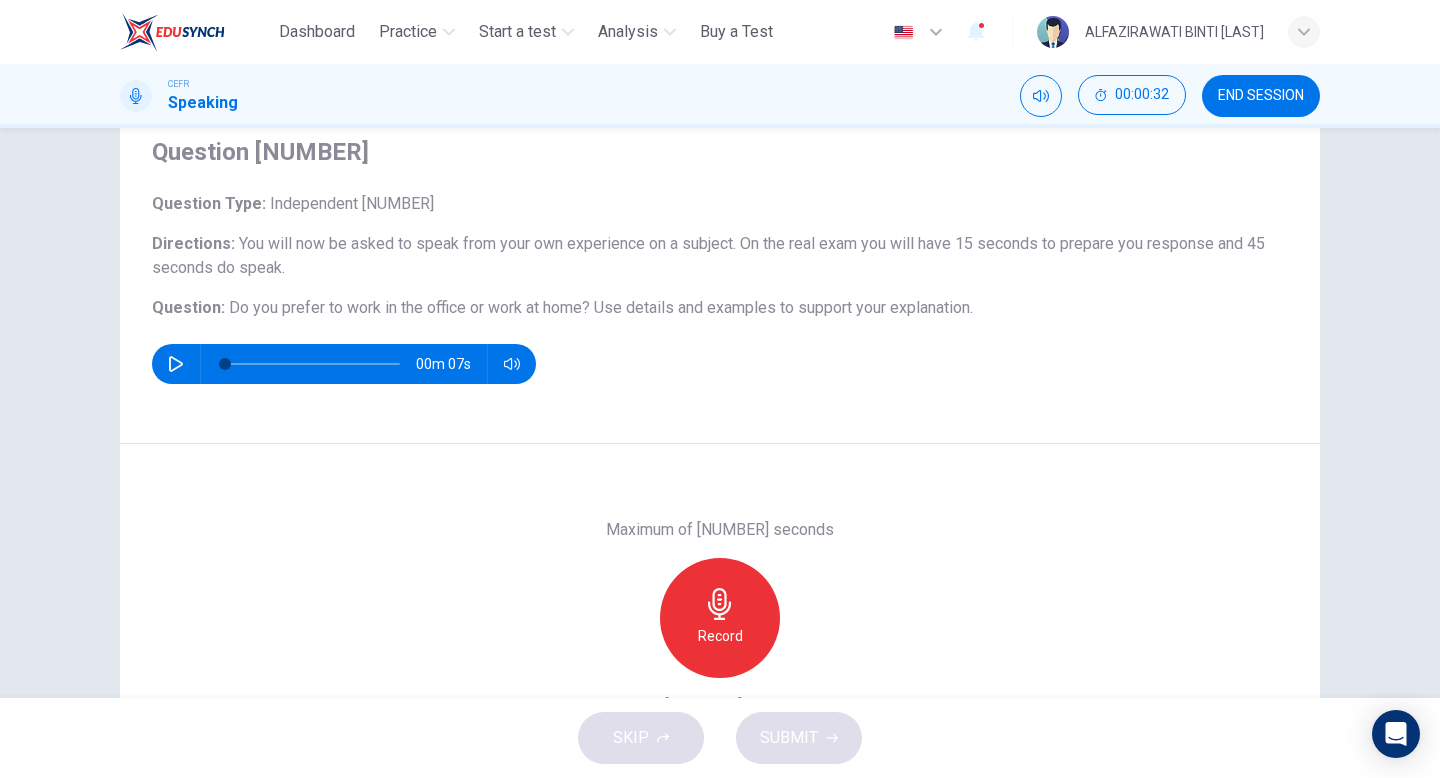 scroll, scrollTop: 68, scrollLeft: 0, axis: vertical 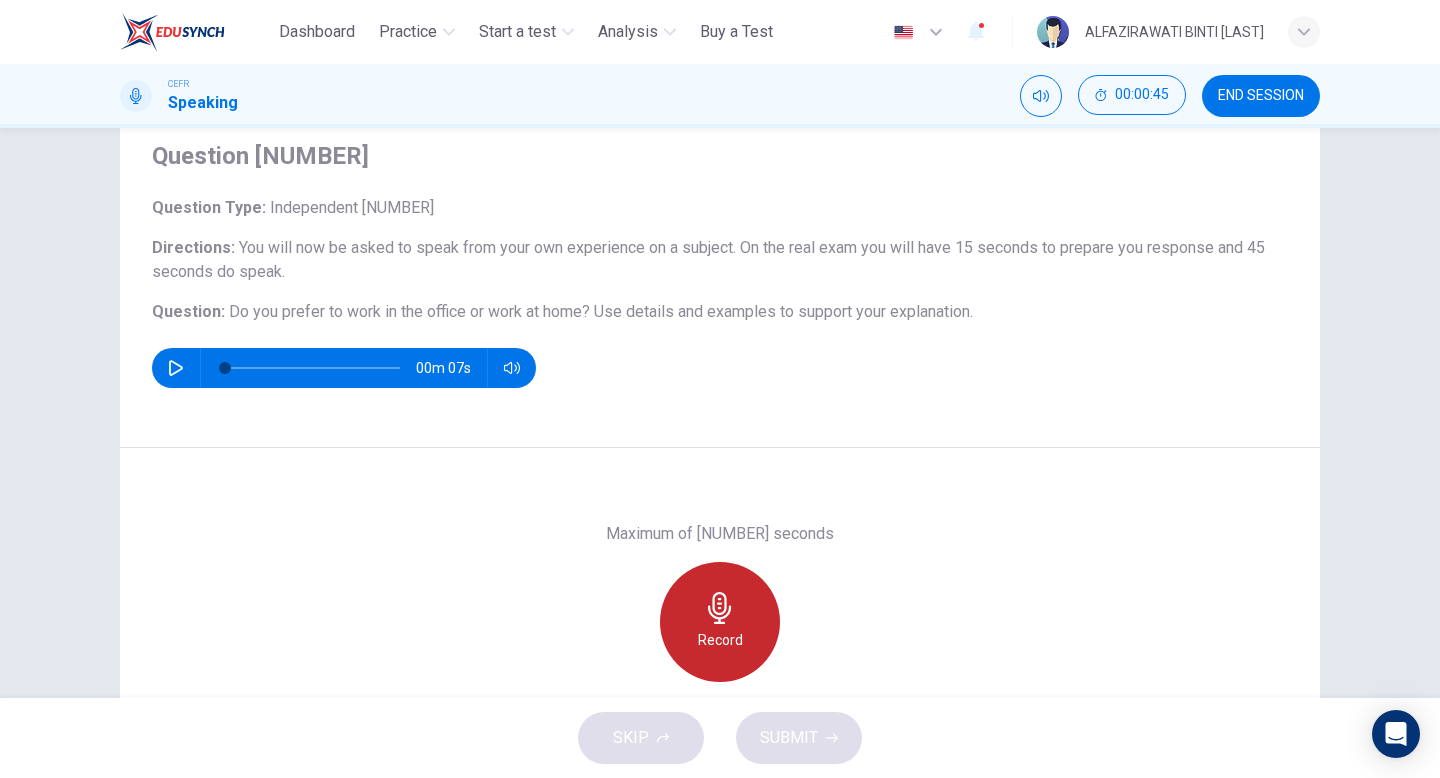 click on "Record" at bounding box center [720, 622] 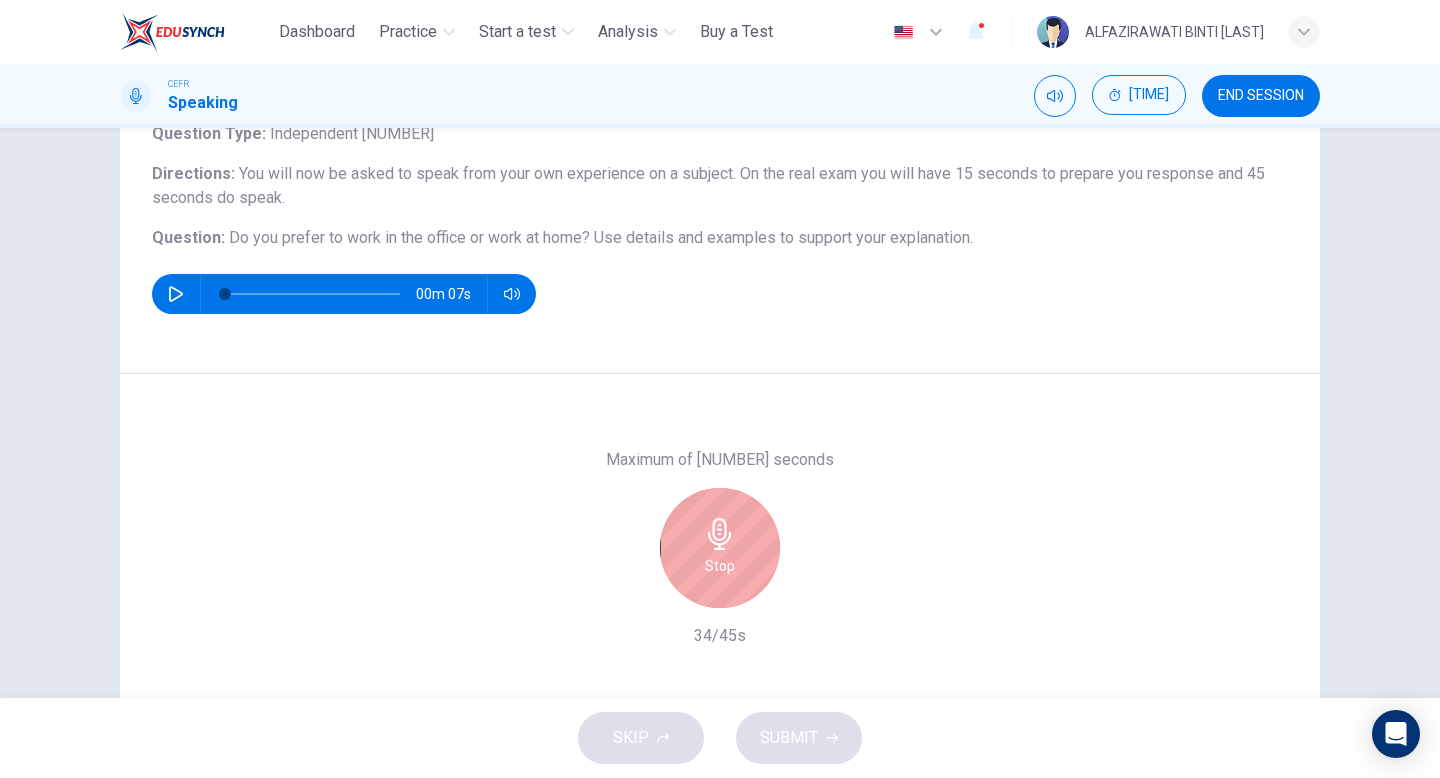 scroll, scrollTop: 138, scrollLeft: 0, axis: vertical 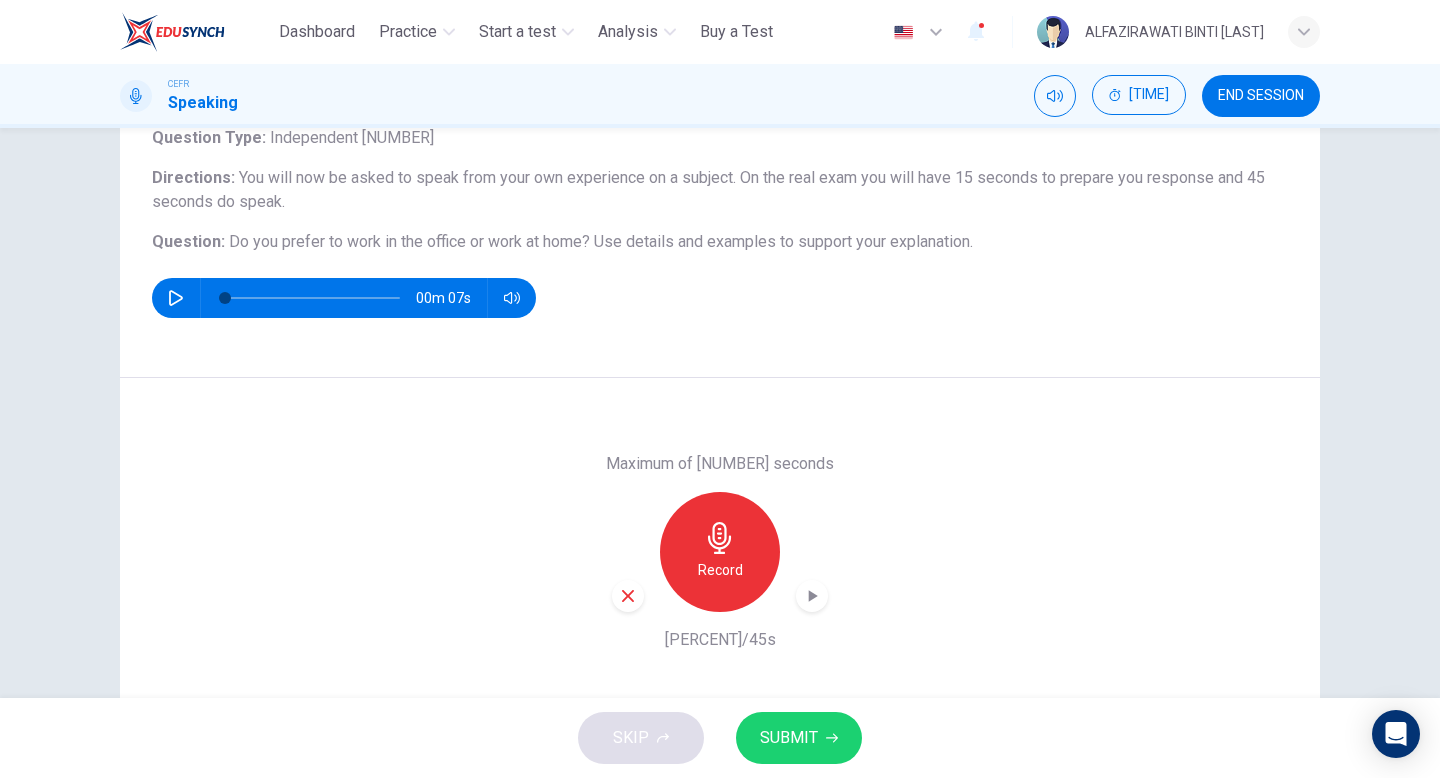 click at bounding box center [812, 596] 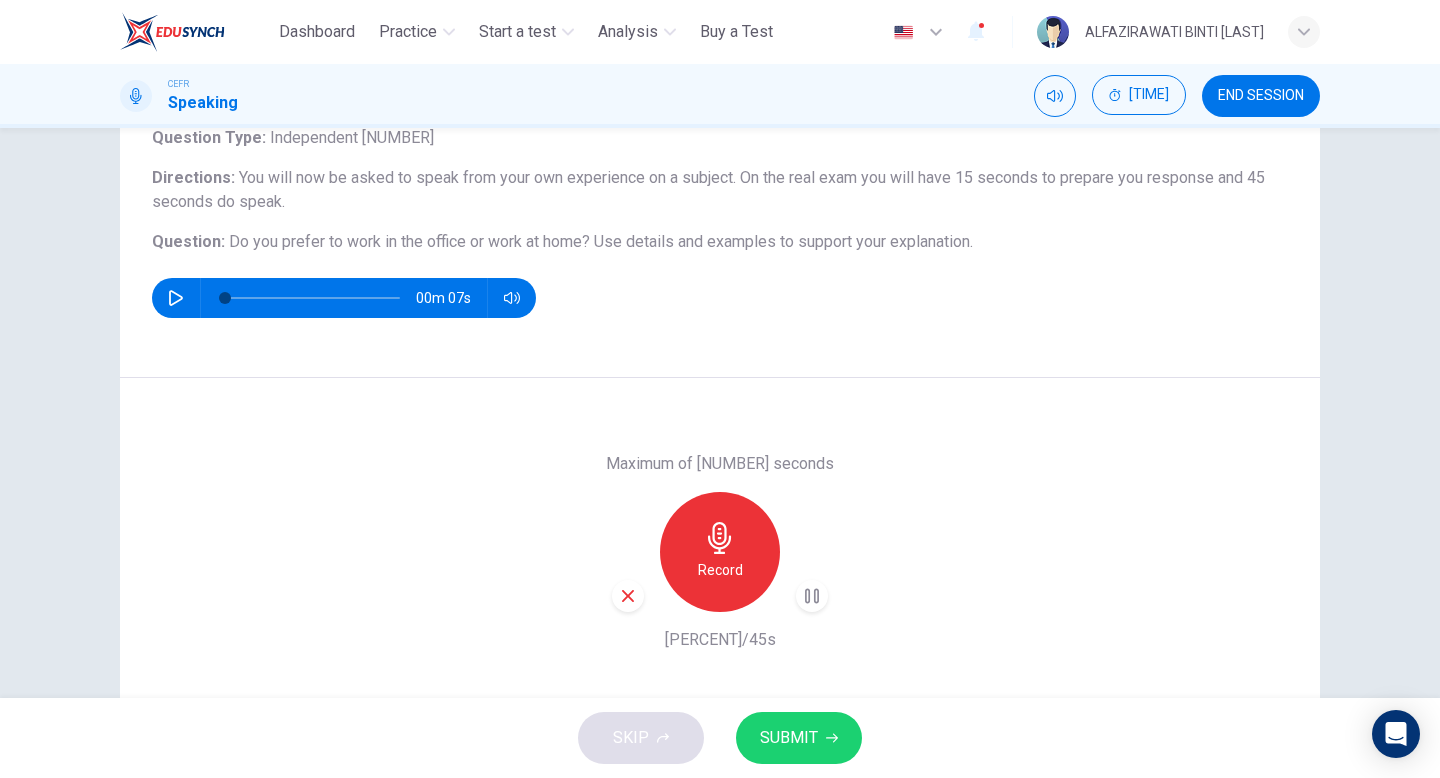 scroll, scrollTop: 89, scrollLeft: 0, axis: vertical 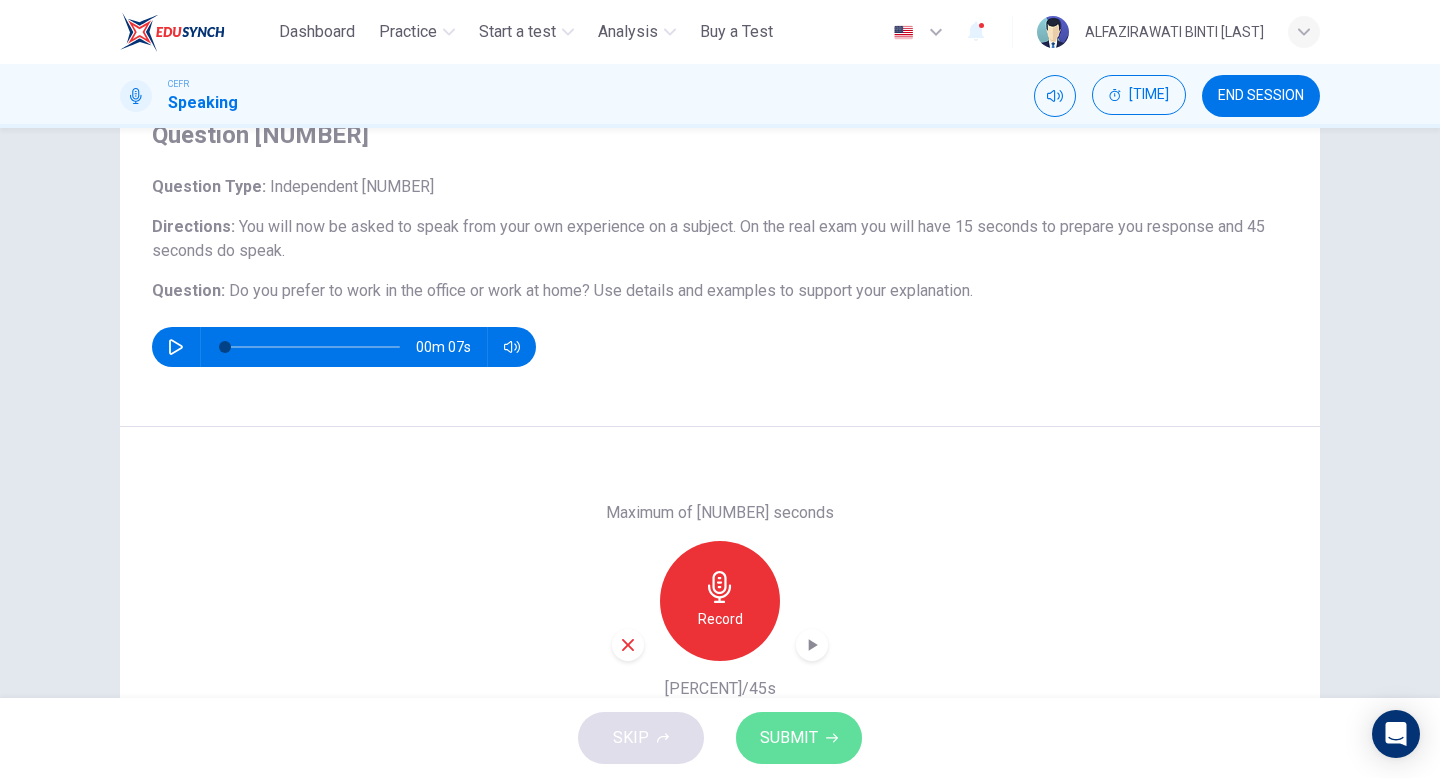 click on "SUBMIT" at bounding box center (799, 738) 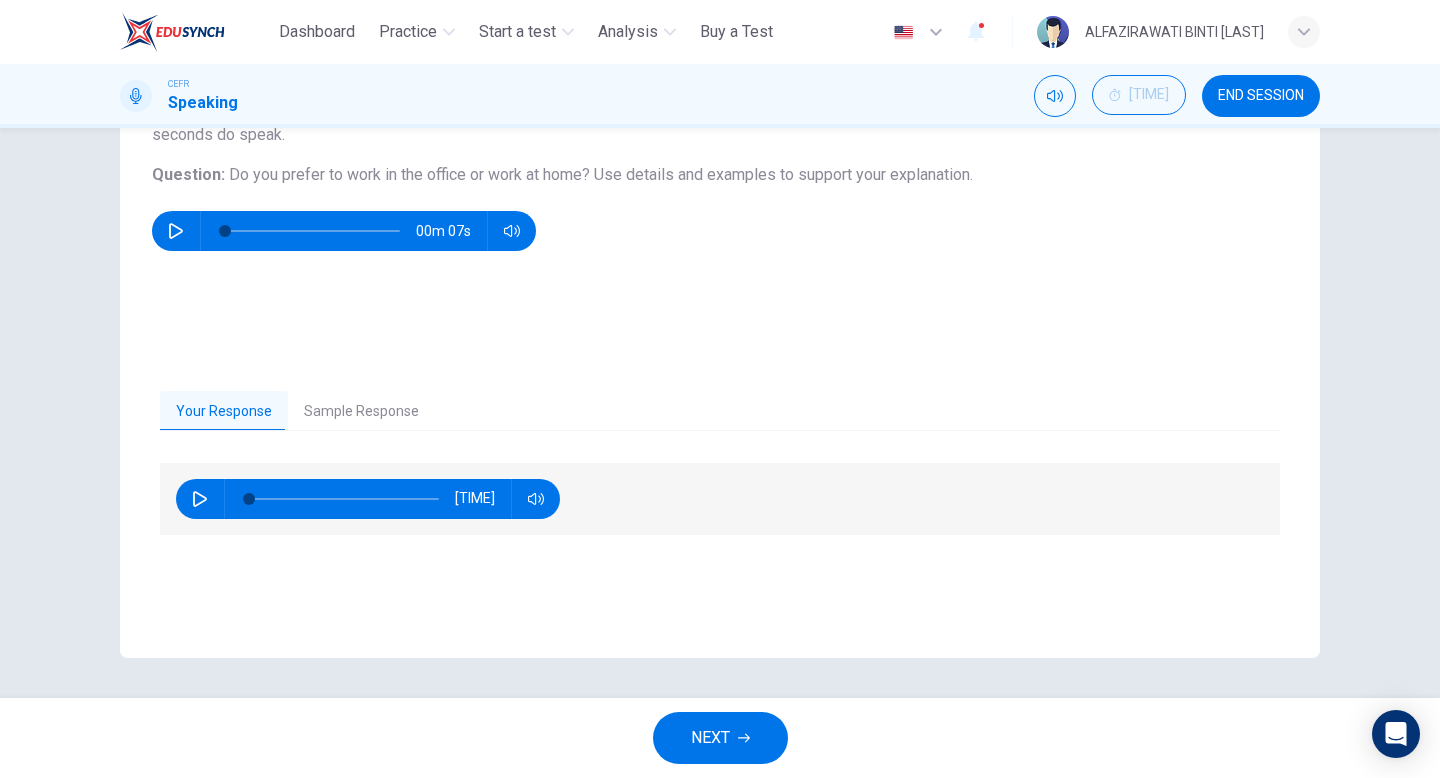 scroll, scrollTop: 204, scrollLeft: 0, axis: vertical 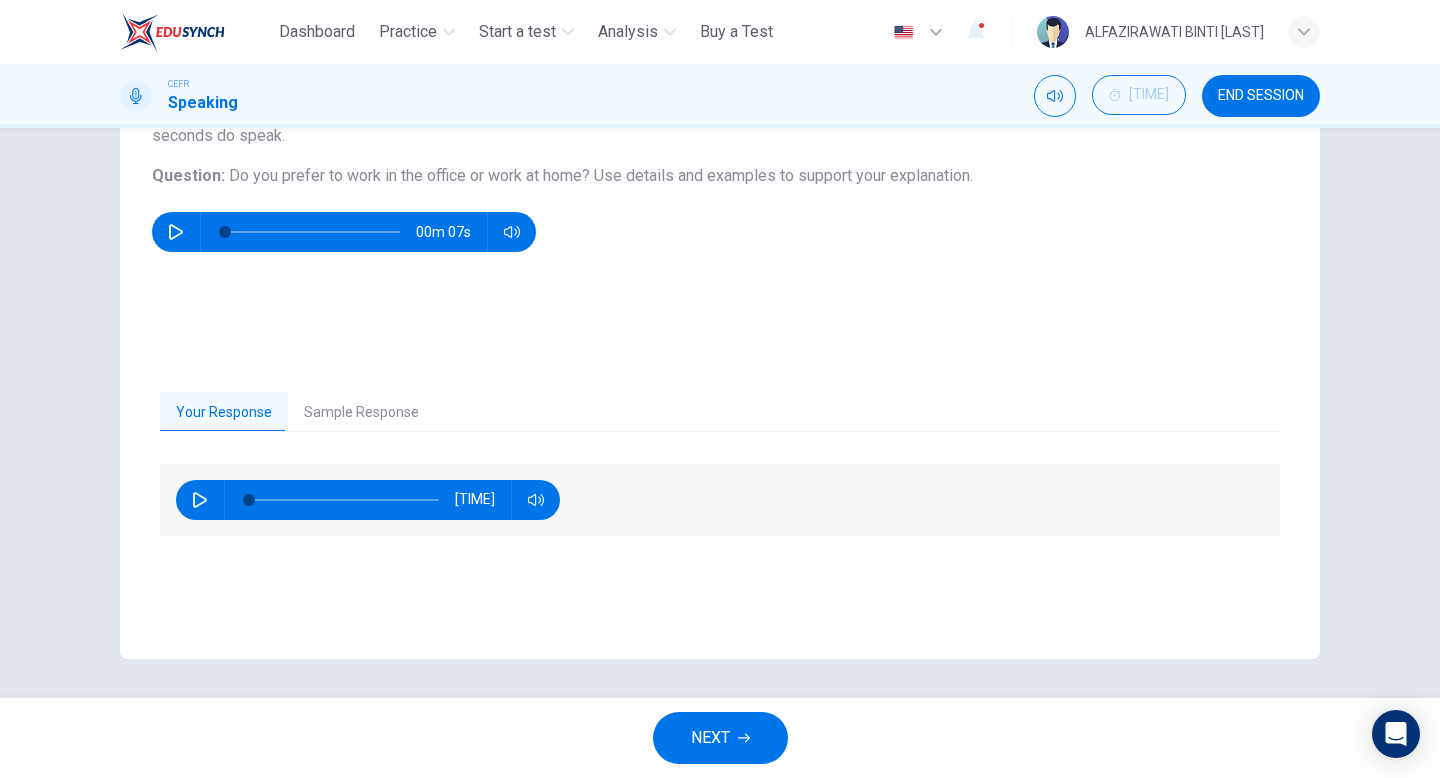 click on "Sample Response" at bounding box center (361, 413) 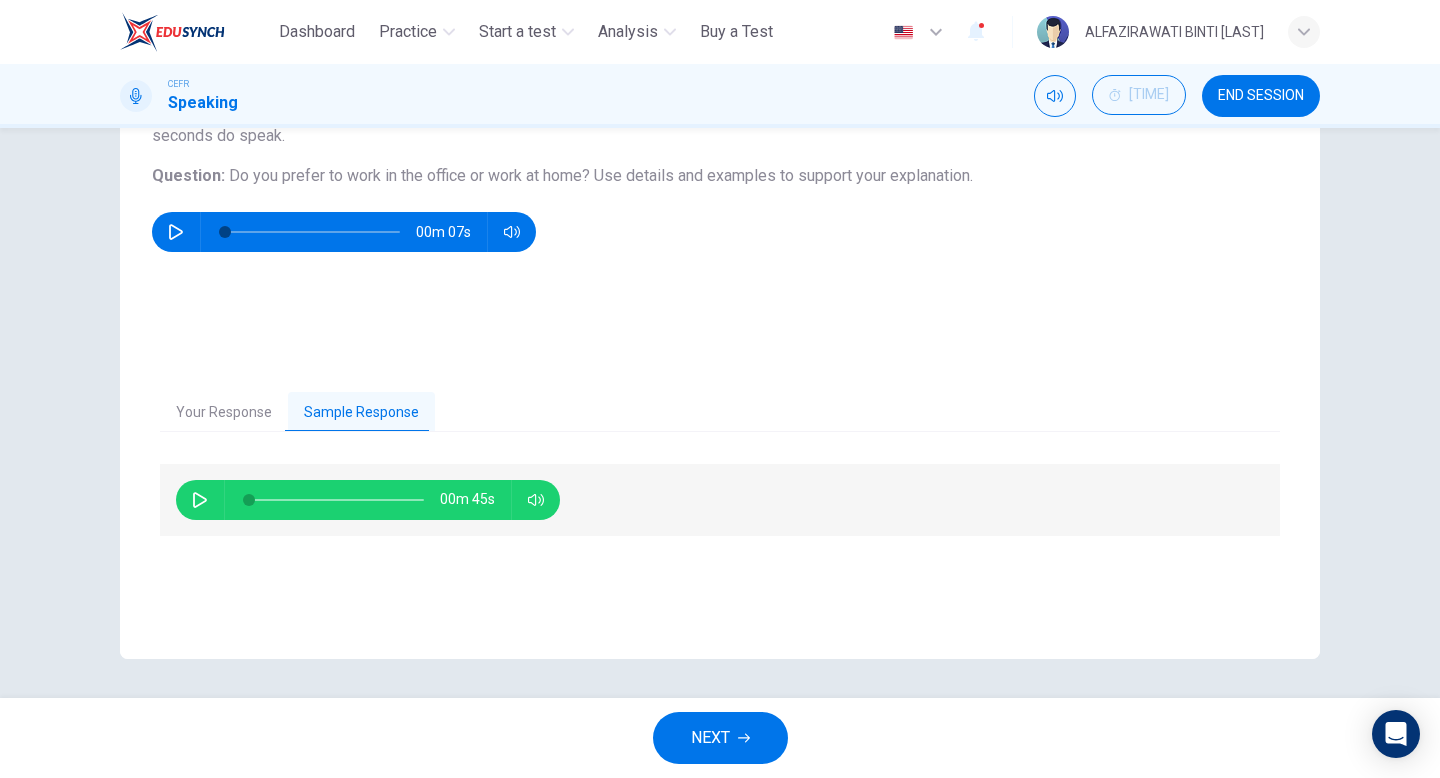 click at bounding box center [200, 500] 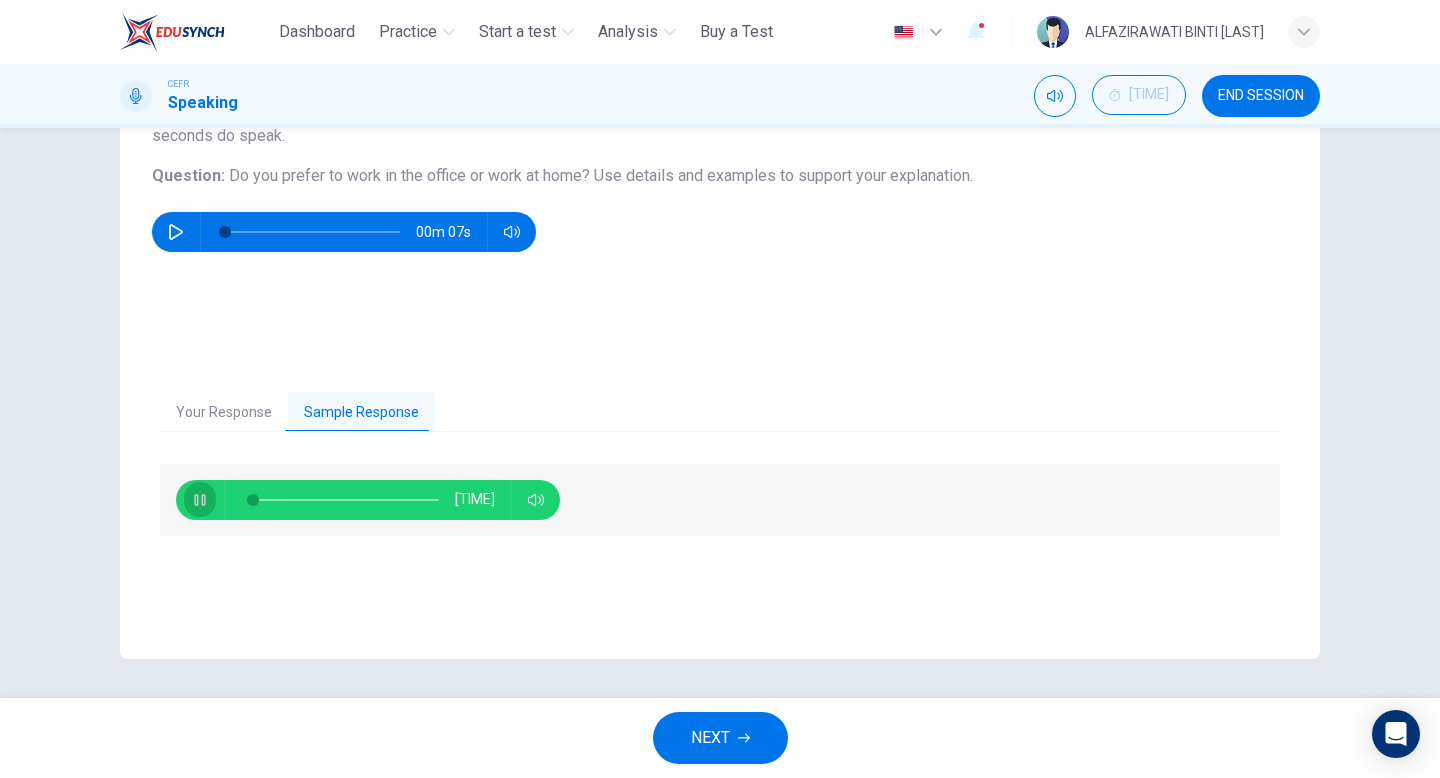 click at bounding box center (200, 500) 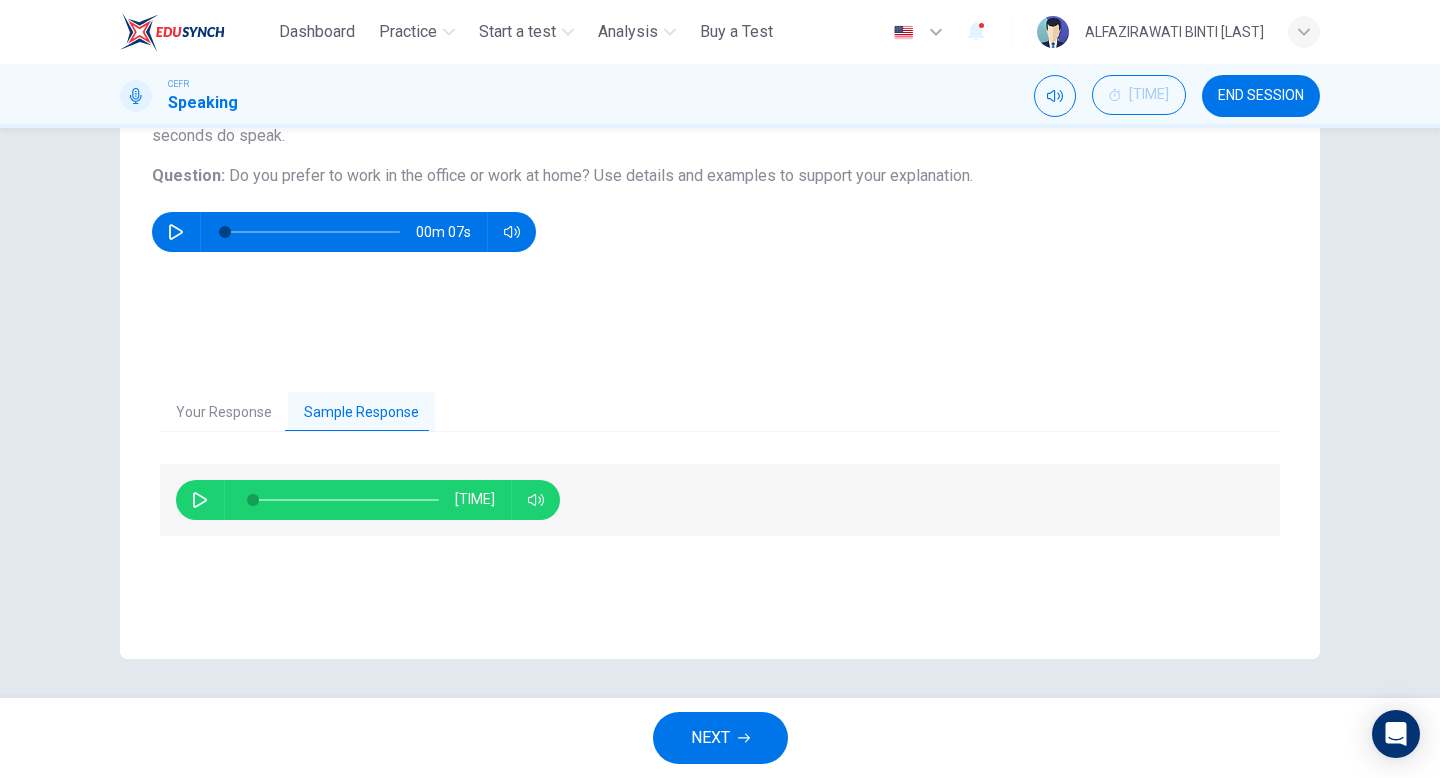 click on "Your Response" at bounding box center [224, 413] 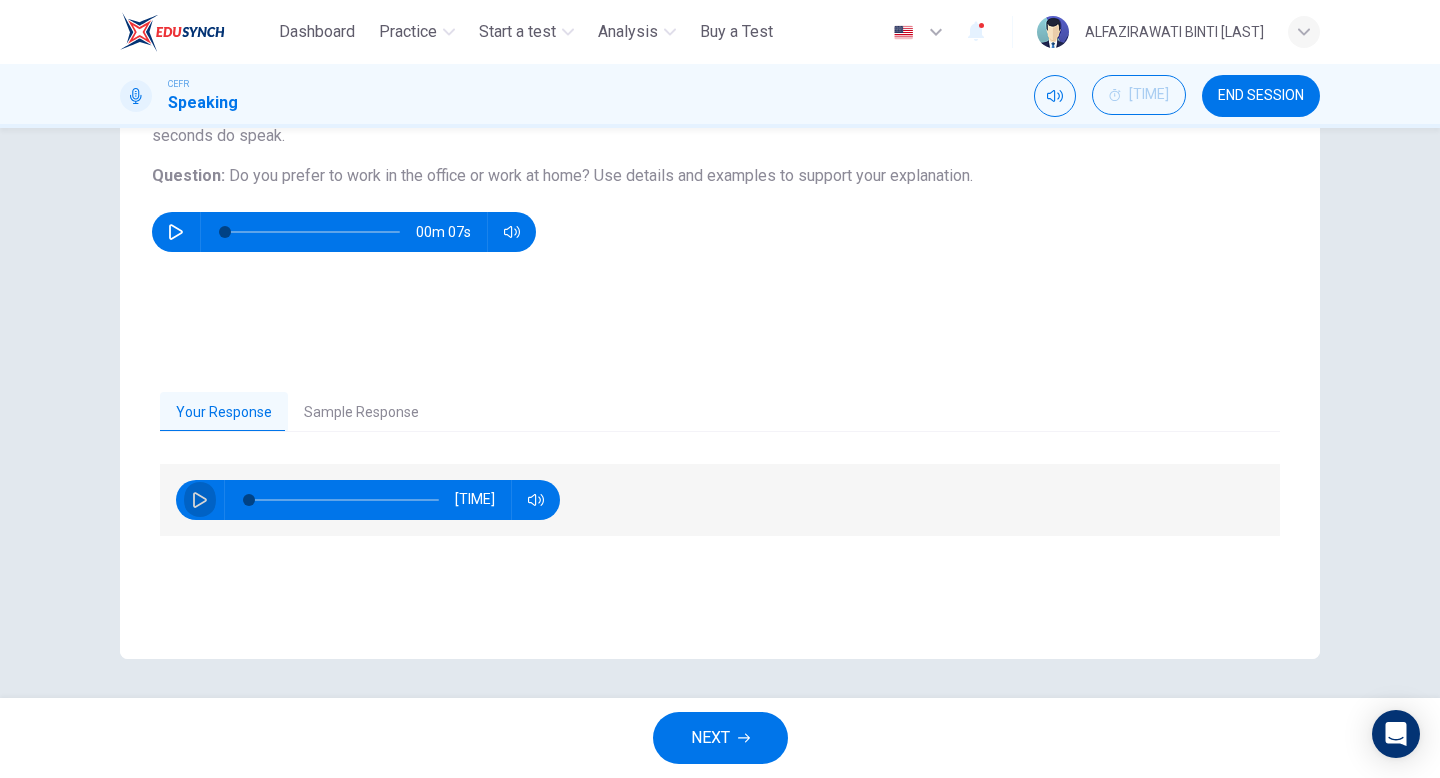 click at bounding box center [200, 500] 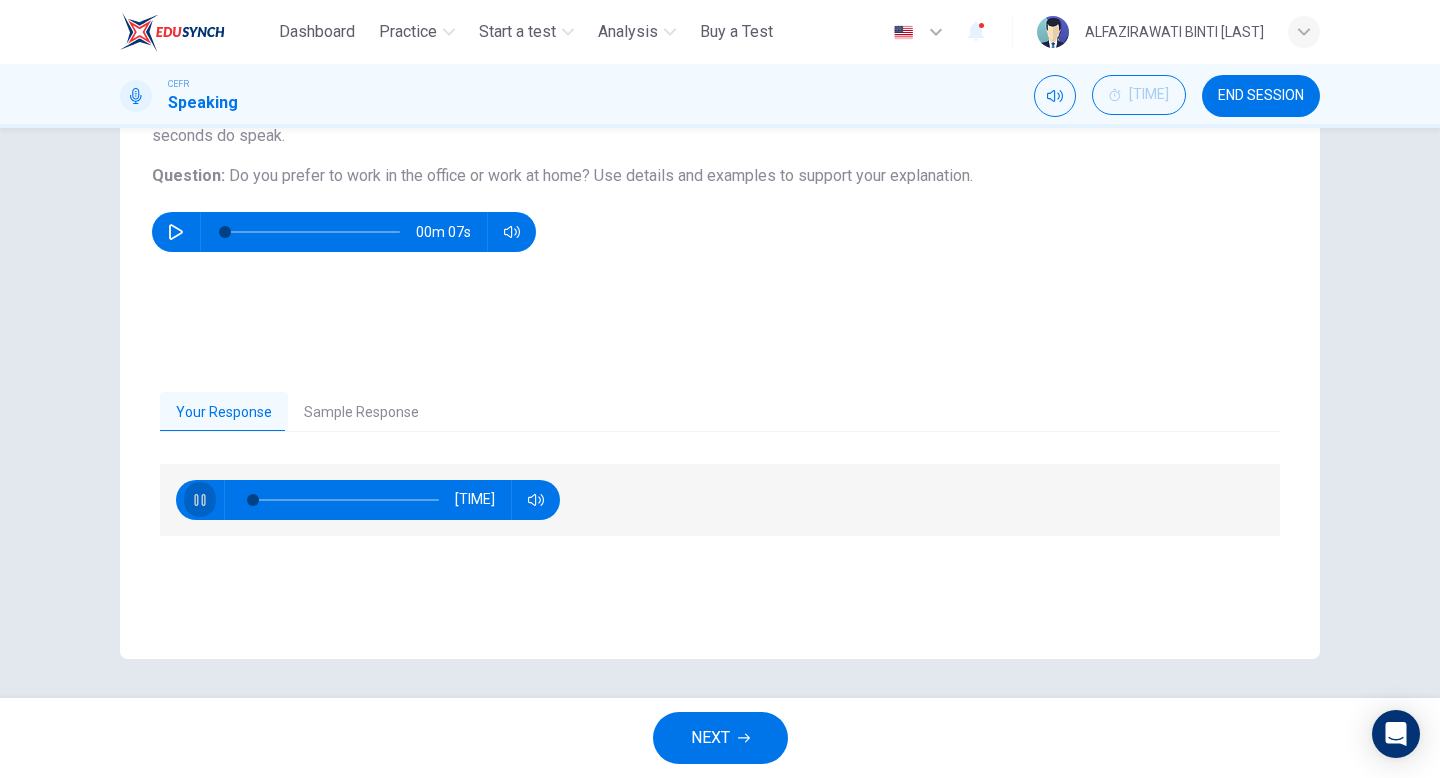 click at bounding box center (200, 500) 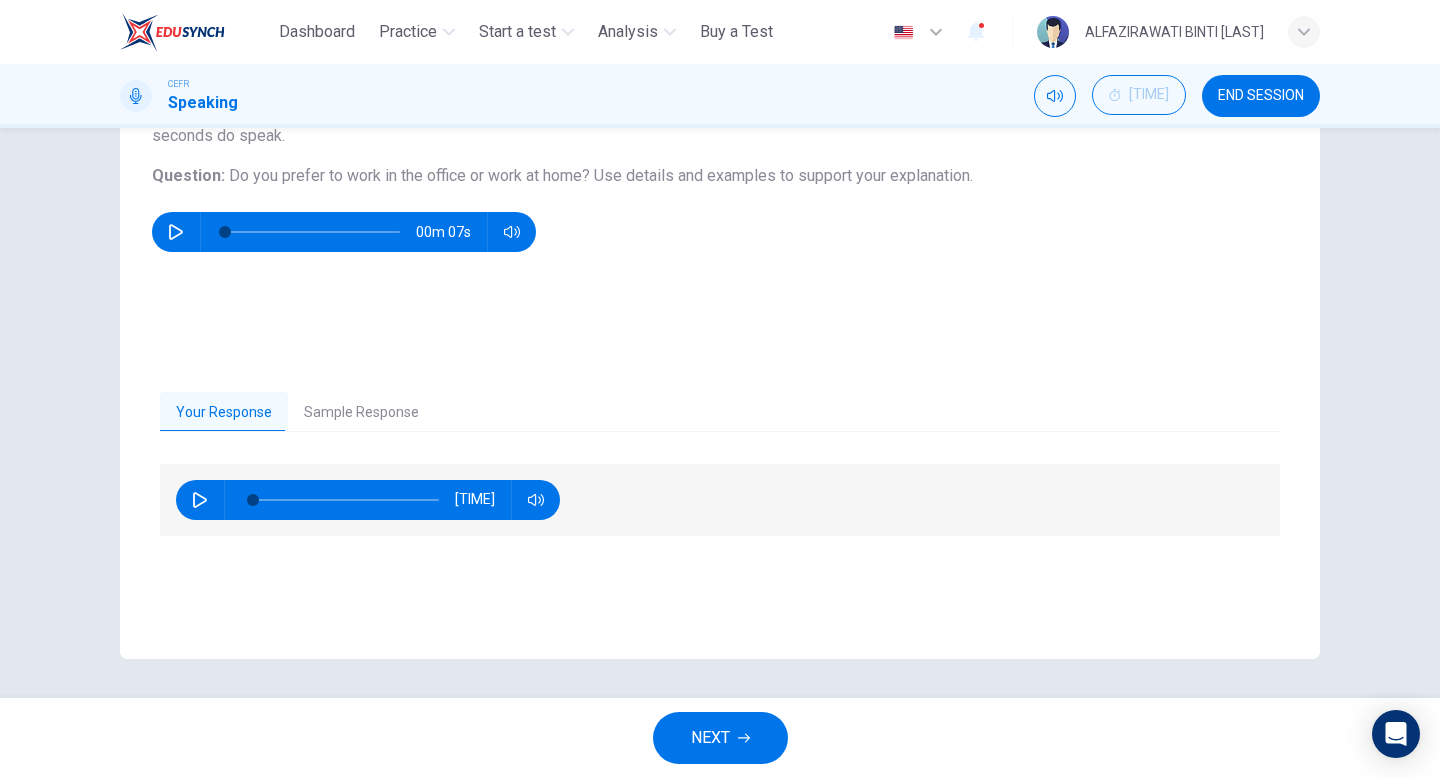 click on "Sample Response" at bounding box center (361, 413) 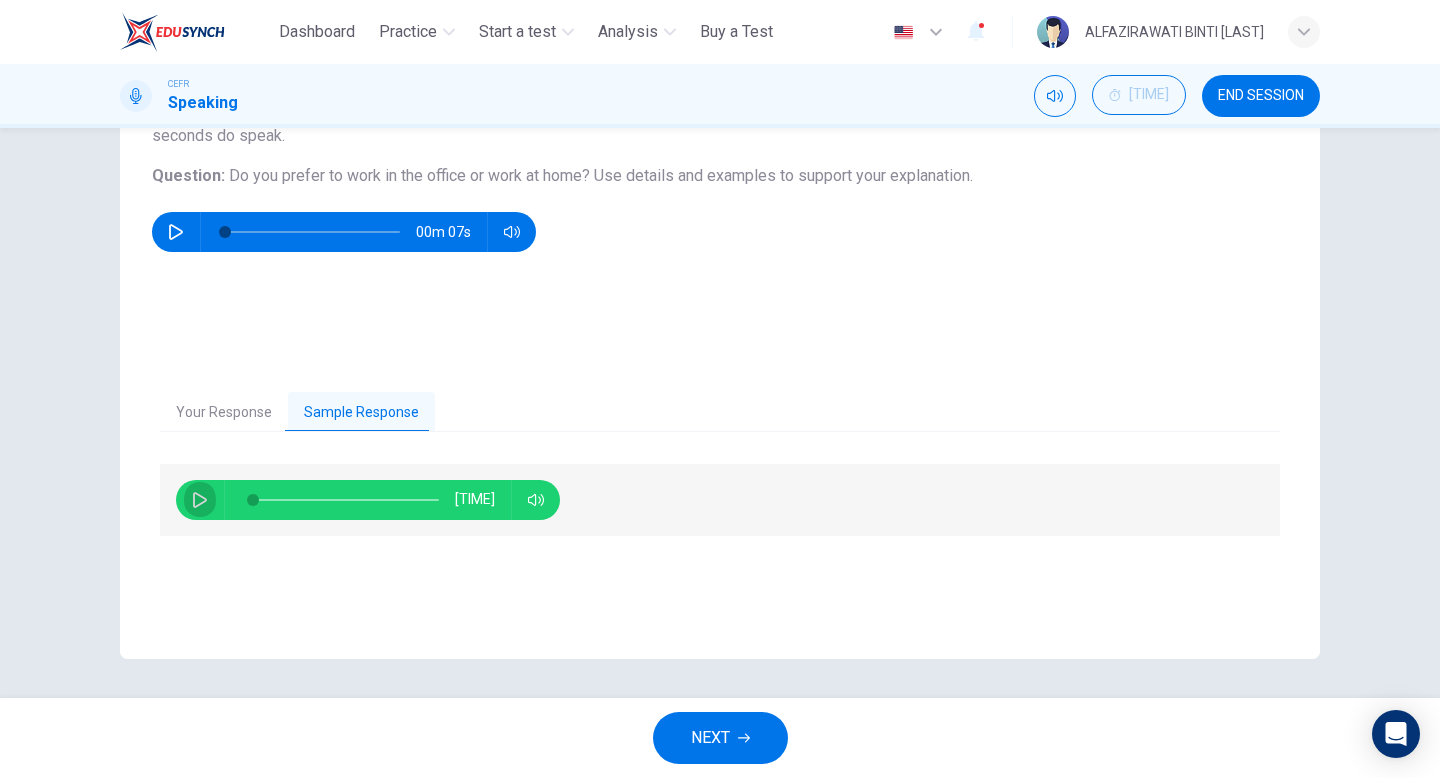 click at bounding box center [200, 500] 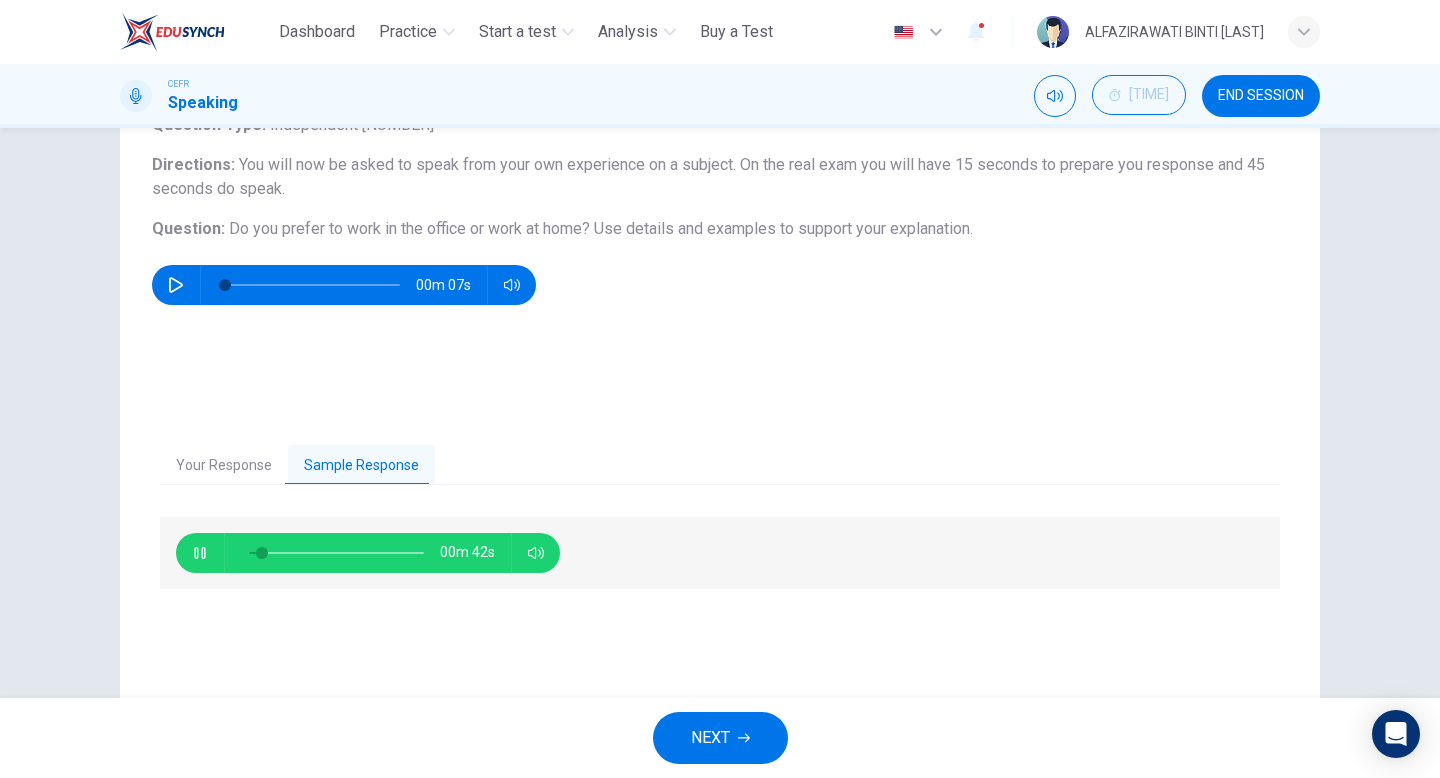scroll, scrollTop: 137, scrollLeft: 0, axis: vertical 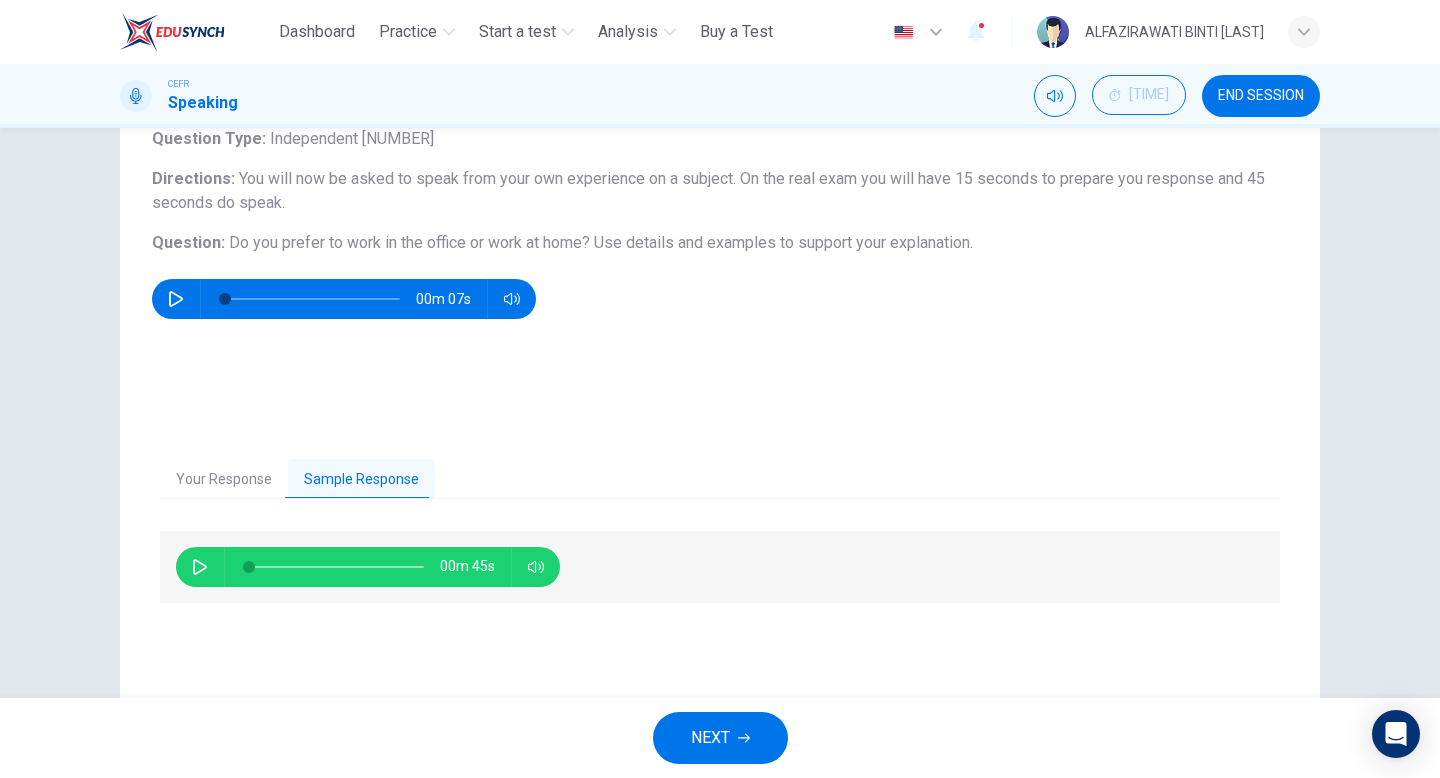 click on "NEXT" at bounding box center [710, 738] 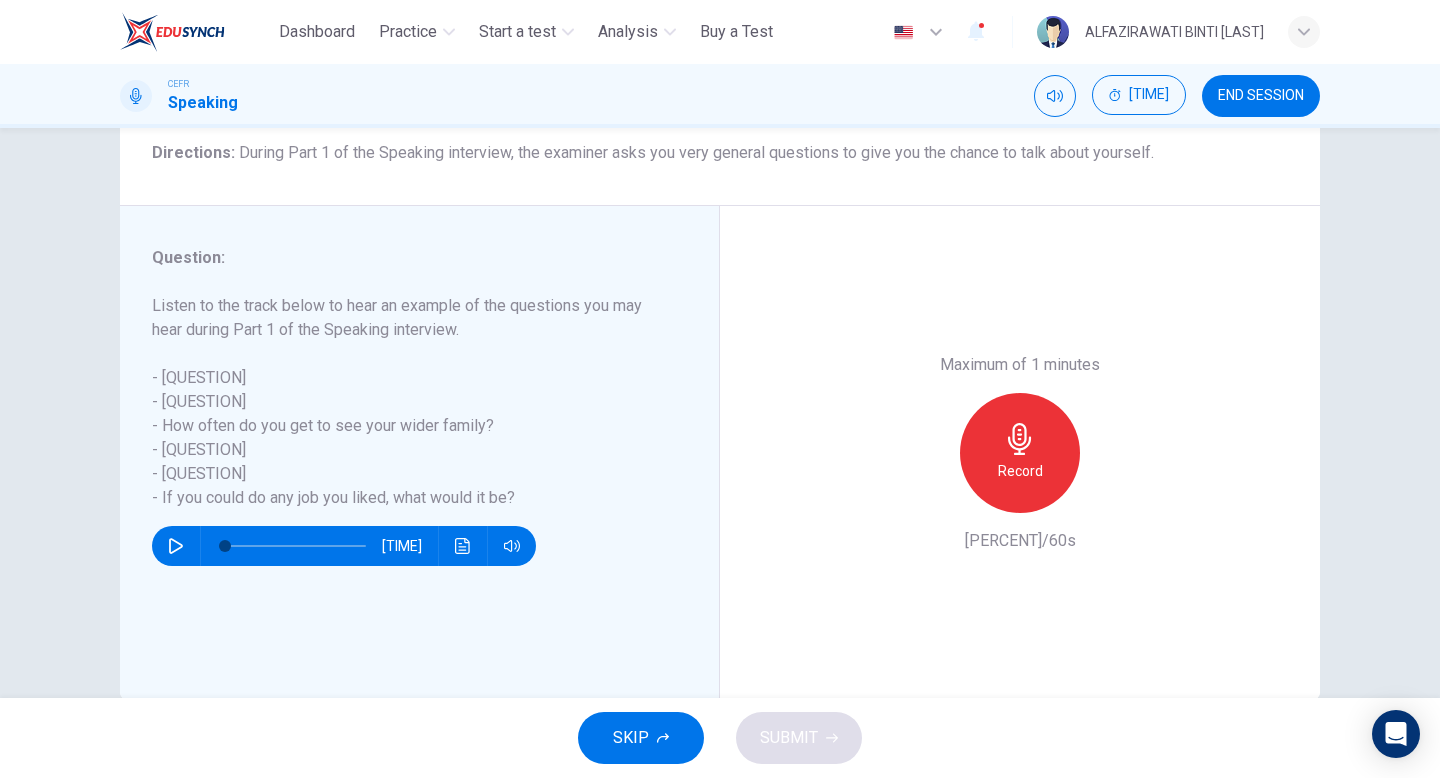 scroll, scrollTop: 159, scrollLeft: 0, axis: vertical 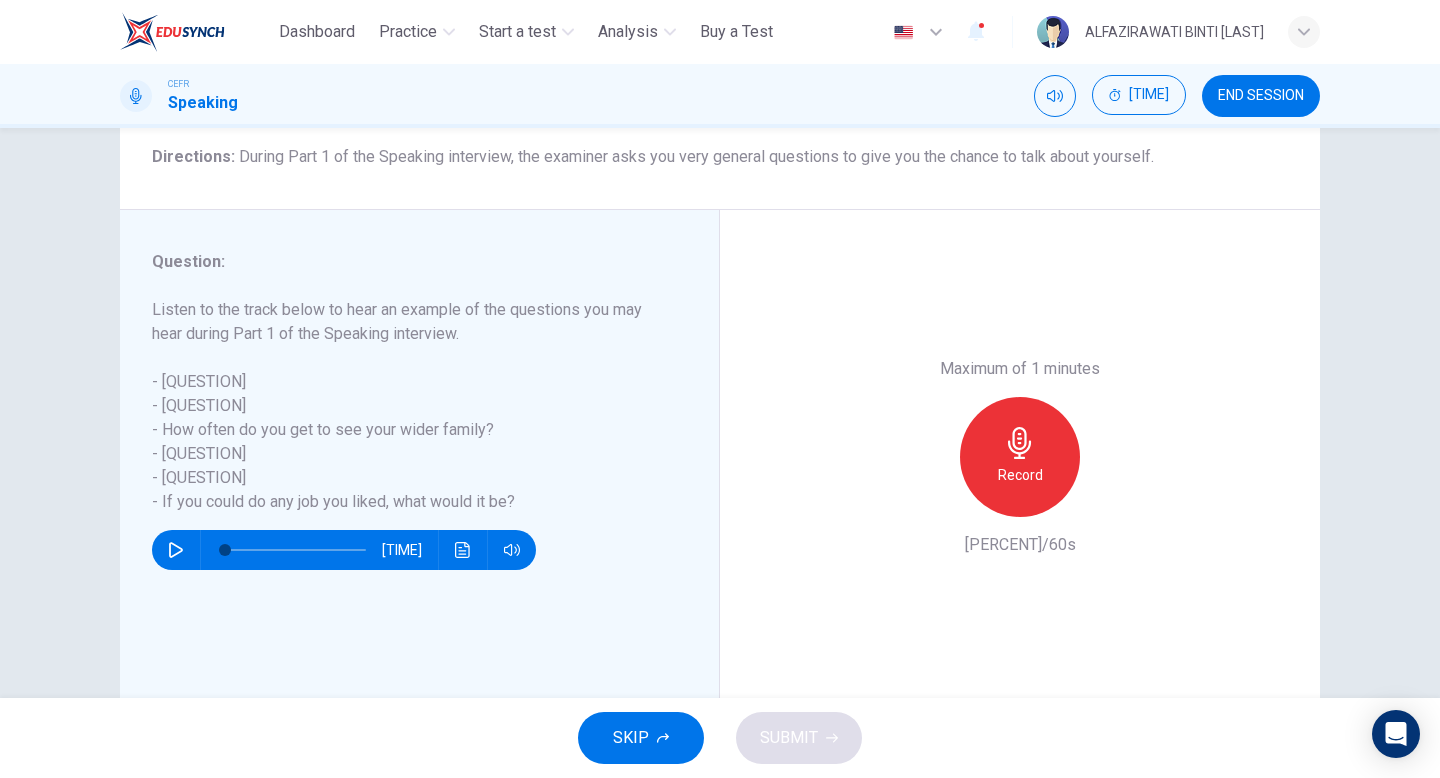 click at bounding box center (176, 550) 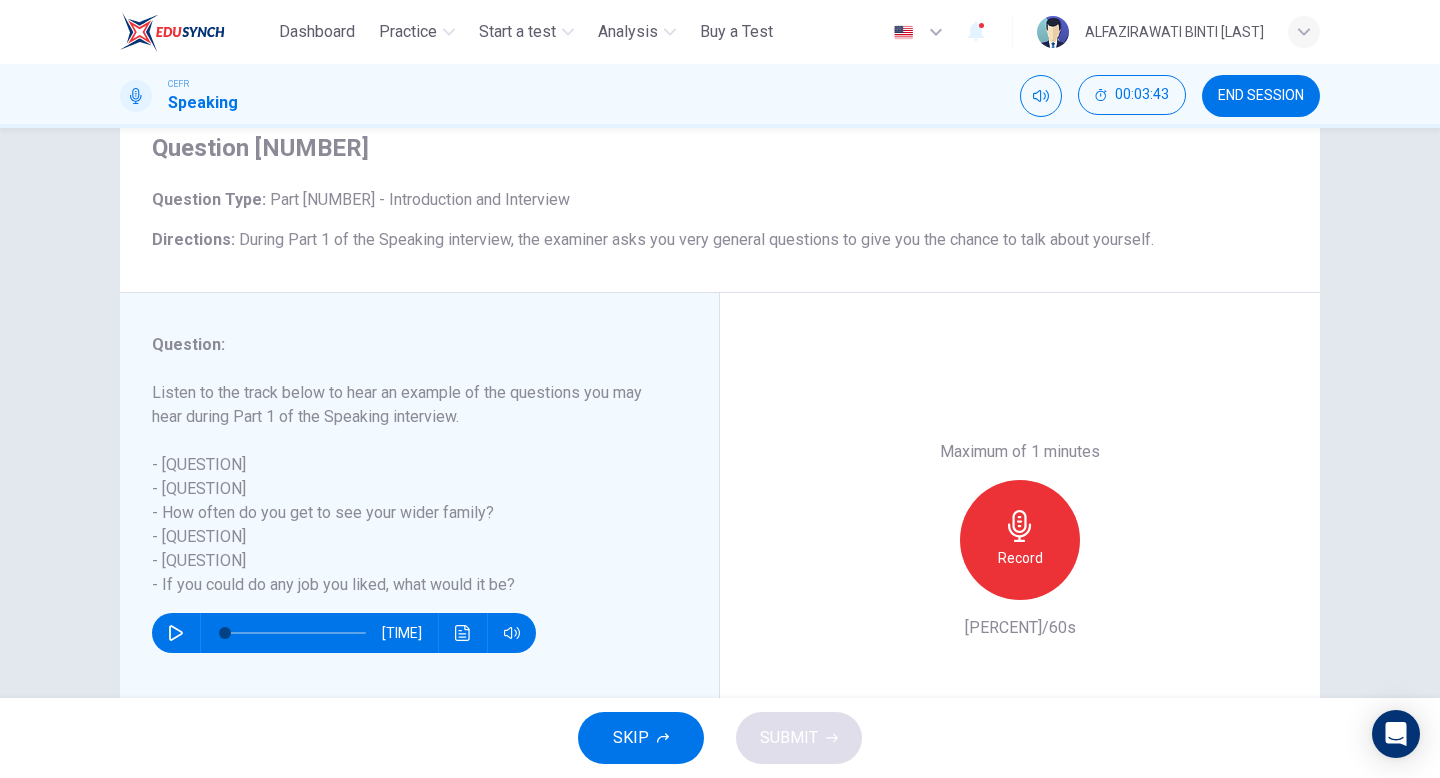 scroll, scrollTop: 78, scrollLeft: 0, axis: vertical 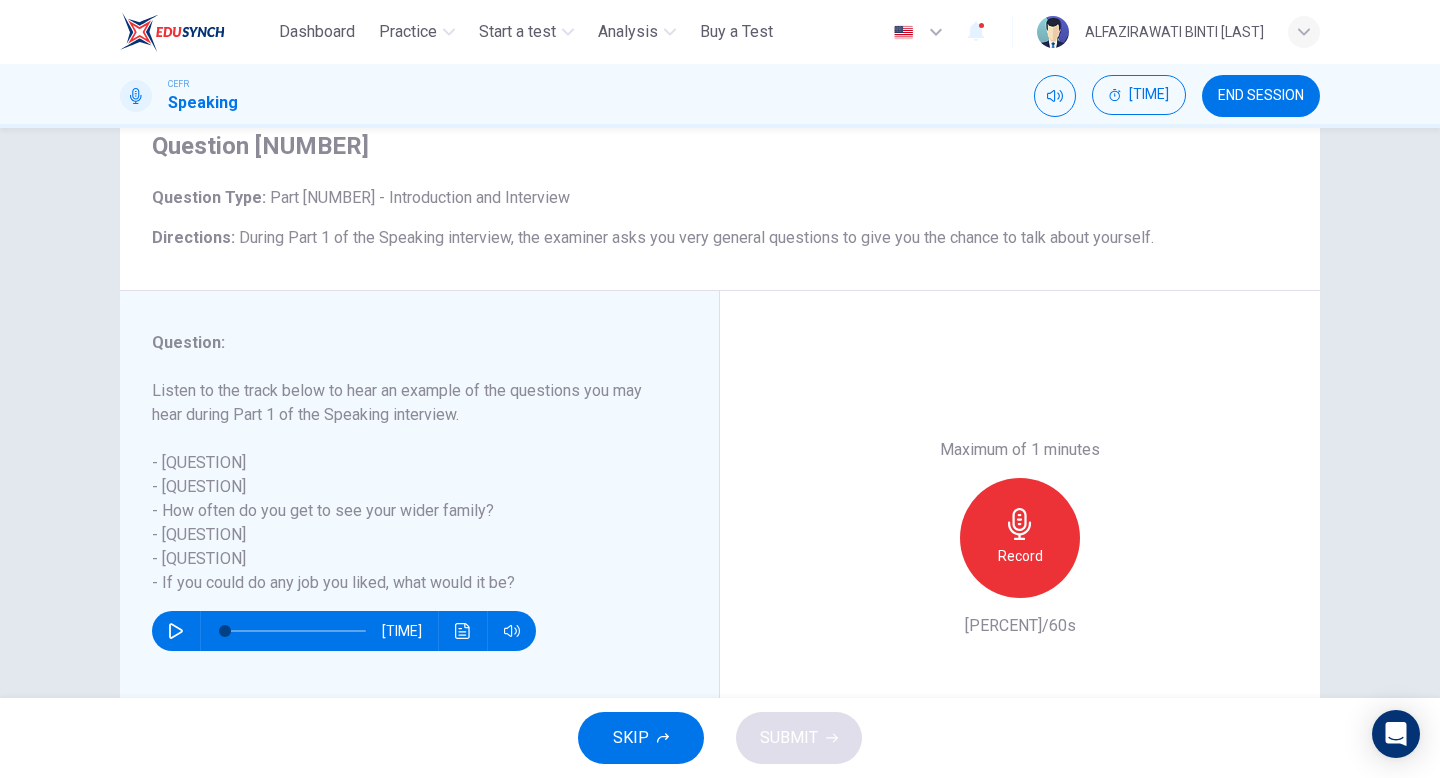 click at bounding box center [176, 631] 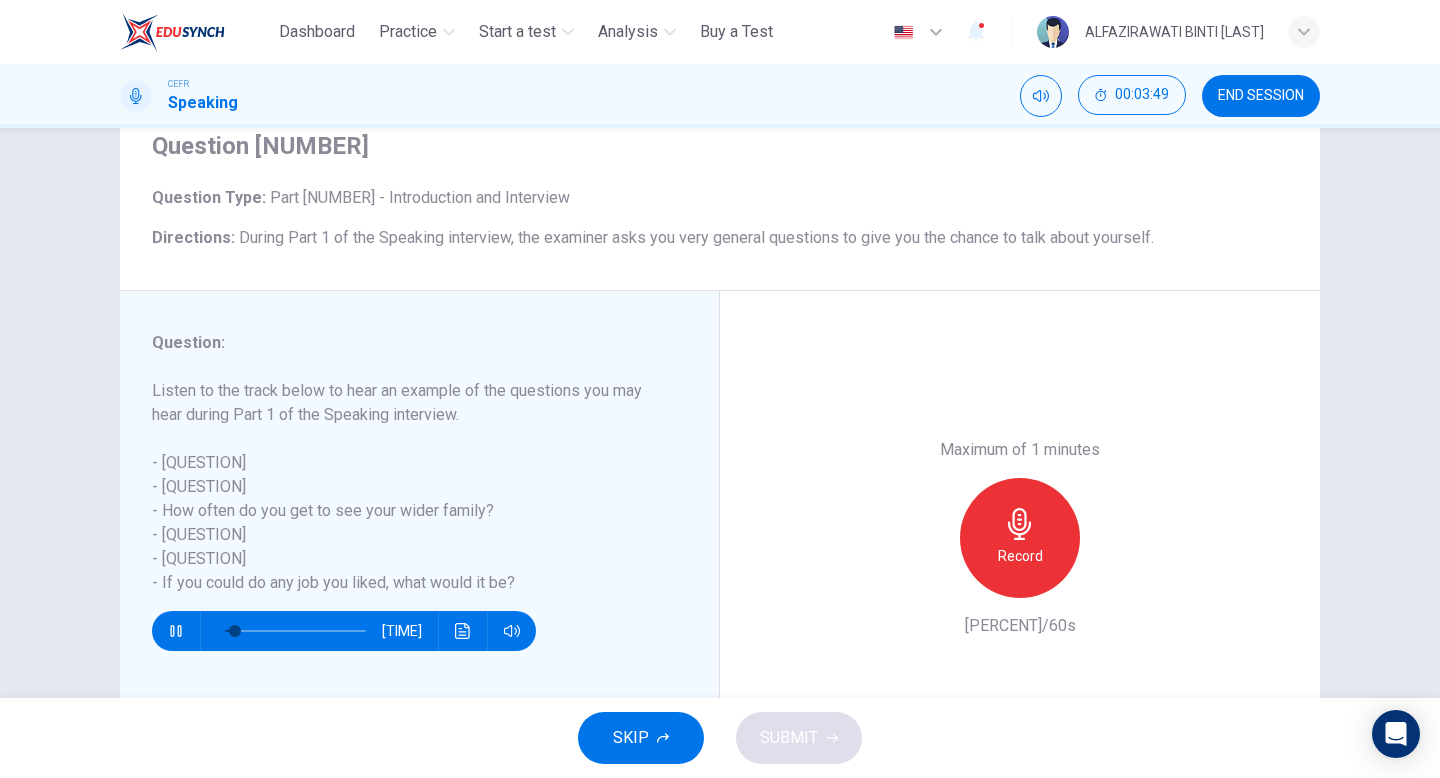 click on "Record" at bounding box center (1020, 556) 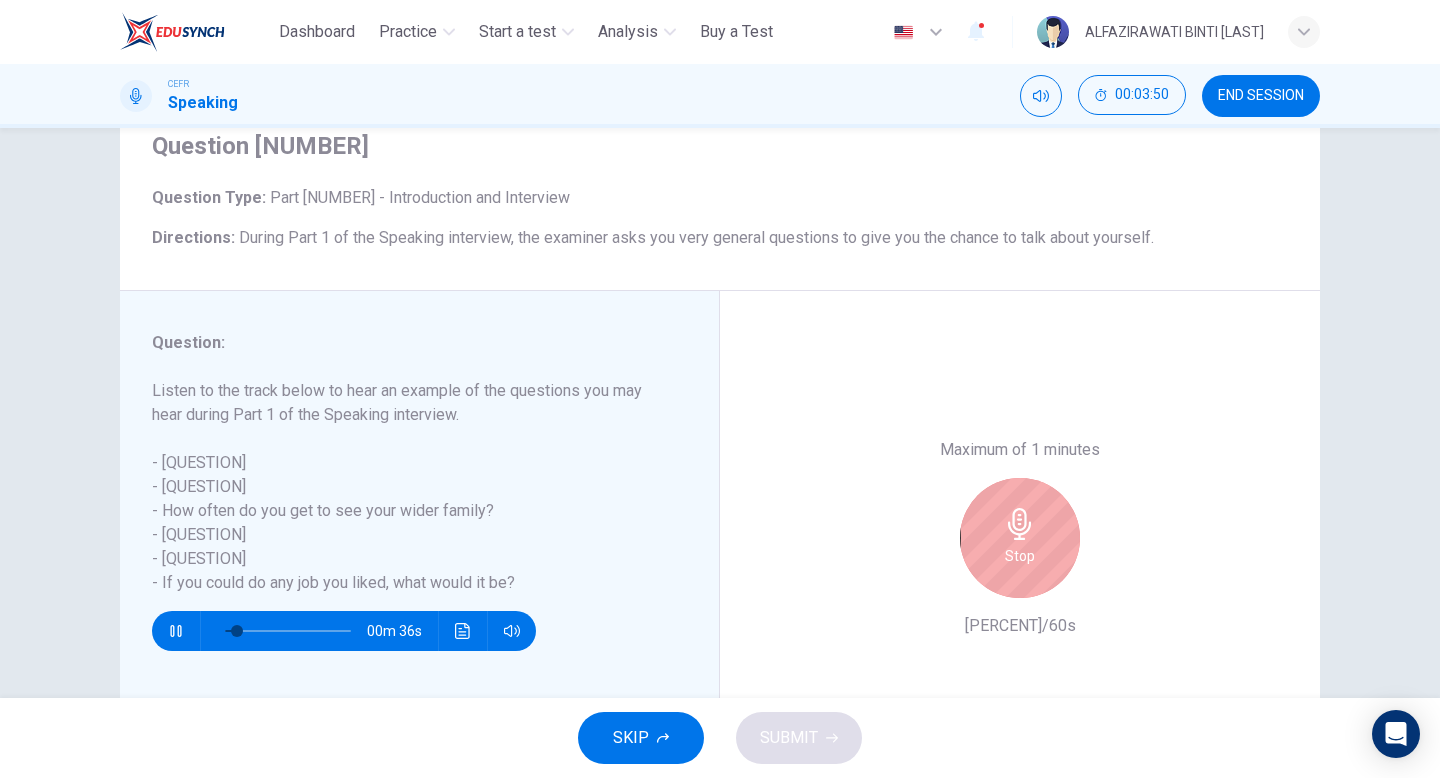 click on "Stop" at bounding box center [1020, 556] 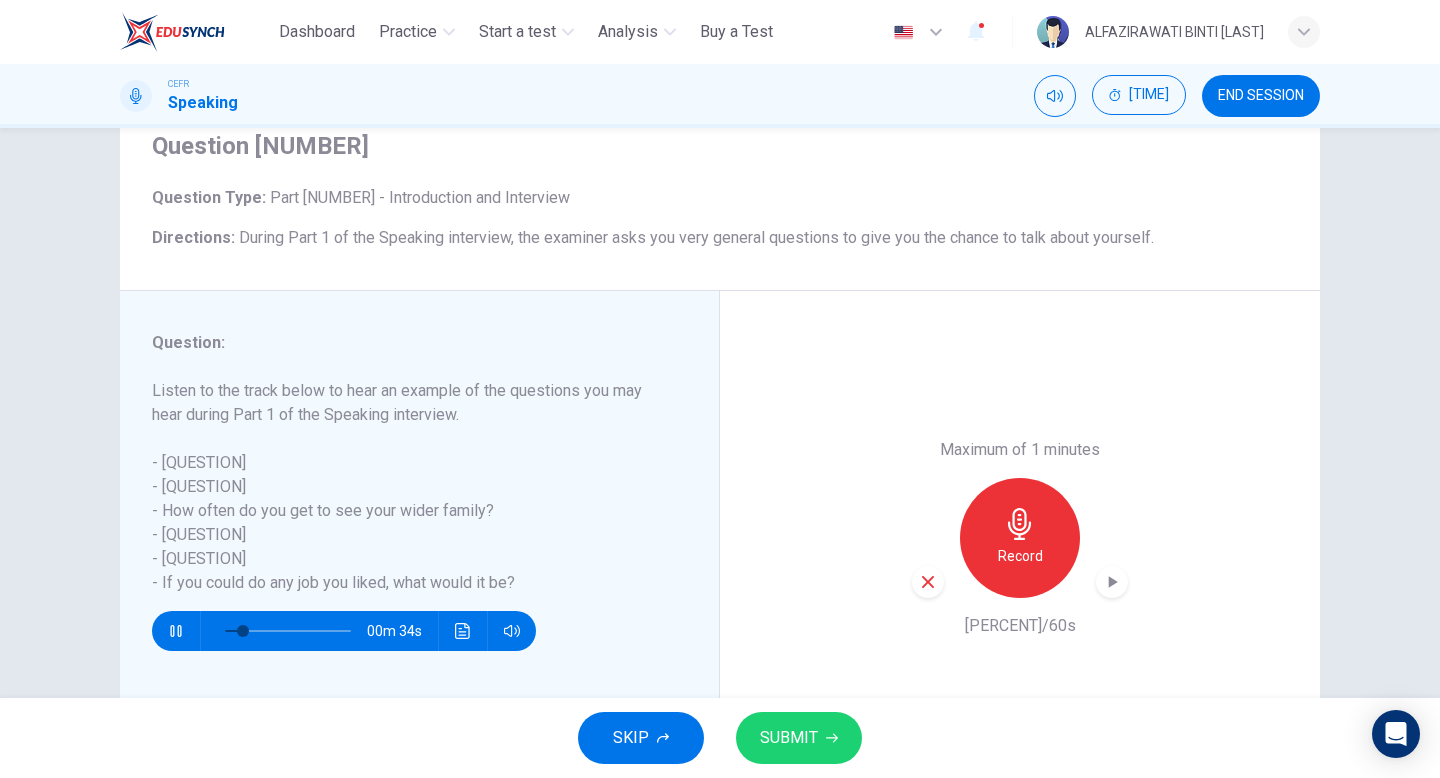 click at bounding box center [928, 582] 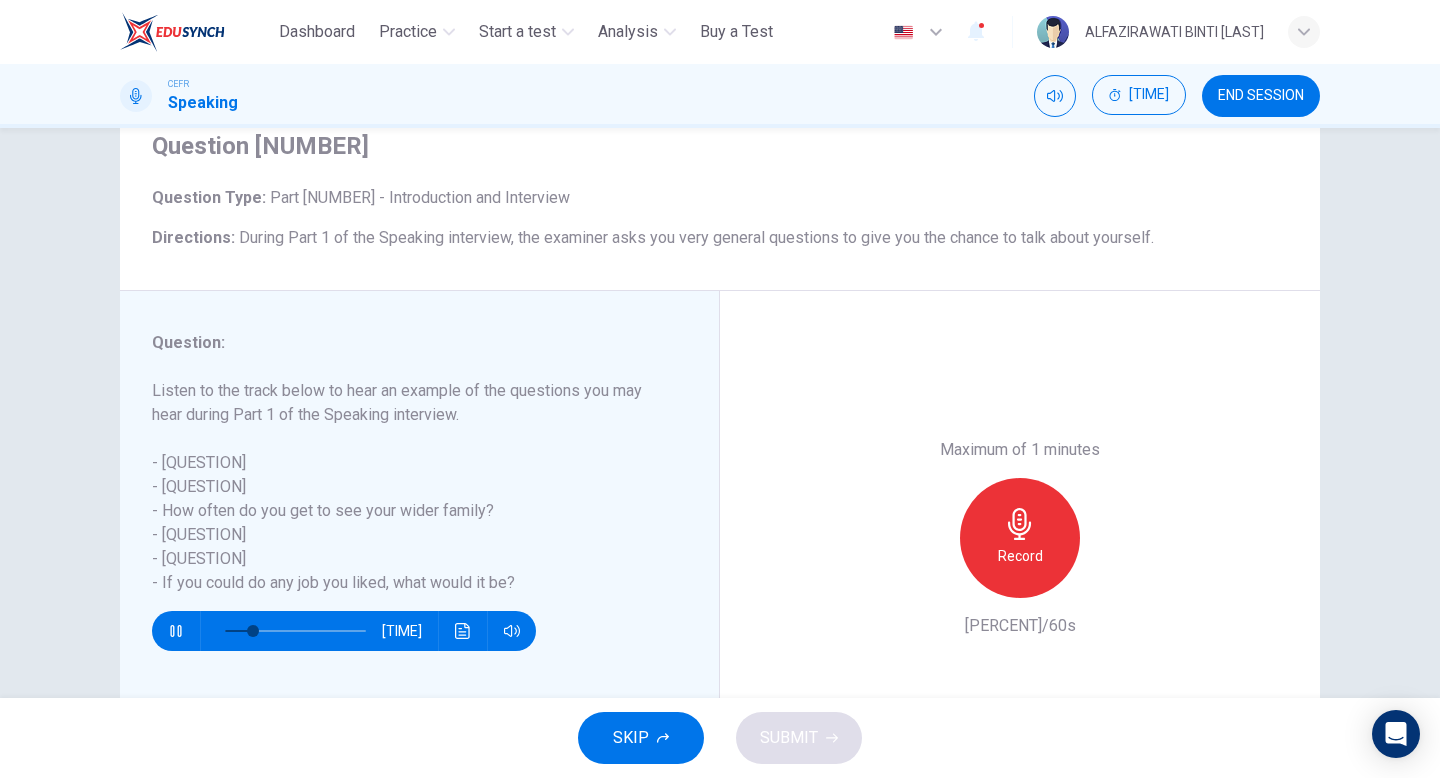 click on "Record" at bounding box center (1020, 556) 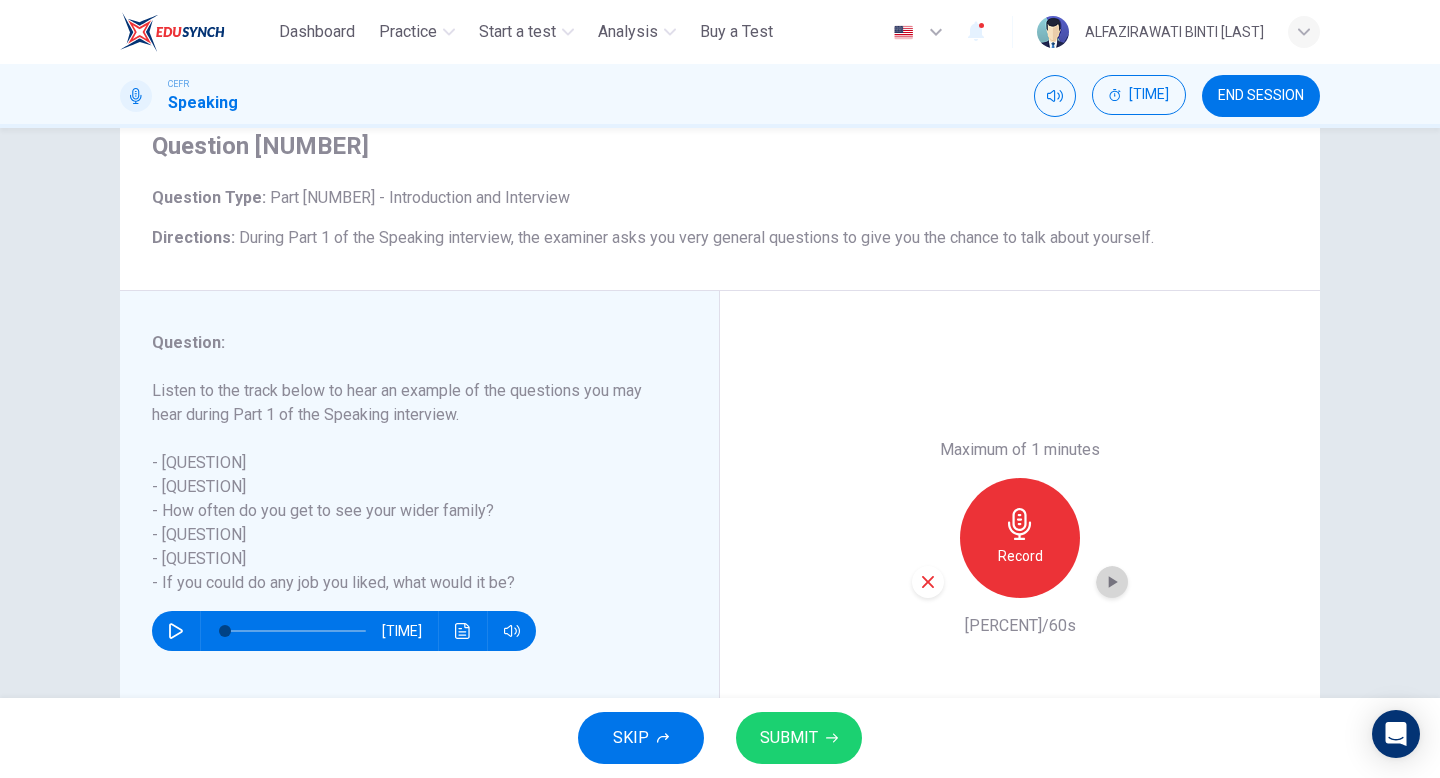 click at bounding box center (1113, 582) 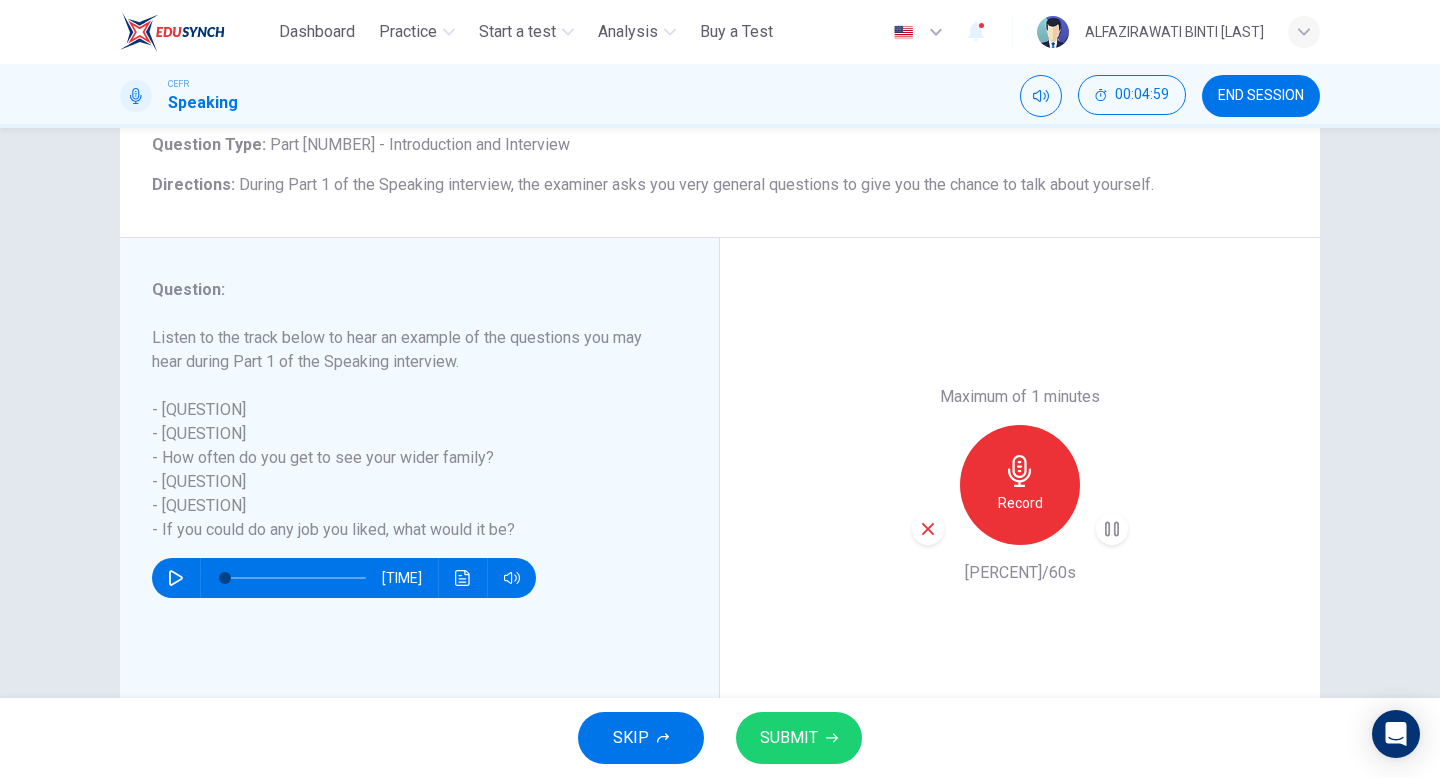 scroll, scrollTop: 141, scrollLeft: 0, axis: vertical 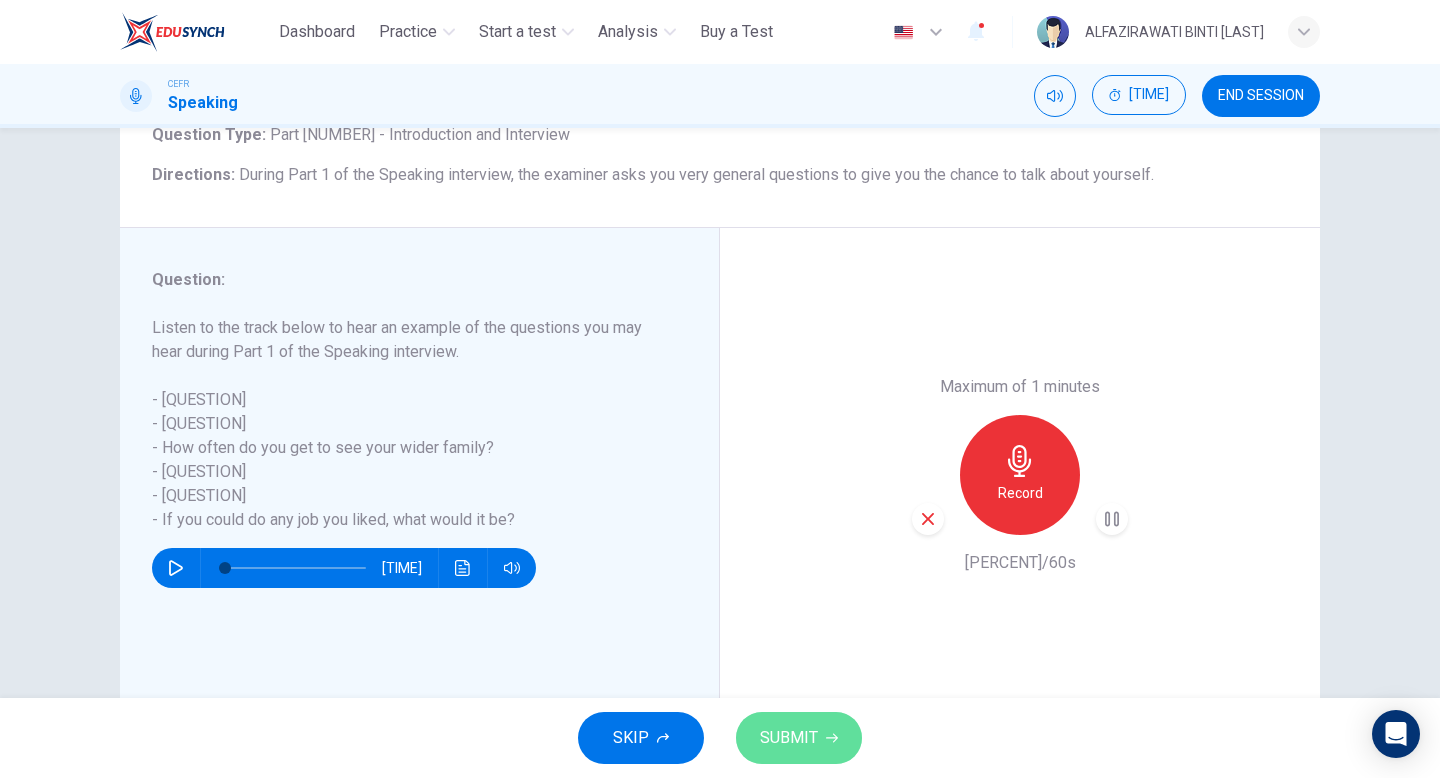 click on "SUBMIT" at bounding box center (789, 738) 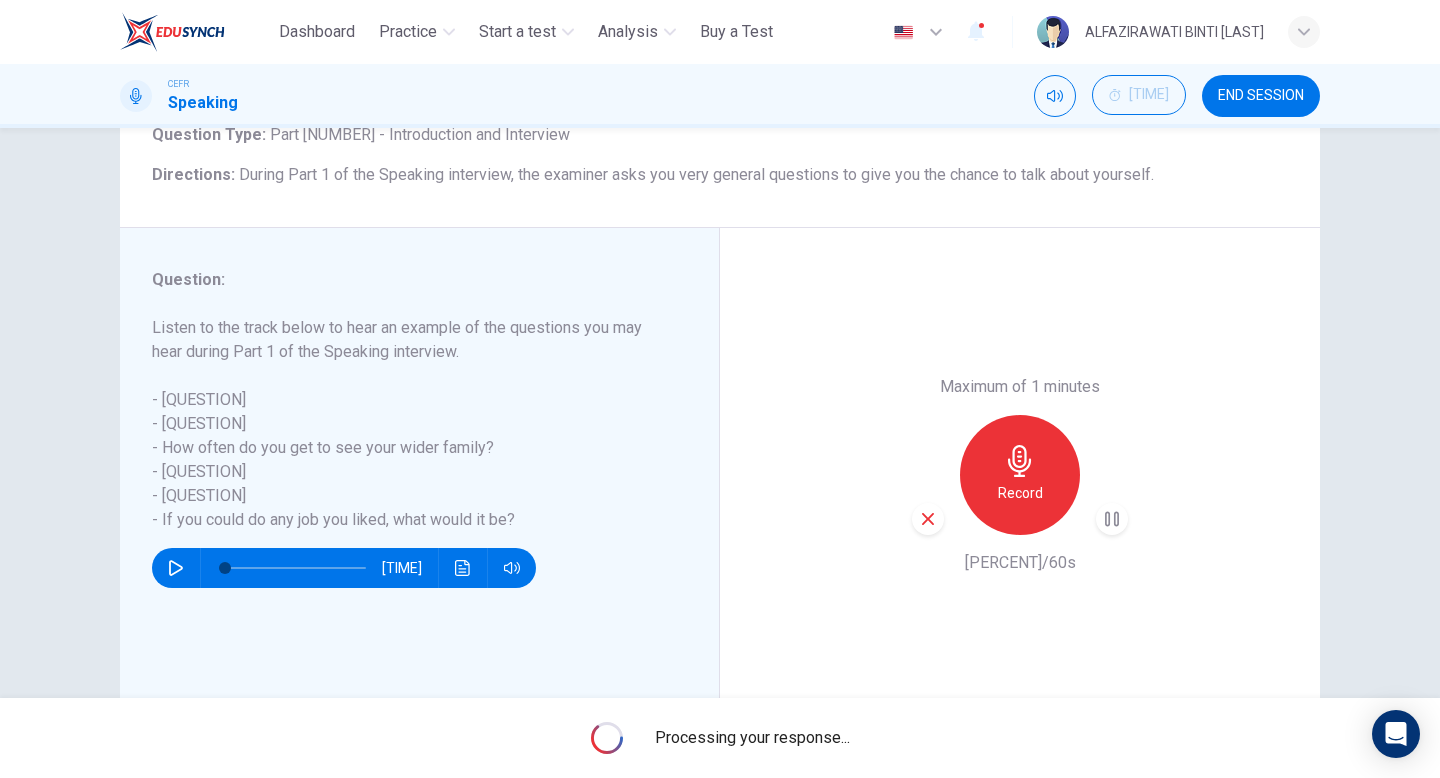 scroll, scrollTop: 205, scrollLeft: 0, axis: vertical 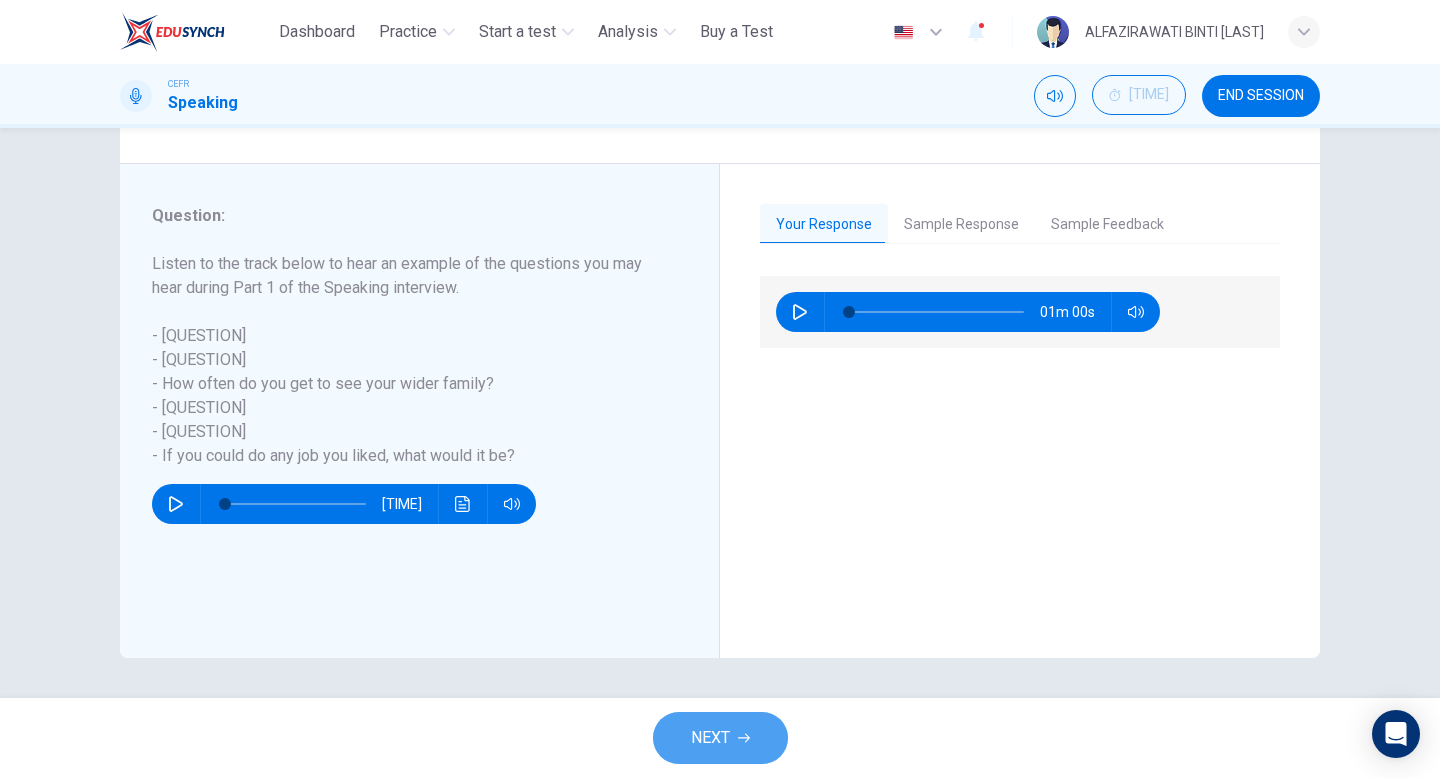 click on "NEXT" at bounding box center [710, 738] 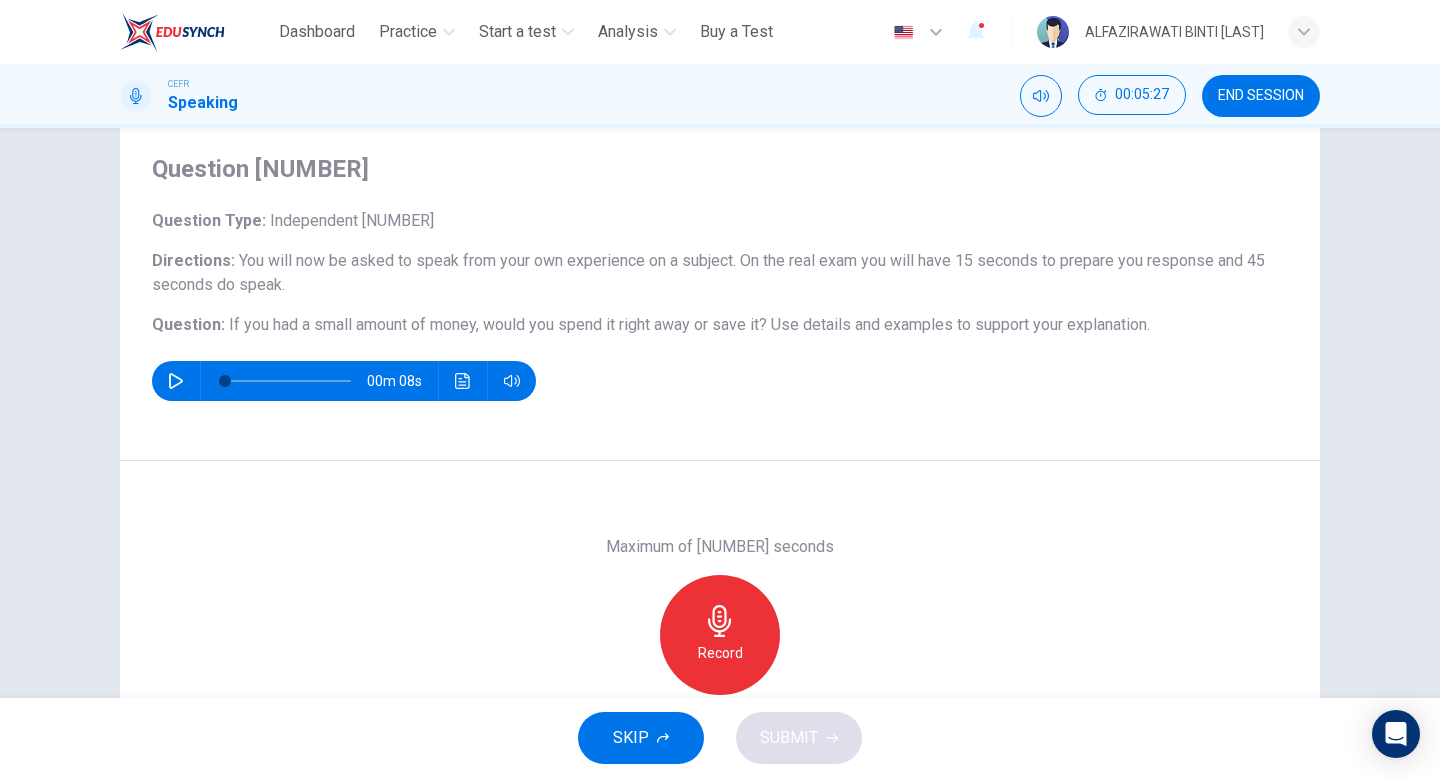 scroll, scrollTop: 56, scrollLeft: 0, axis: vertical 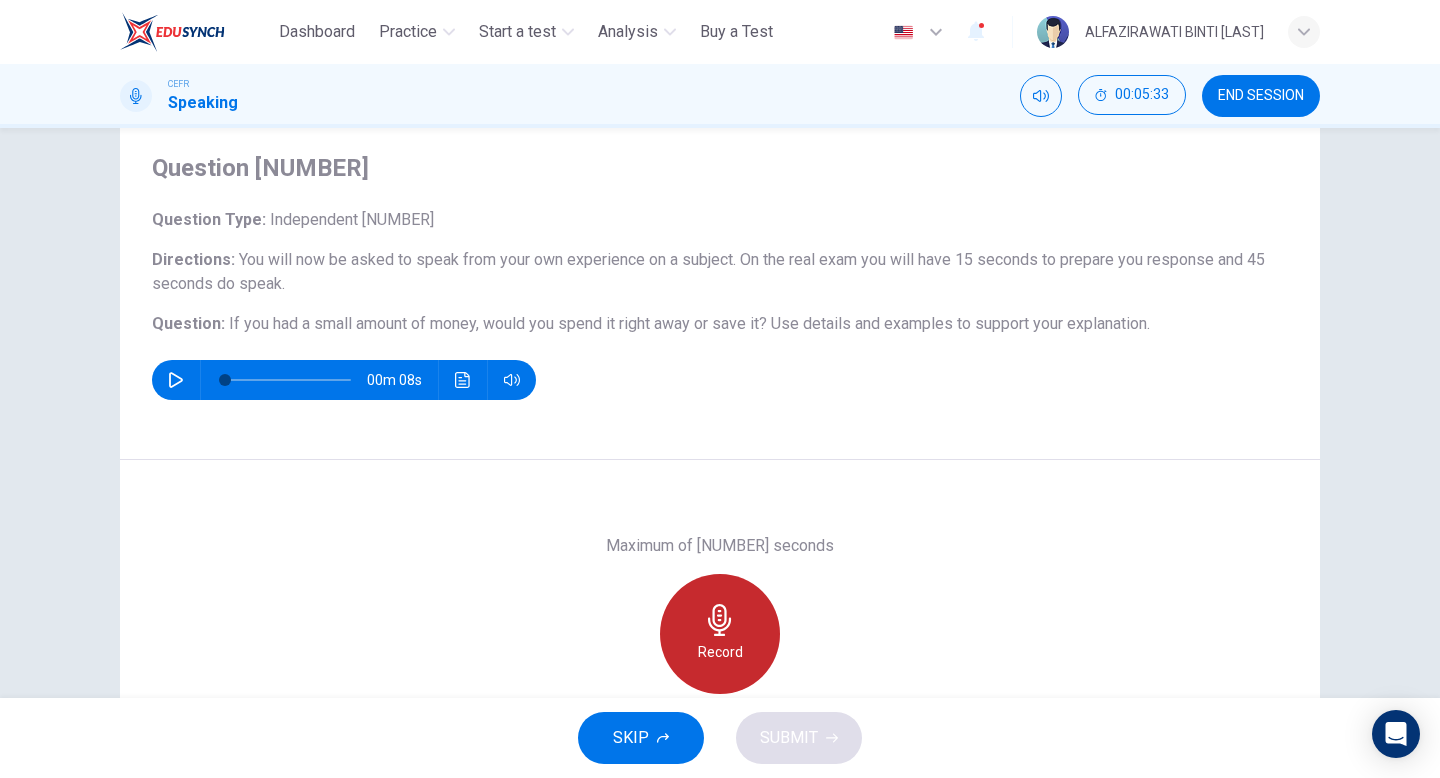 click on "Record" at bounding box center [720, 634] 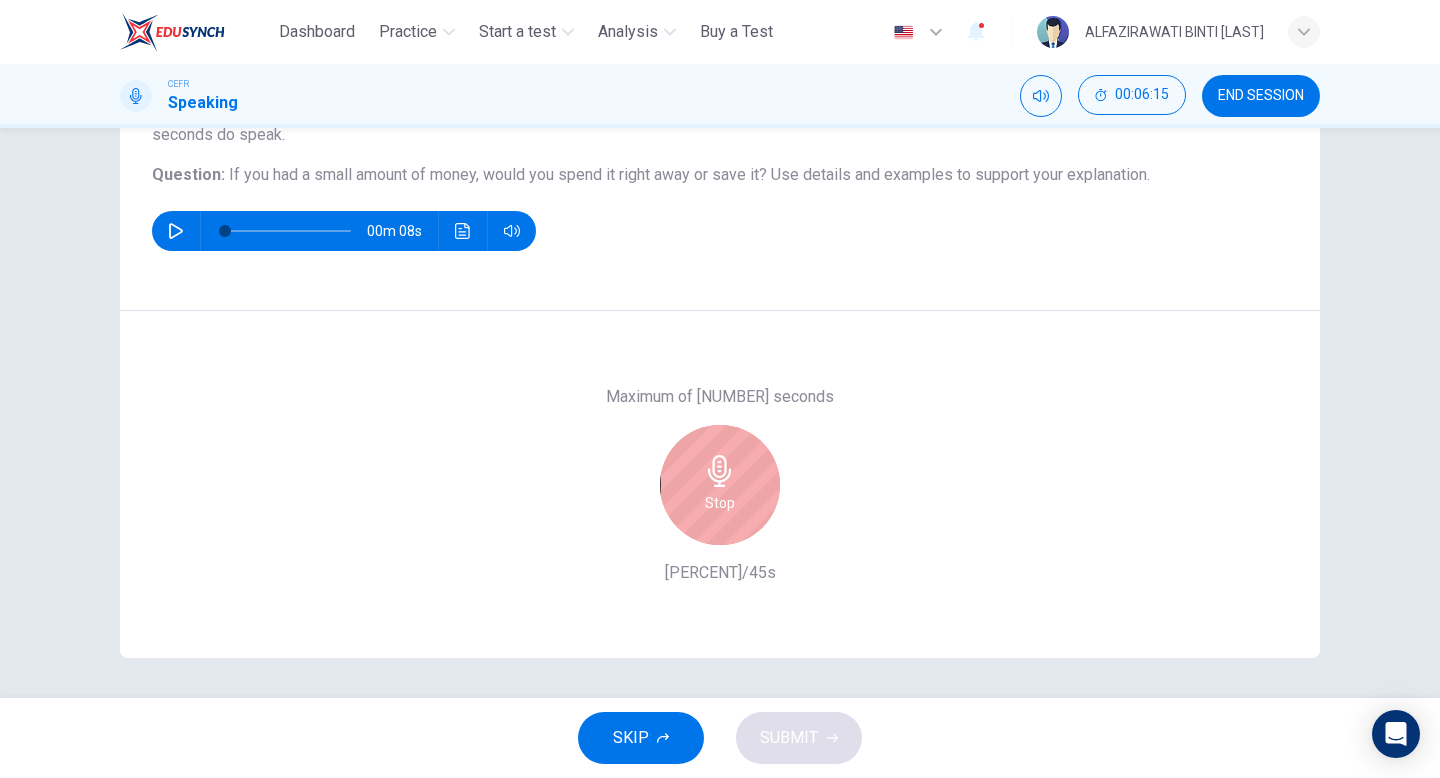 scroll, scrollTop: 201, scrollLeft: 0, axis: vertical 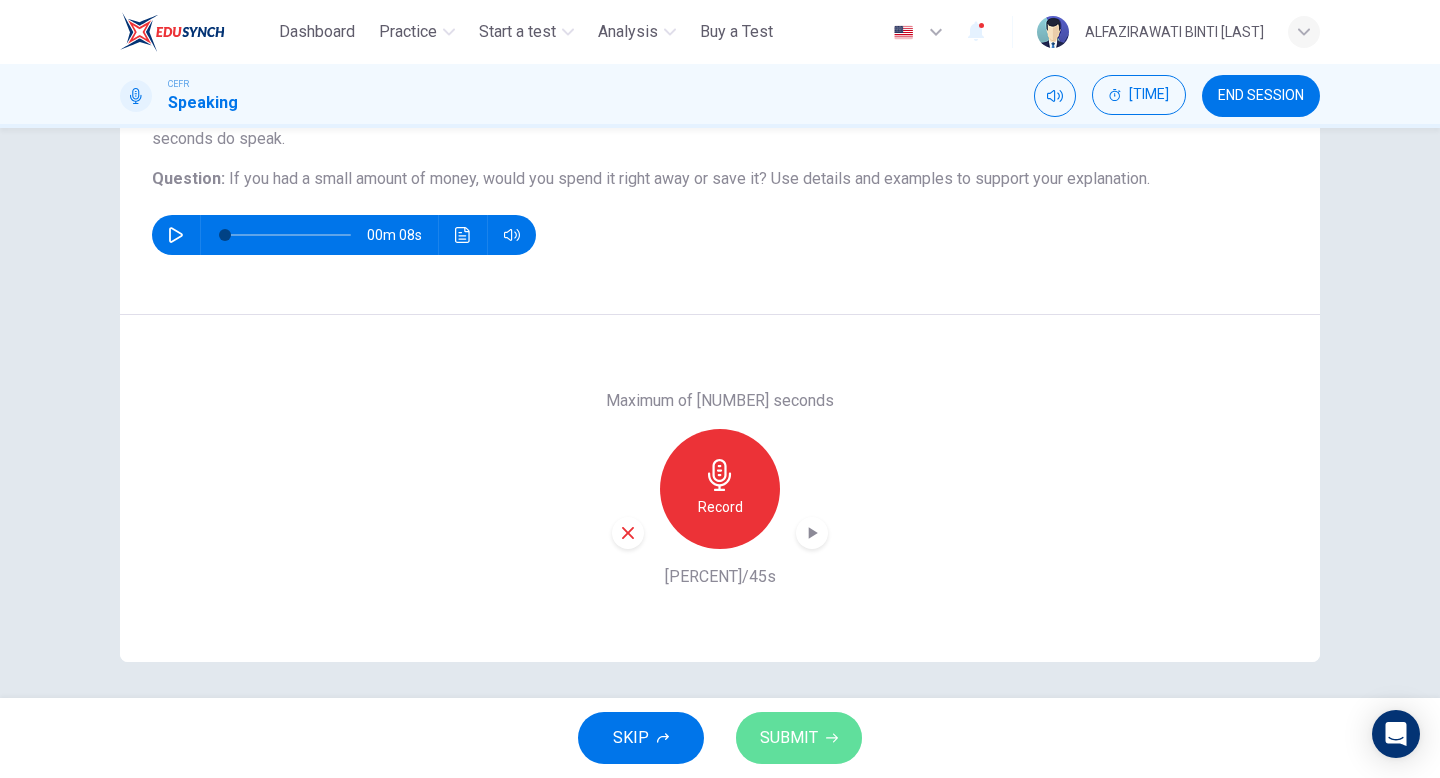 click on "SUBMIT" at bounding box center (799, 738) 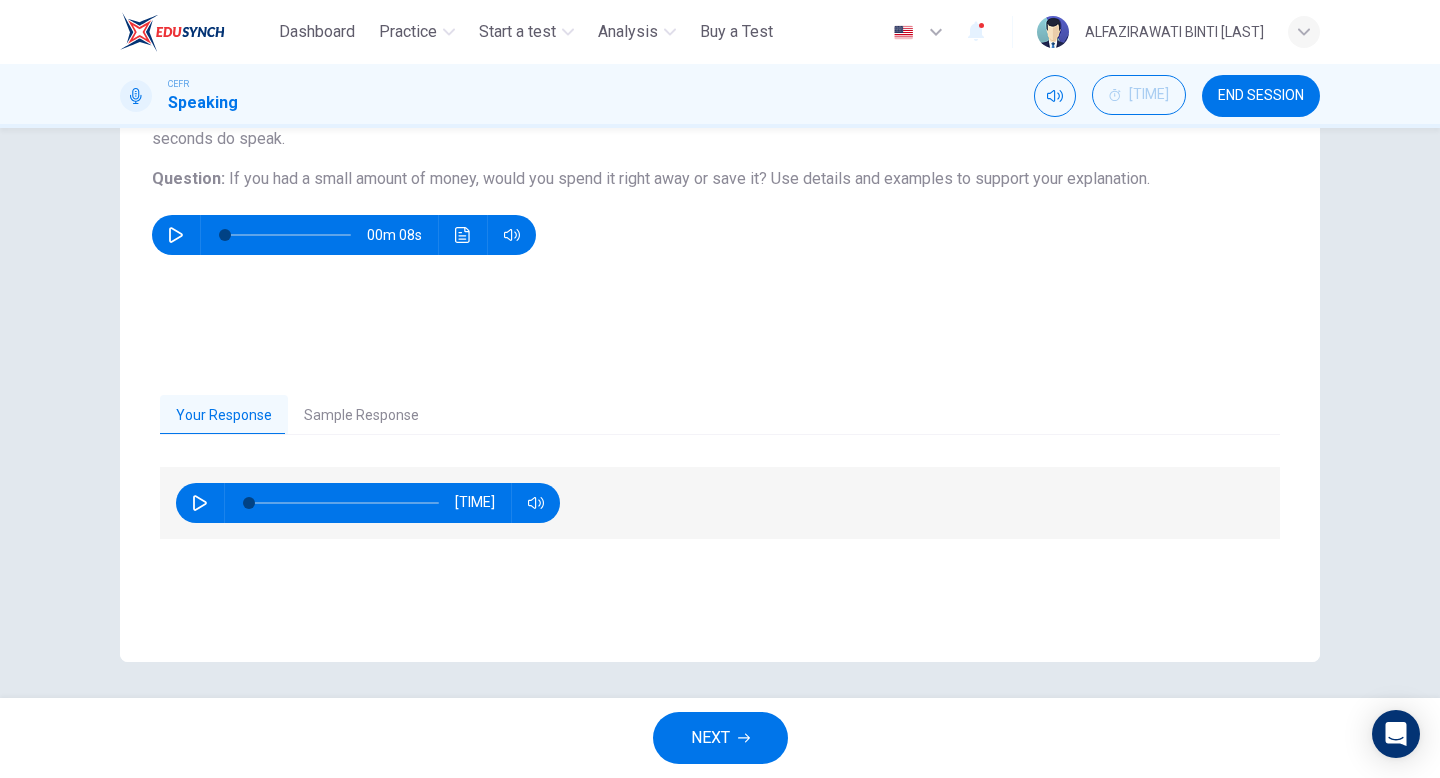 scroll, scrollTop: 205, scrollLeft: 0, axis: vertical 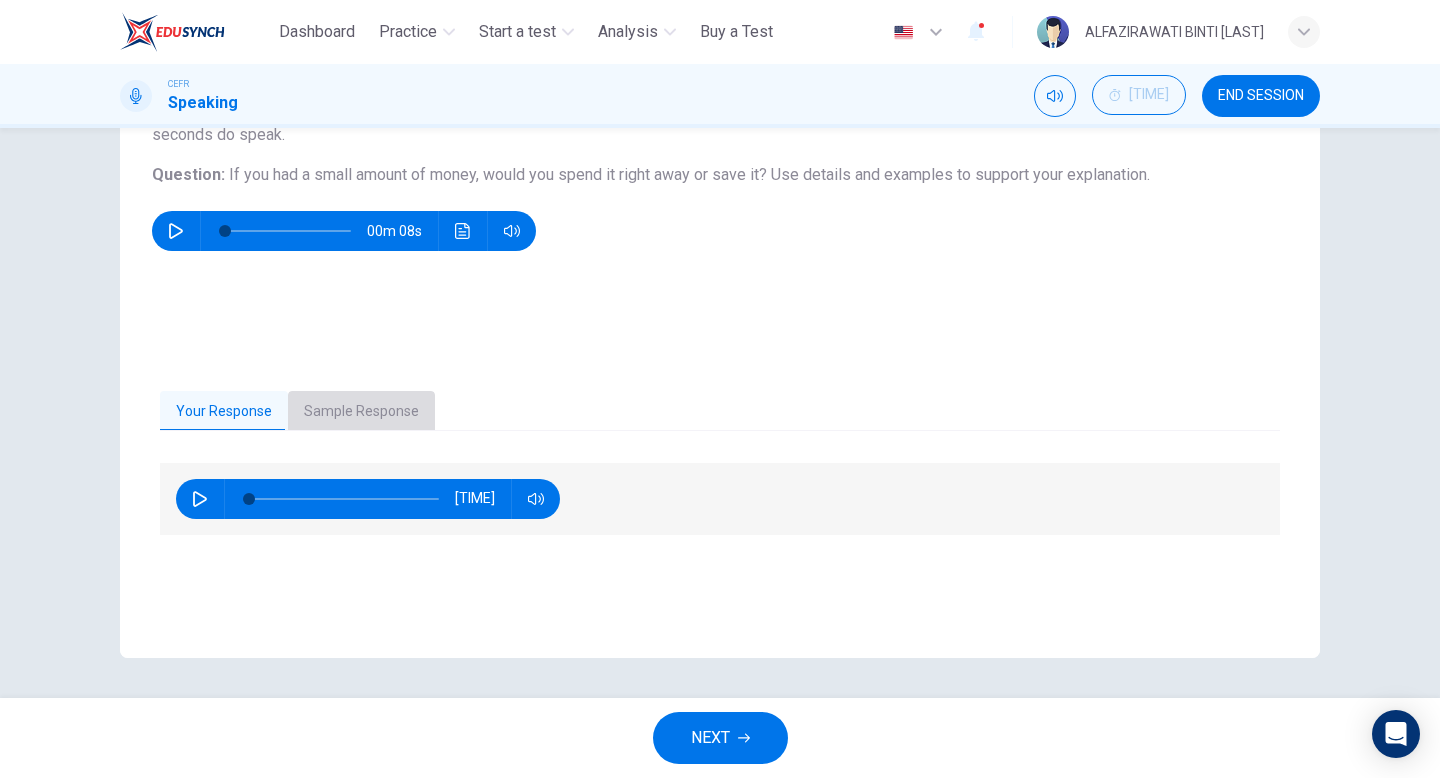 click on "Sample Response" at bounding box center [361, 412] 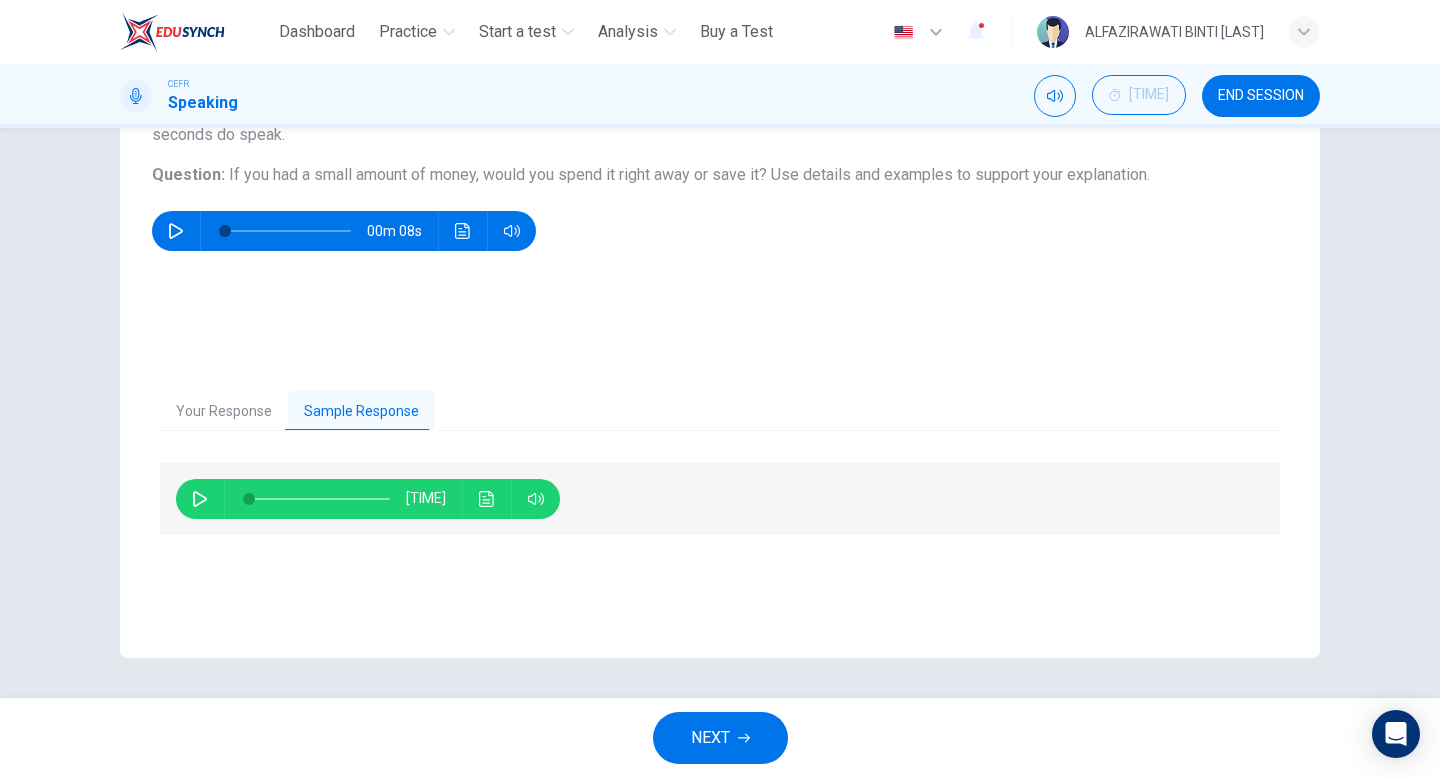 click at bounding box center [200, 499] 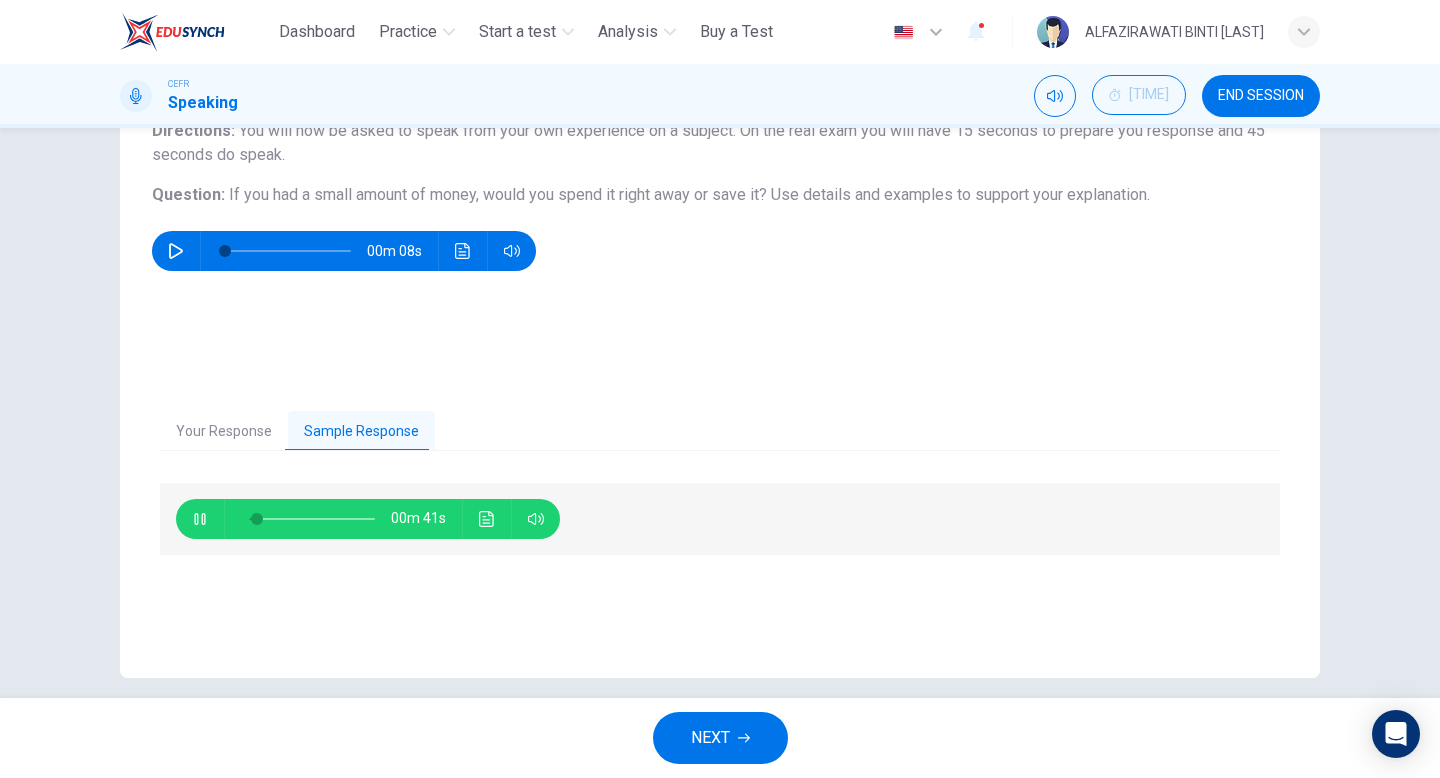 scroll, scrollTop: 205, scrollLeft: 0, axis: vertical 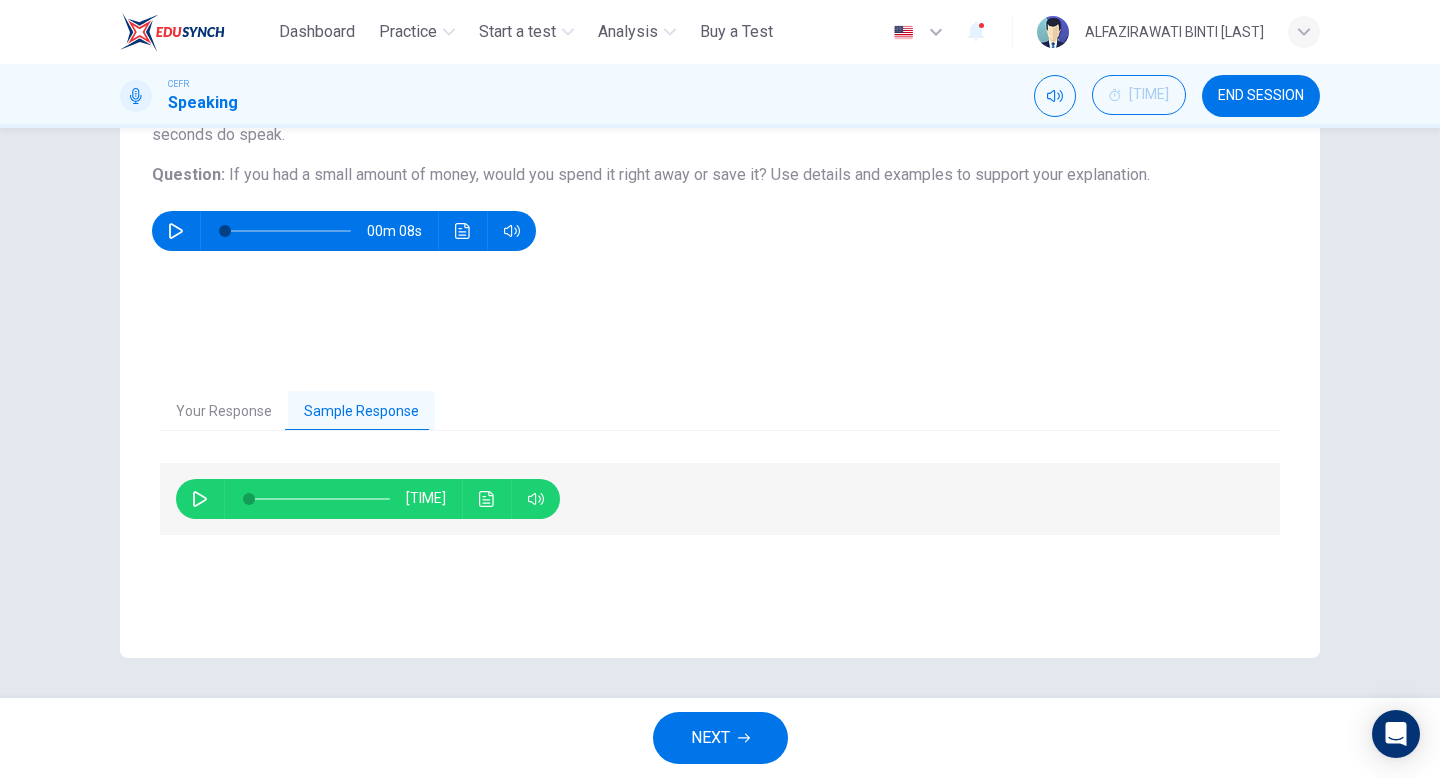 click on "Your Response" at bounding box center (224, 412) 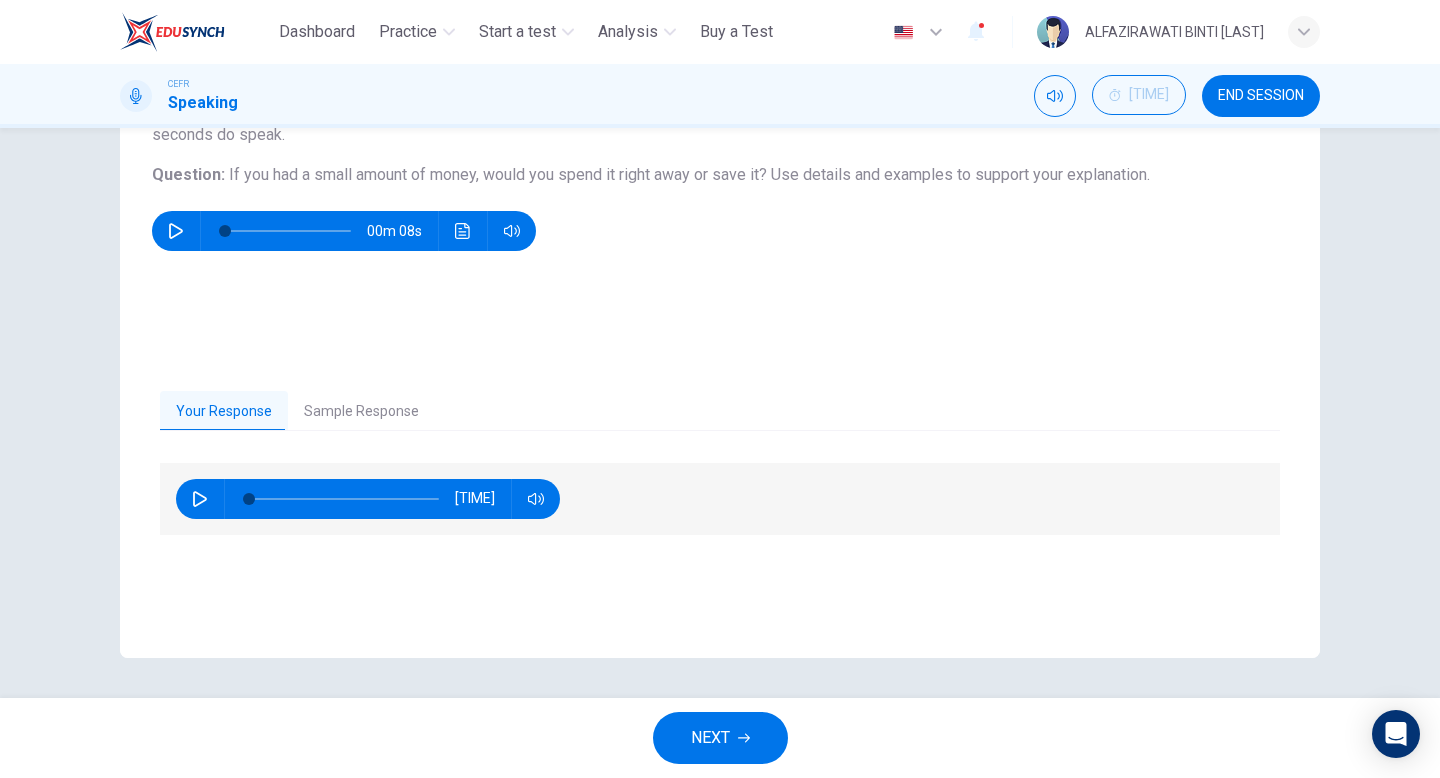 click at bounding box center [200, 499] 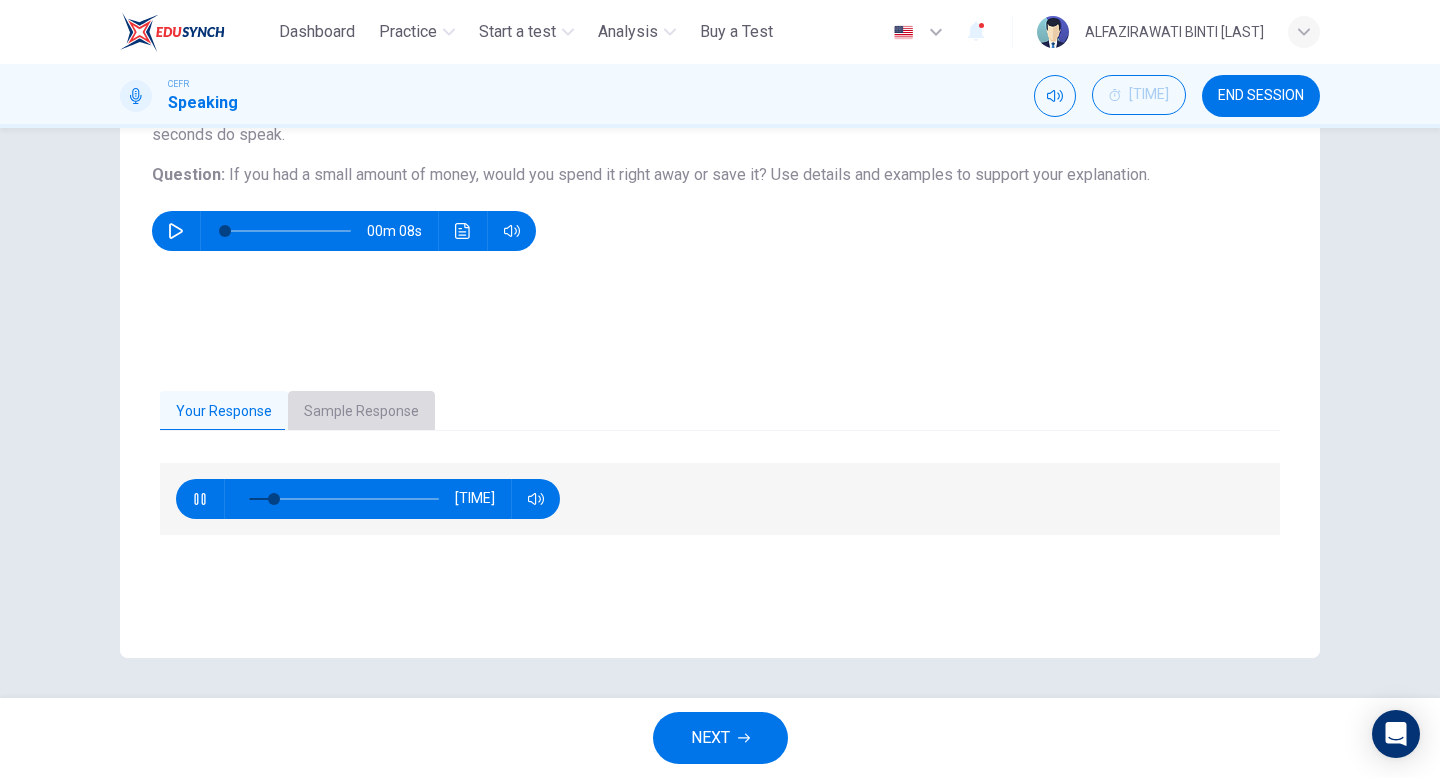 click on "Sample Response" at bounding box center [361, 412] 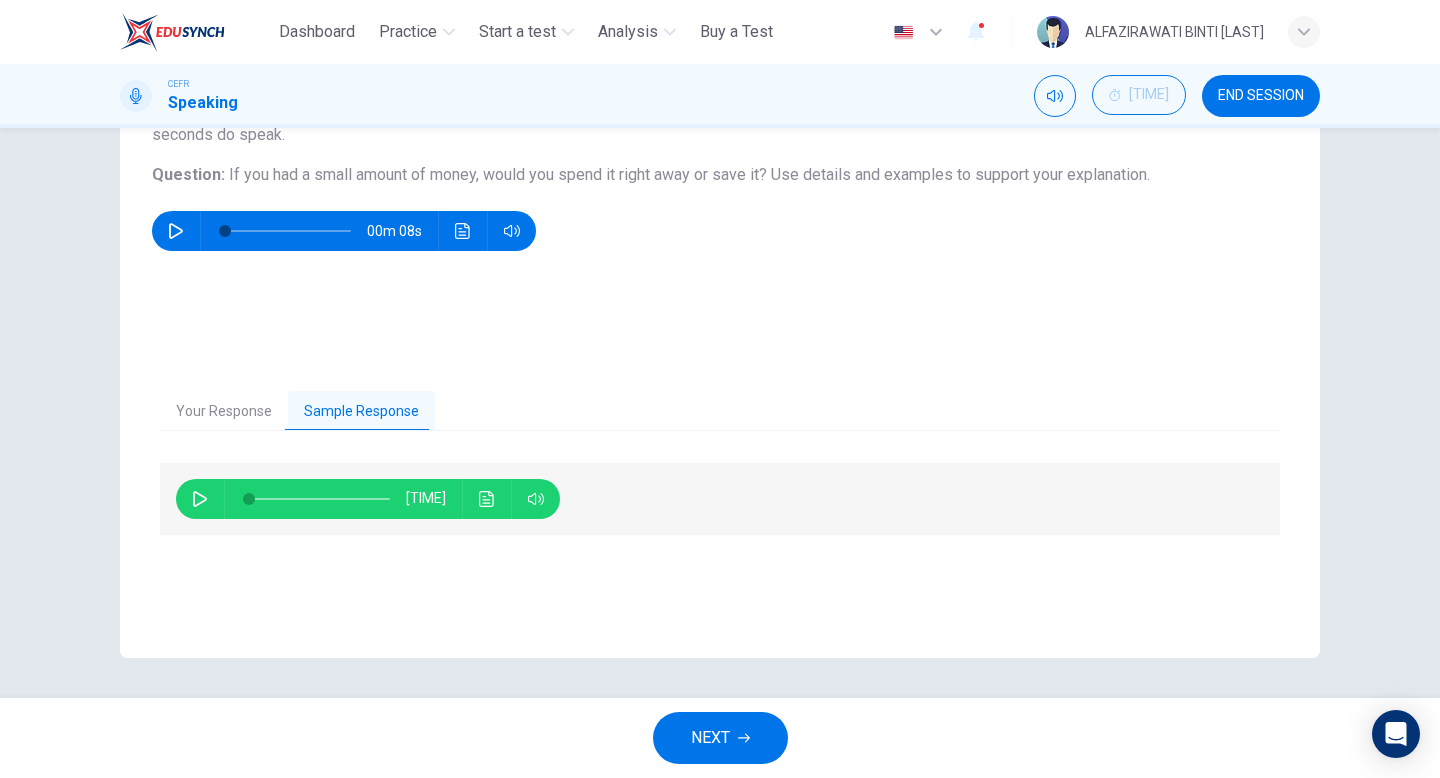 click at bounding box center (200, 499) 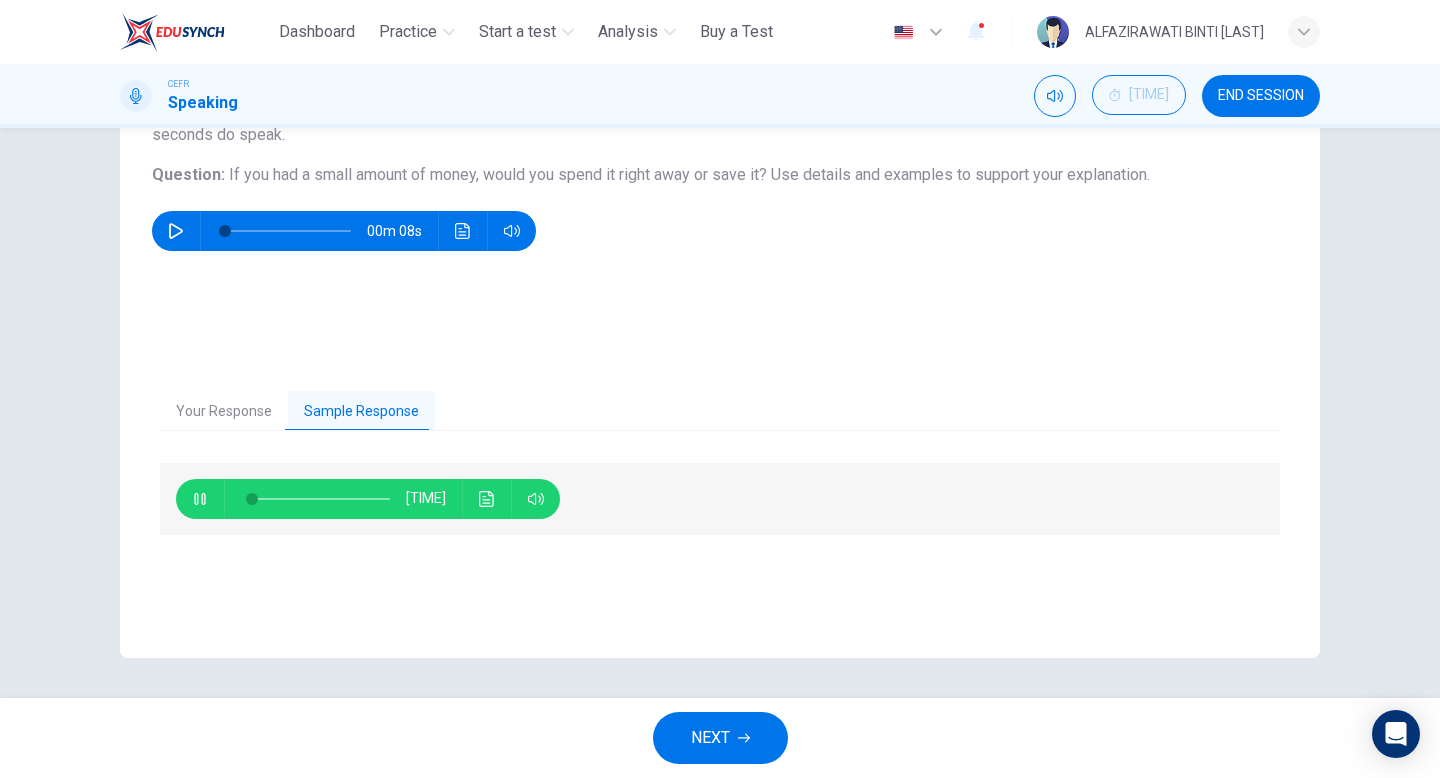 click on "Your Response" at bounding box center (224, 412) 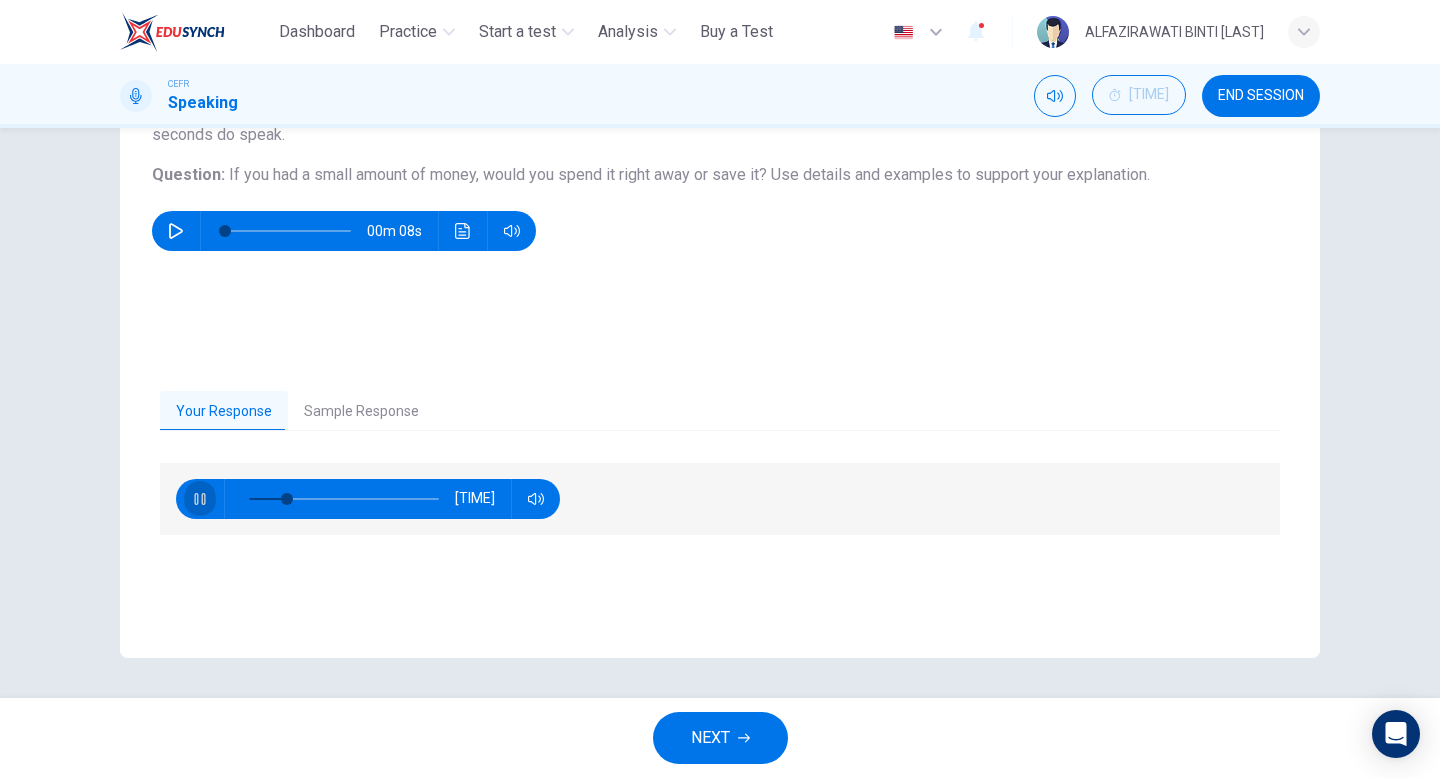 click at bounding box center [200, 499] 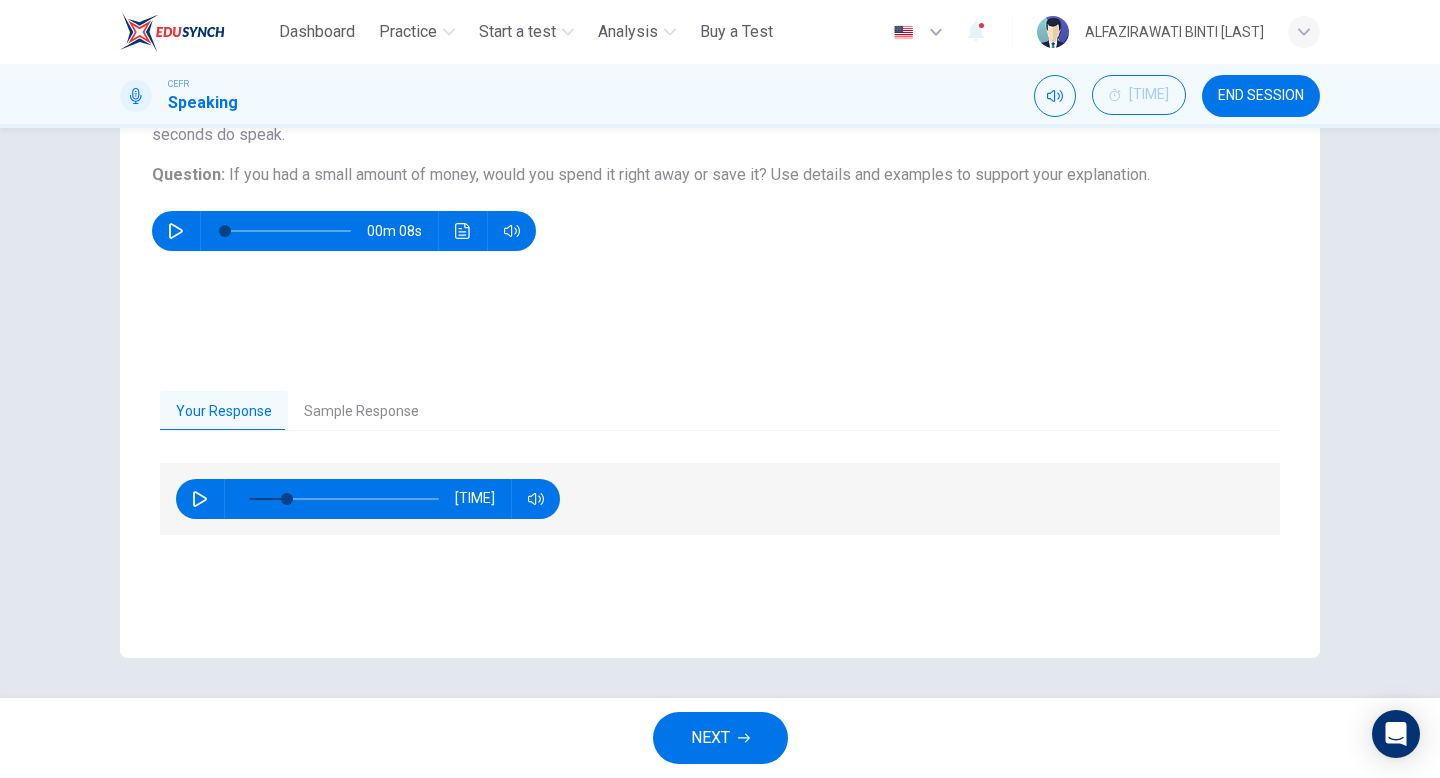 click on "Sample Response" at bounding box center (361, 412) 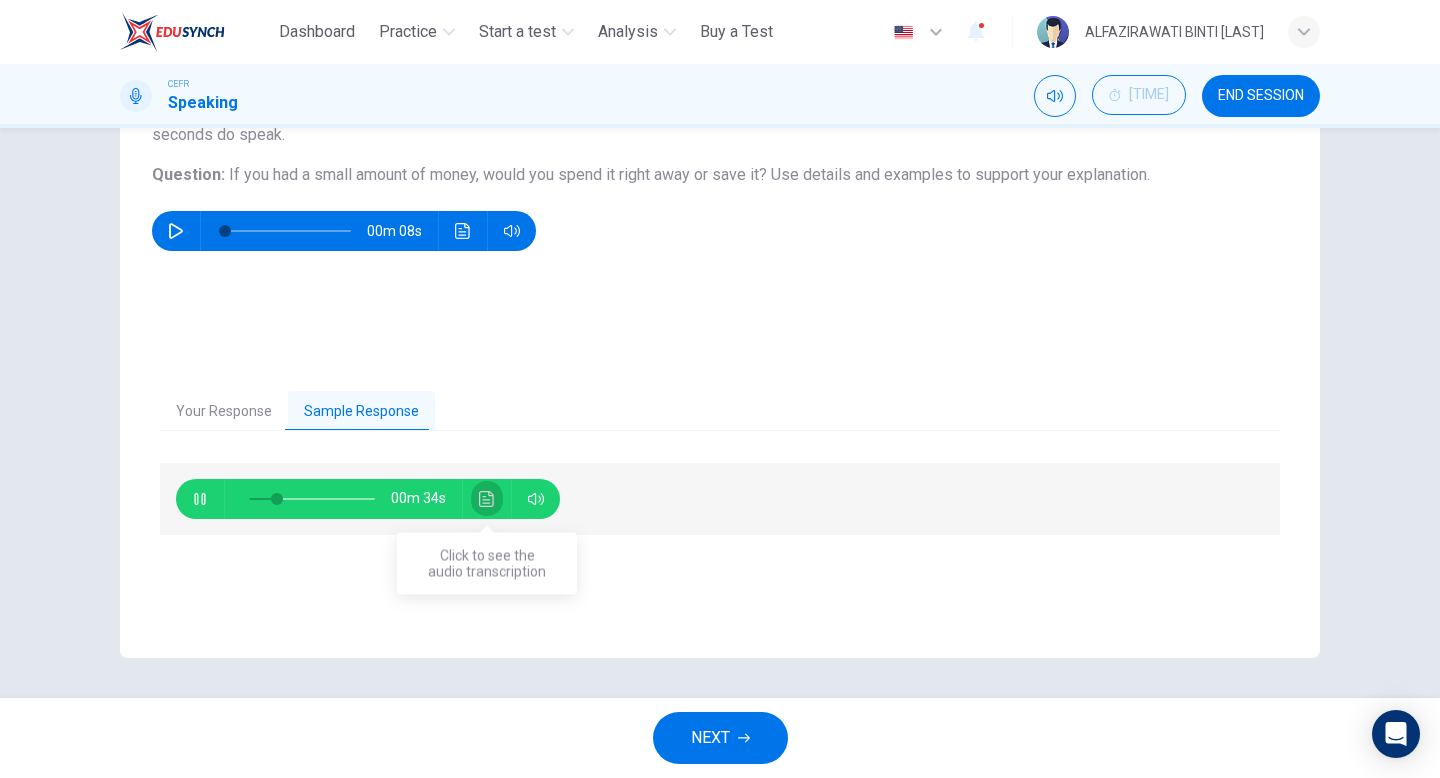click at bounding box center (486, 499) 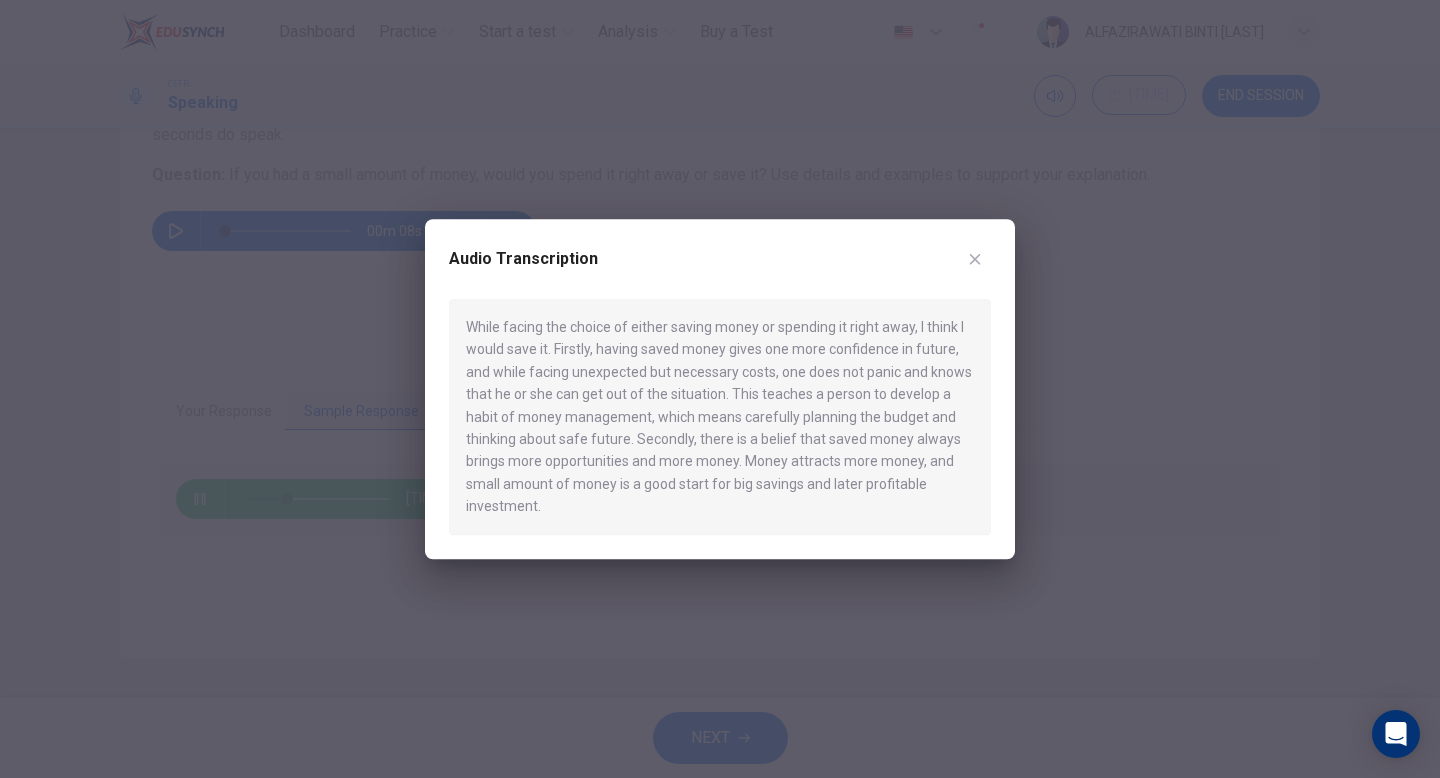 click at bounding box center (975, 259) 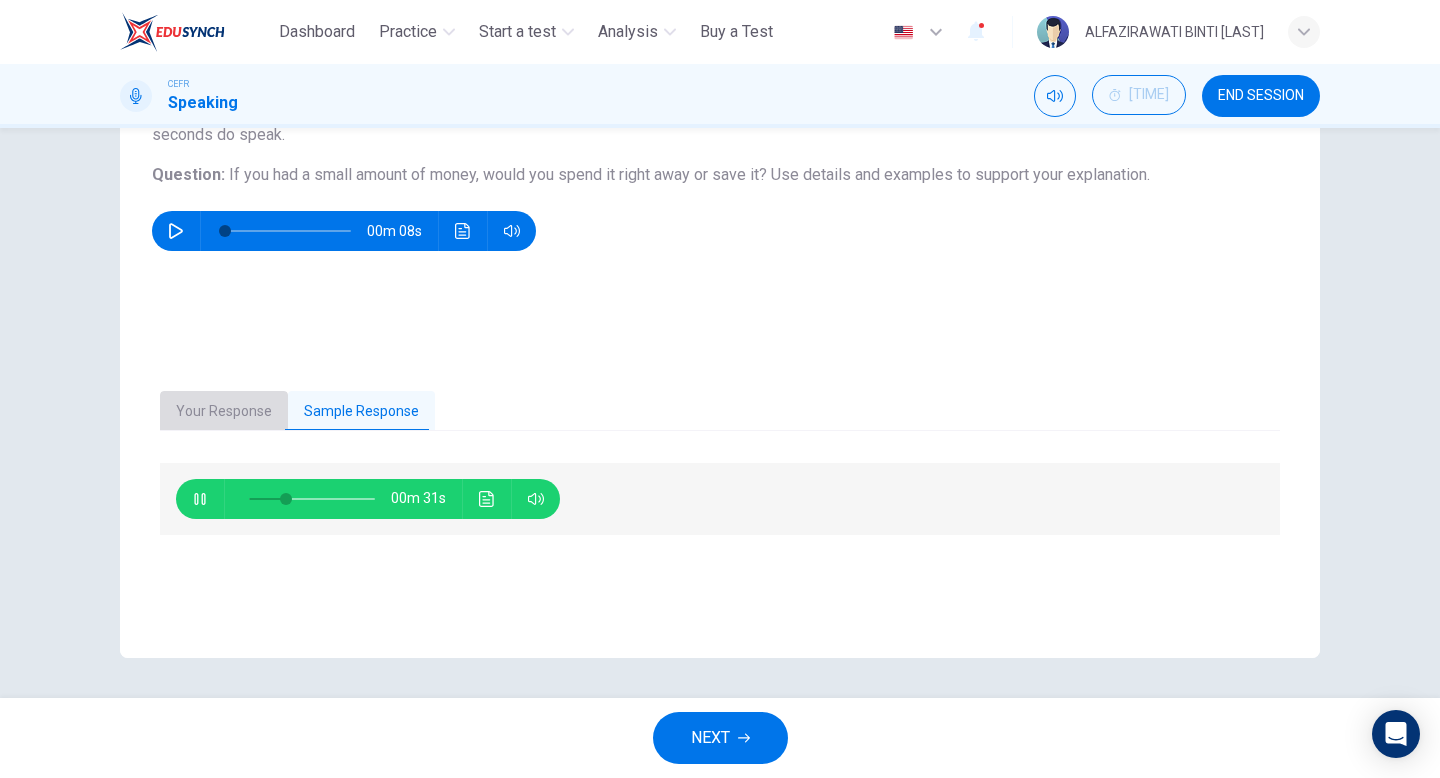 click on "Your Response" at bounding box center (224, 412) 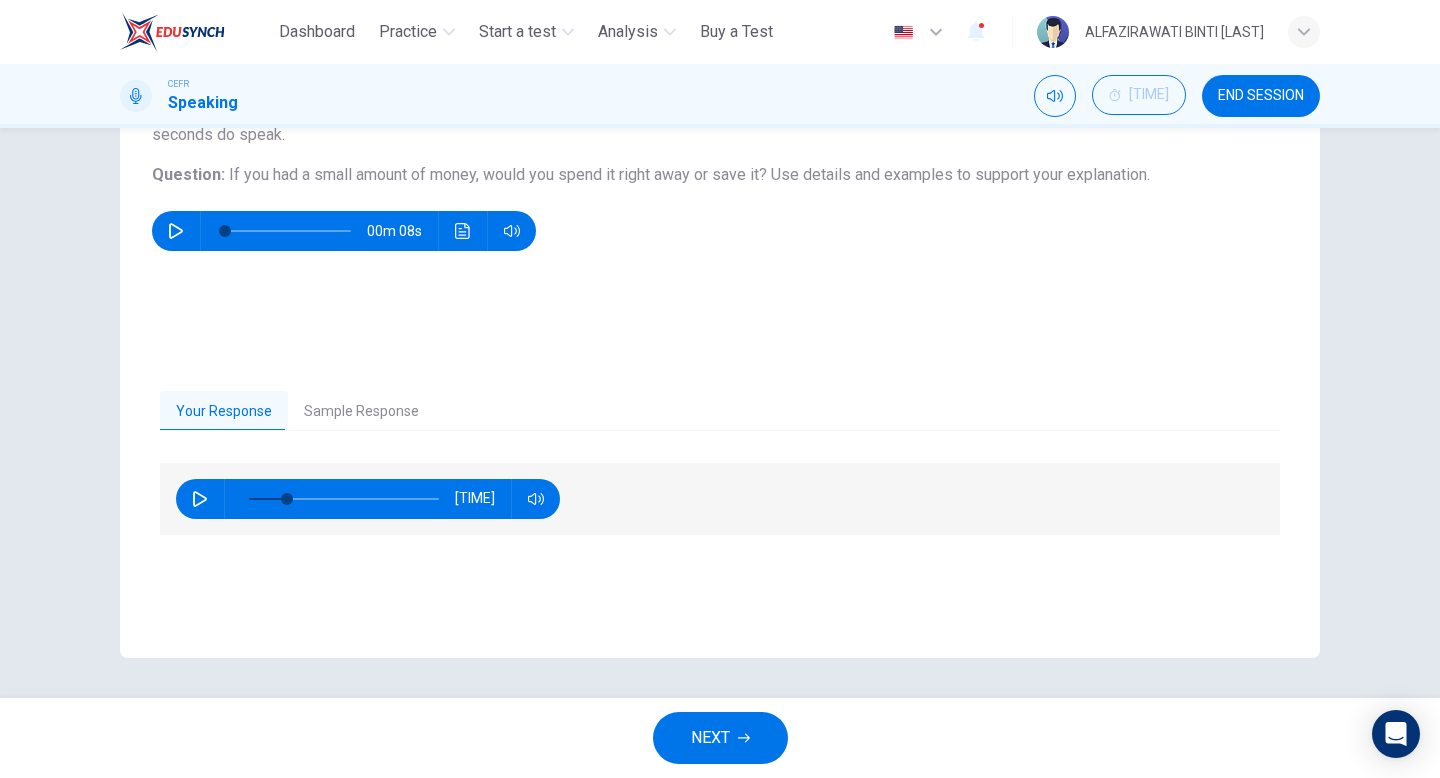 click on "Sample Response" at bounding box center (361, 412) 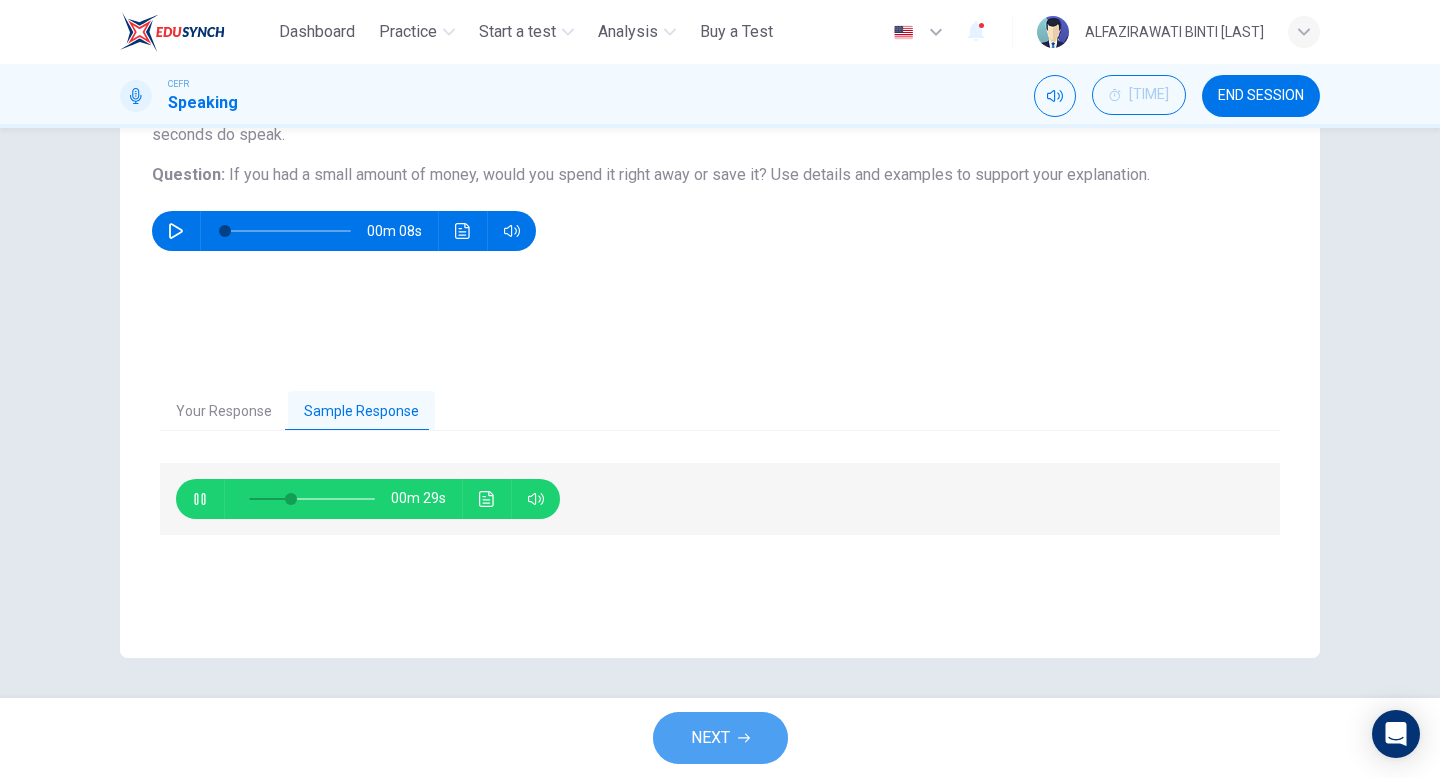 click on "NEXT" at bounding box center (710, 738) 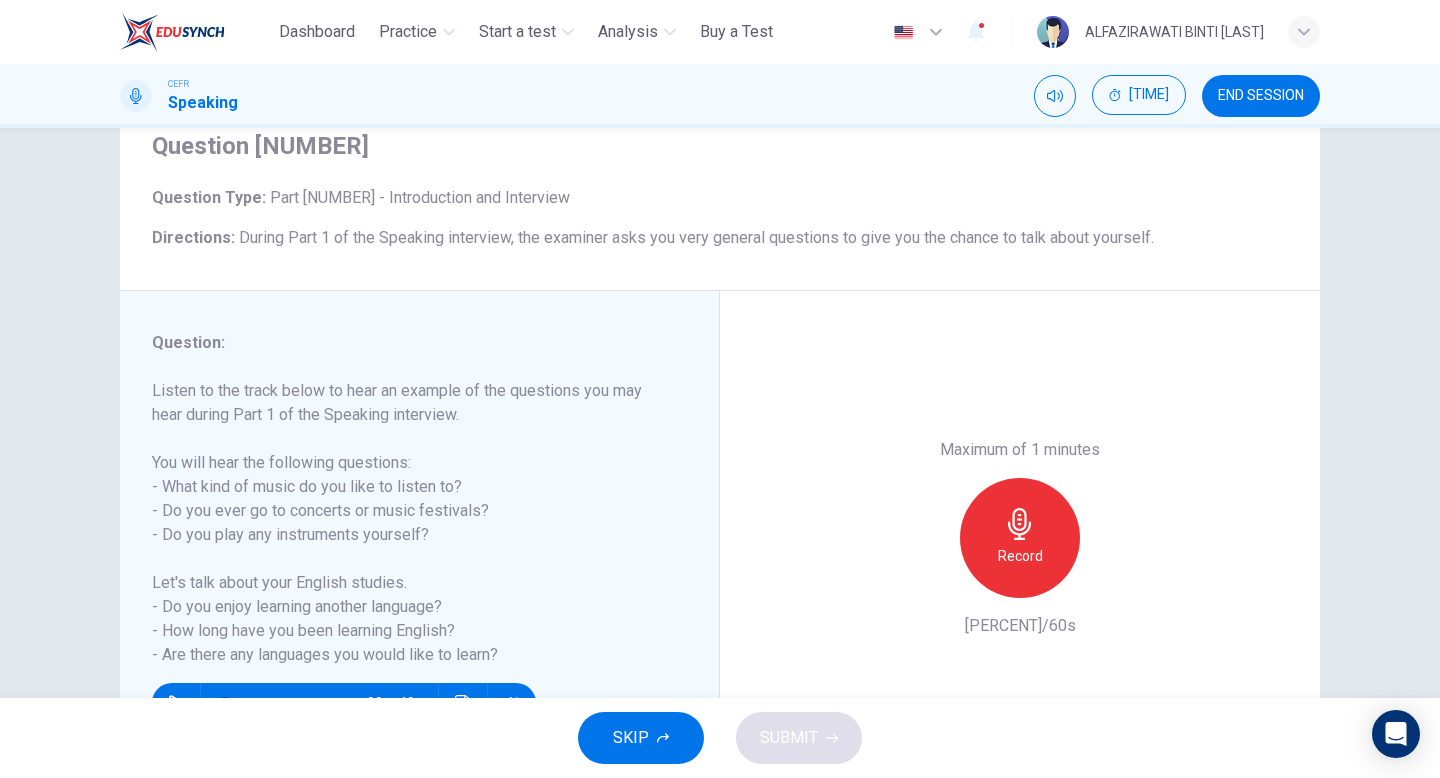 scroll, scrollTop: 77, scrollLeft: 0, axis: vertical 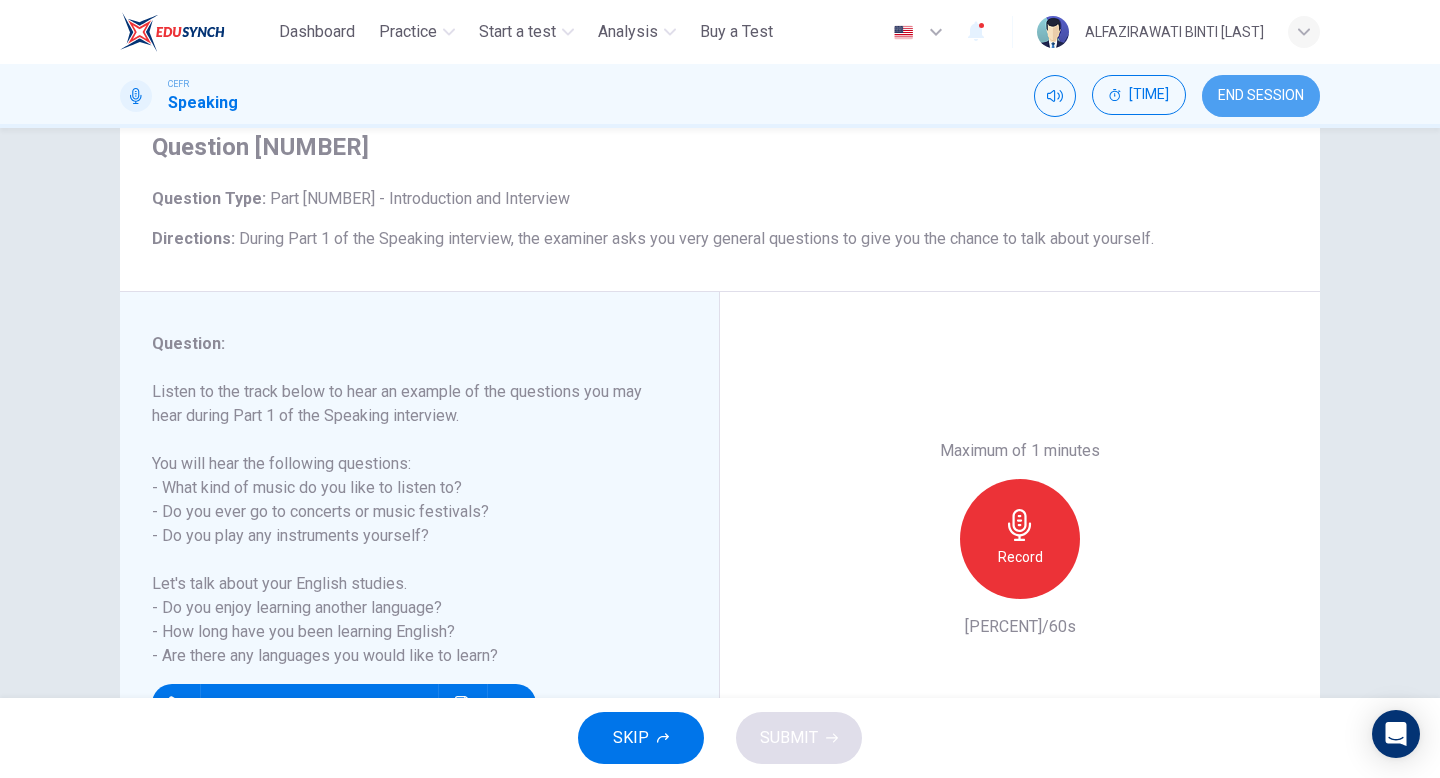click on "END SESSION" at bounding box center (1261, 96) 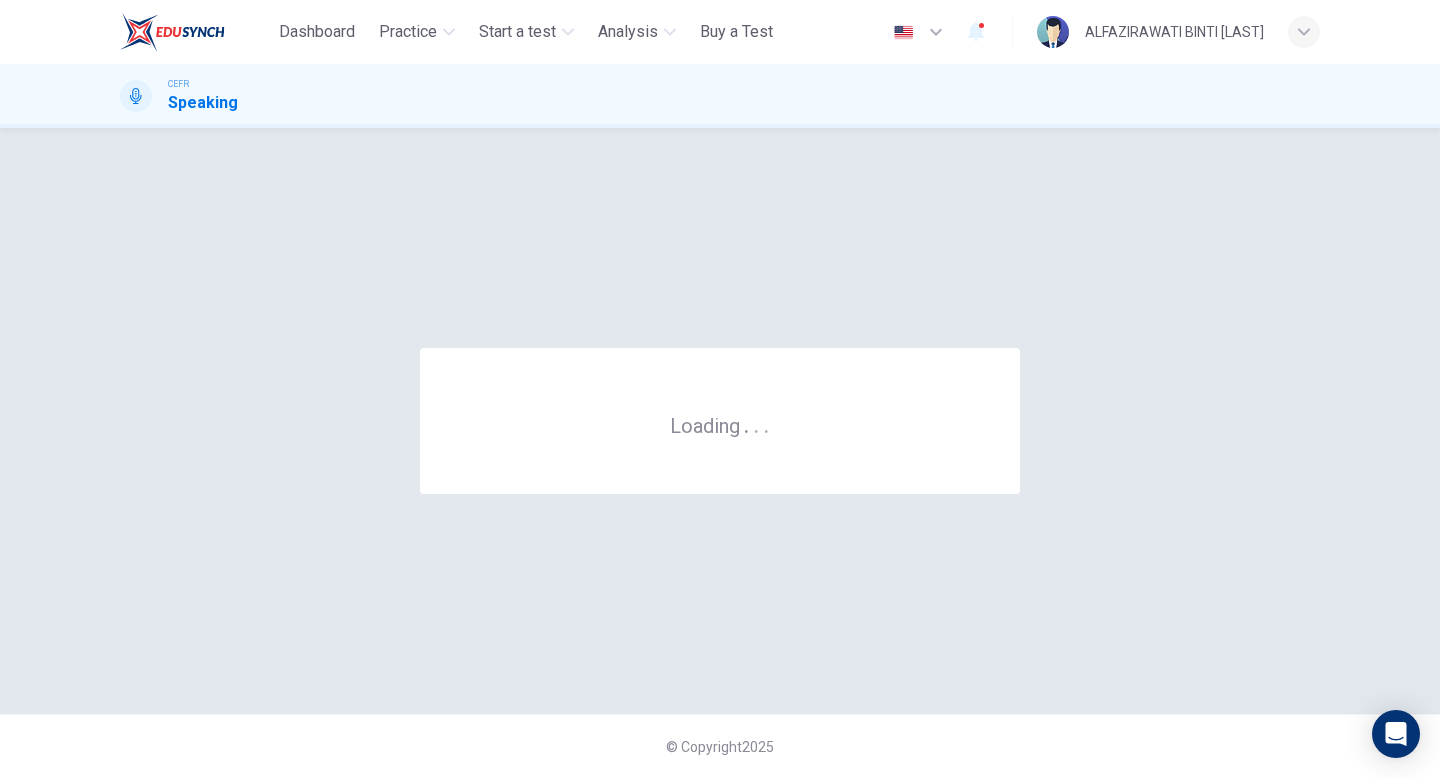 scroll, scrollTop: 0, scrollLeft: 0, axis: both 